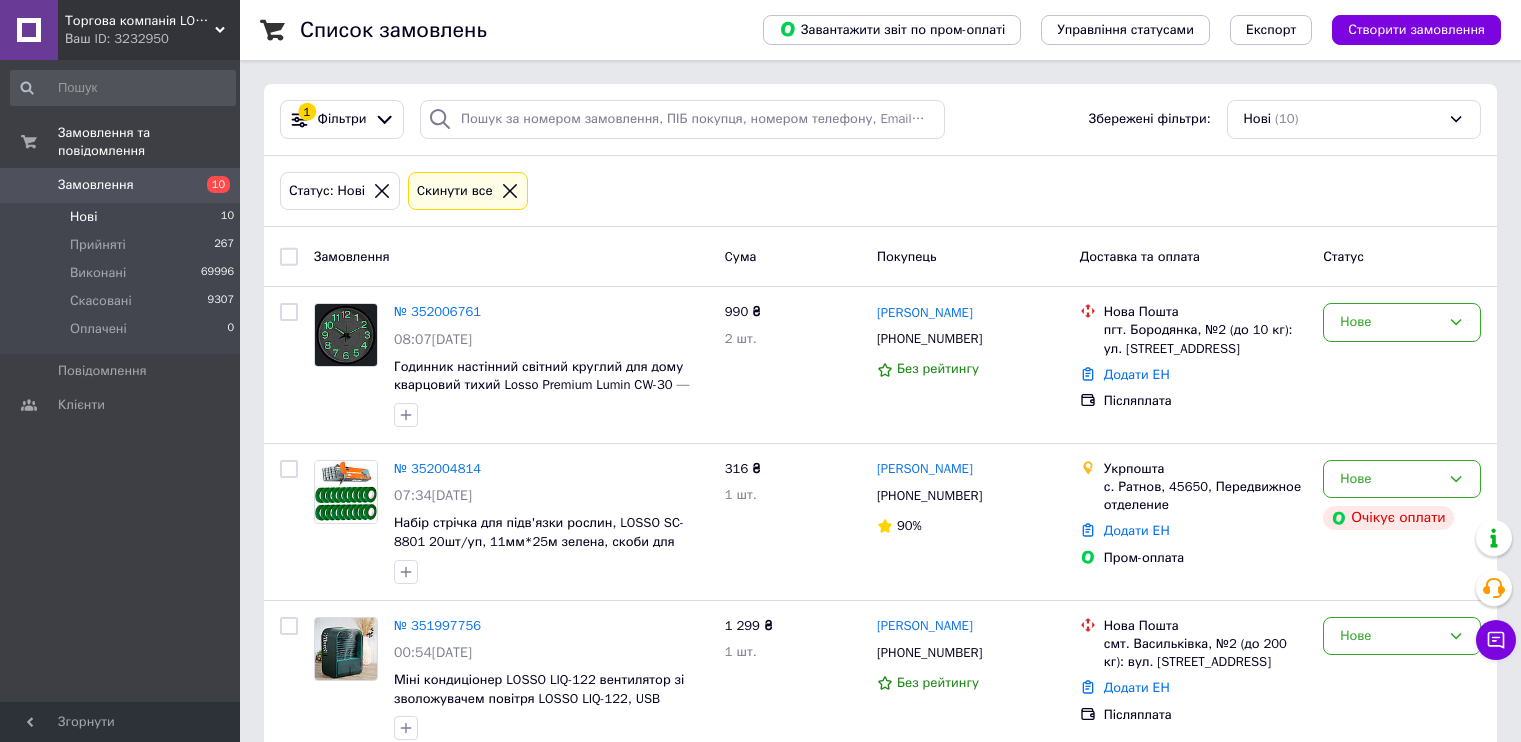 scroll, scrollTop: 0, scrollLeft: 0, axis: both 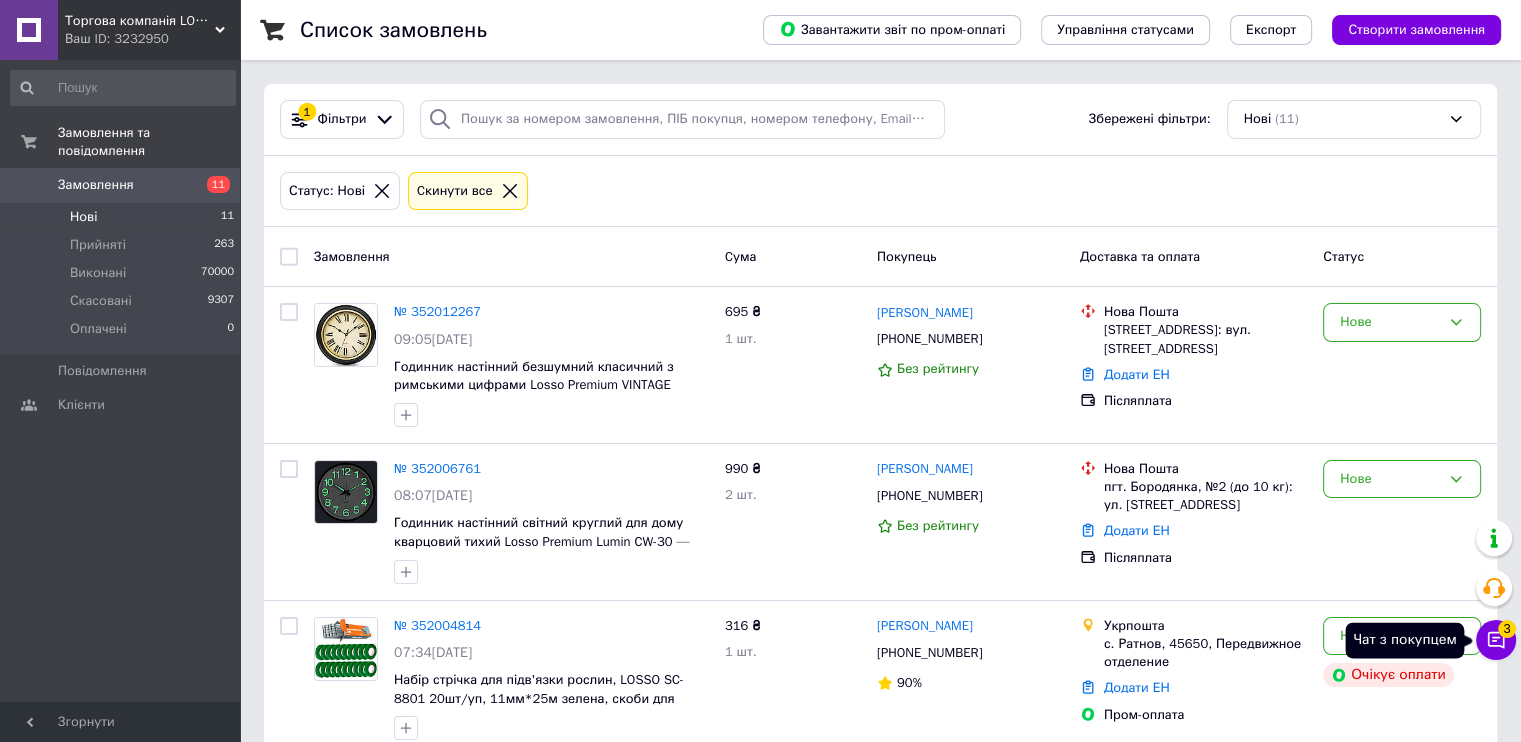 click 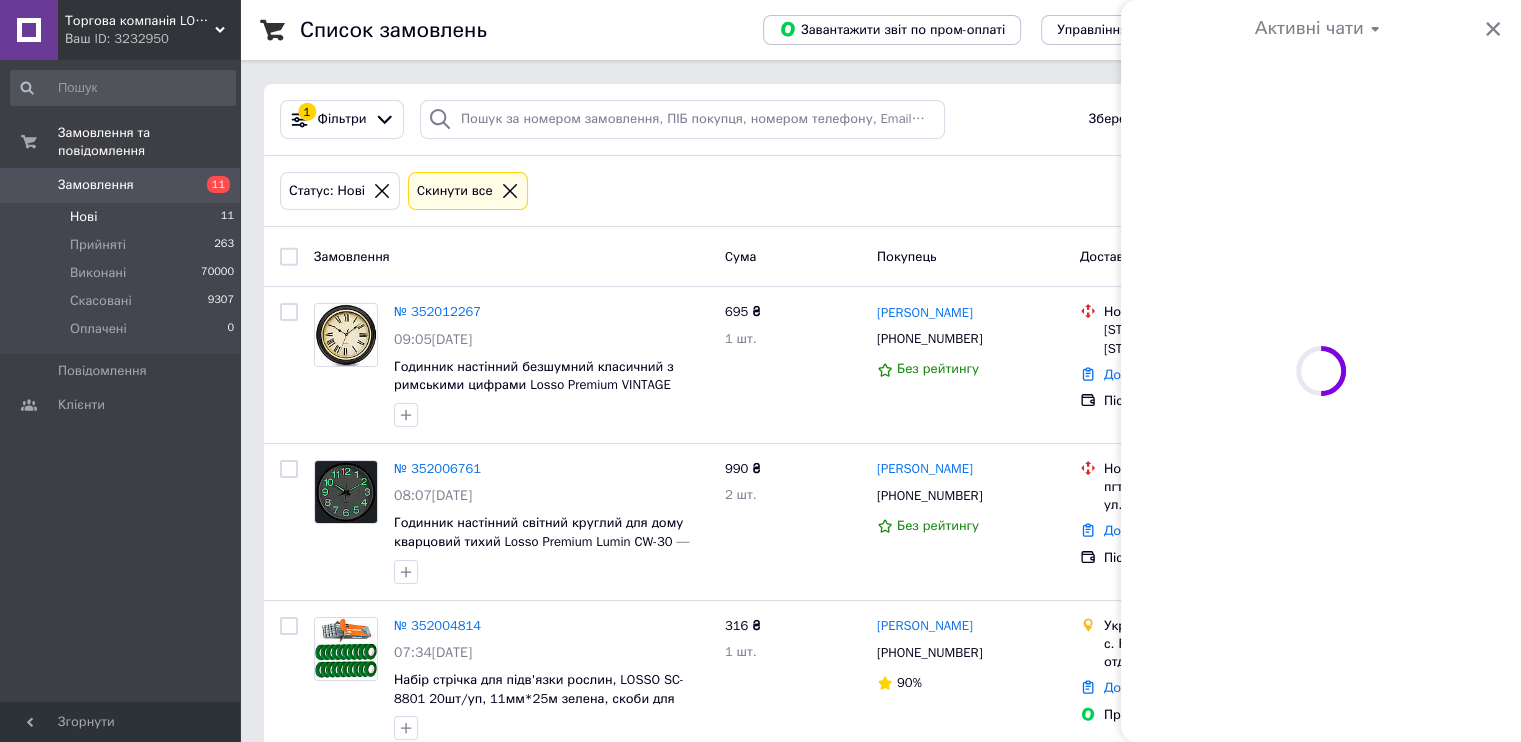 click at bounding box center (1321, 371) 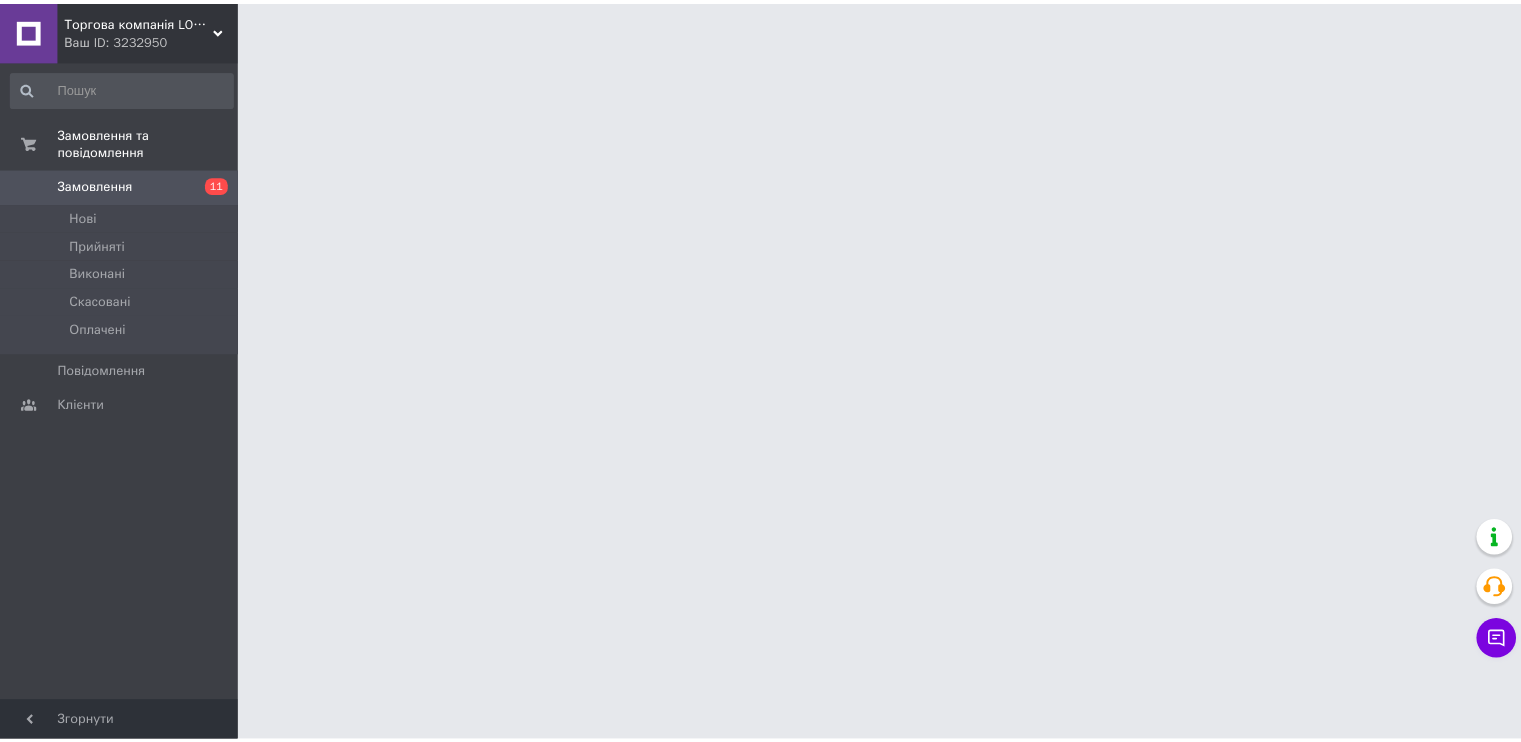 scroll, scrollTop: 0, scrollLeft: 0, axis: both 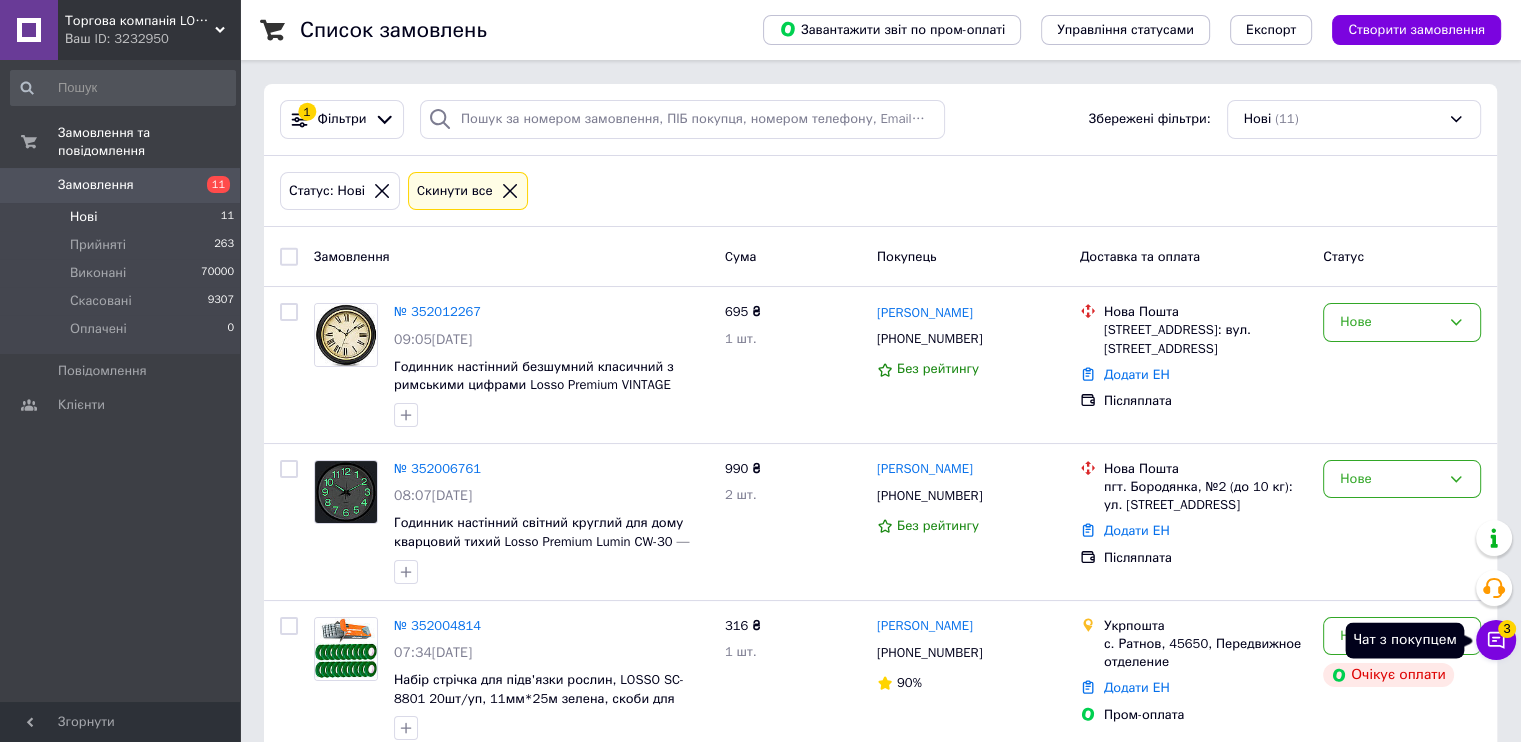 click 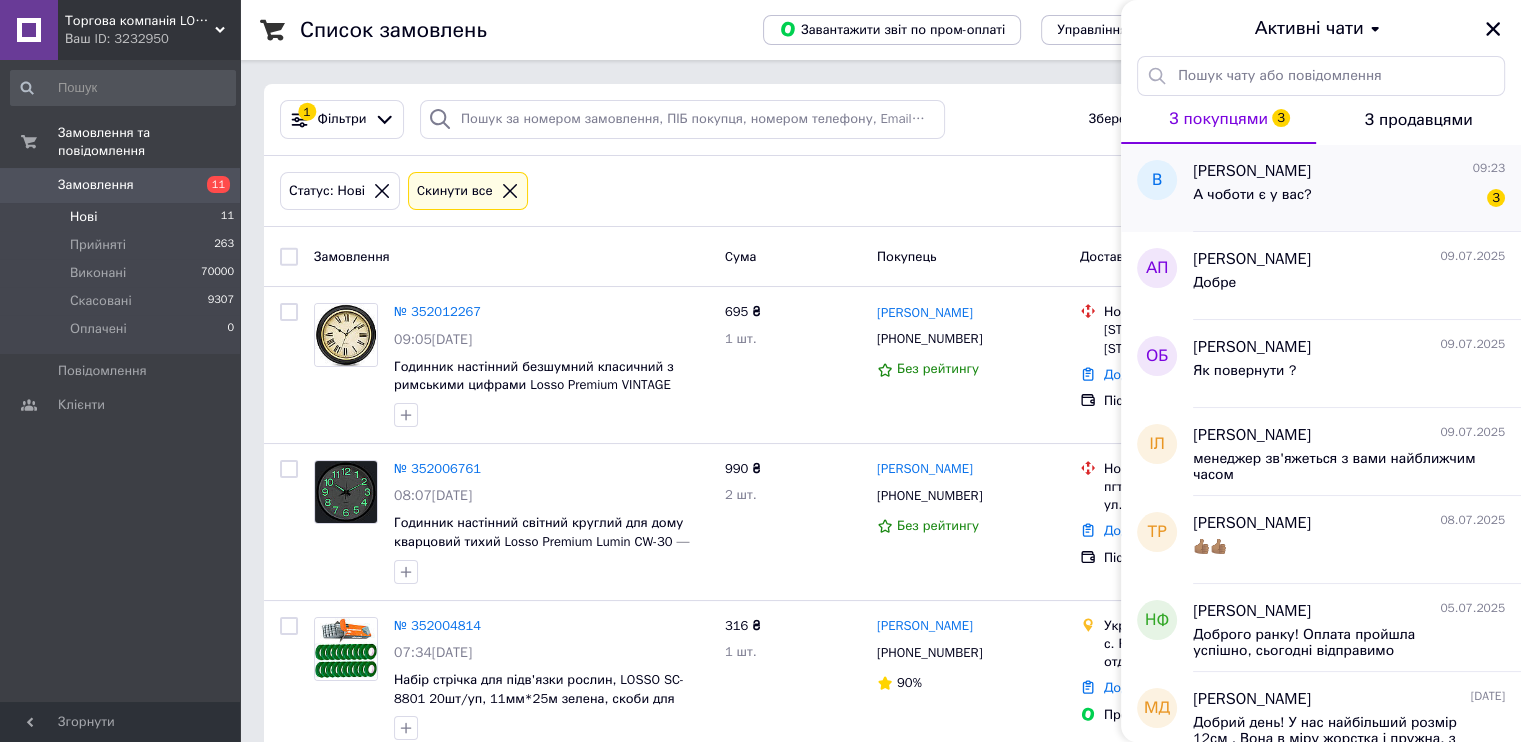 click on "А чоботи є у вас? 3" at bounding box center (1349, 199) 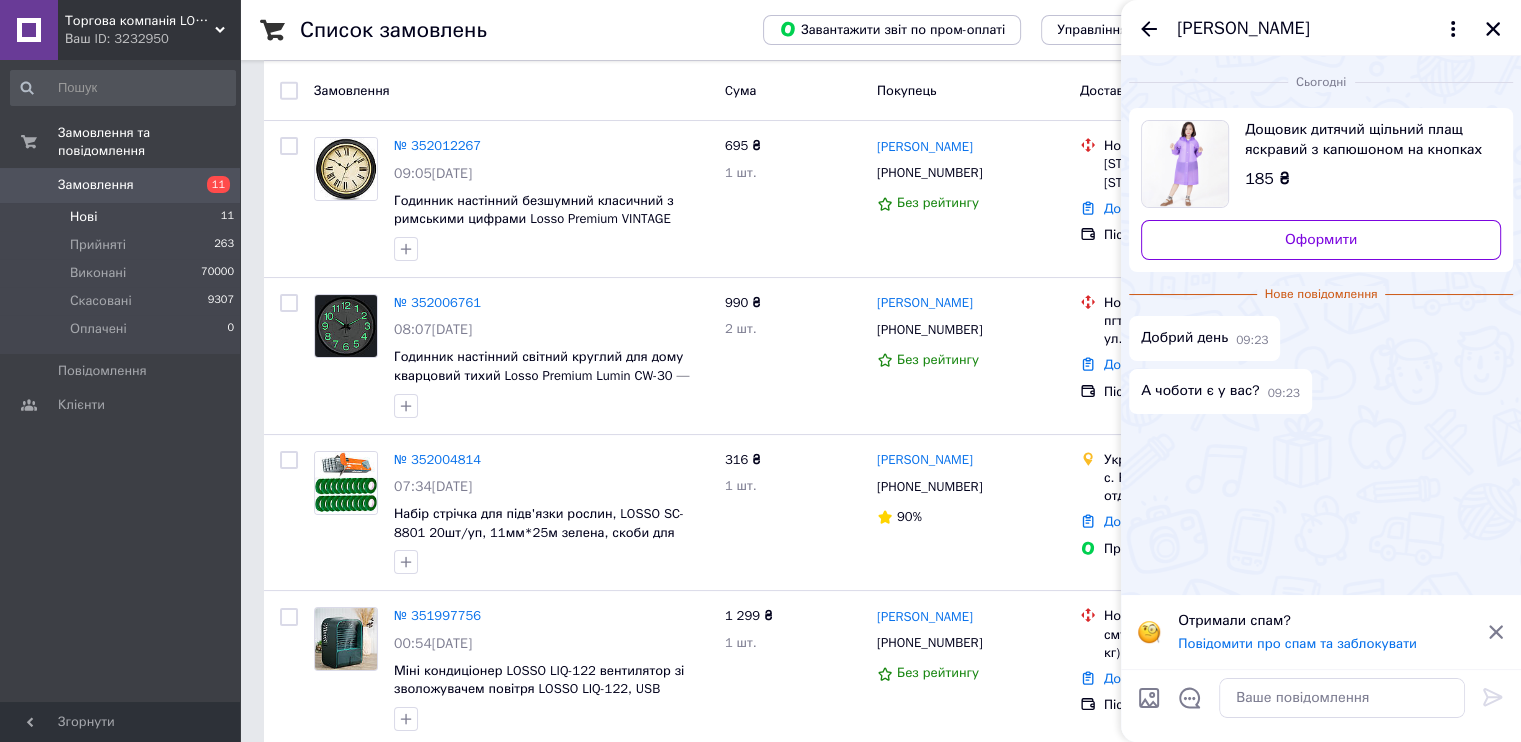 scroll, scrollTop: 200, scrollLeft: 0, axis: vertical 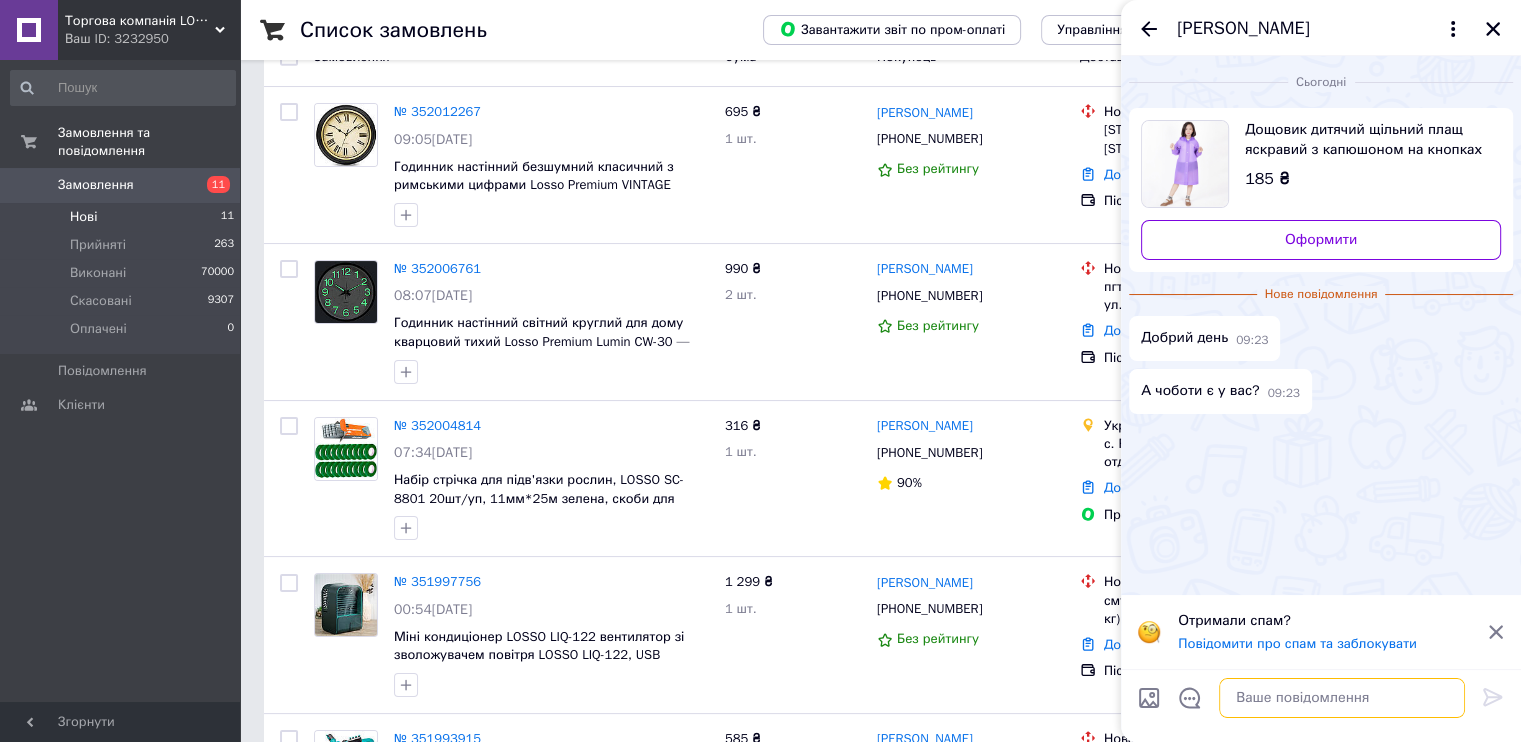 click at bounding box center [1342, 698] 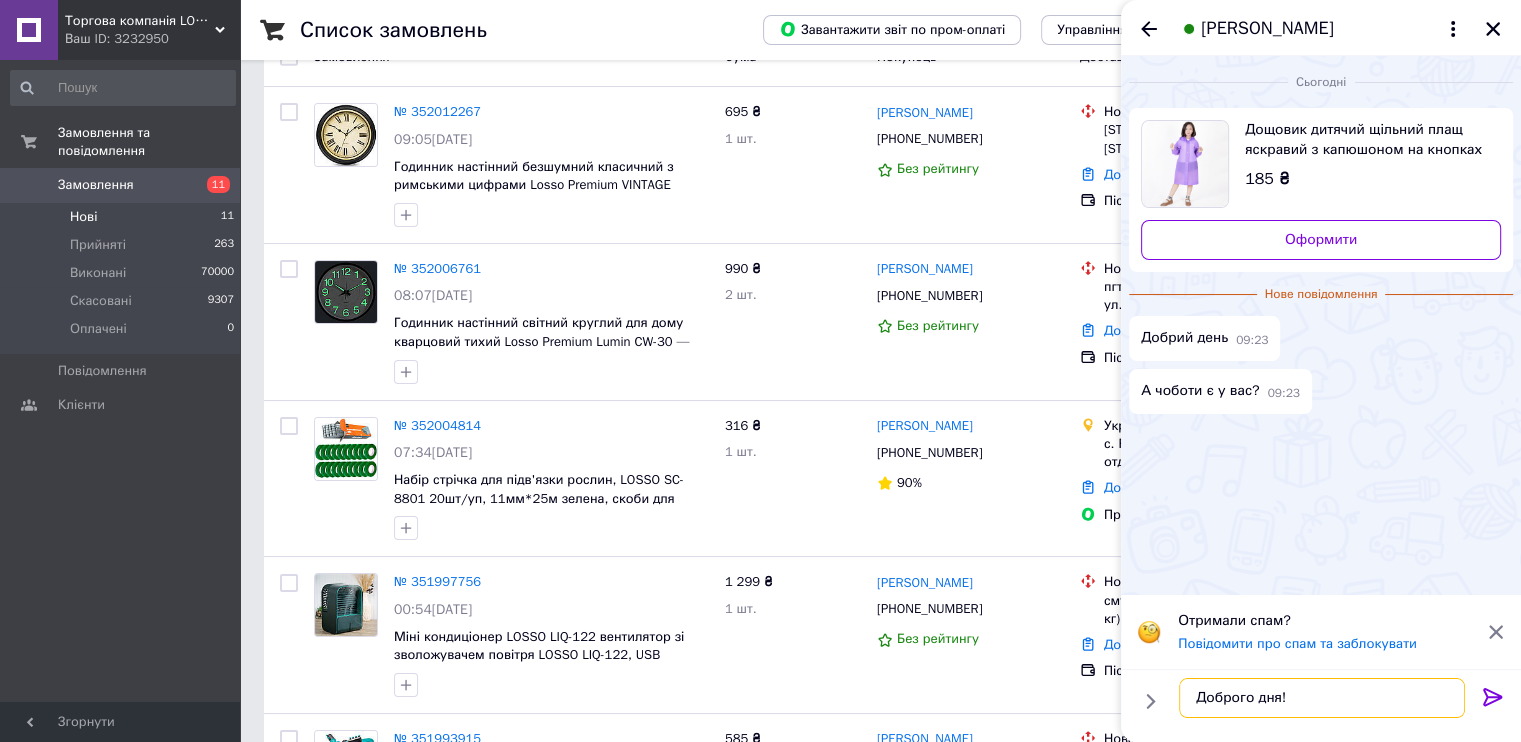 paste on "Що ви маєте на увазі?" 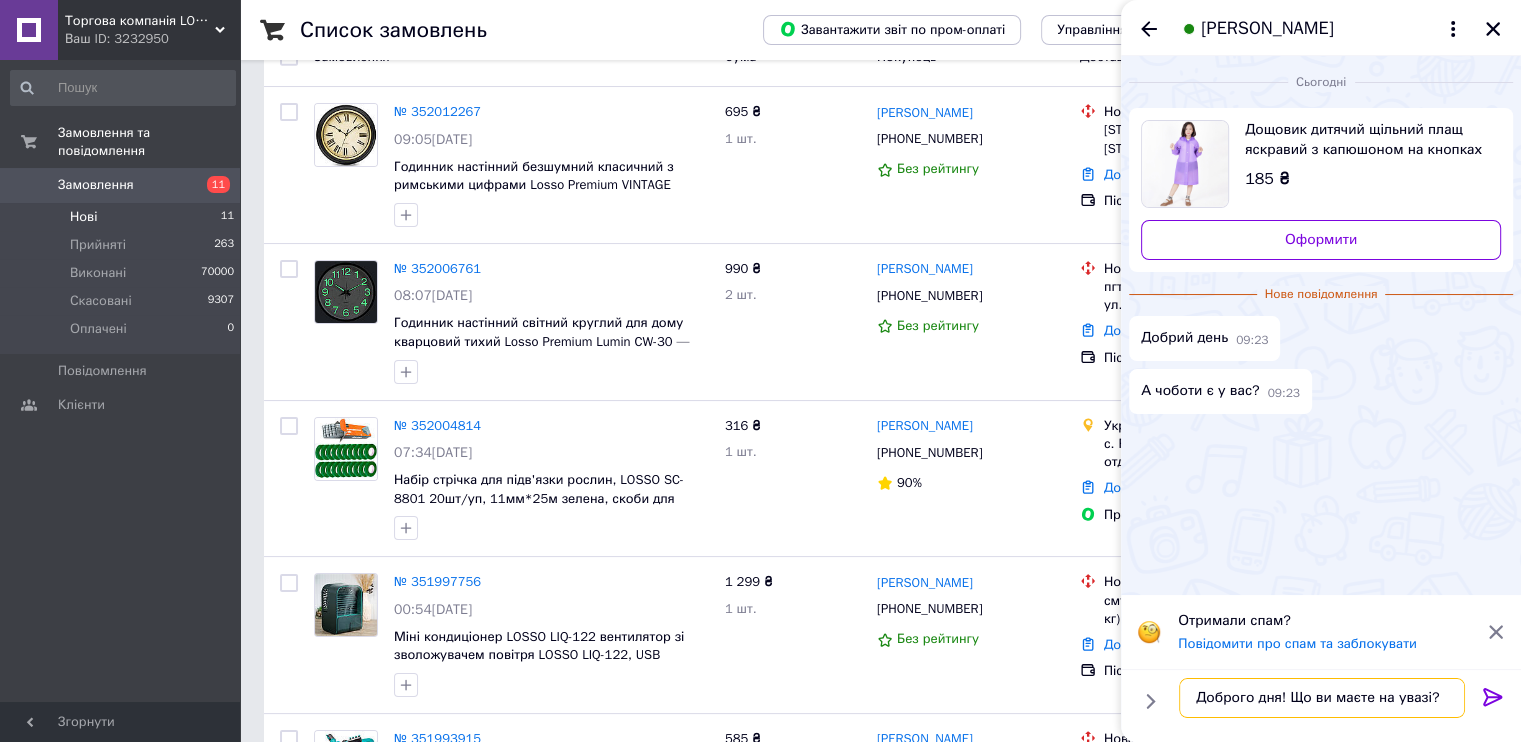 type on "Доброго дня! Що ви маєте на увазі?" 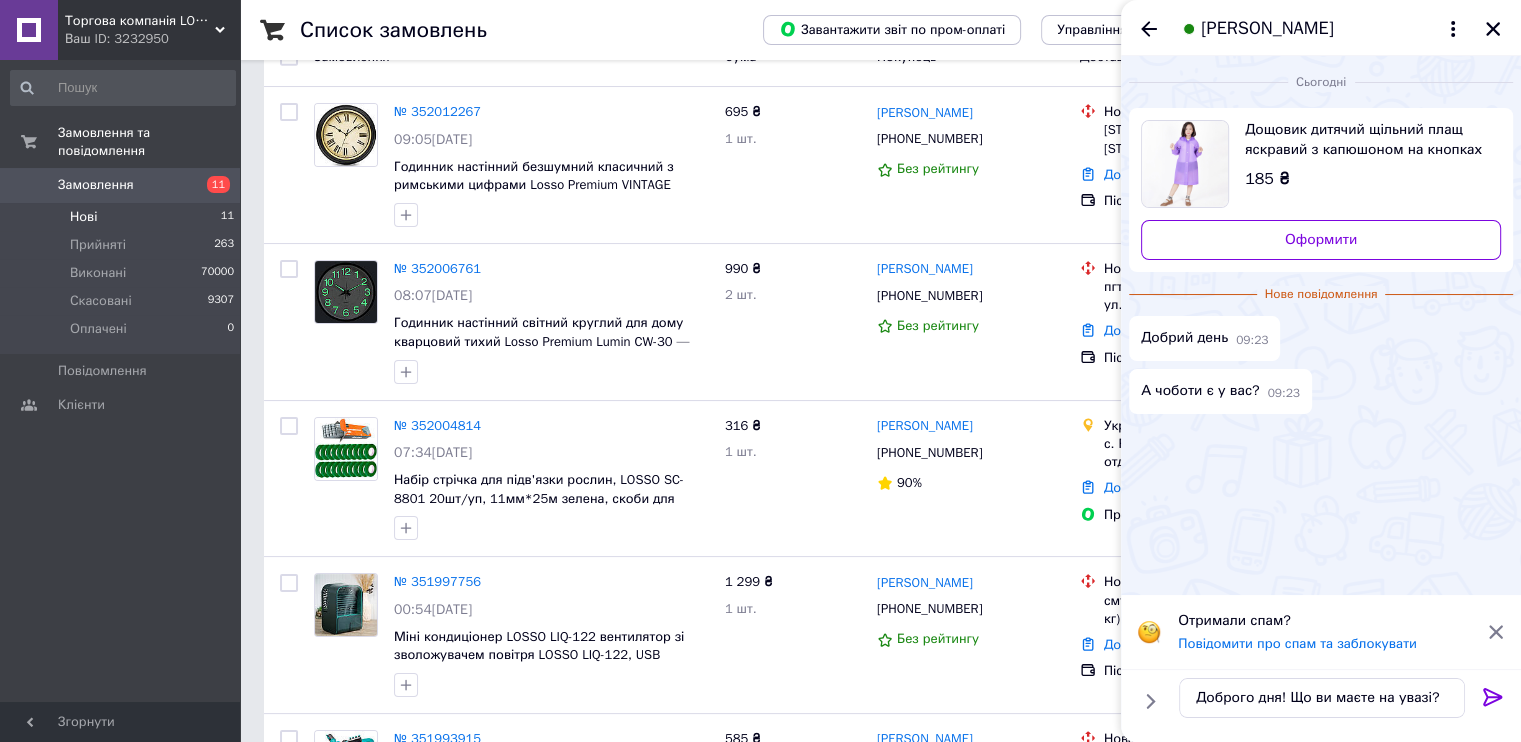 click 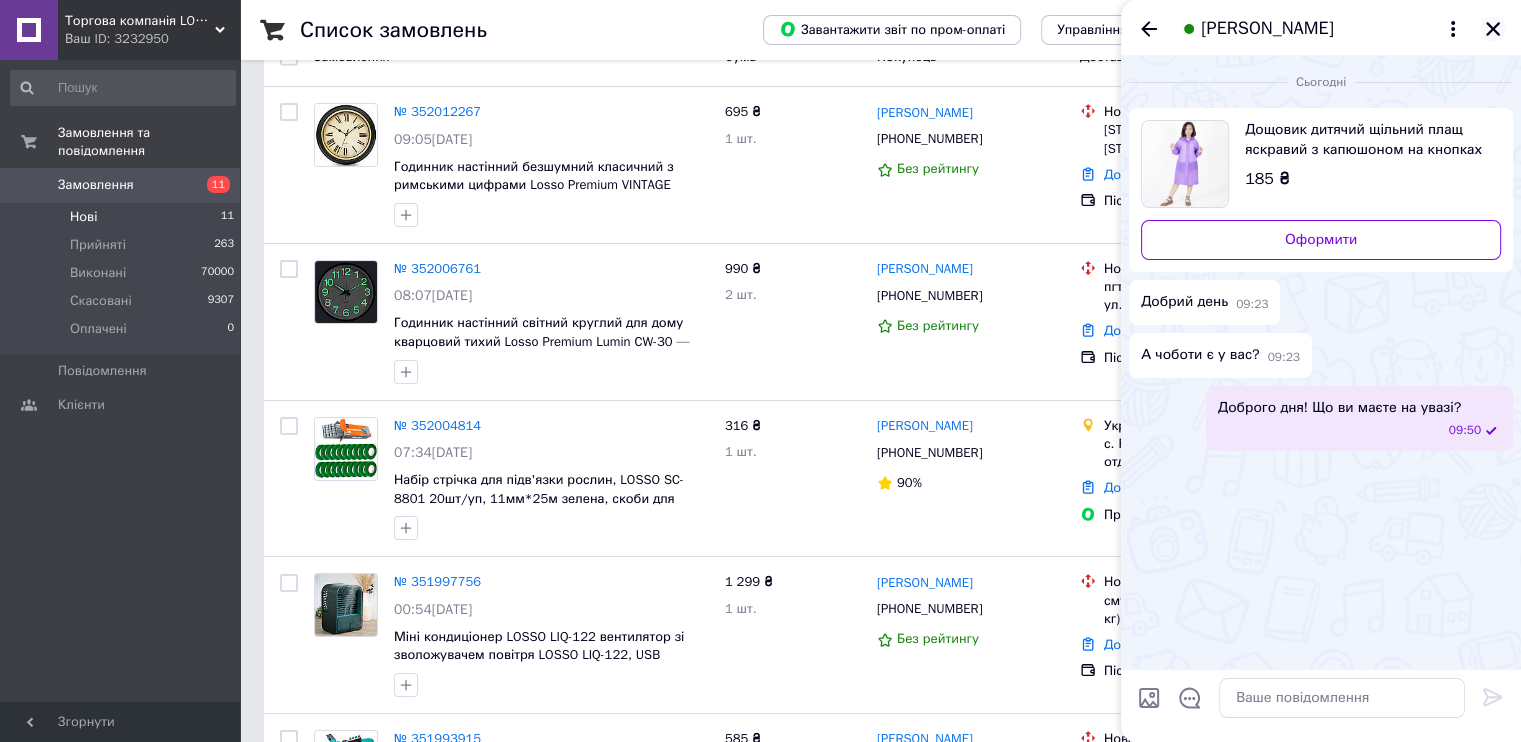 click 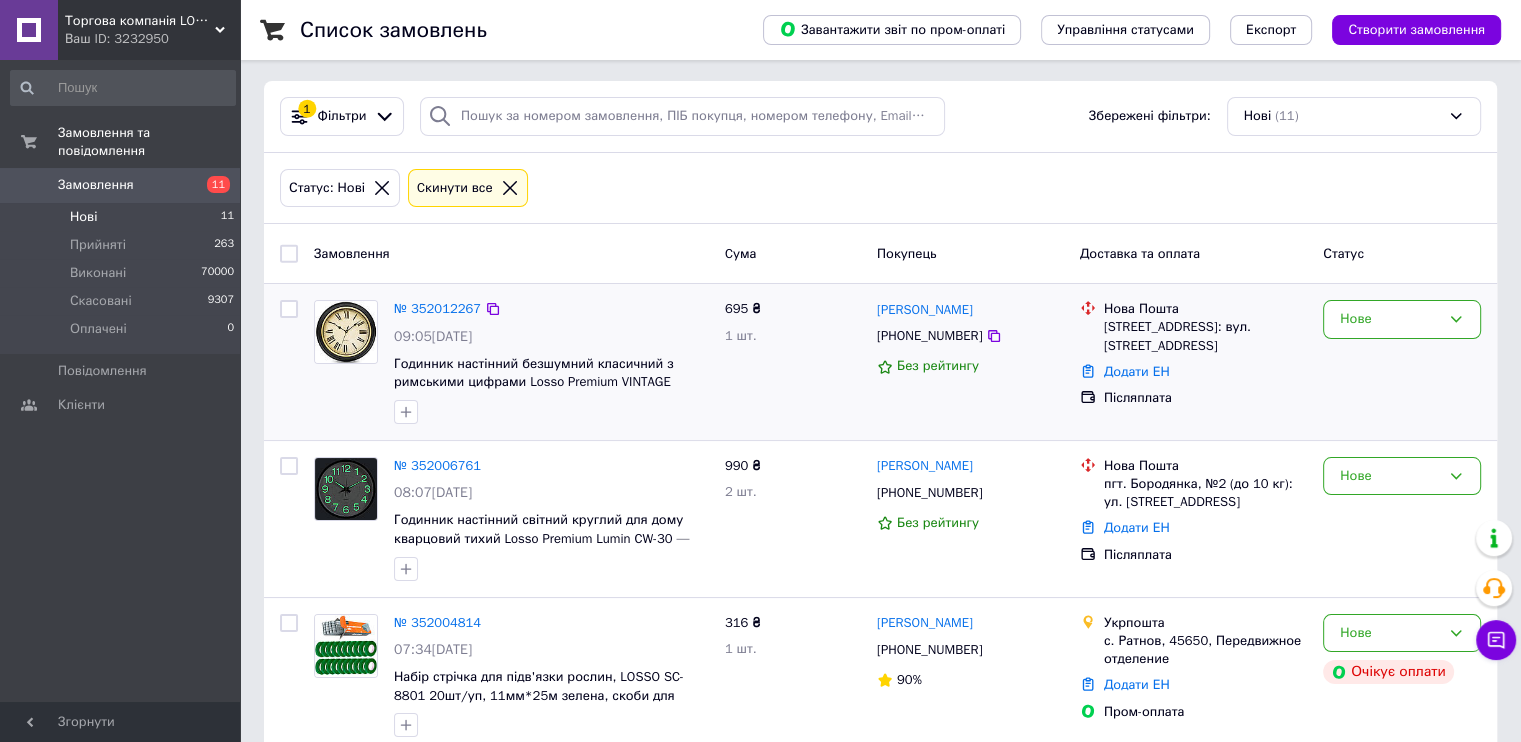 scroll, scrollTop: 0, scrollLeft: 0, axis: both 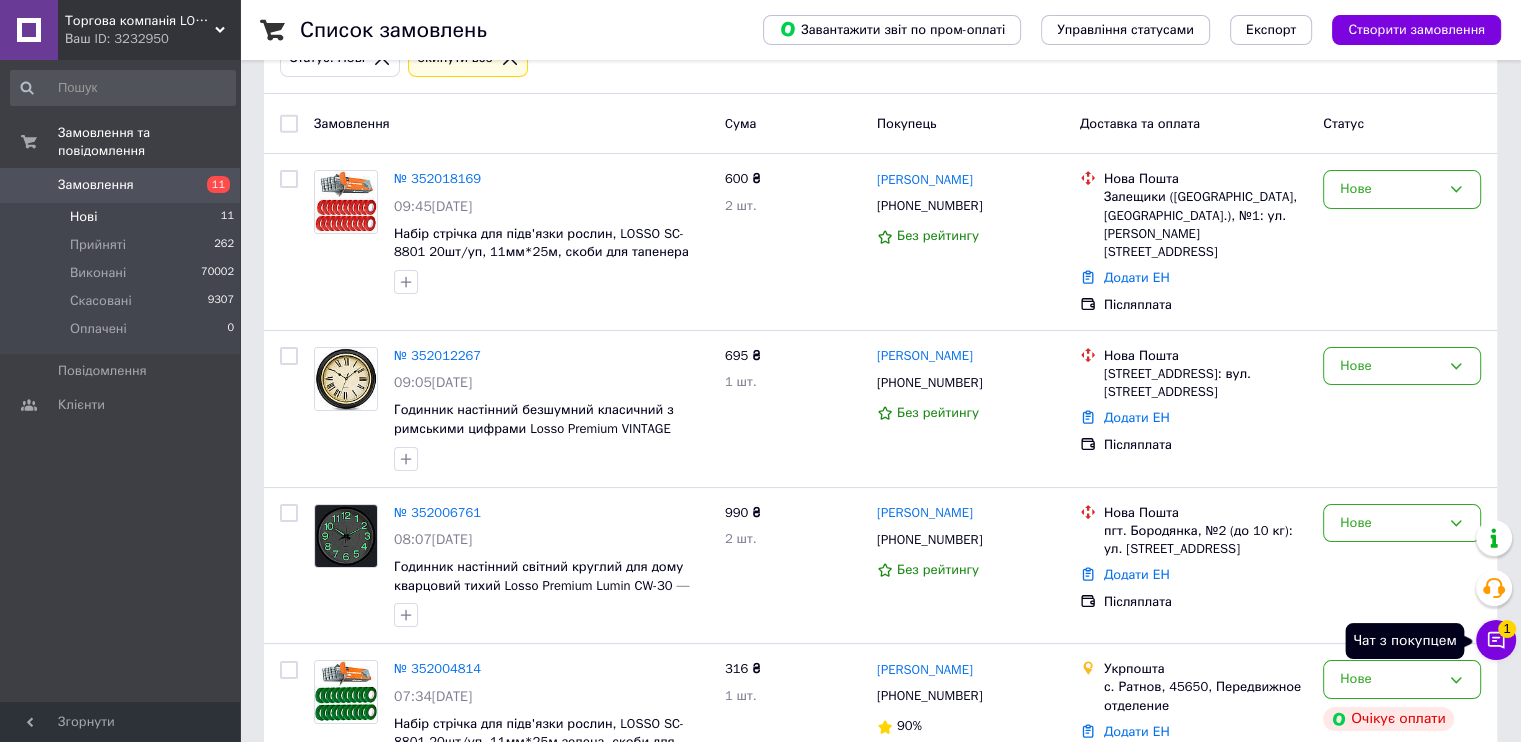 click 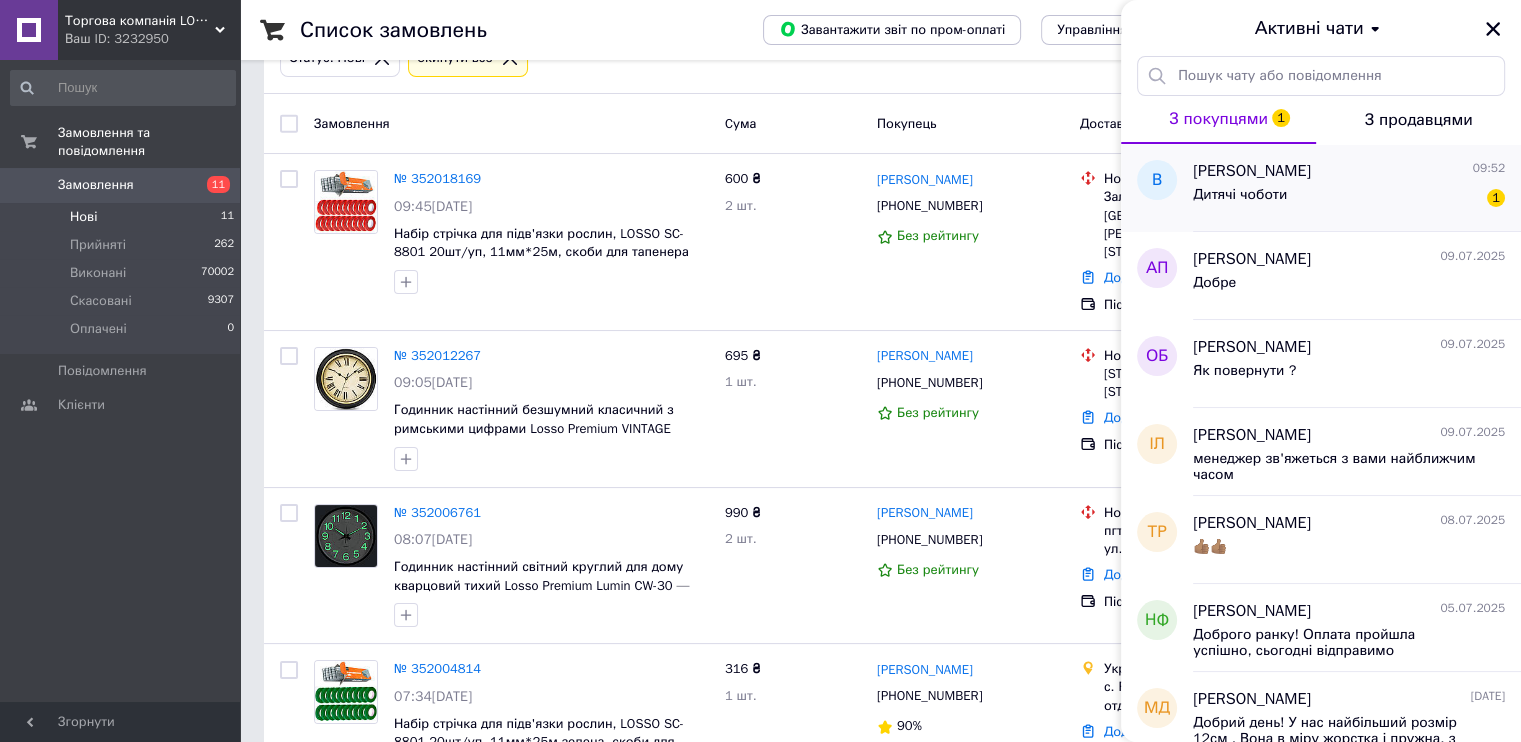 click on "Дитячі чоботи 1" at bounding box center (1349, 199) 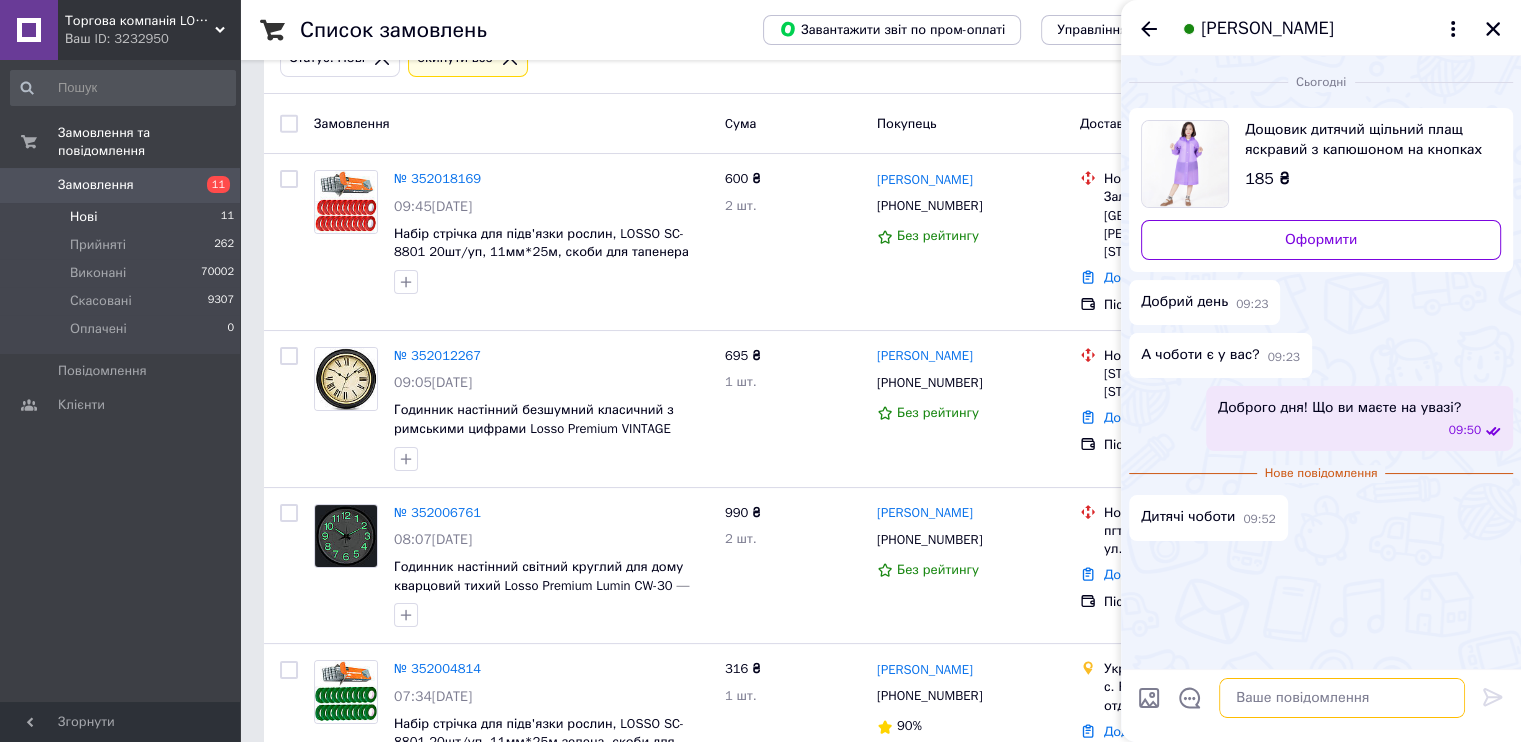 paste on "взуття у продажу у нас немає" 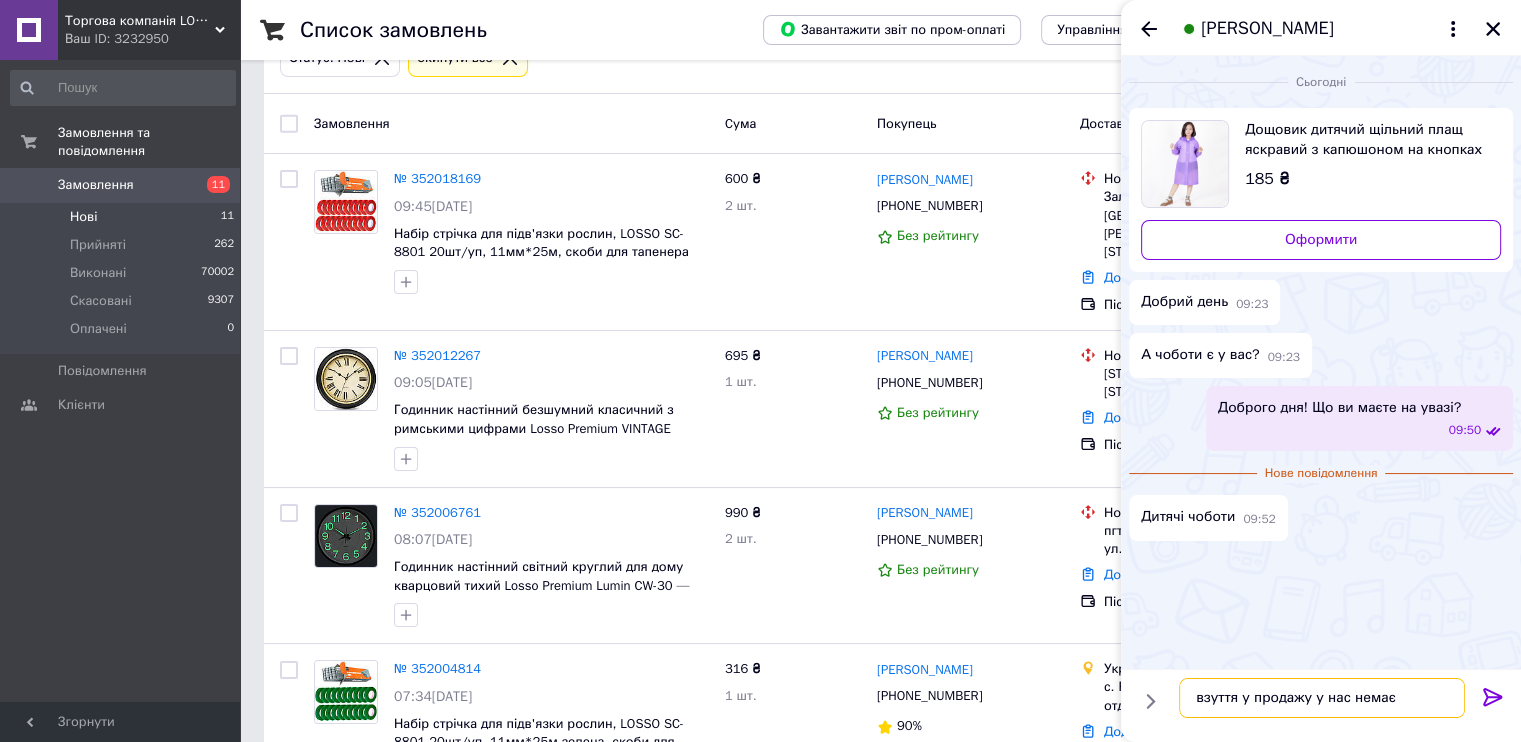 type on "взуття у продажу у нас немає" 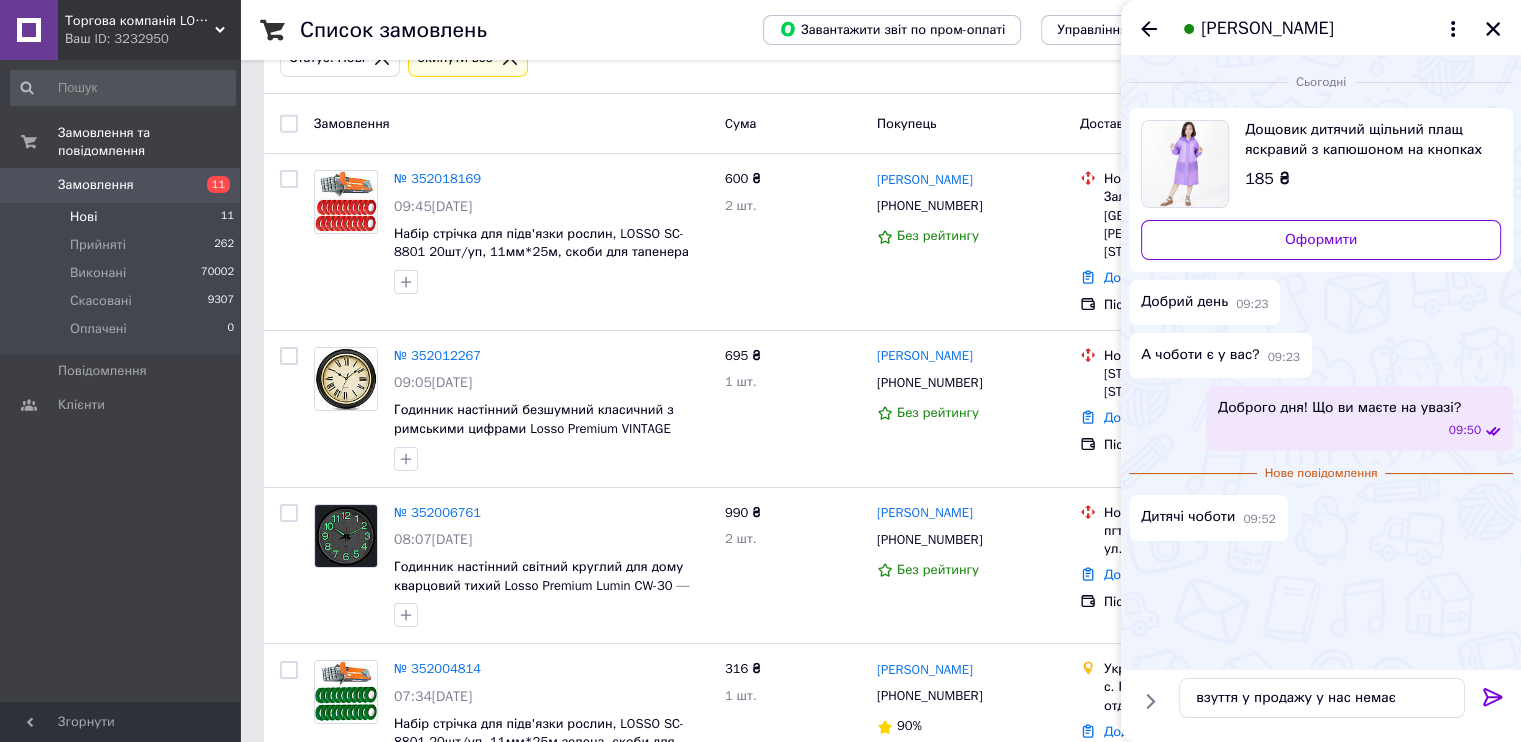 click 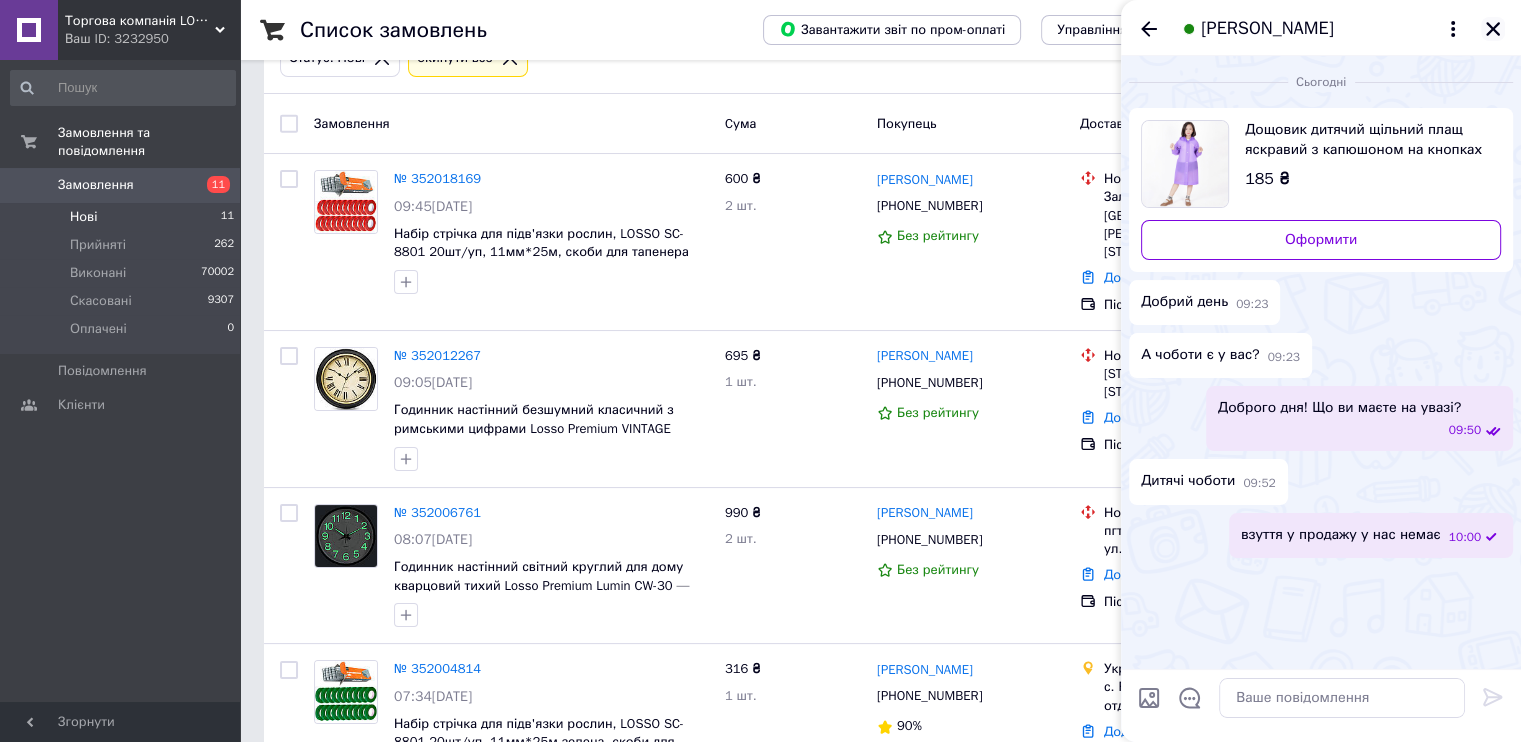 click 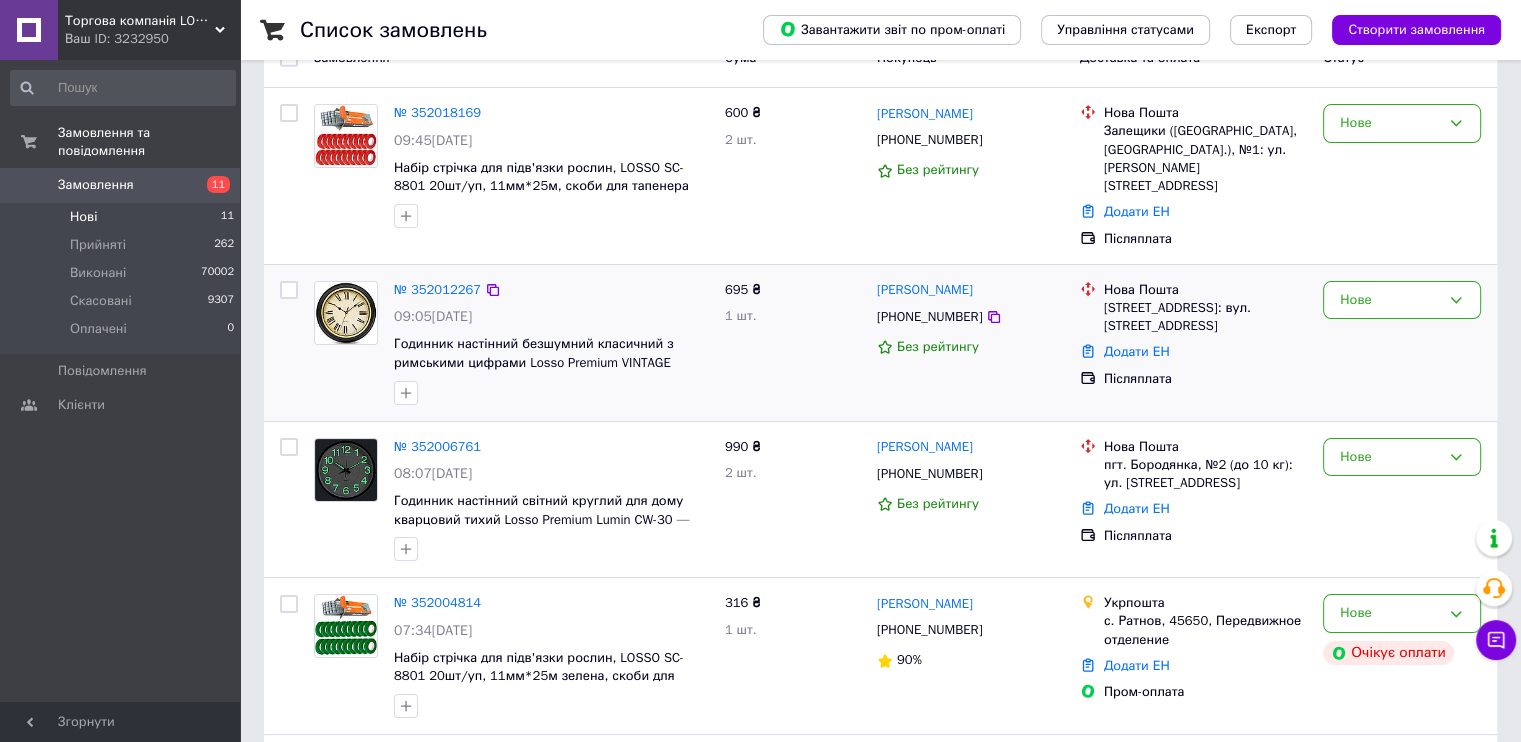 scroll, scrollTop: 200, scrollLeft: 0, axis: vertical 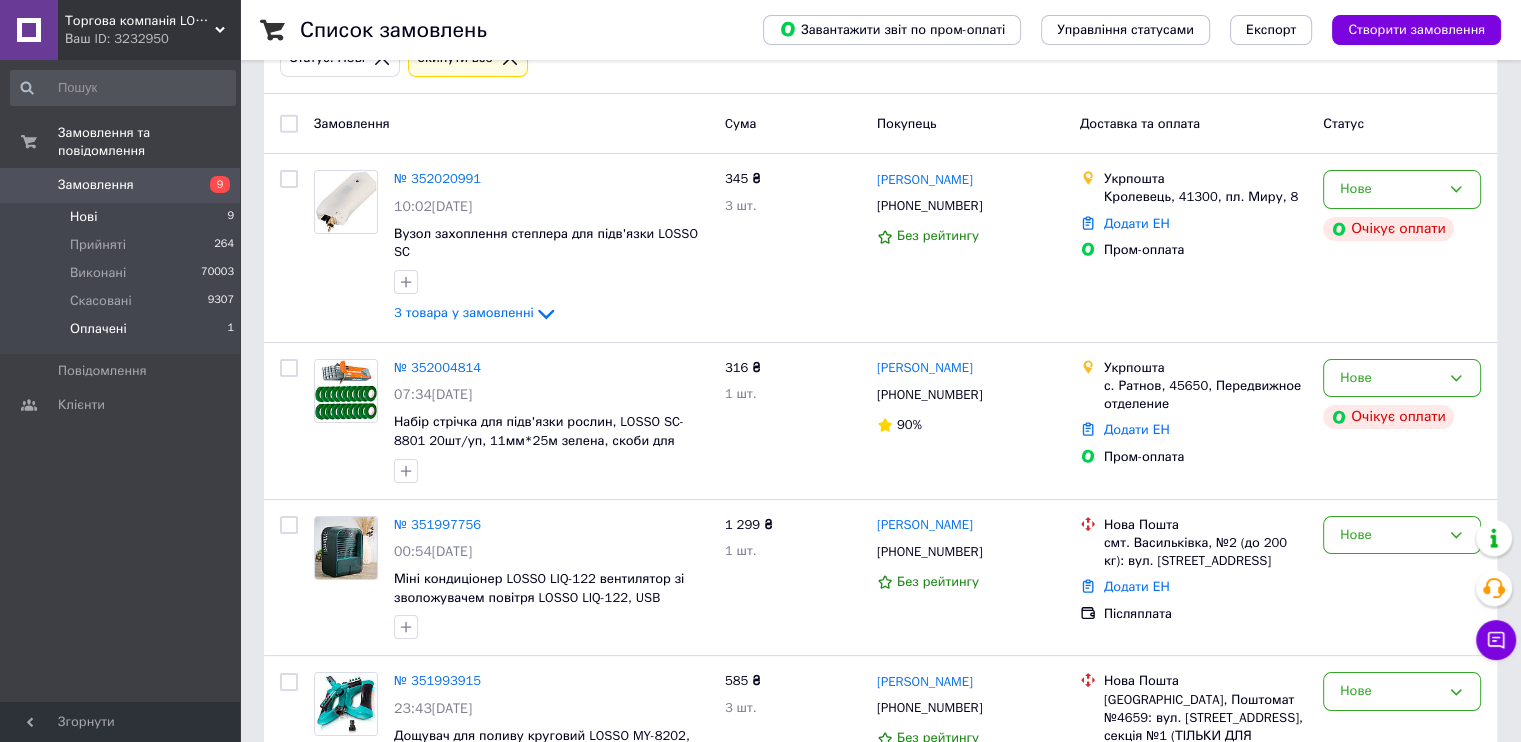 click on "Оплачені 1" at bounding box center [123, 334] 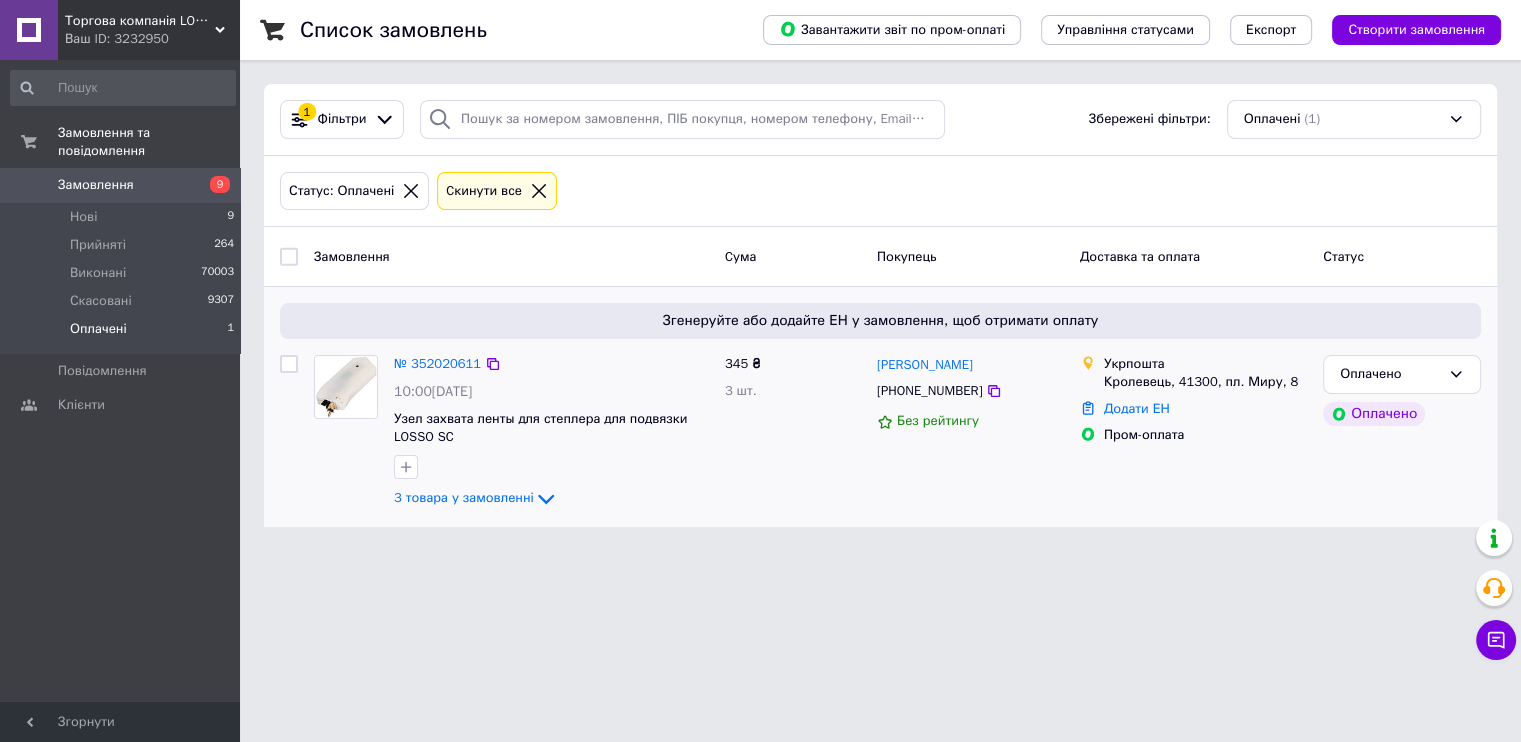 scroll, scrollTop: 0, scrollLeft: 0, axis: both 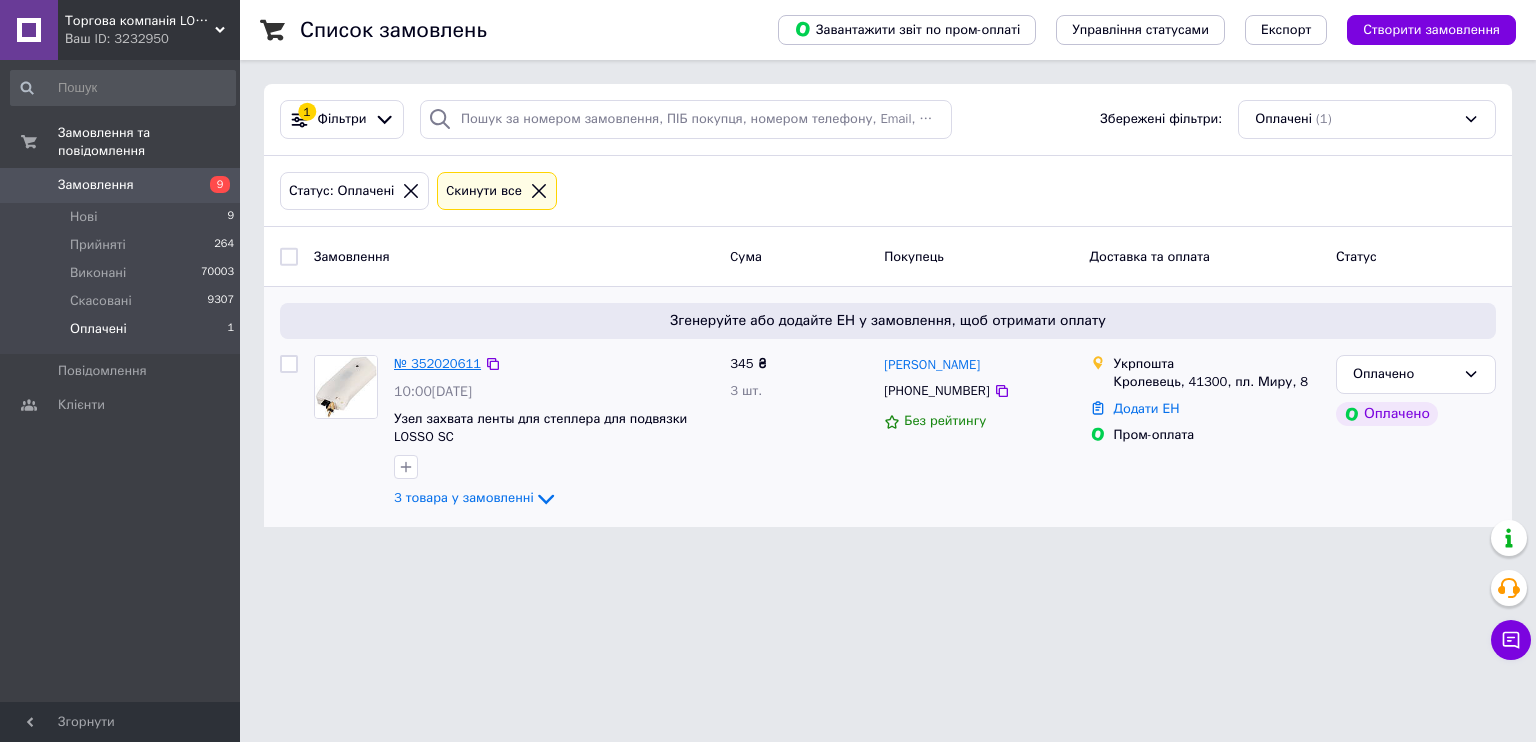 click on "№ 352020611" at bounding box center [437, 363] 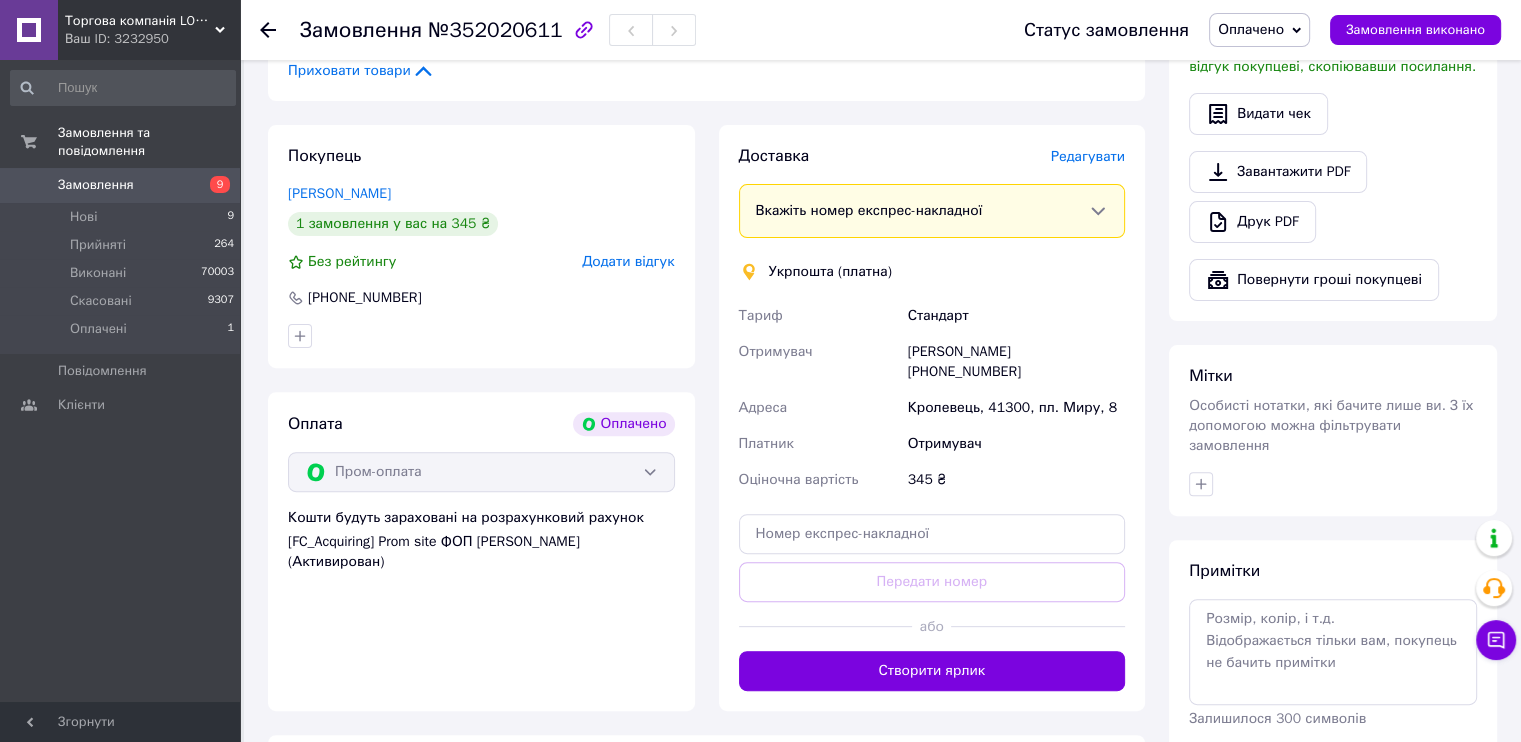 scroll, scrollTop: 600, scrollLeft: 0, axis: vertical 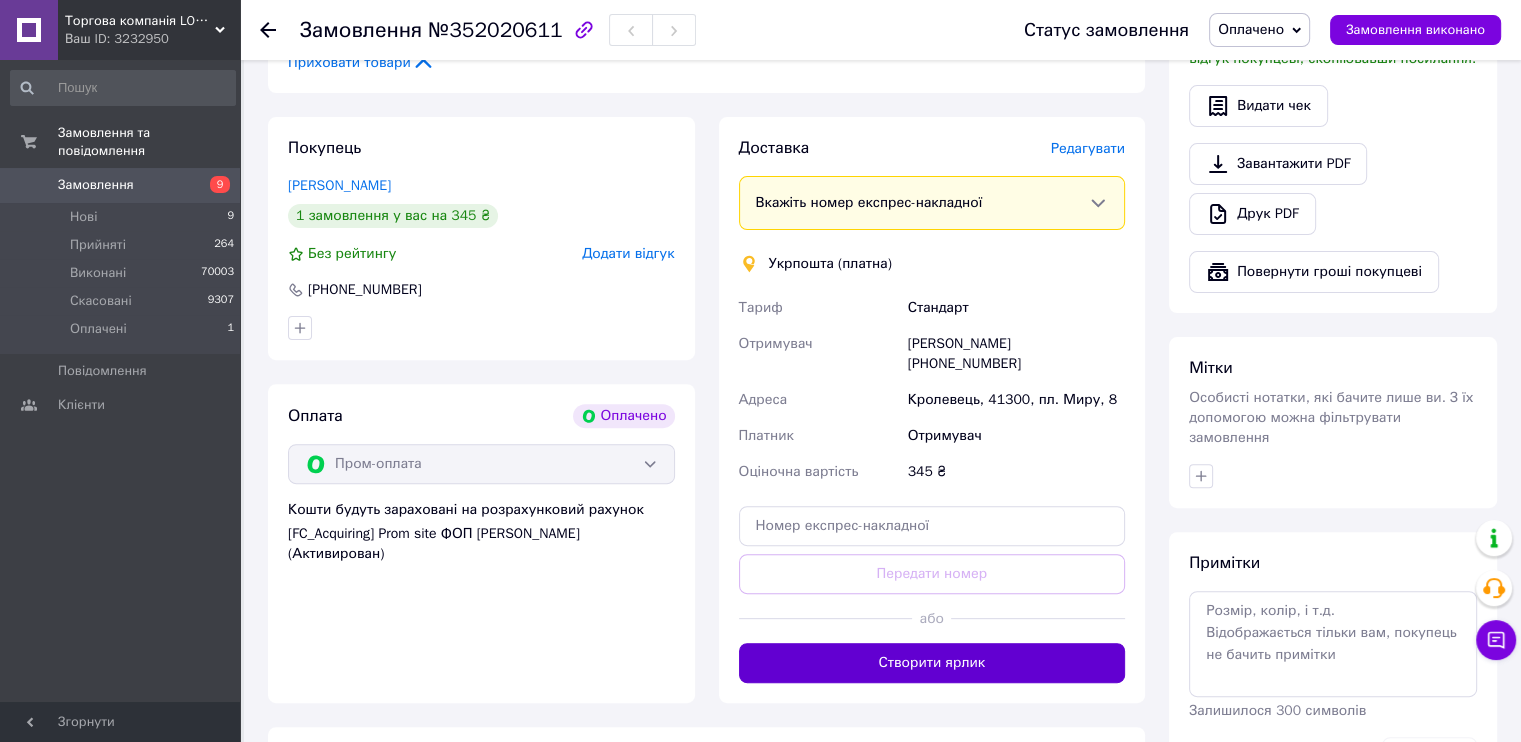 click on "Створити ярлик" at bounding box center (932, 663) 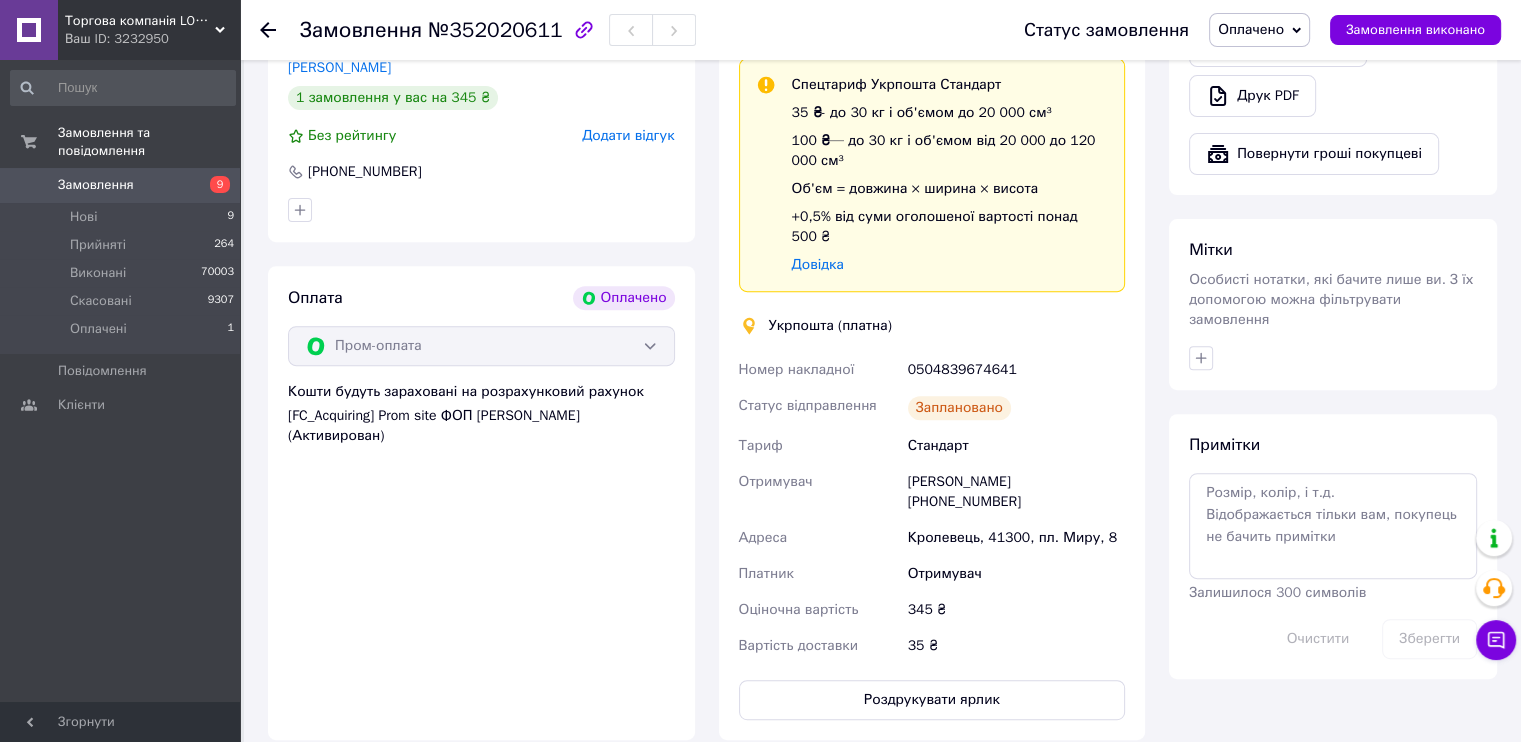 scroll, scrollTop: 733, scrollLeft: 0, axis: vertical 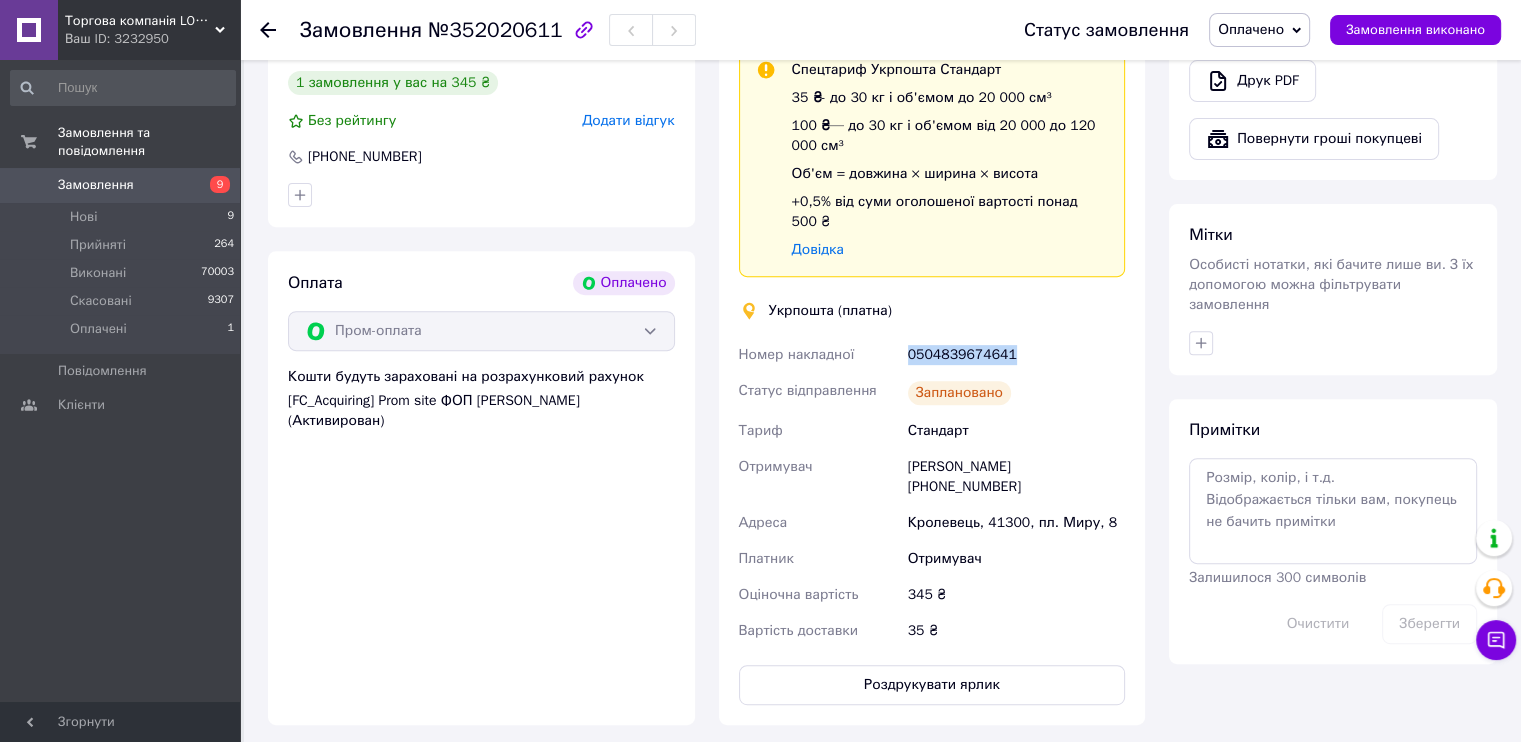 drag, startPoint x: 950, startPoint y: 337, endPoint x: 931, endPoint y: 335, distance: 19.104973 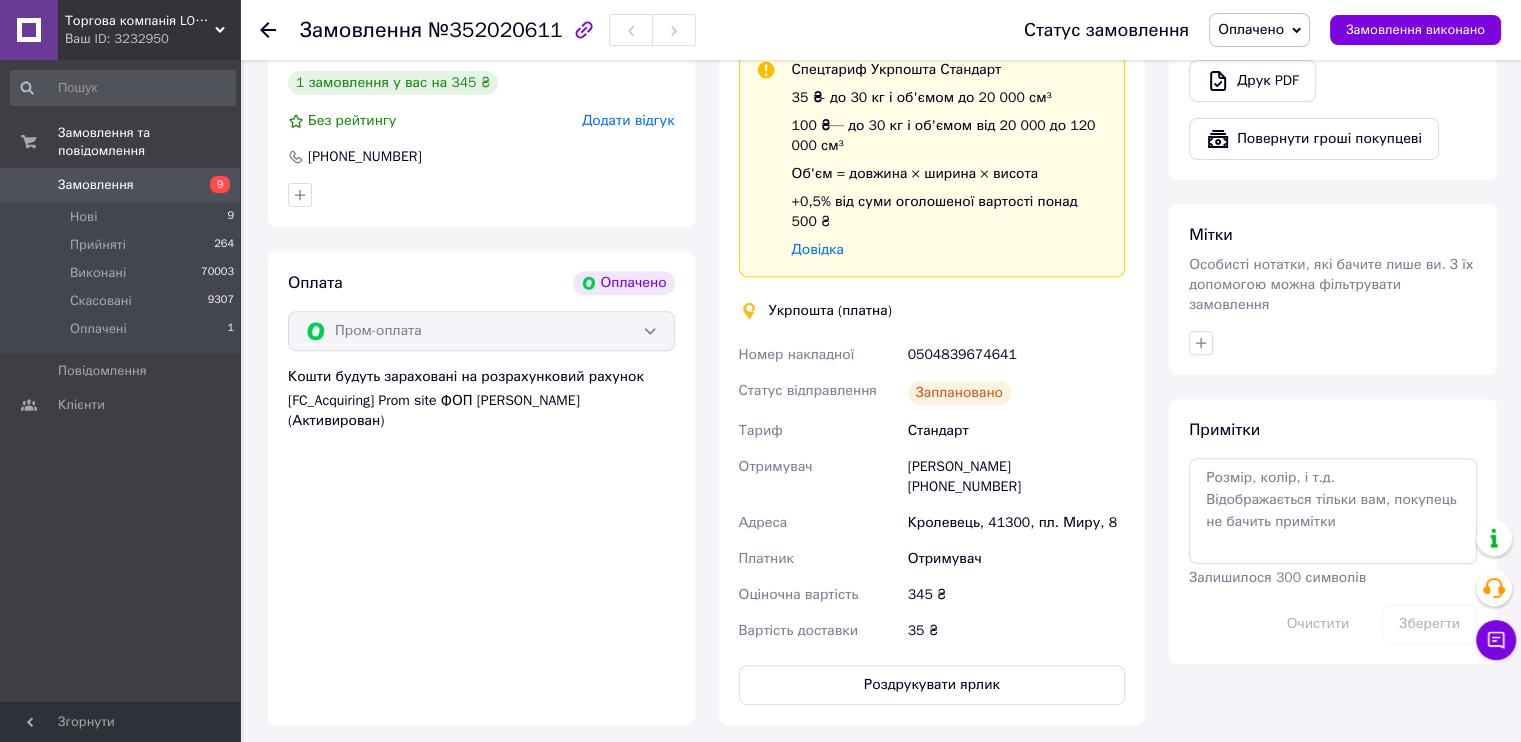 click 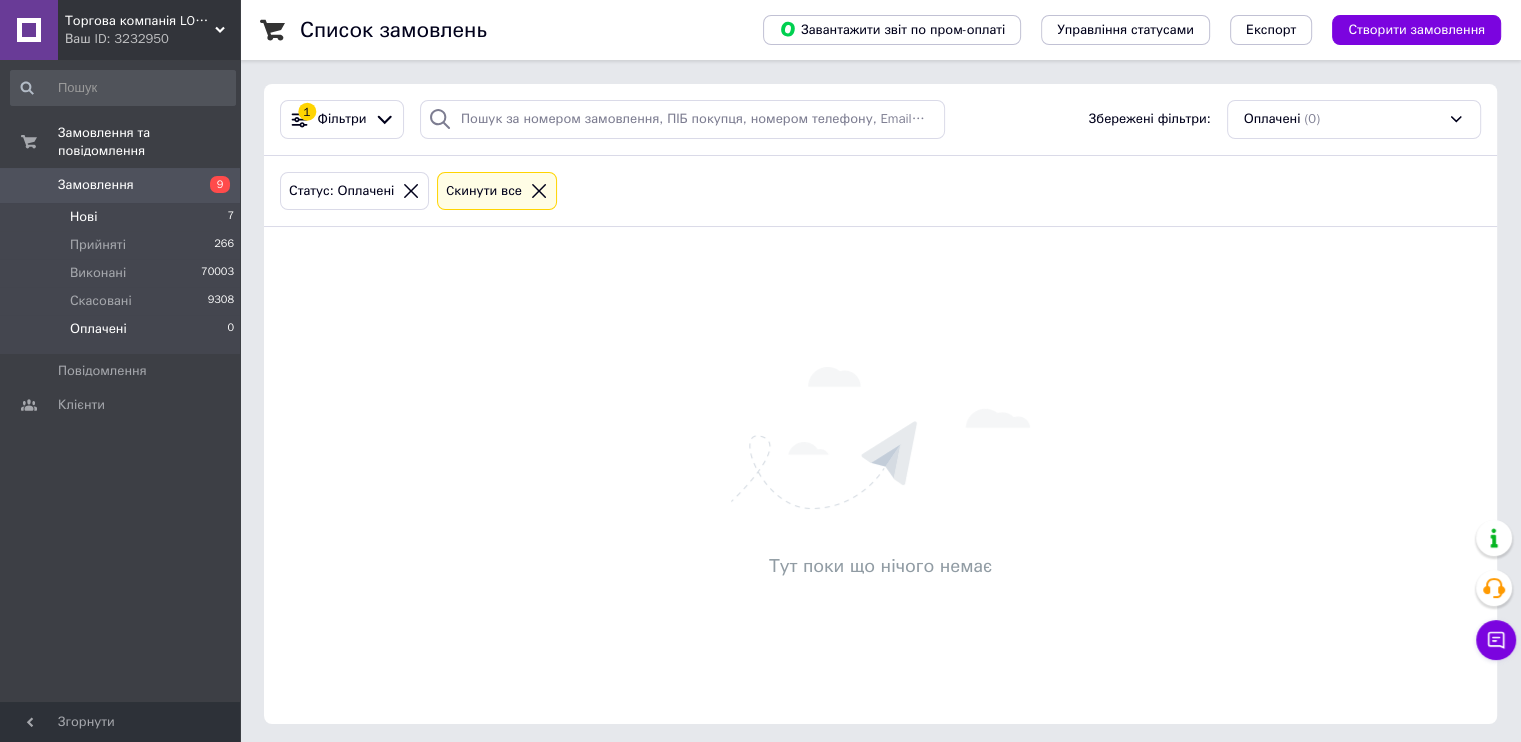 click on "Нові 7" at bounding box center [123, 217] 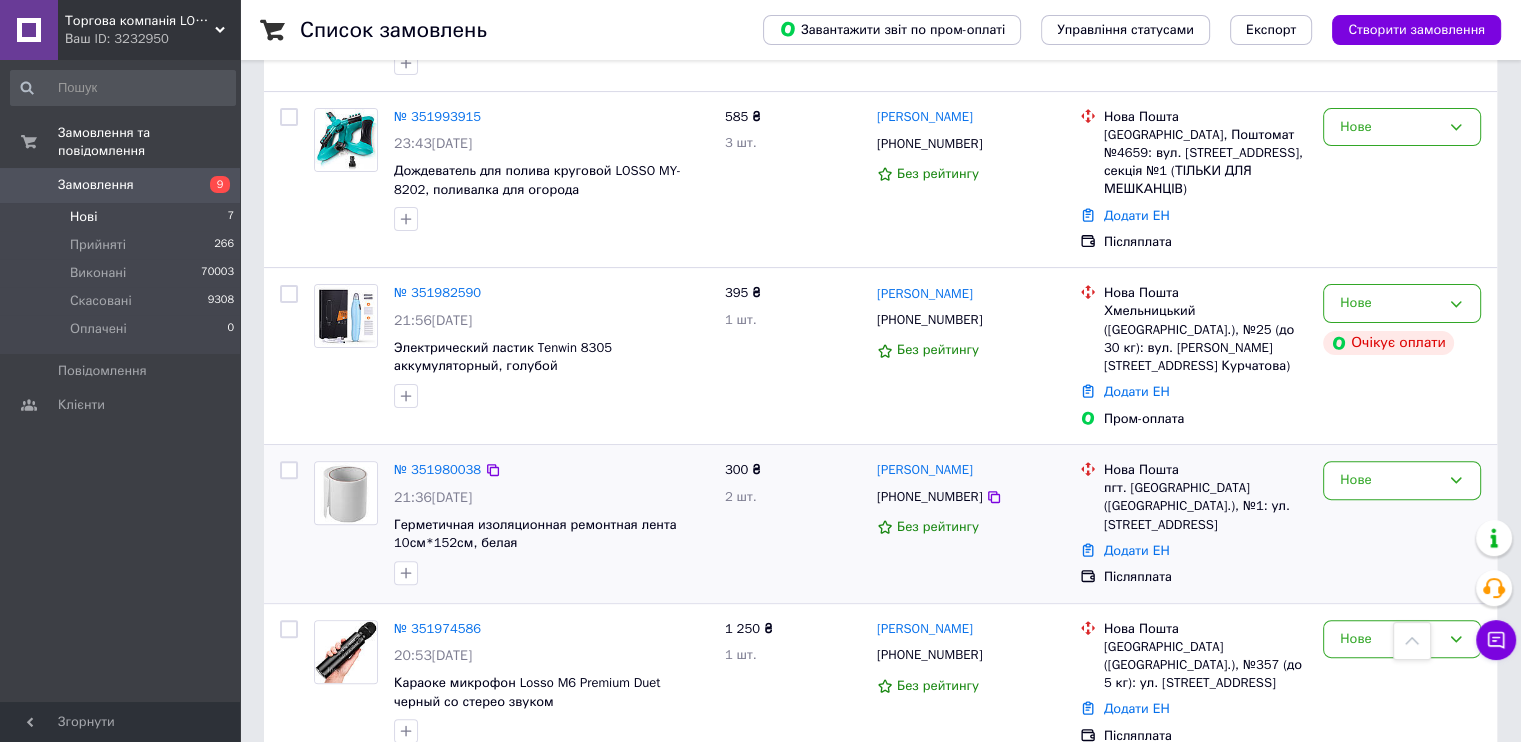 scroll, scrollTop: 533, scrollLeft: 0, axis: vertical 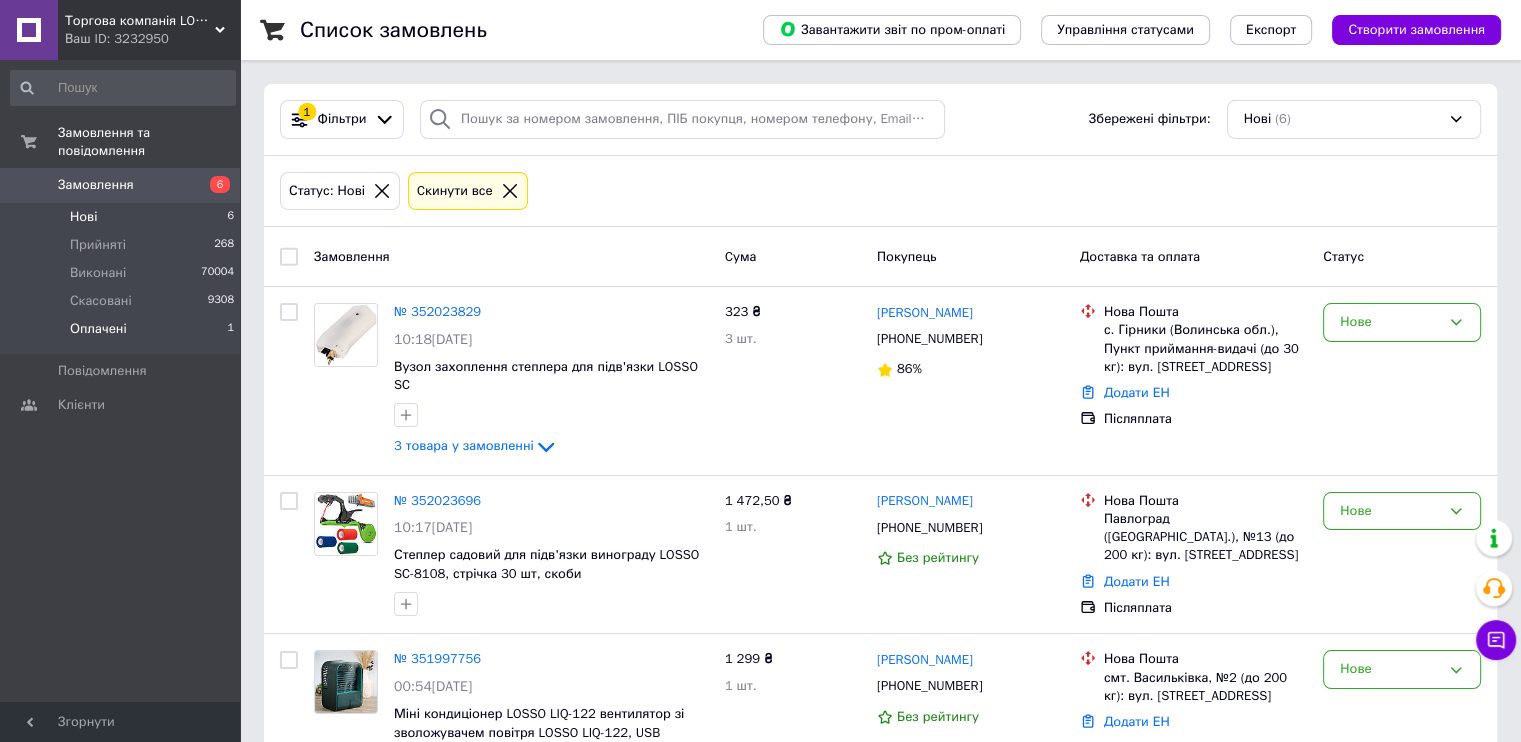 click on "Оплачені 1" at bounding box center (123, 334) 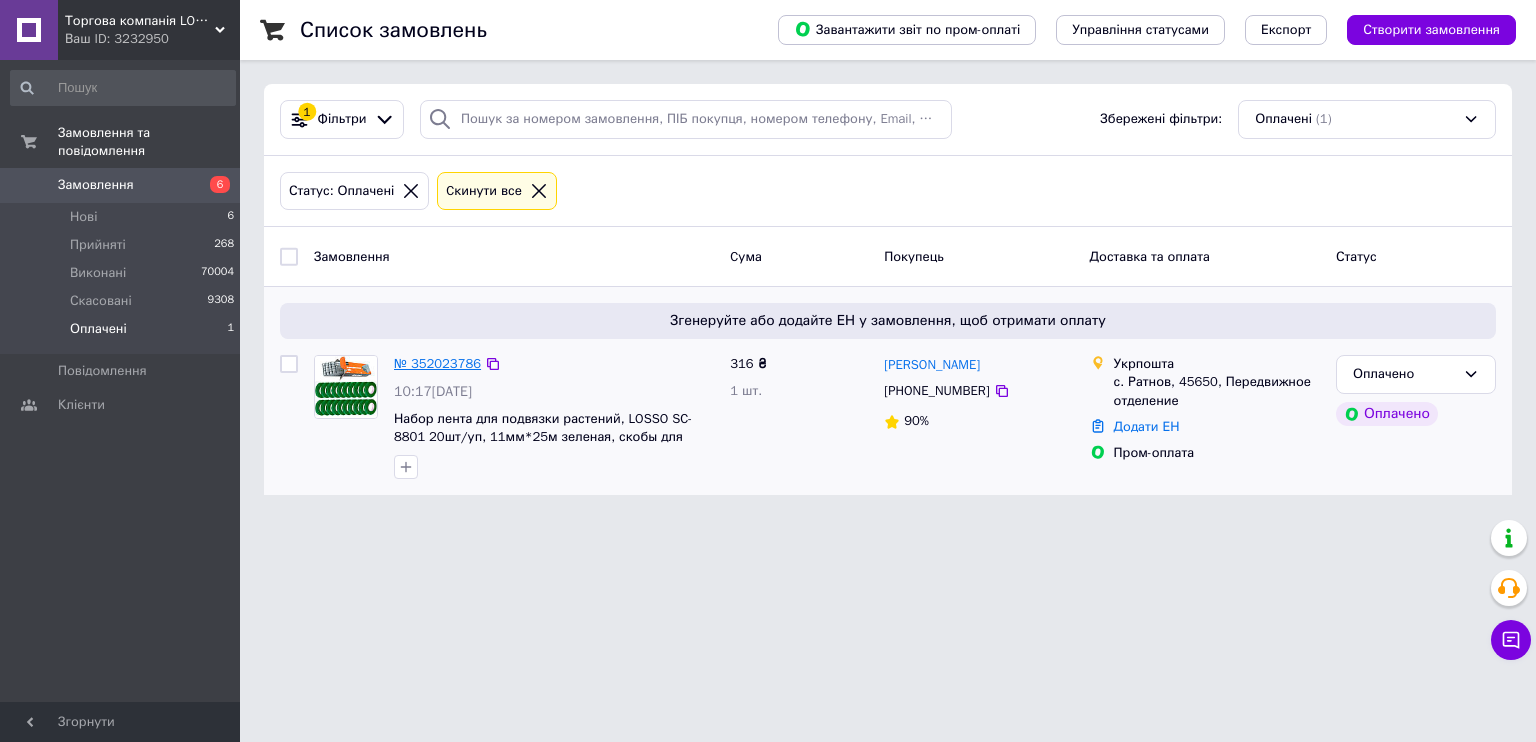 click on "№ 352023786" at bounding box center (437, 363) 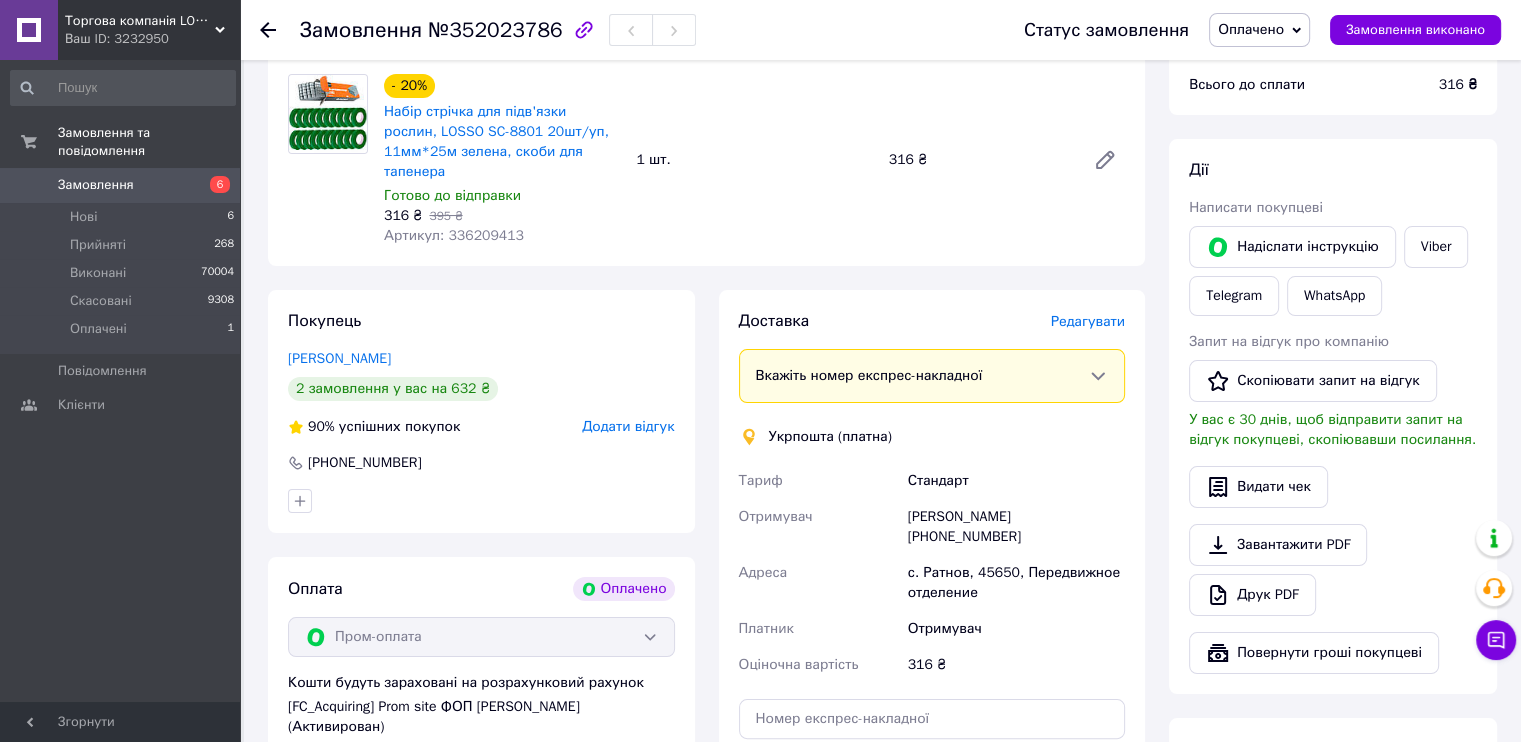 scroll, scrollTop: 389, scrollLeft: 0, axis: vertical 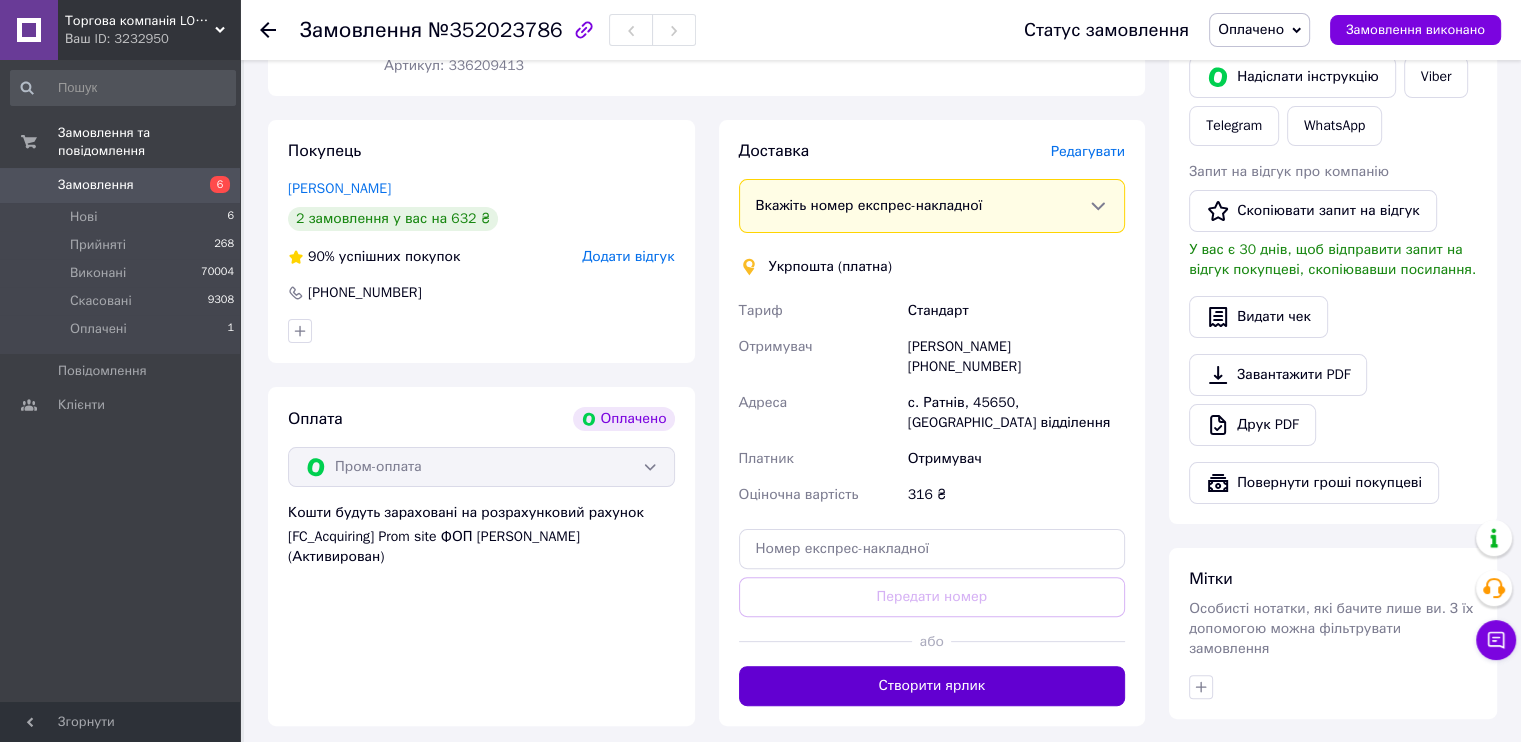 click on "Створити ярлик" at bounding box center [932, 686] 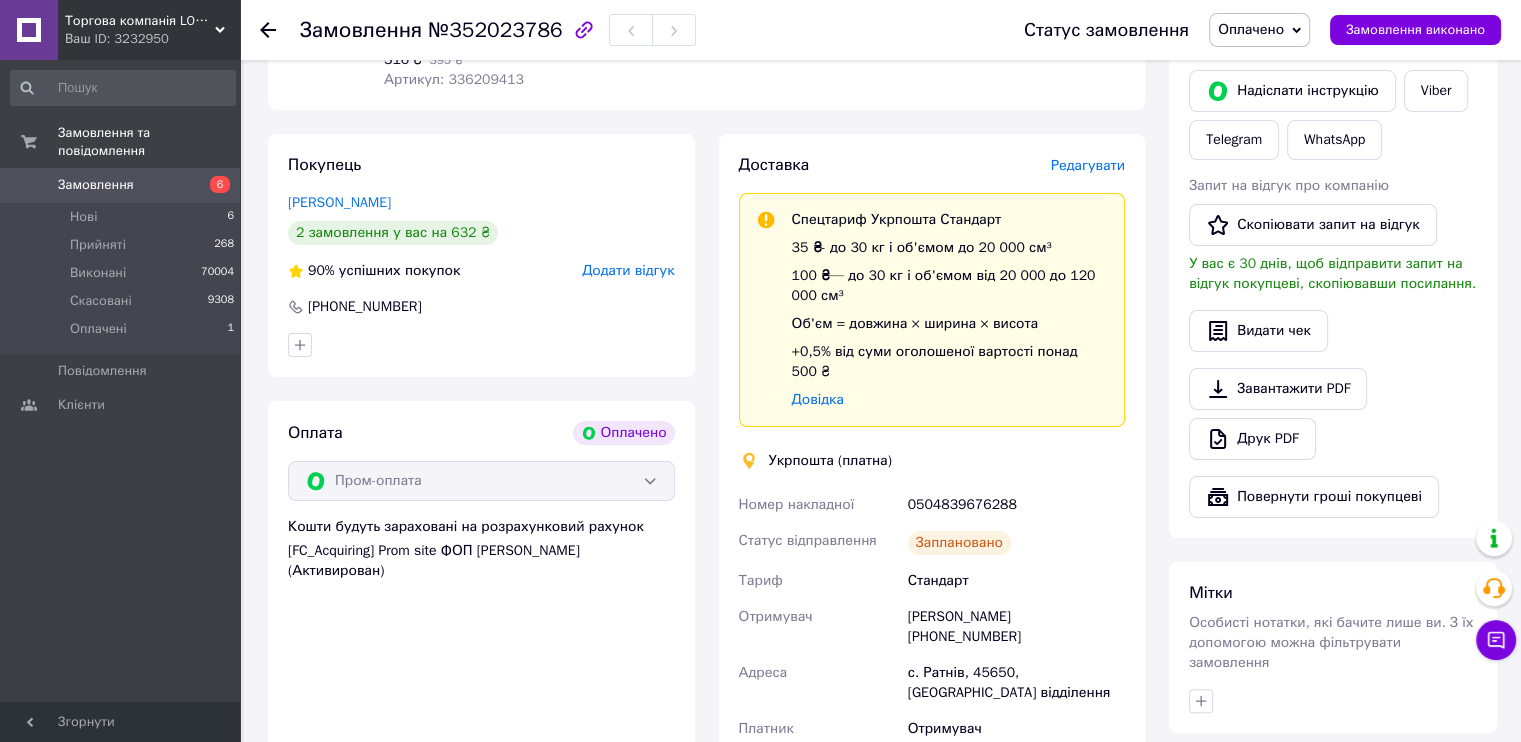scroll, scrollTop: 389, scrollLeft: 0, axis: vertical 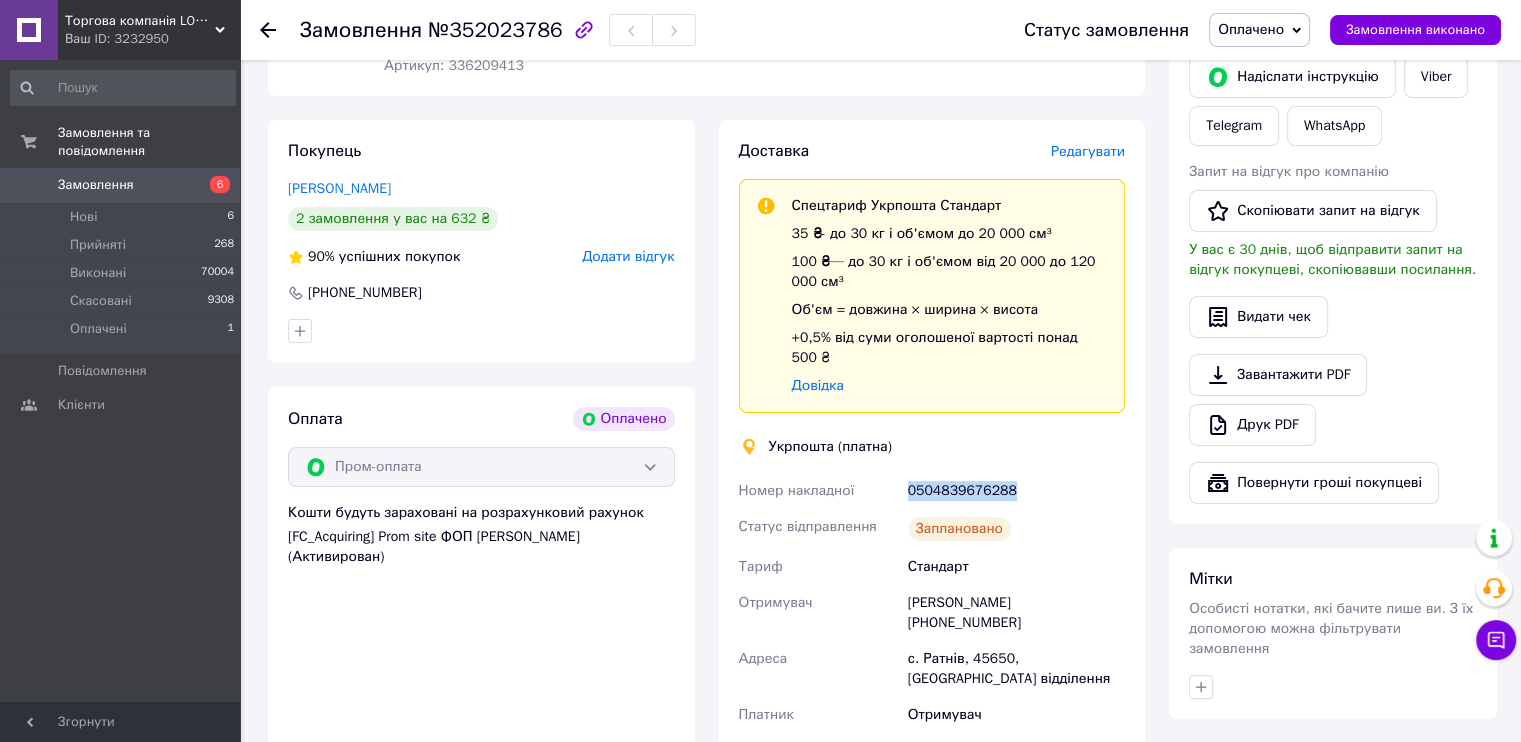 drag, startPoint x: 1012, startPoint y: 455, endPoint x: 877, endPoint y: 454, distance: 135.00371 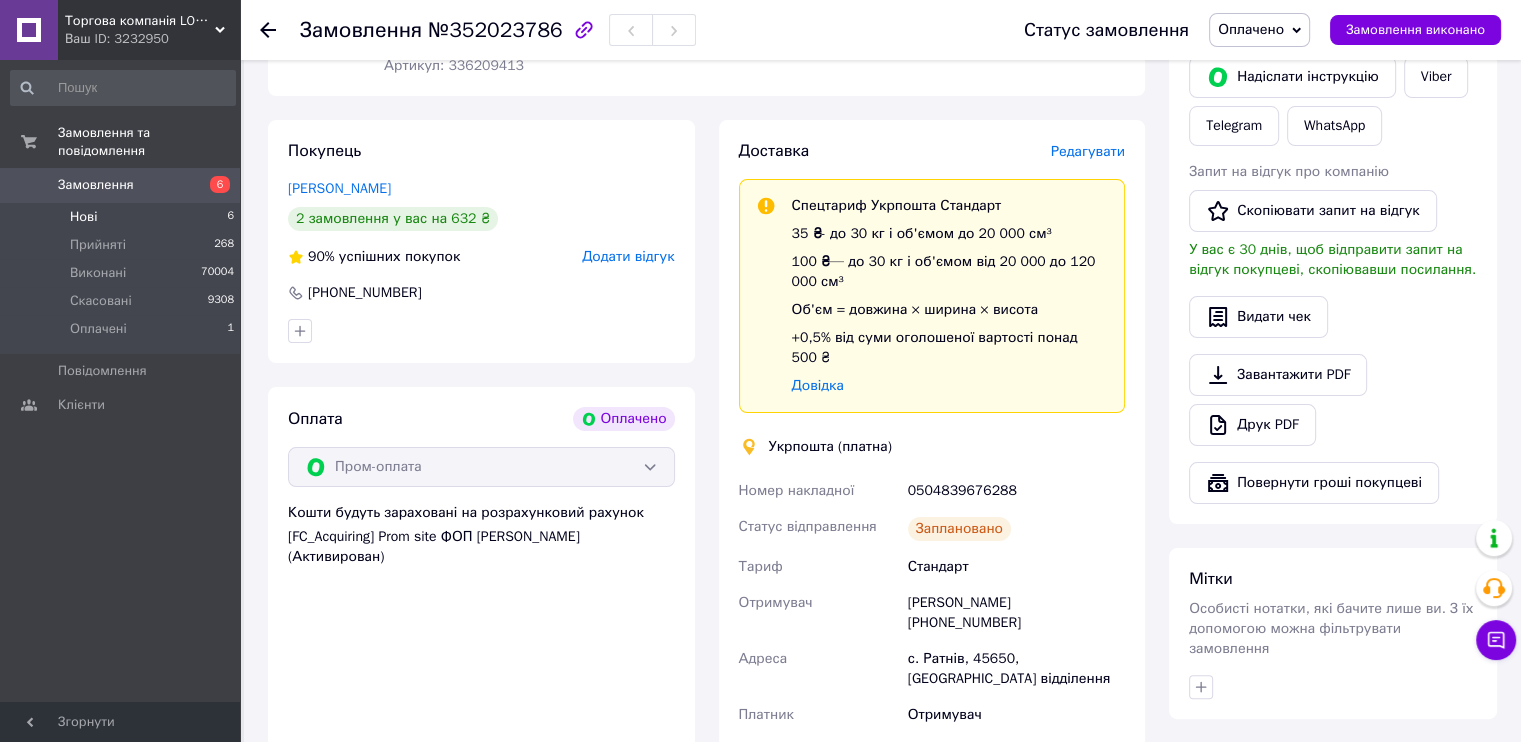 click on "Нові 6" at bounding box center [123, 217] 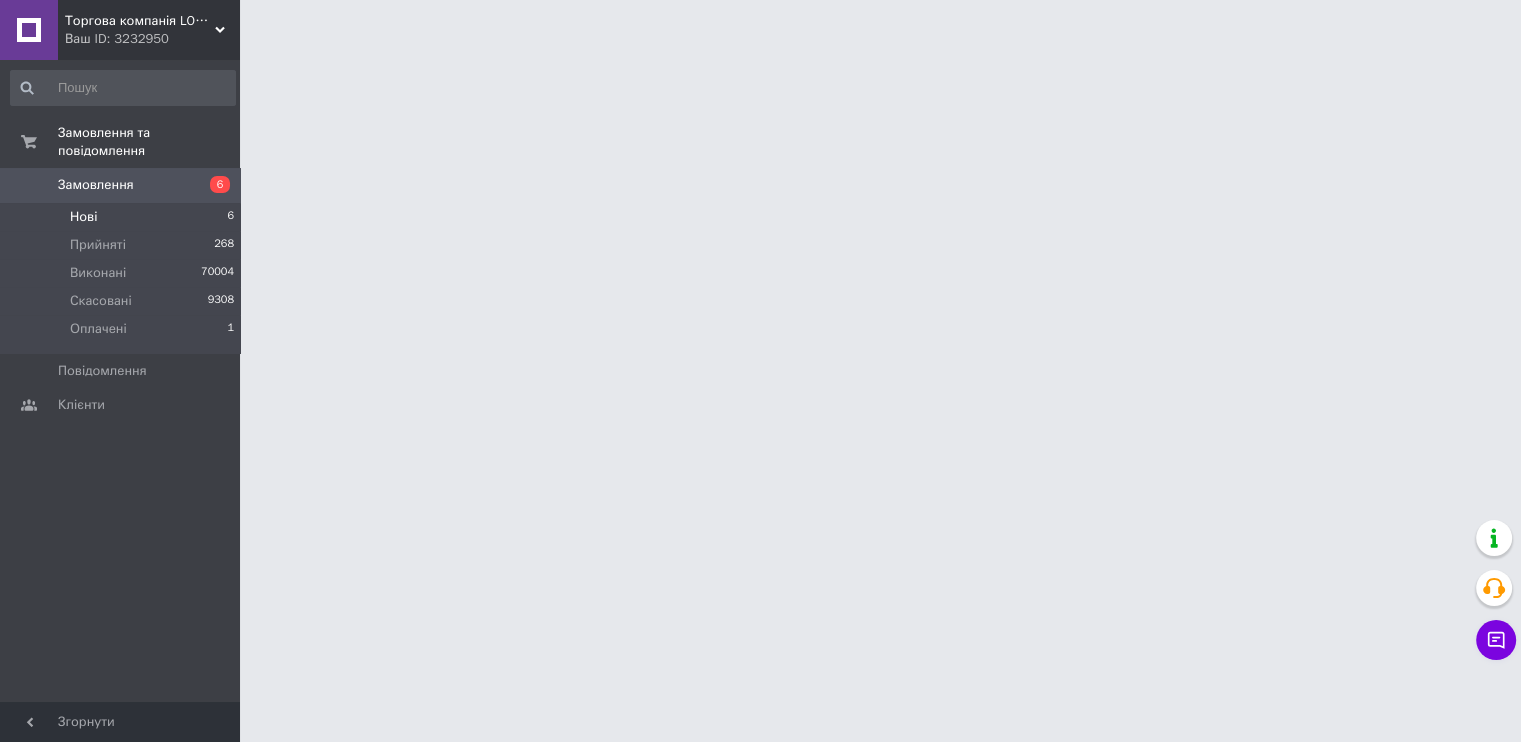 scroll, scrollTop: 0, scrollLeft: 0, axis: both 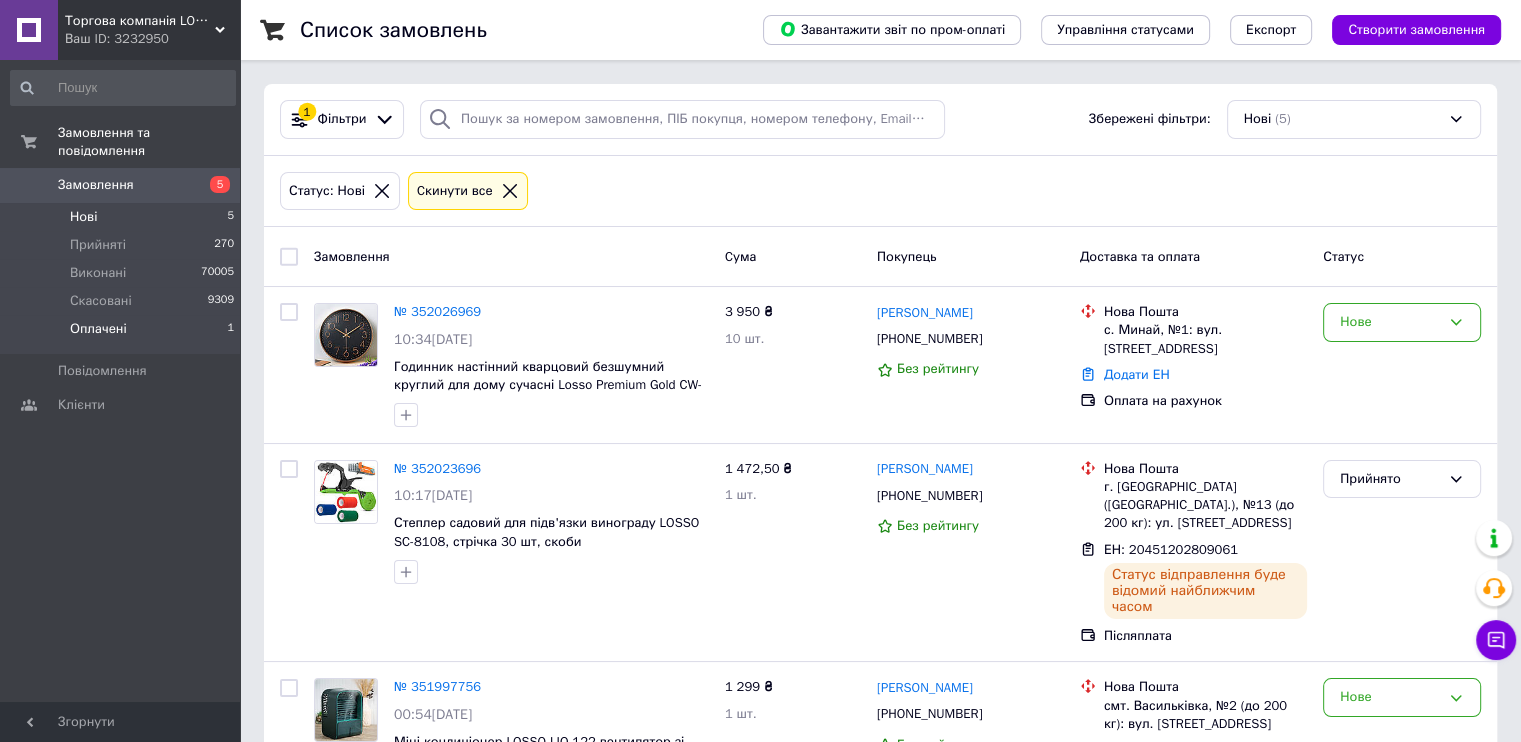 click on "Оплачені 1" at bounding box center [123, 334] 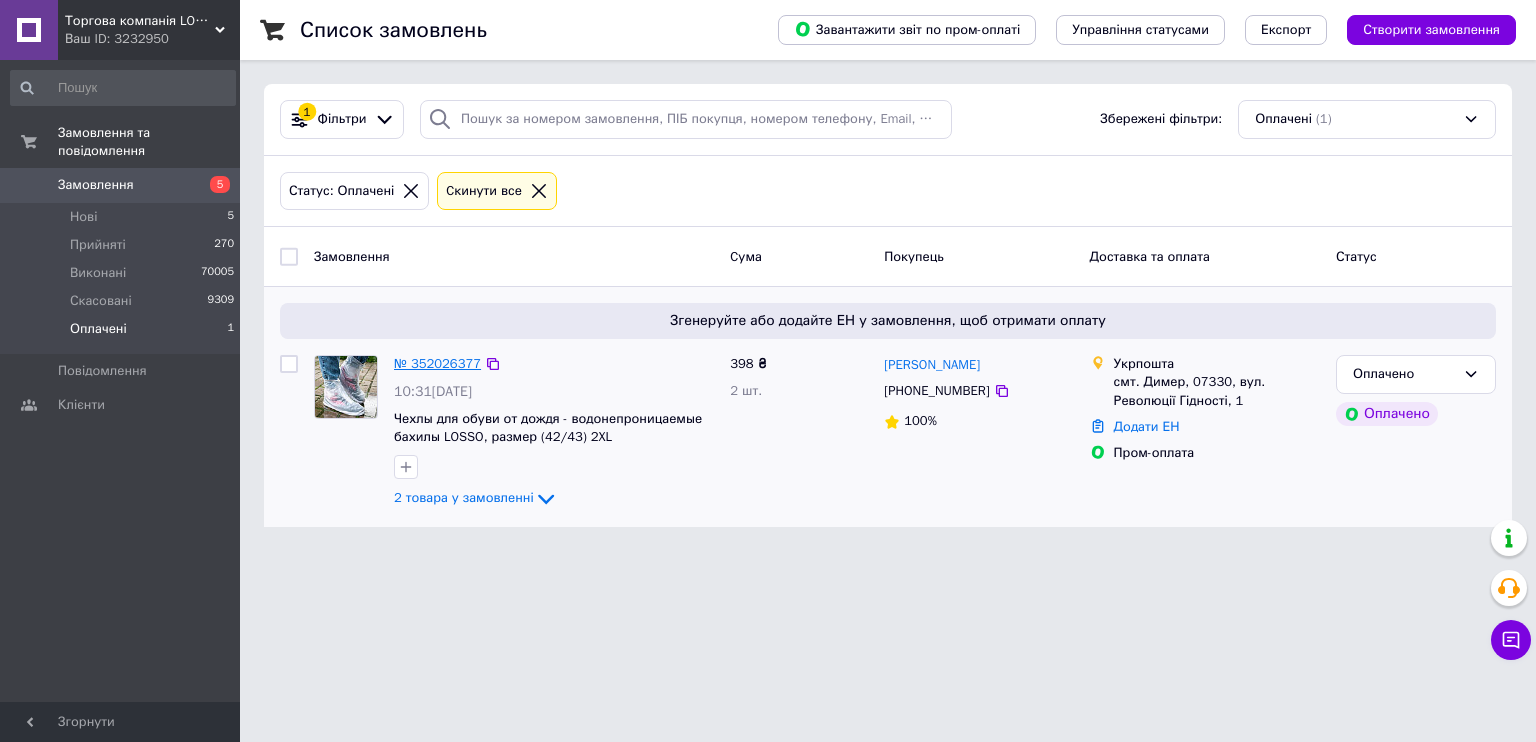 click on "№ 352026377" at bounding box center (437, 363) 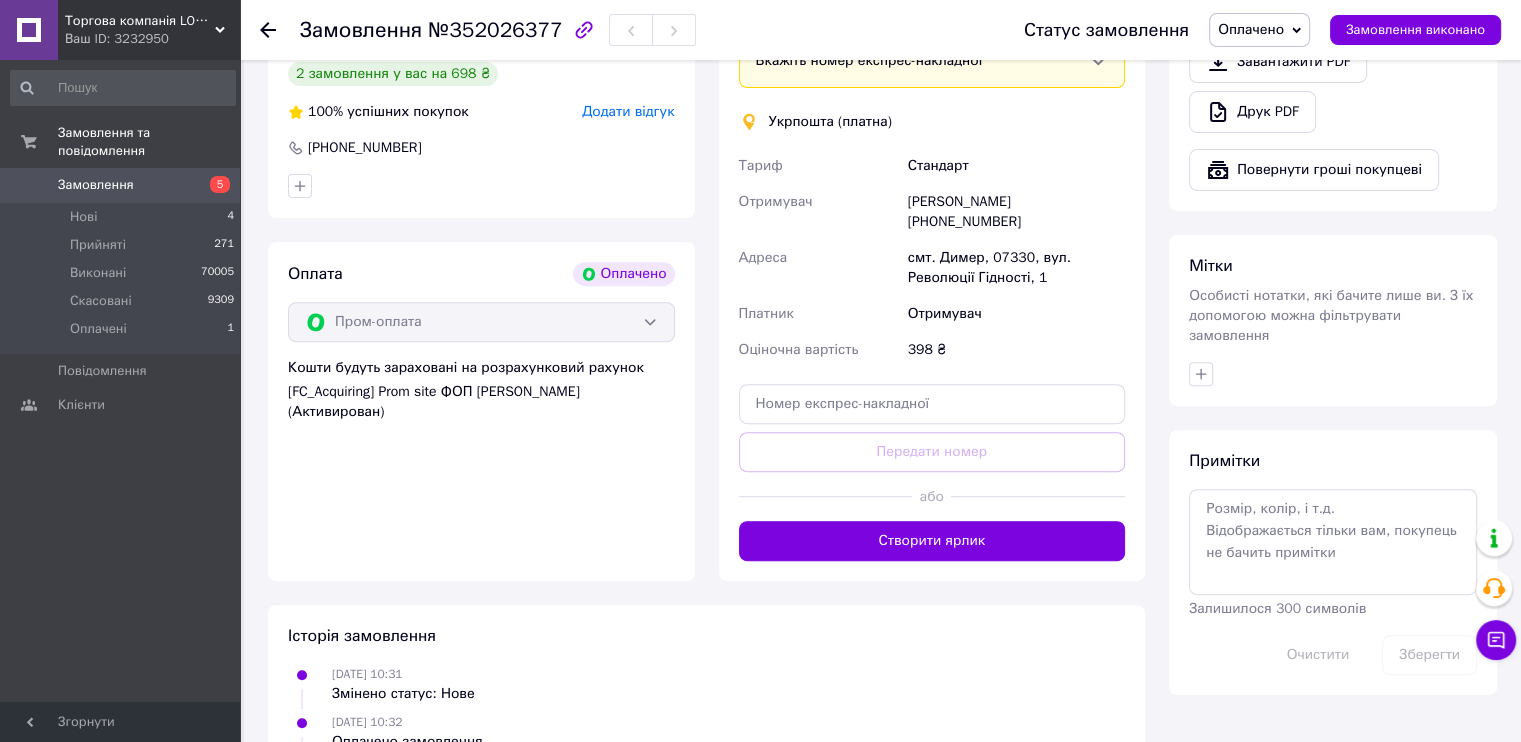 scroll, scrollTop: 723, scrollLeft: 0, axis: vertical 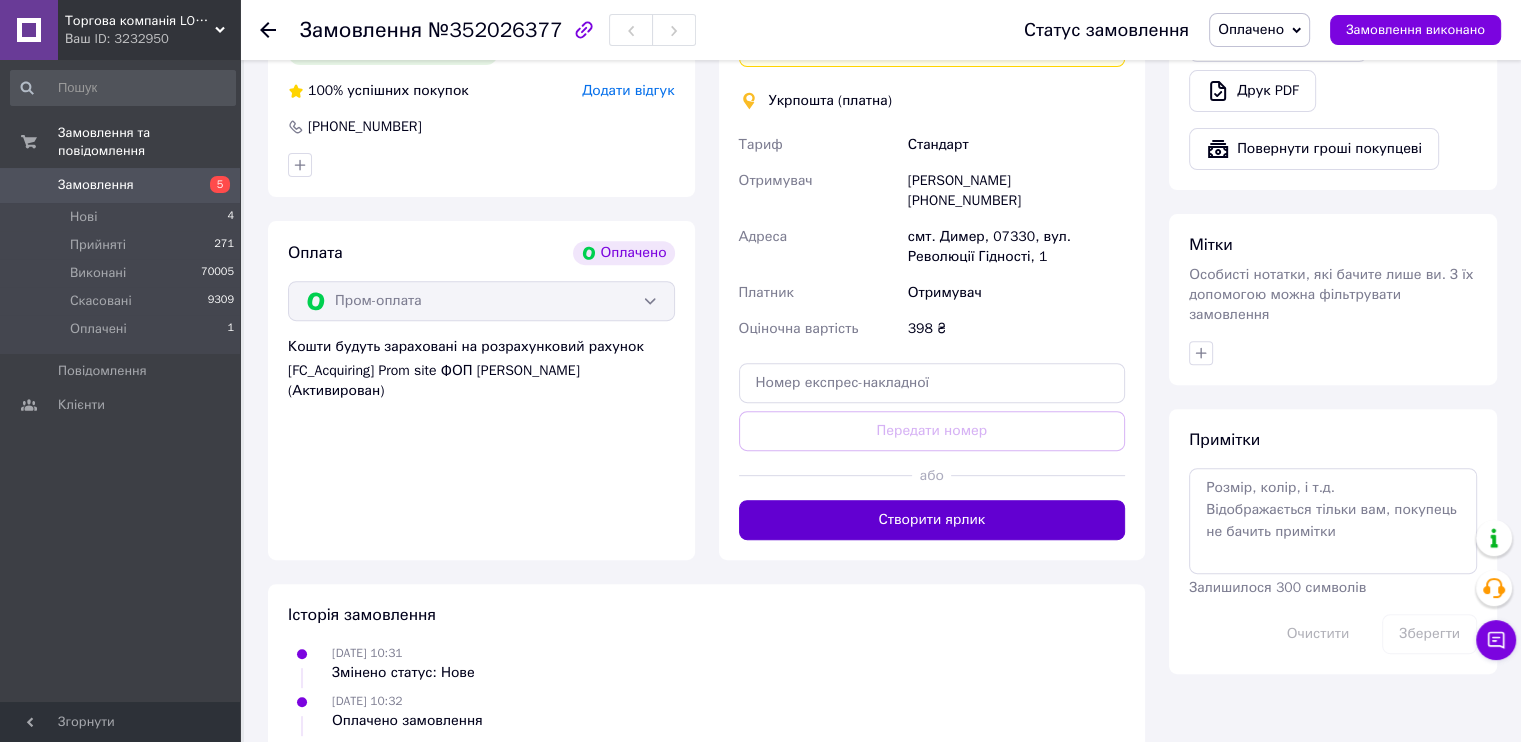 click on "Створити ярлик" at bounding box center [932, 520] 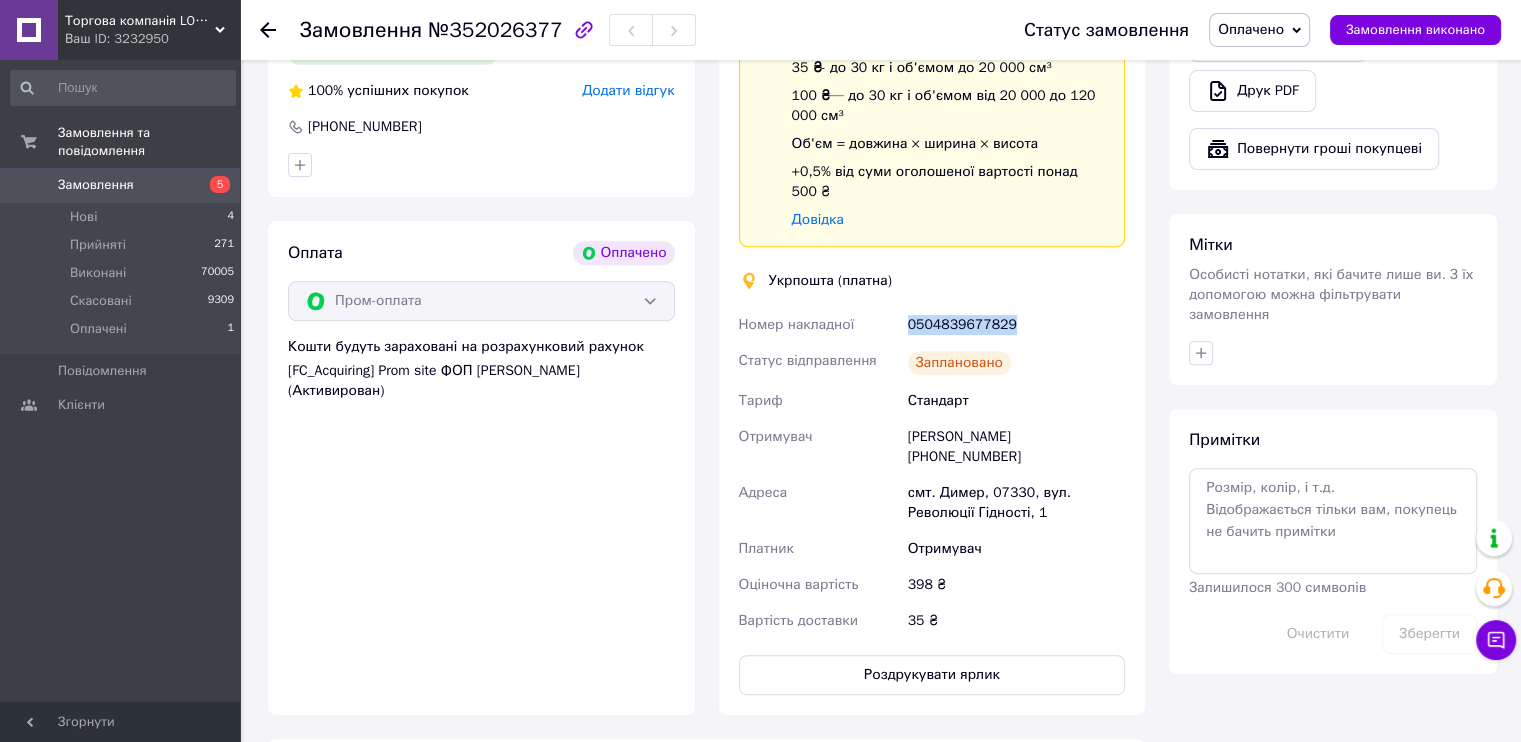 drag, startPoint x: 1020, startPoint y: 307, endPoint x: 895, endPoint y: 307, distance: 125 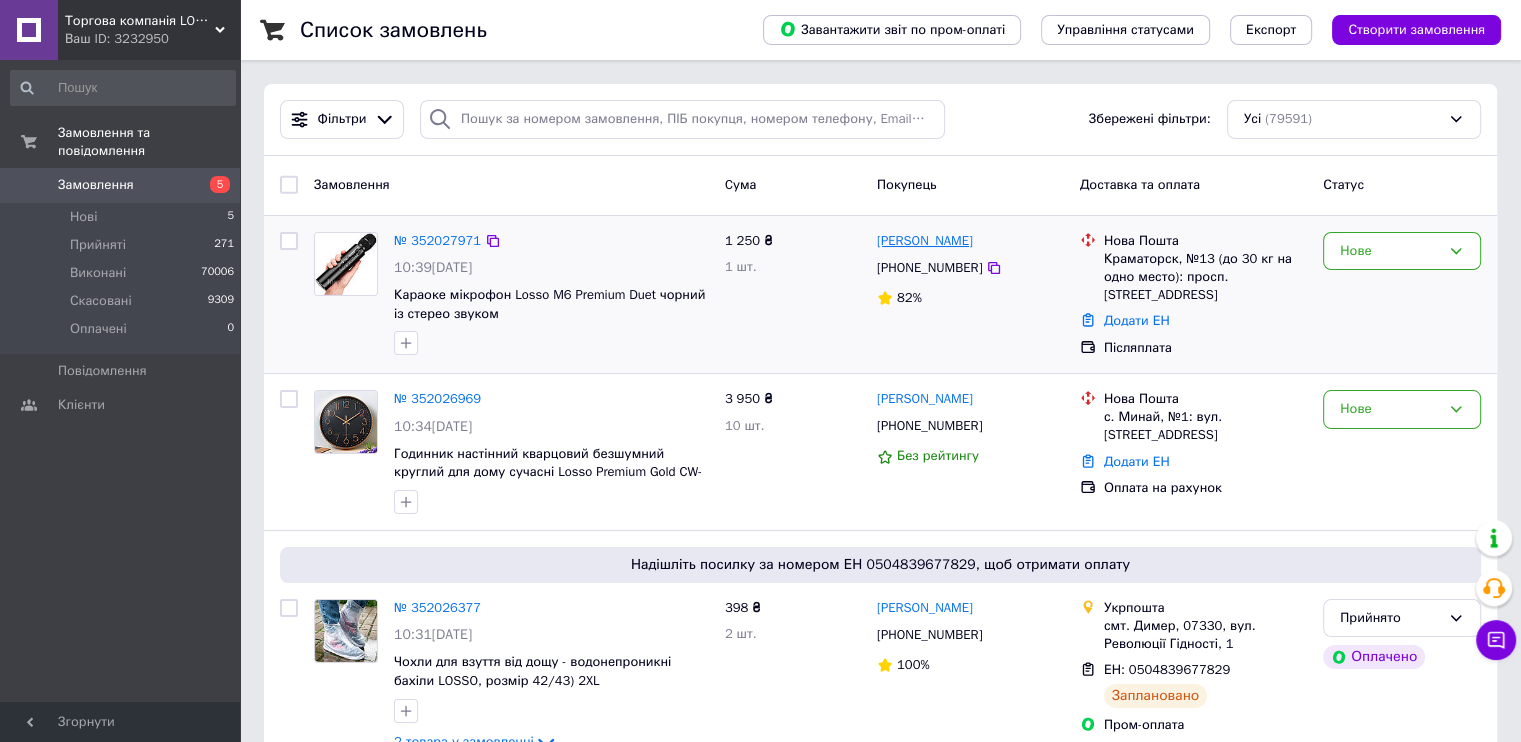 click on "Анна Юнак" at bounding box center [925, 241] 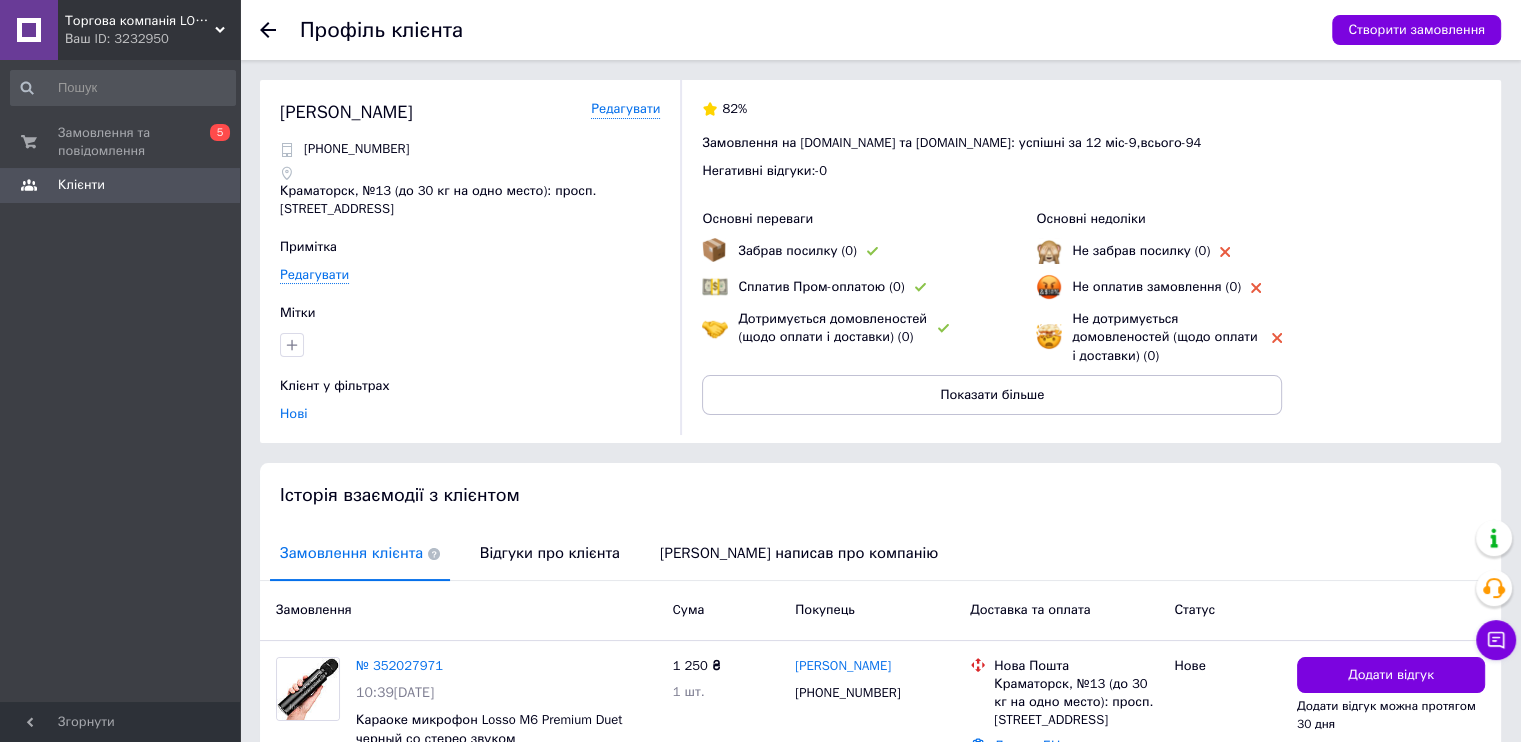 drag, startPoint x: 508, startPoint y: 556, endPoint x: 511, endPoint y: 507, distance: 49.09175 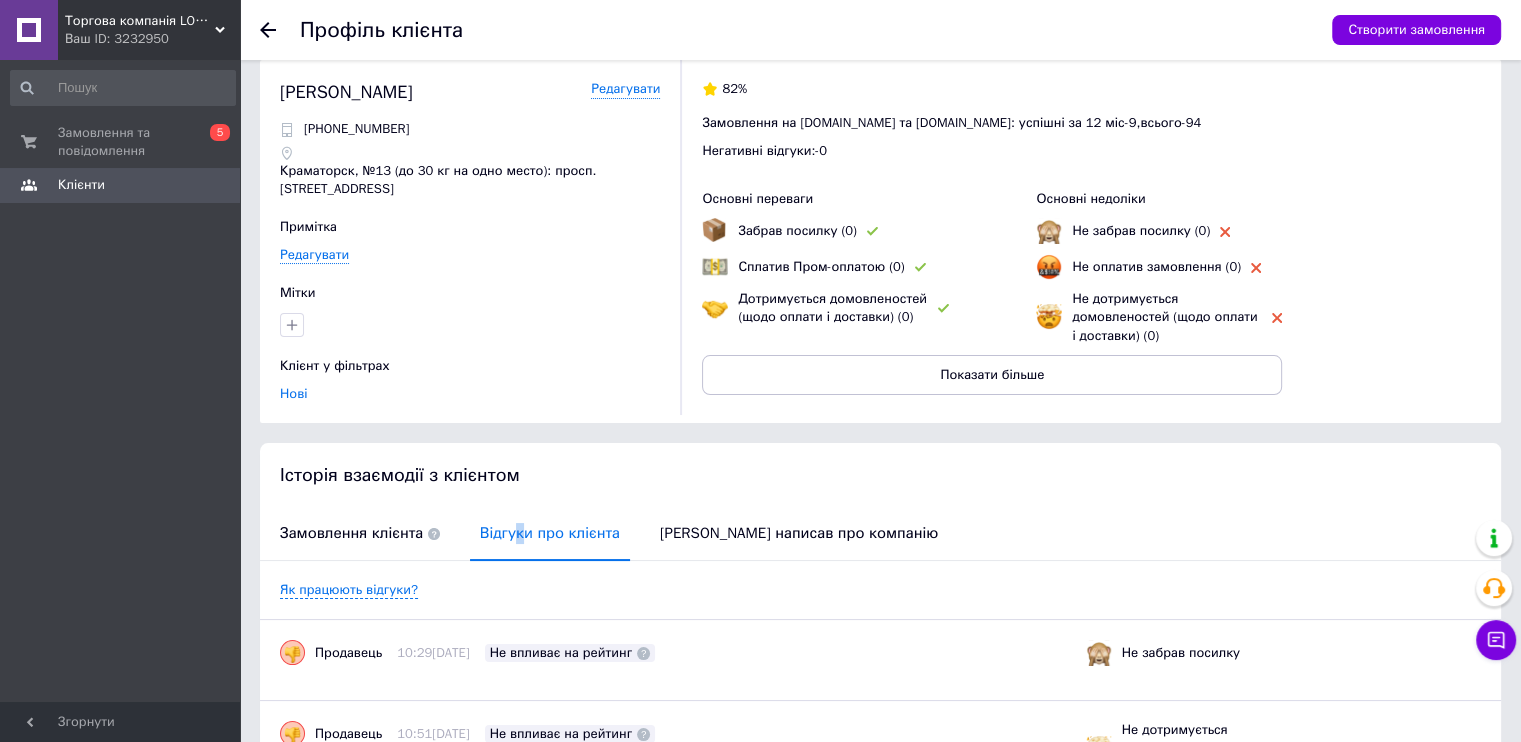 scroll, scrollTop: 0, scrollLeft: 0, axis: both 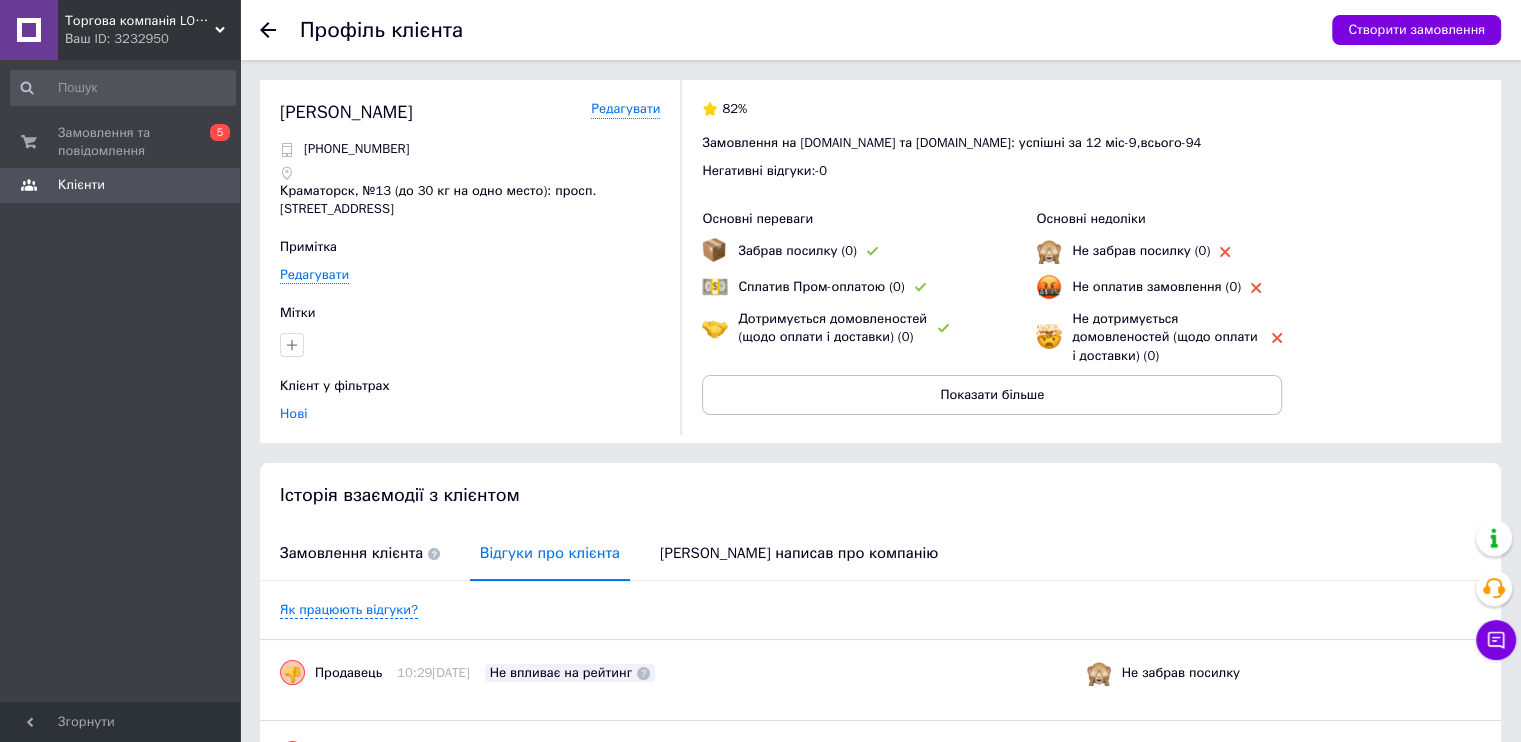 click 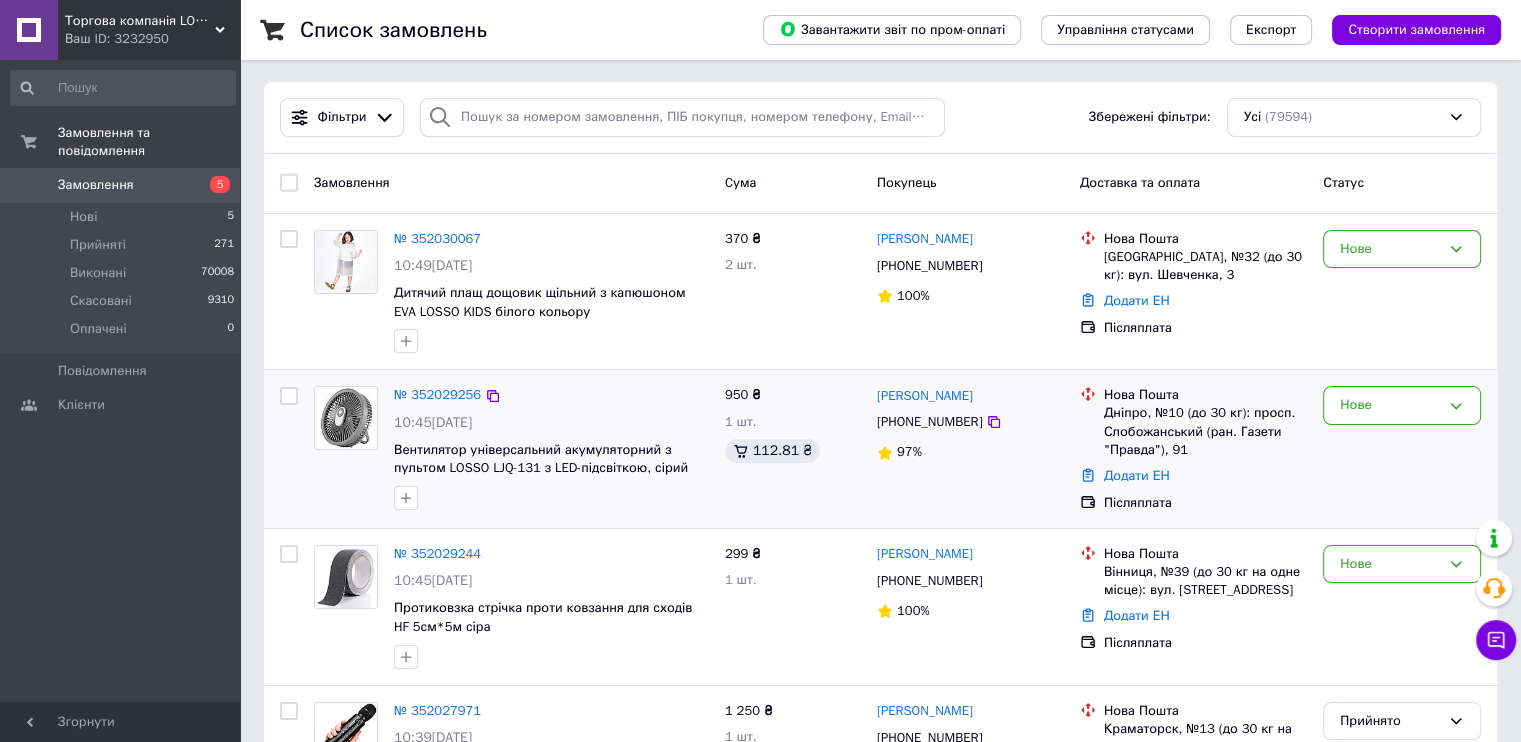 scroll, scrollTop: 0, scrollLeft: 0, axis: both 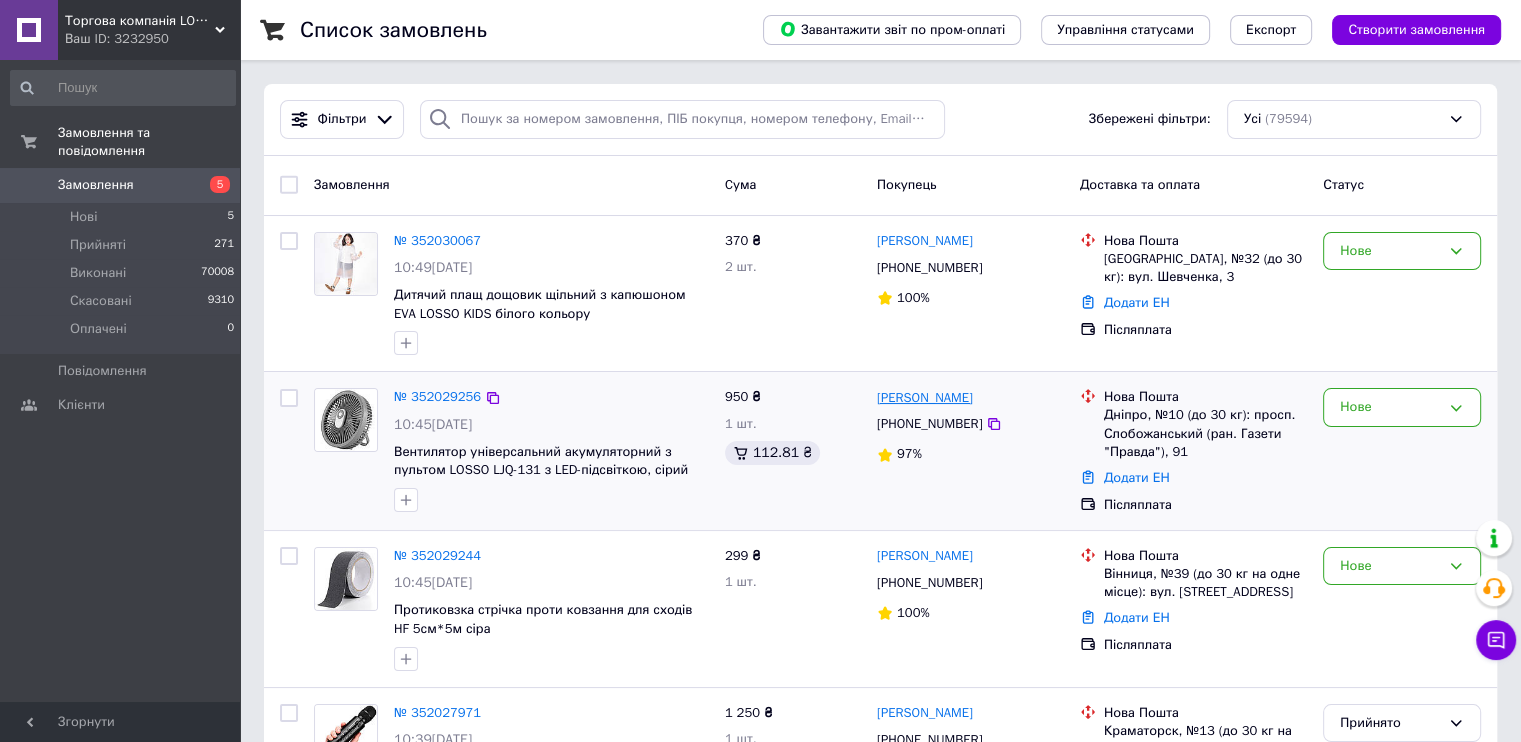 click on "Владимир Мироненко" at bounding box center [925, 398] 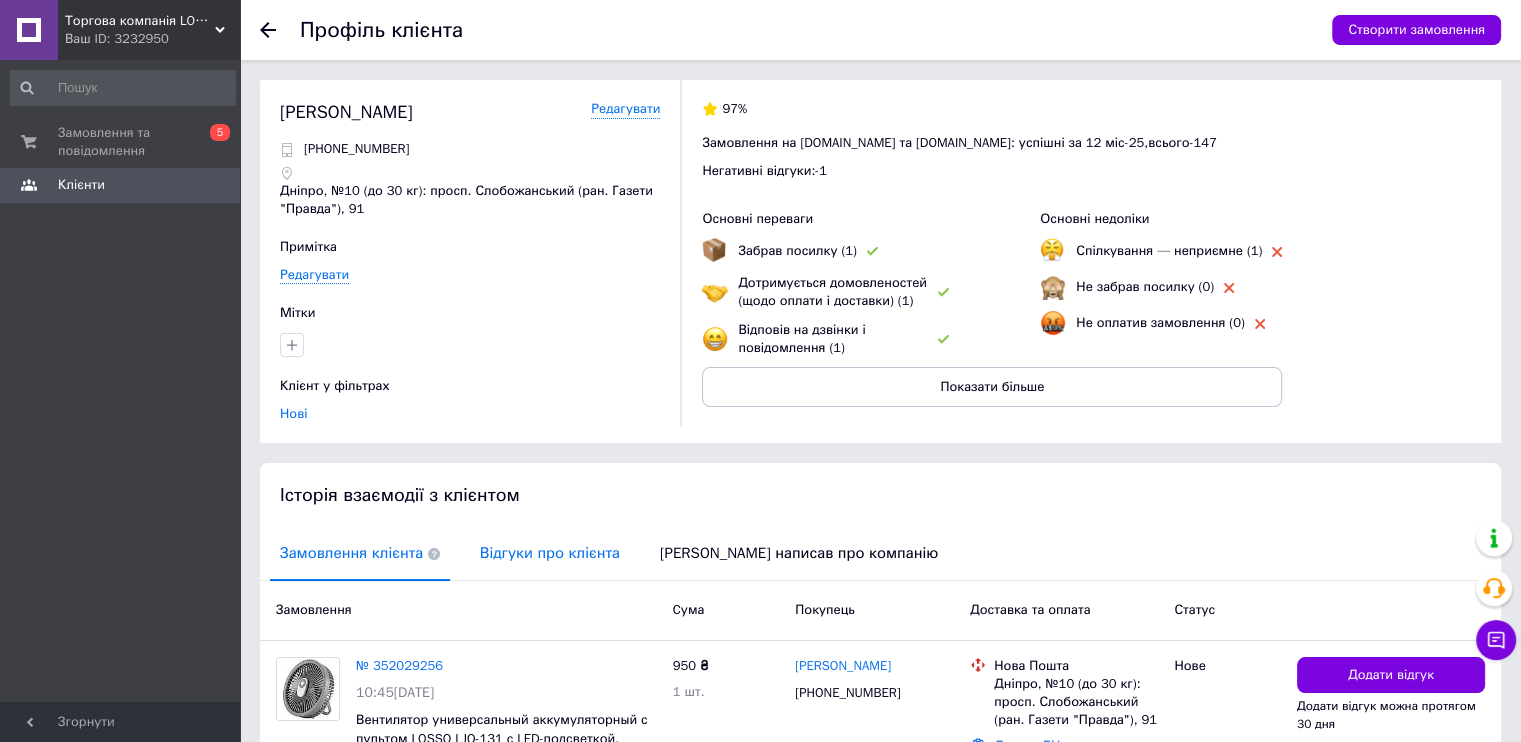 drag, startPoint x: 505, startPoint y: 551, endPoint x: 520, endPoint y: 537, distance: 20.518284 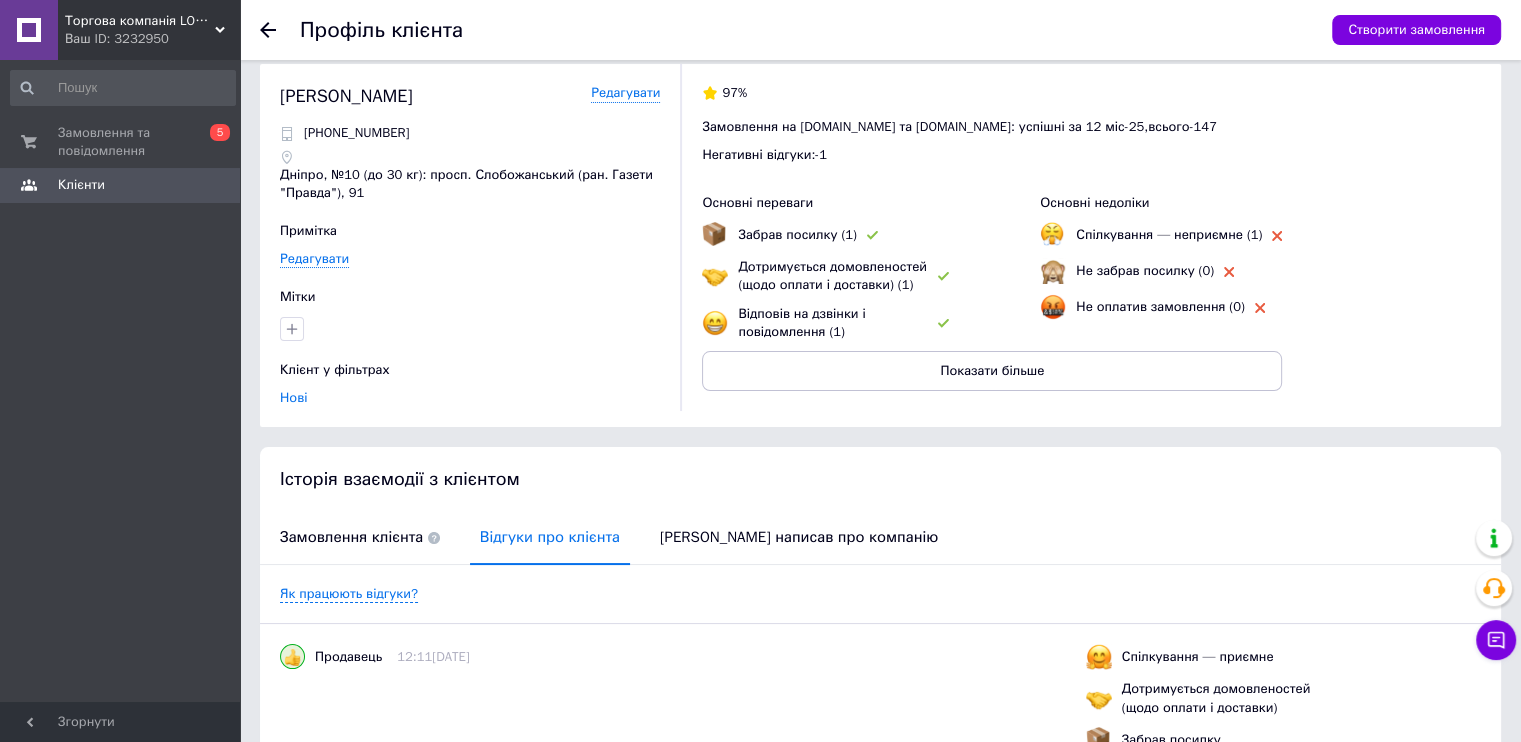 scroll, scrollTop: 0, scrollLeft: 0, axis: both 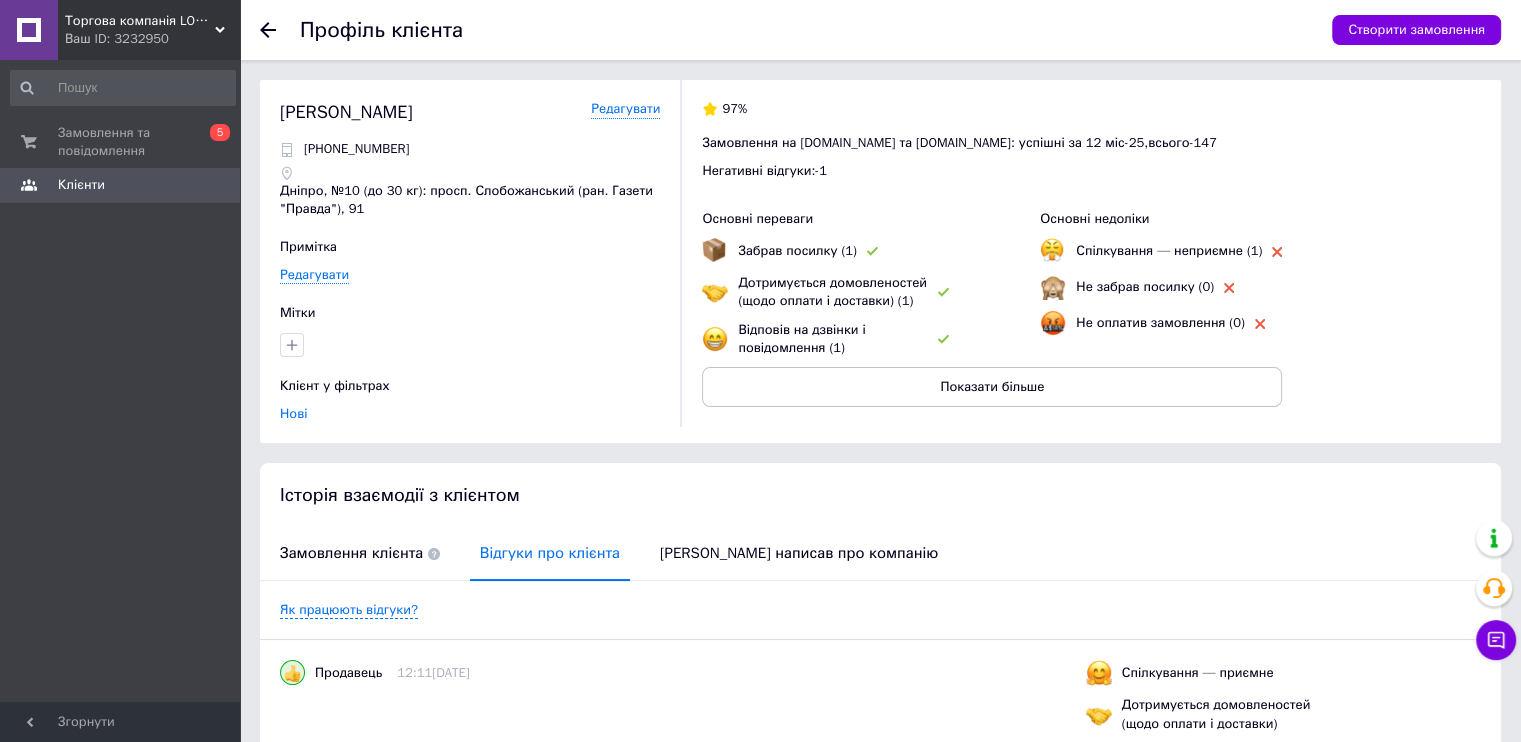 click 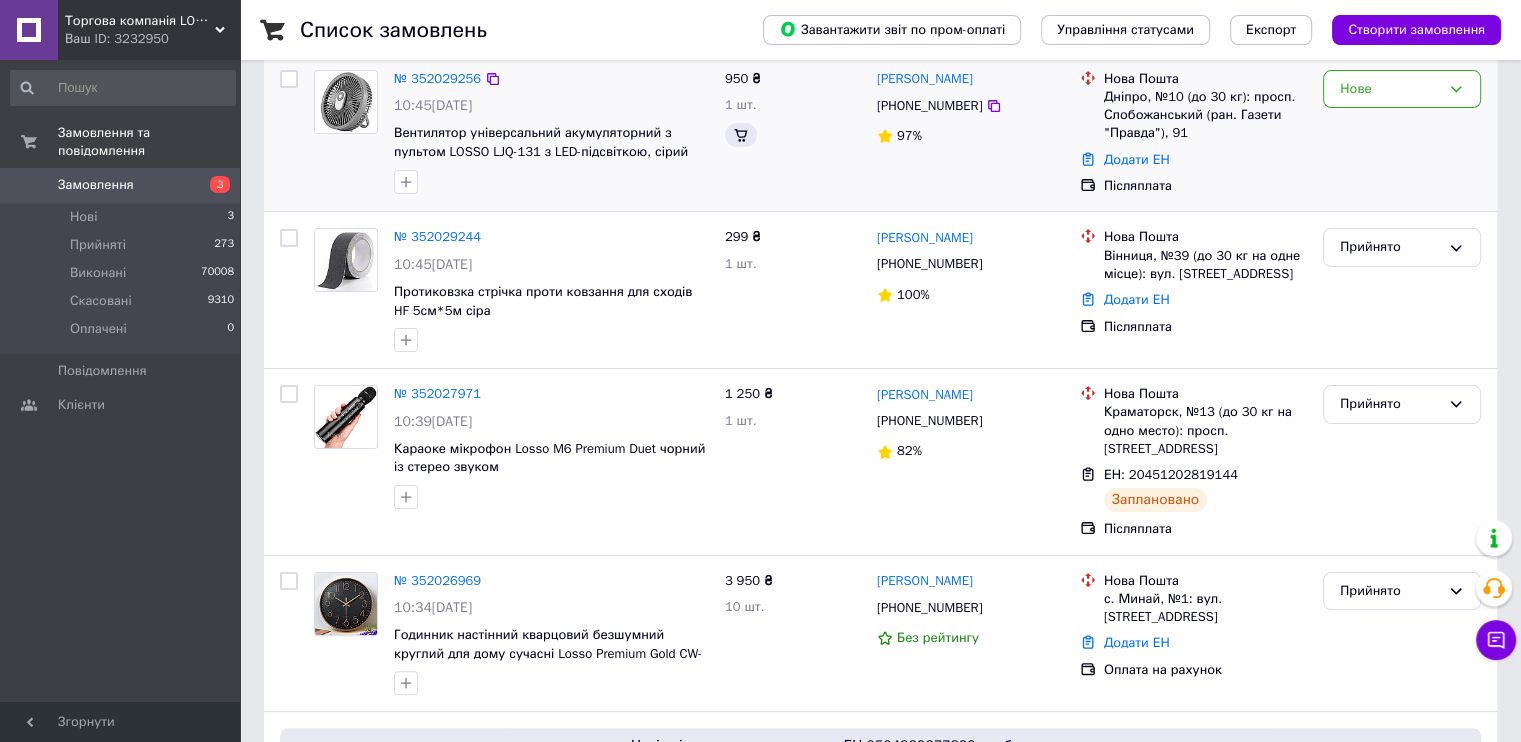 scroll, scrollTop: 333, scrollLeft: 0, axis: vertical 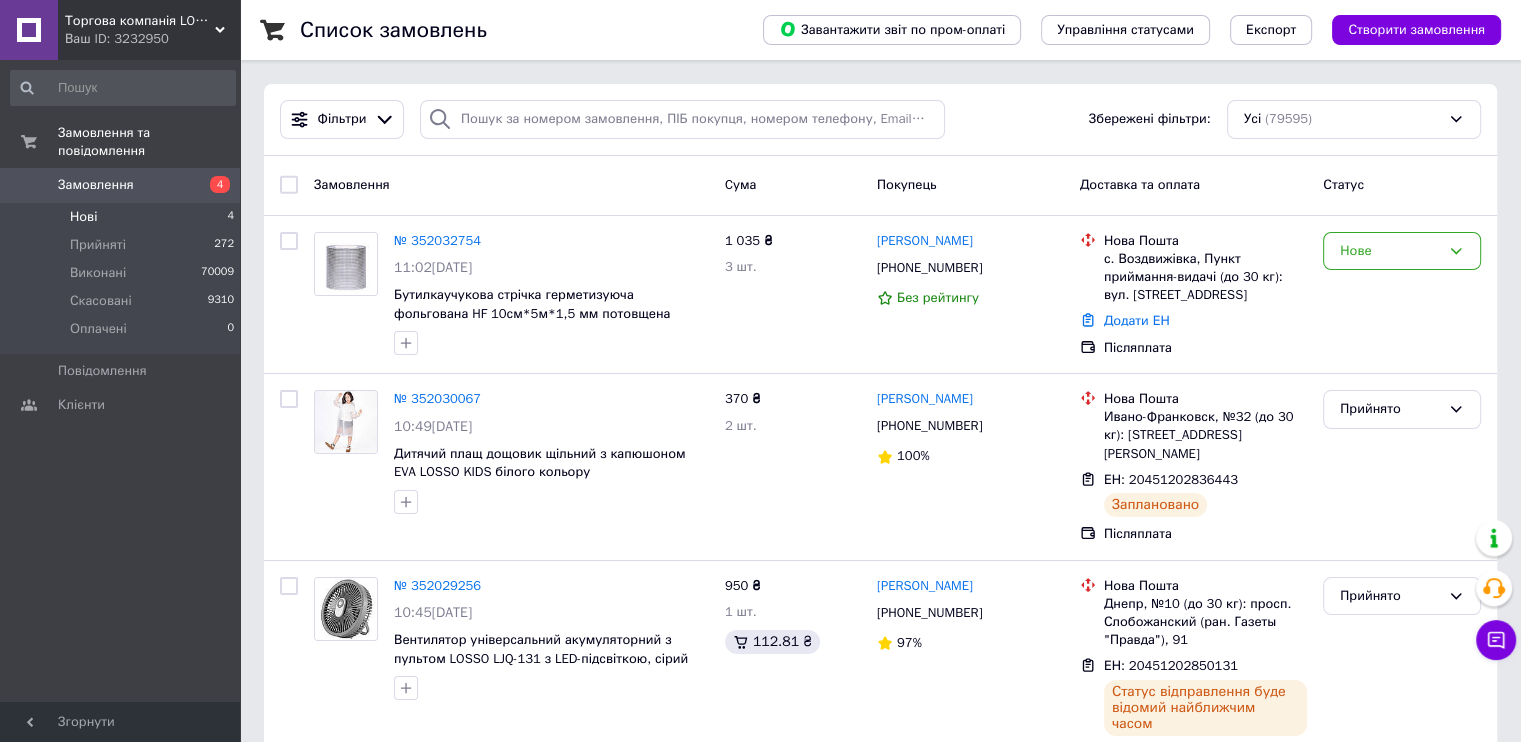 click on "Нові 4" at bounding box center [123, 217] 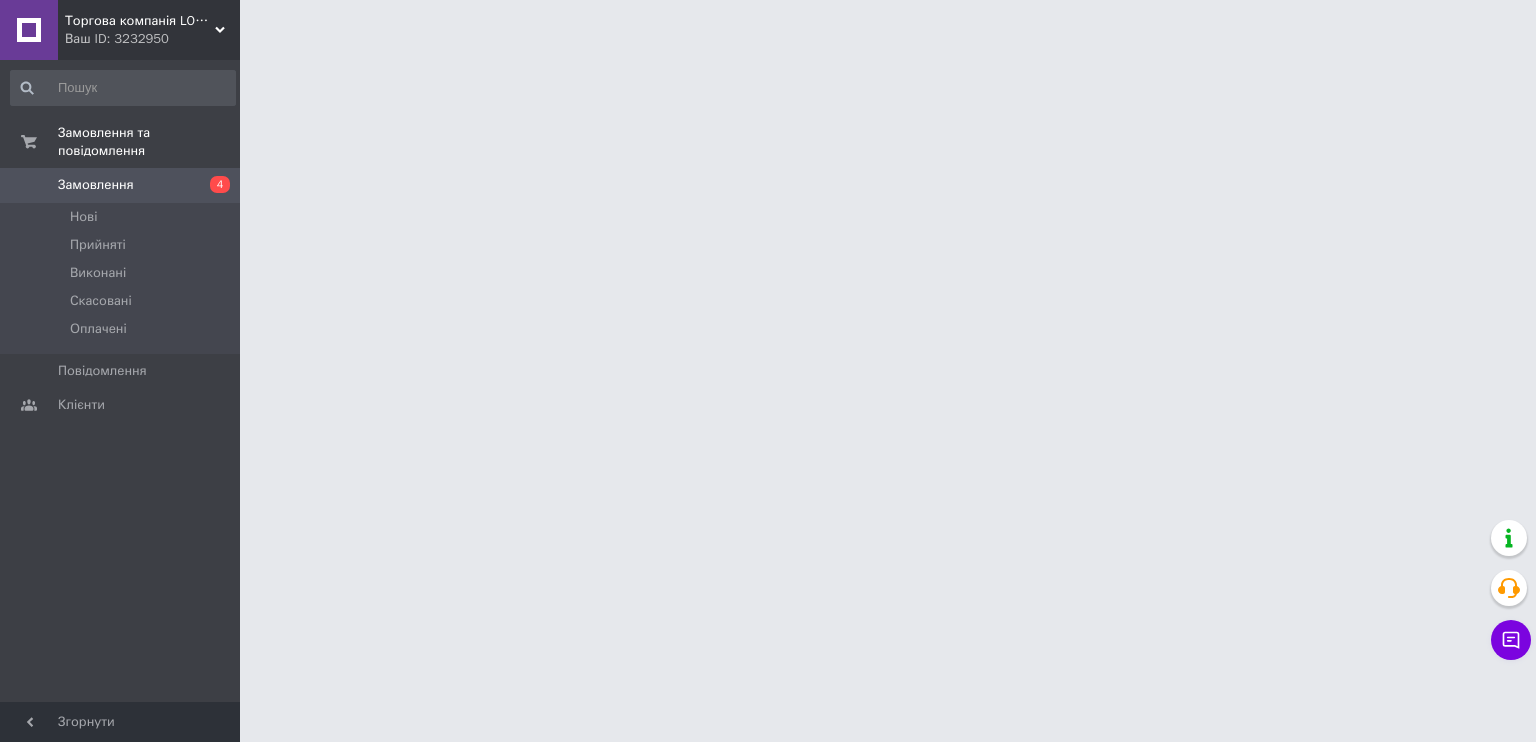 scroll, scrollTop: 0, scrollLeft: 0, axis: both 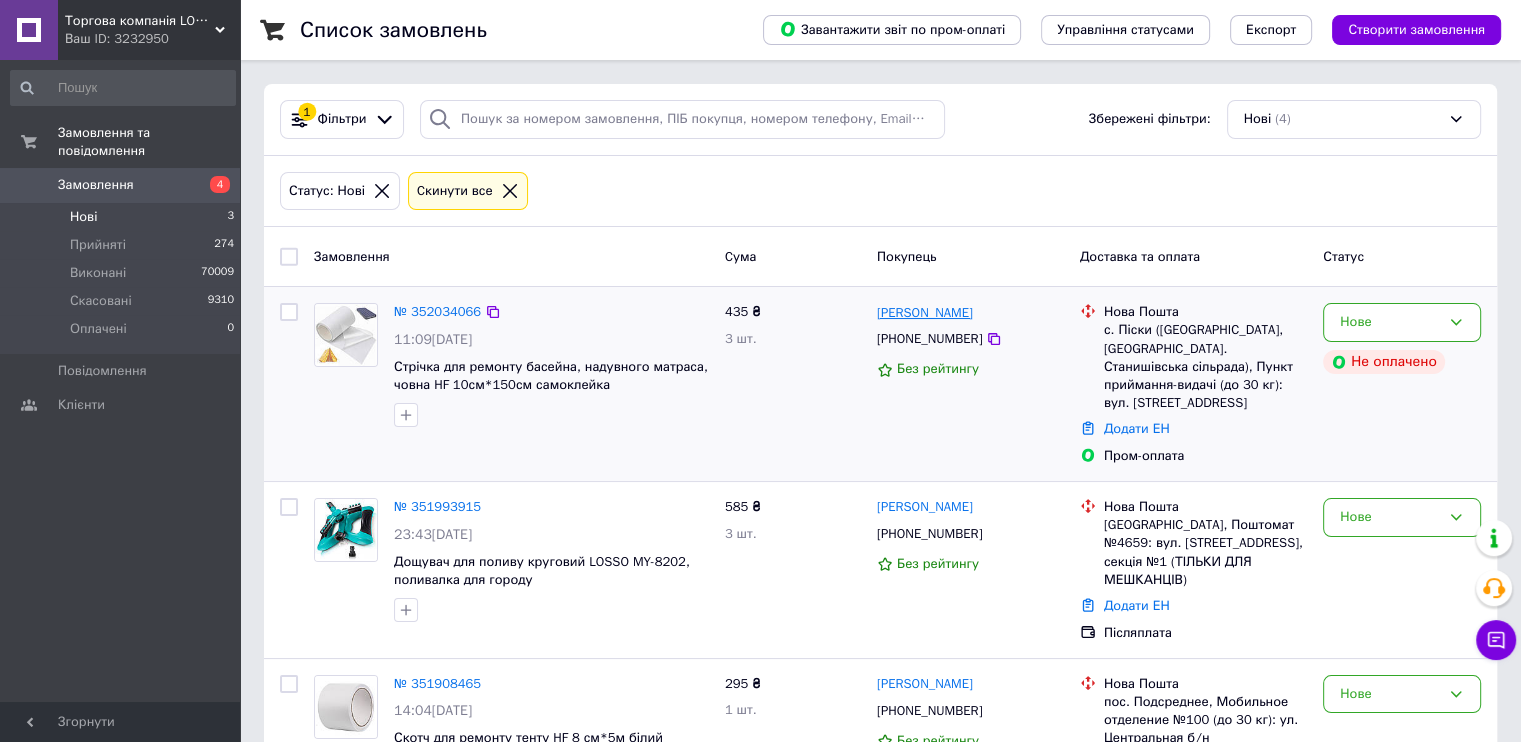 click on "[PERSON_NAME]" at bounding box center (925, 313) 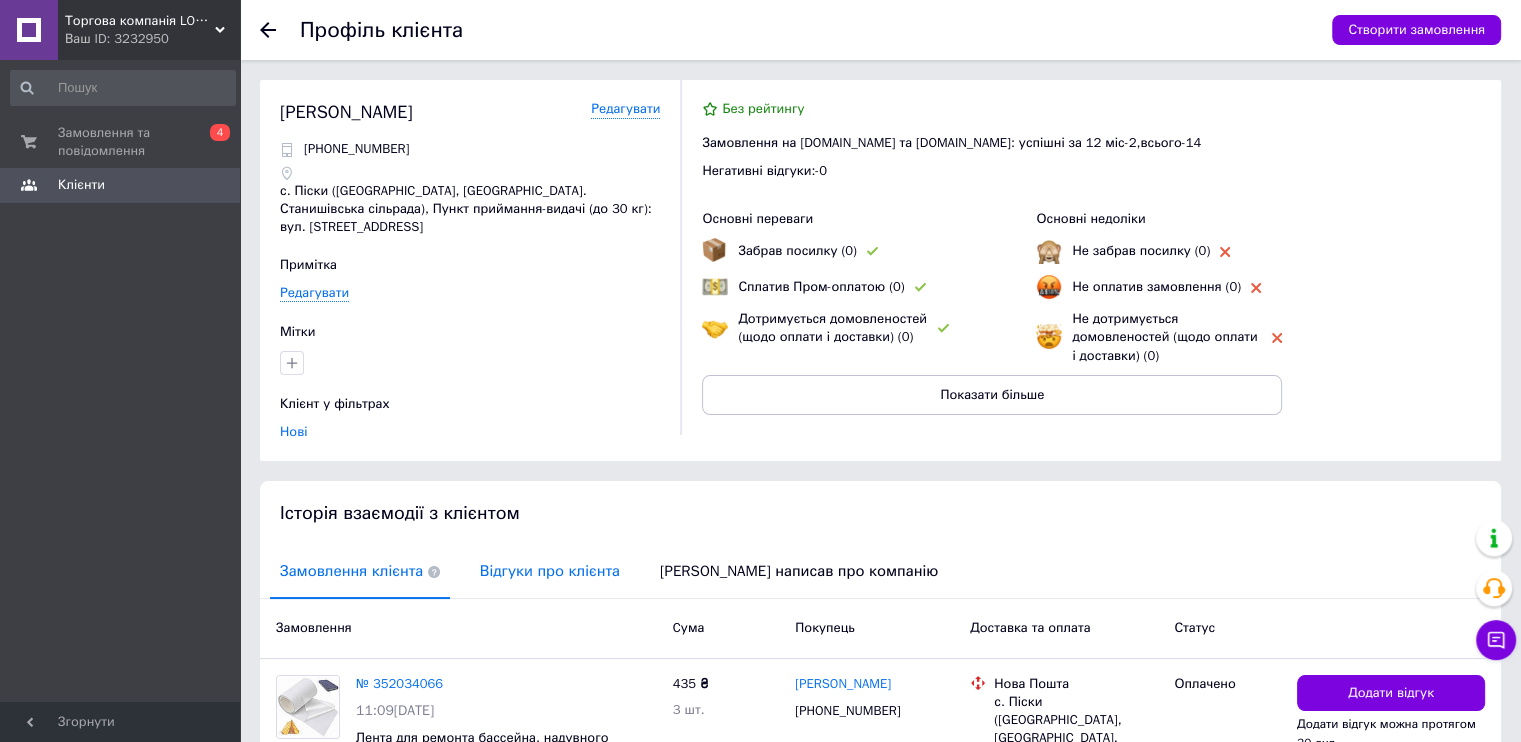 click on "Відгуки про клієнта" at bounding box center [550, 571] 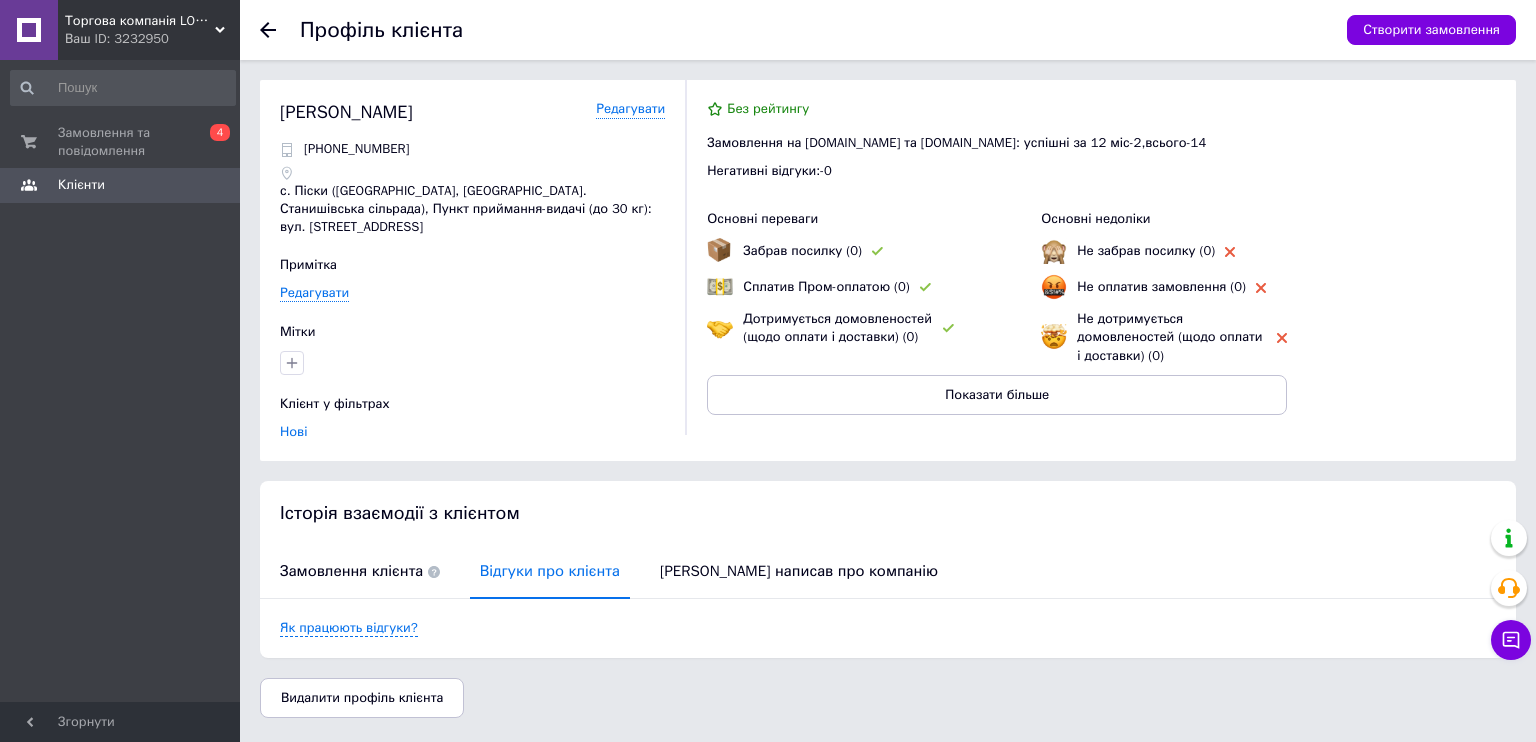 click 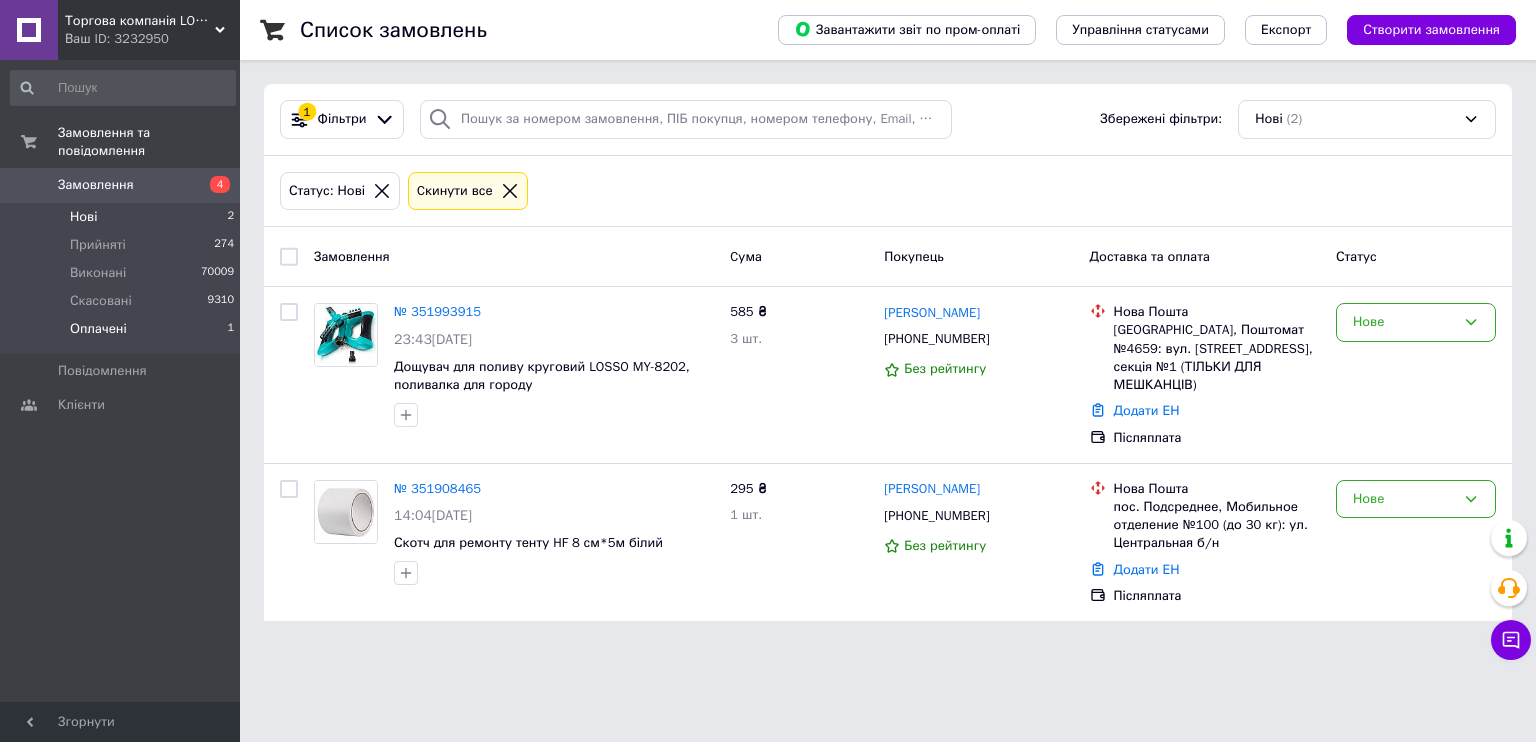 click on "Оплачені 1" at bounding box center (123, 334) 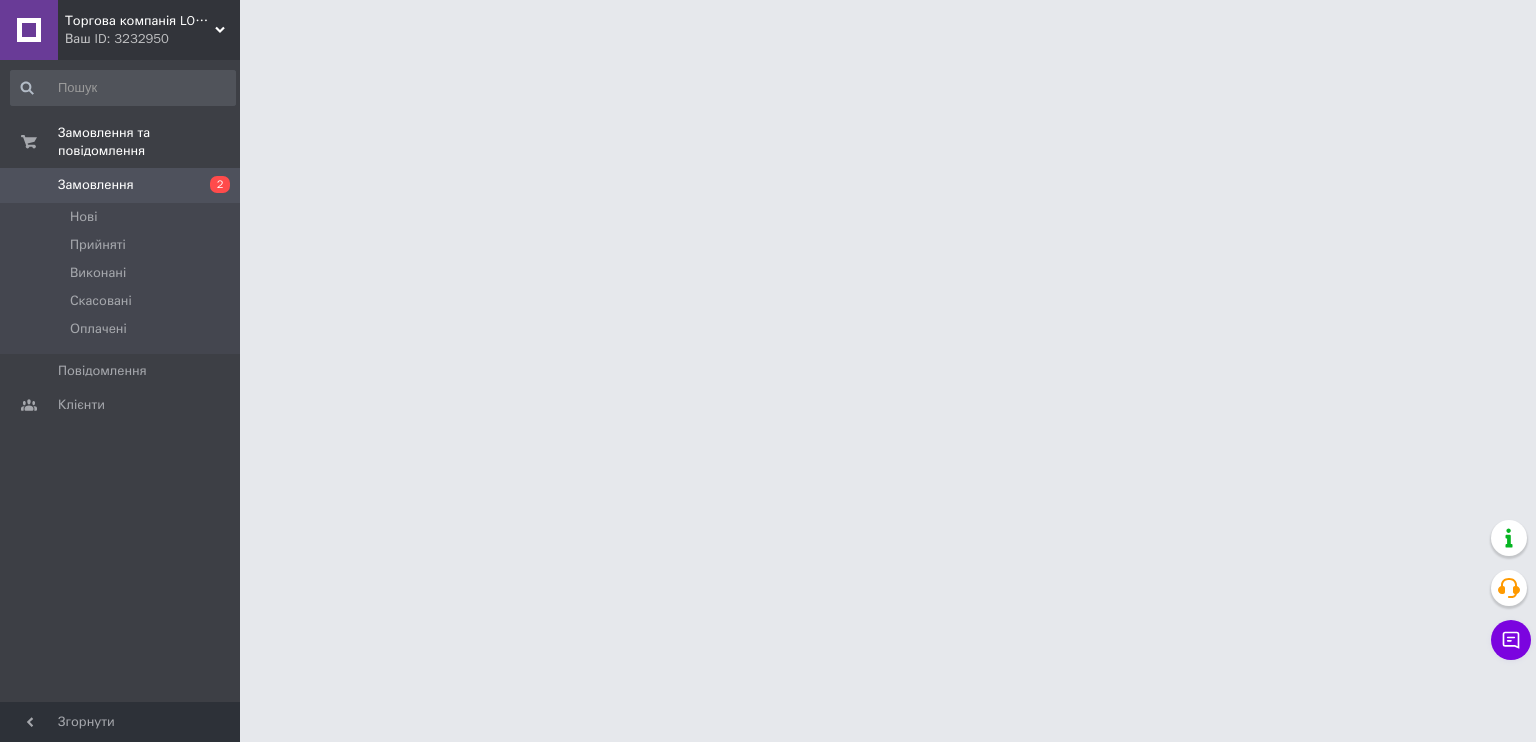 scroll, scrollTop: 0, scrollLeft: 0, axis: both 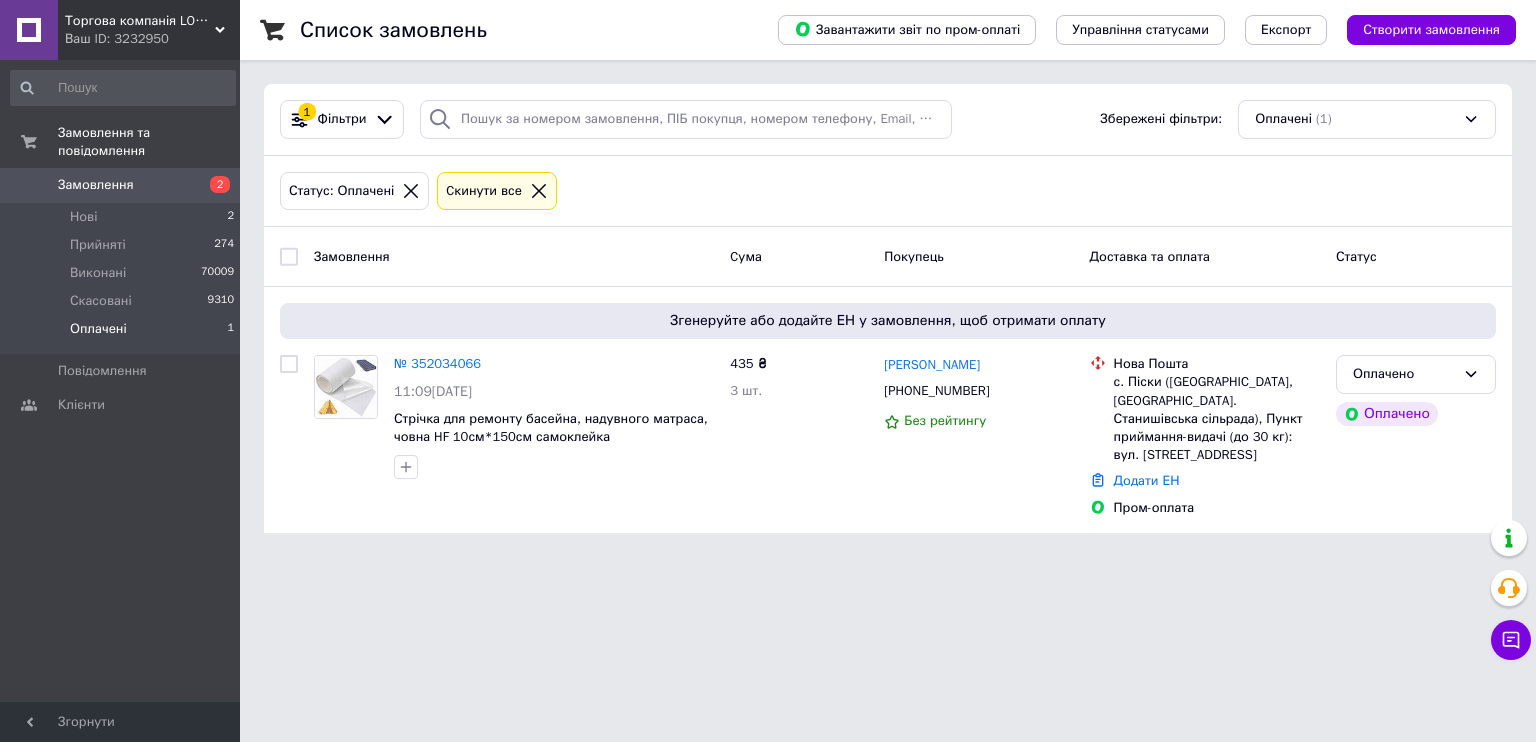 click on "Замовлення" at bounding box center (96, 185) 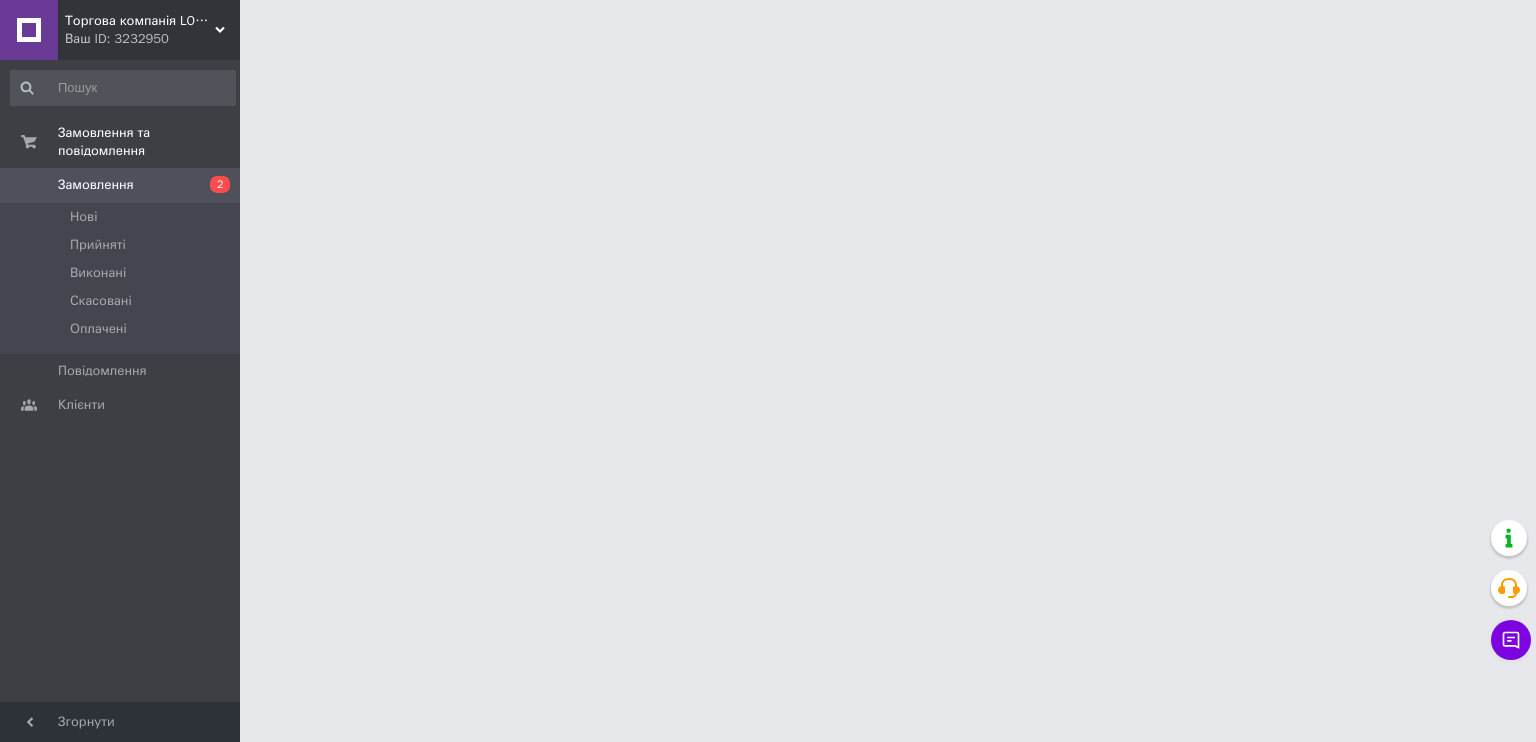 scroll, scrollTop: 0, scrollLeft: 0, axis: both 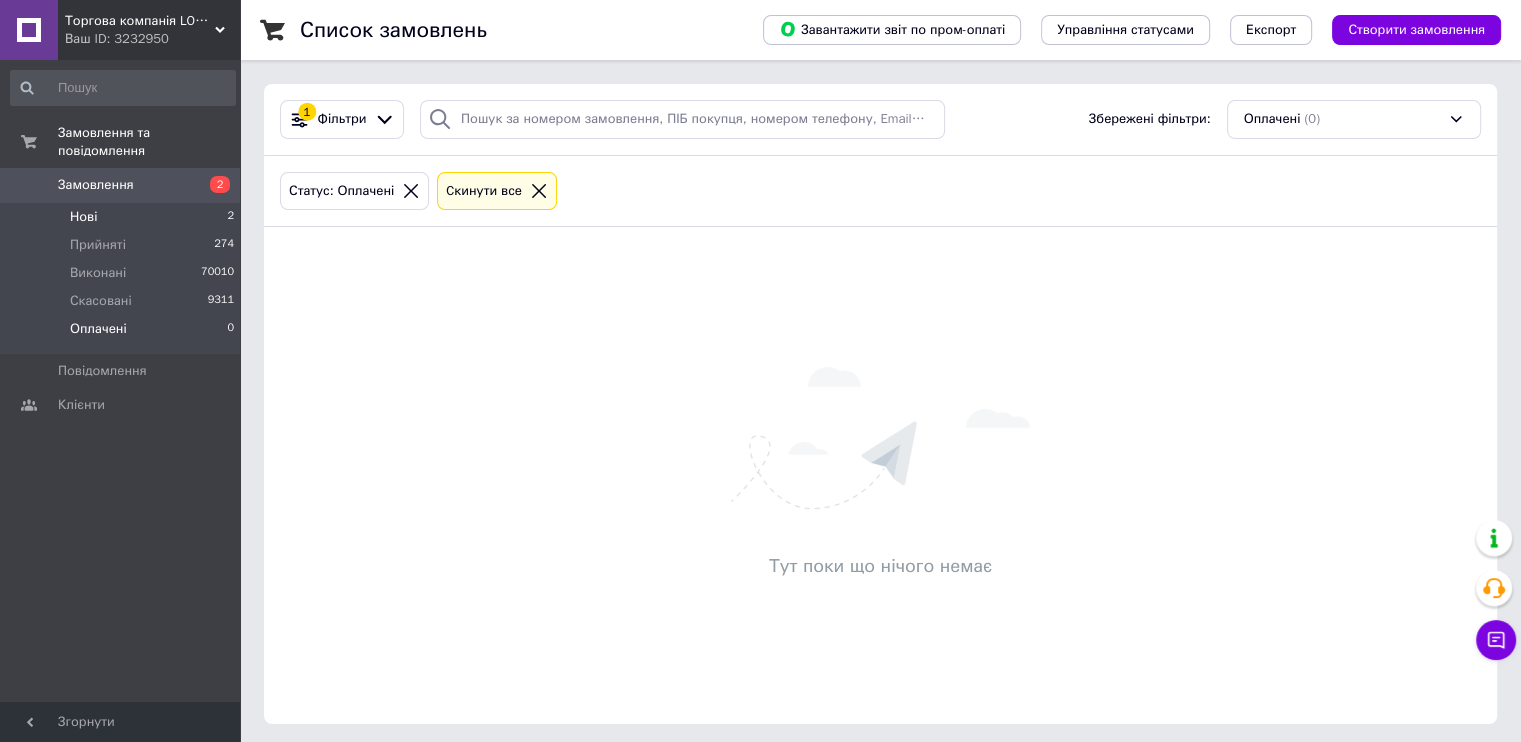 click on "Нові 2" at bounding box center [123, 217] 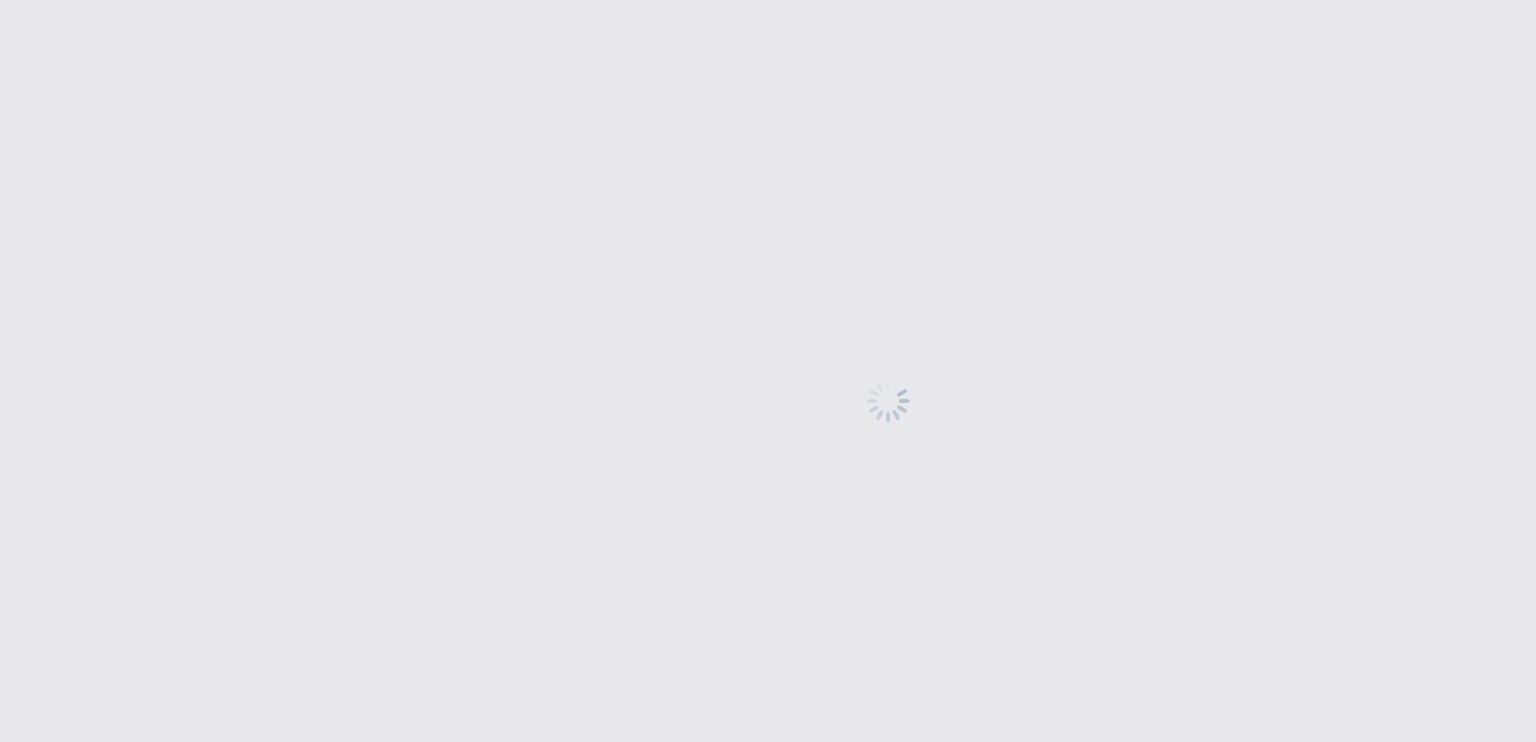 scroll, scrollTop: 0, scrollLeft: 0, axis: both 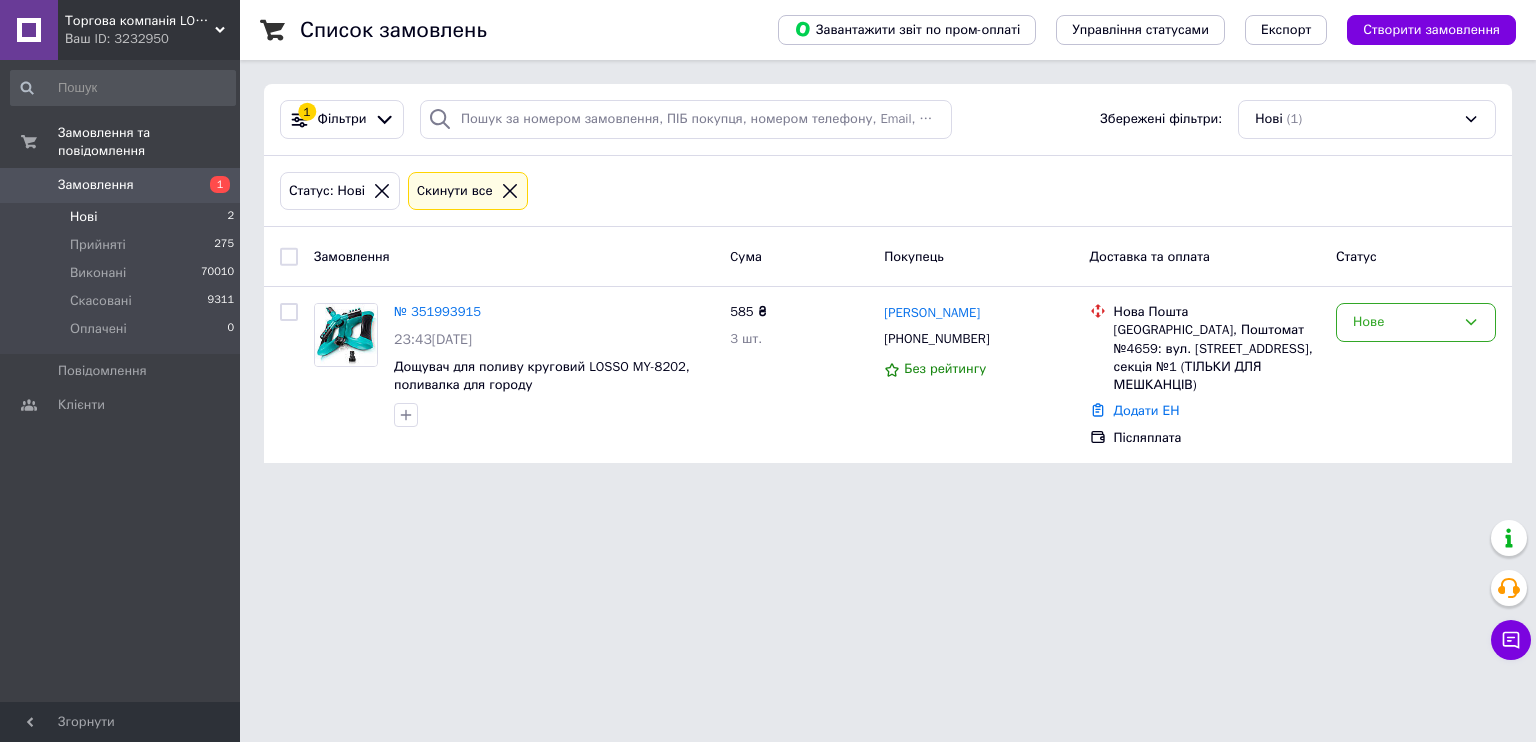 click on "Нові 2" at bounding box center [123, 217] 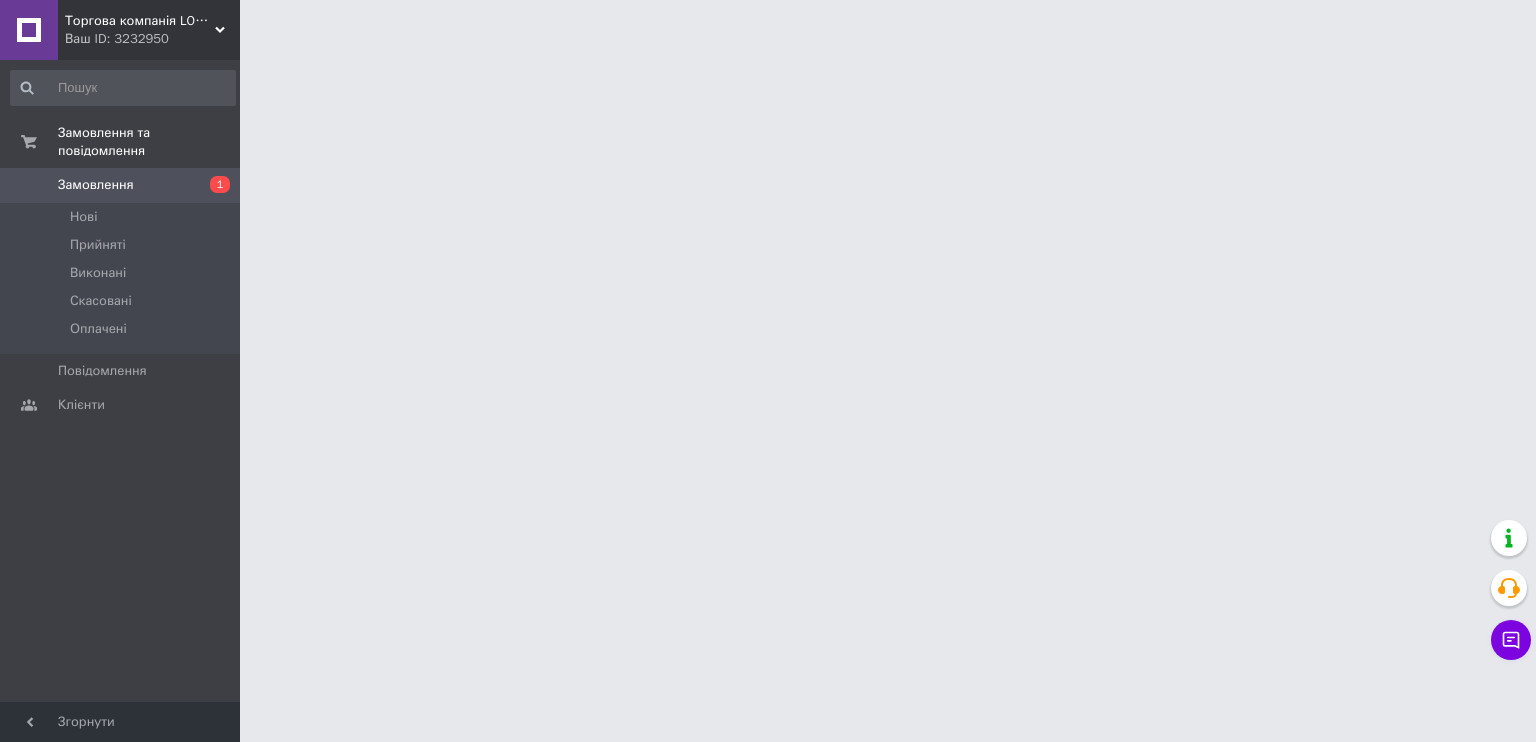 scroll, scrollTop: 0, scrollLeft: 0, axis: both 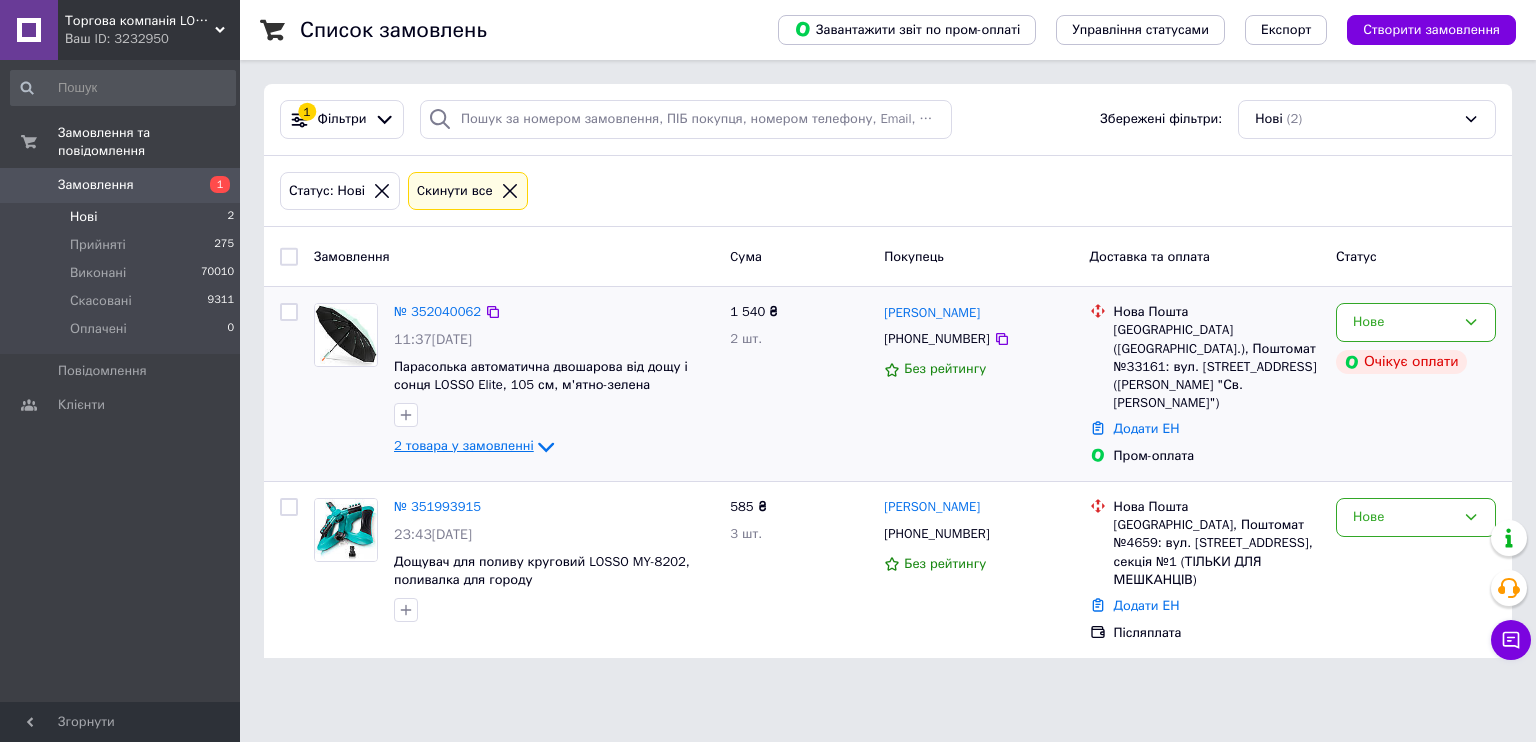 click 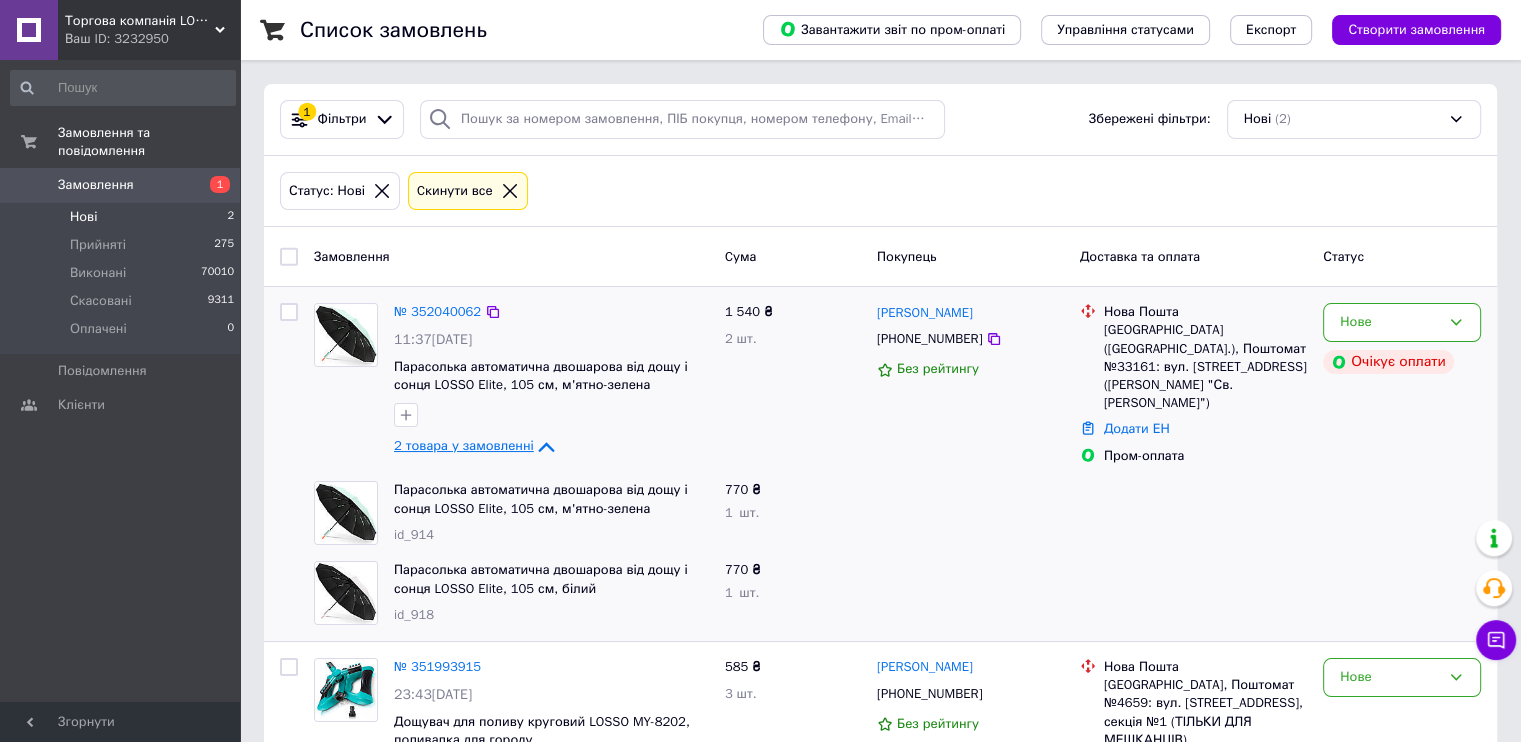 click 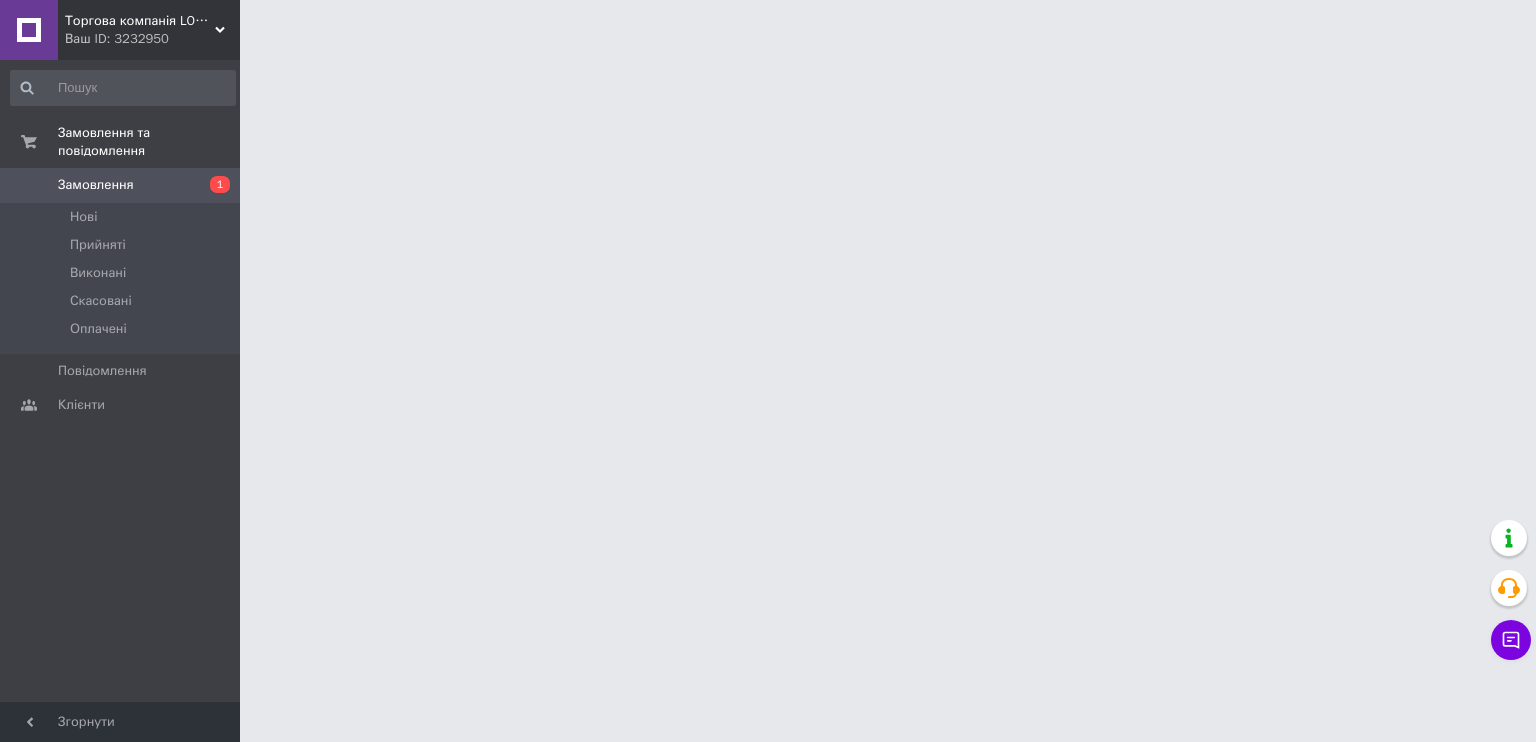 scroll, scrollTop: 0, scrollLeft: 0, axis: both 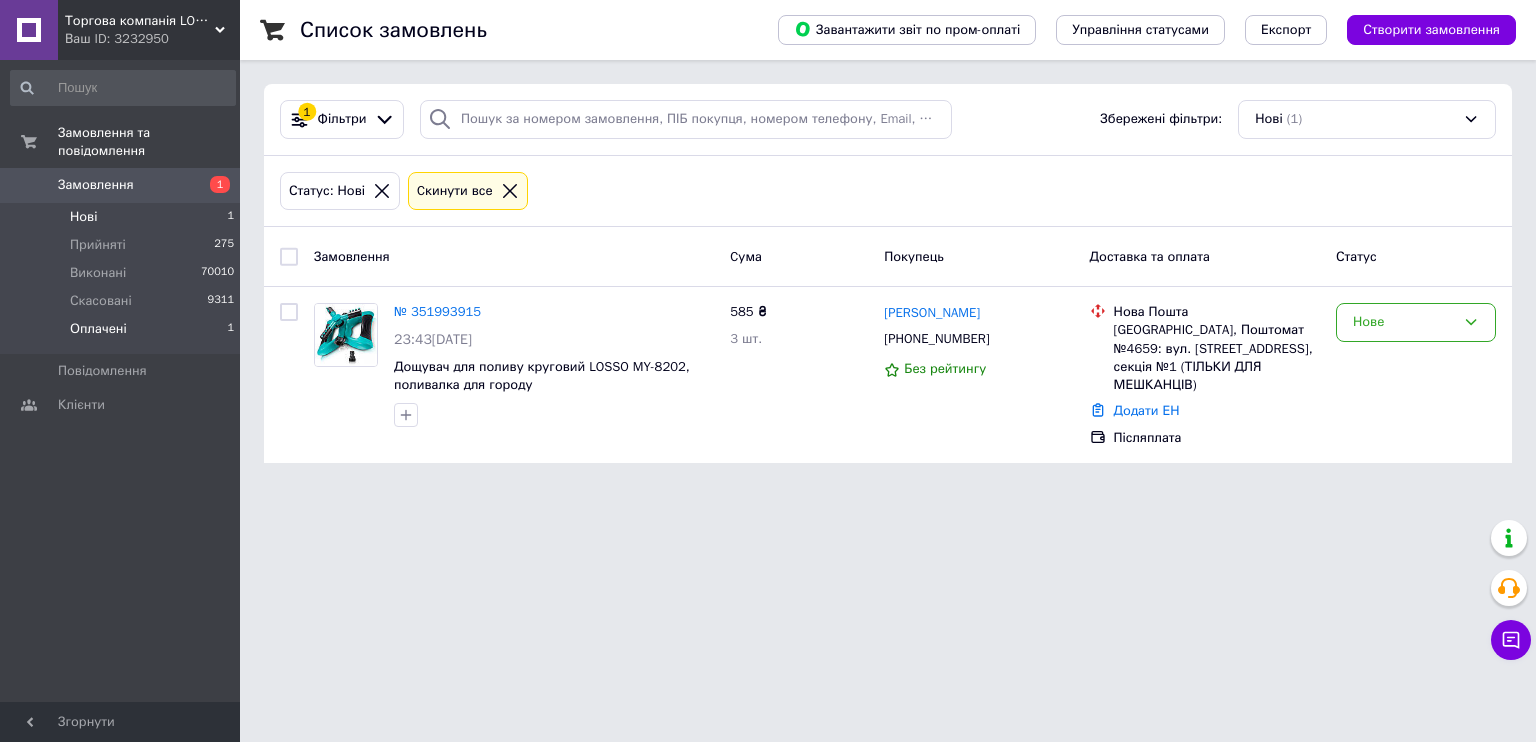 click on "Оплачені 1" at bounding box center [123, 334] 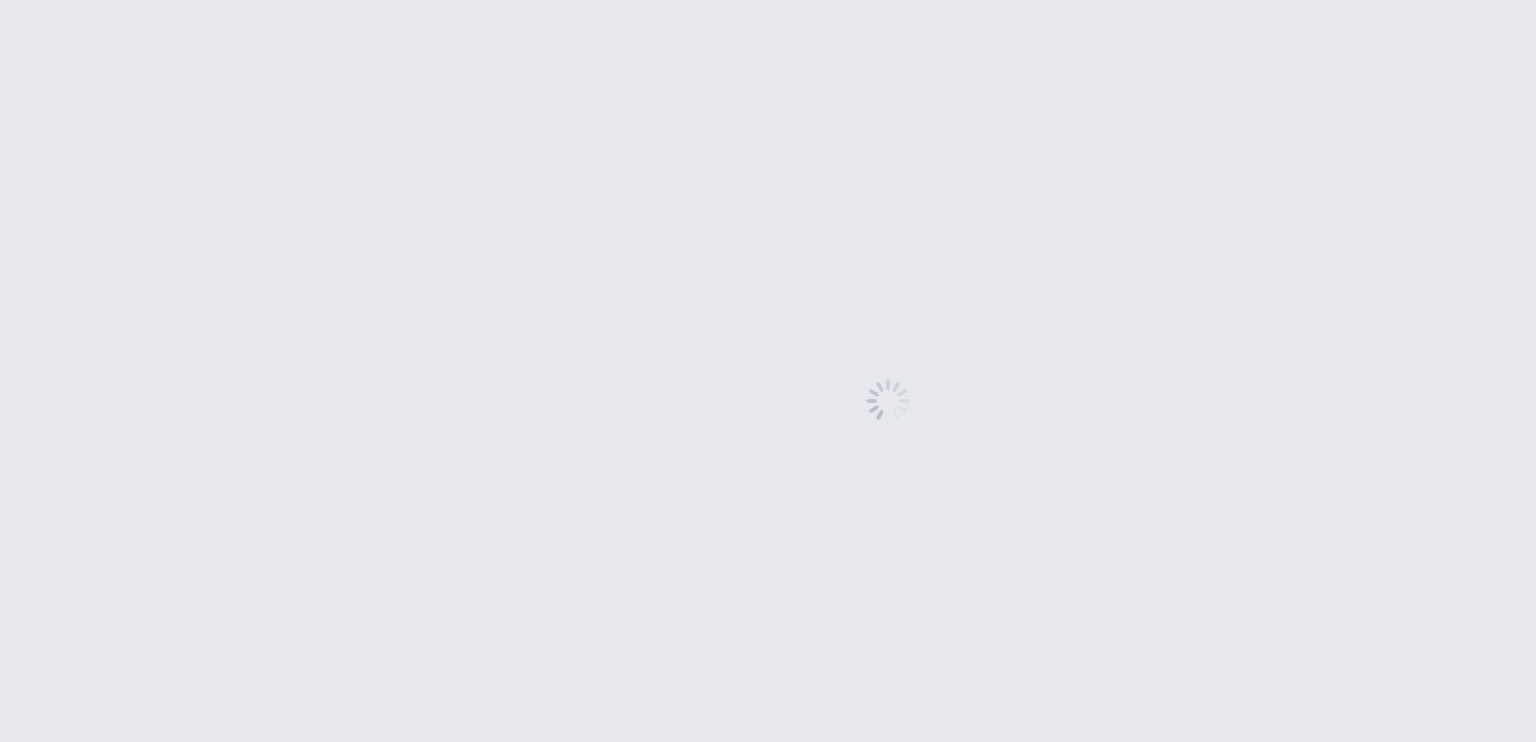 scroll, scrollTop: 0, scrollLeft: 0, axis: both 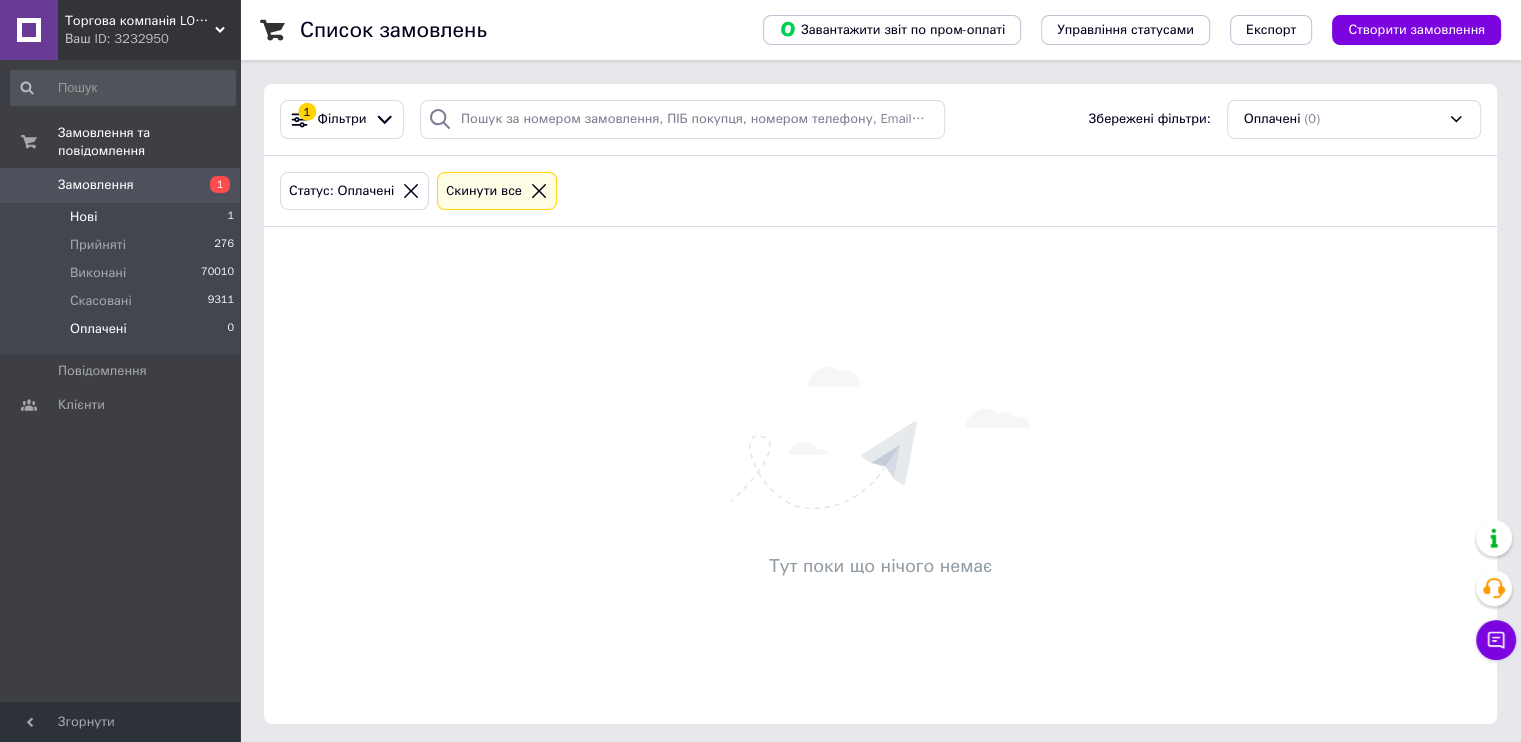 click on "Нові 1" at bounding box center [123, 217] 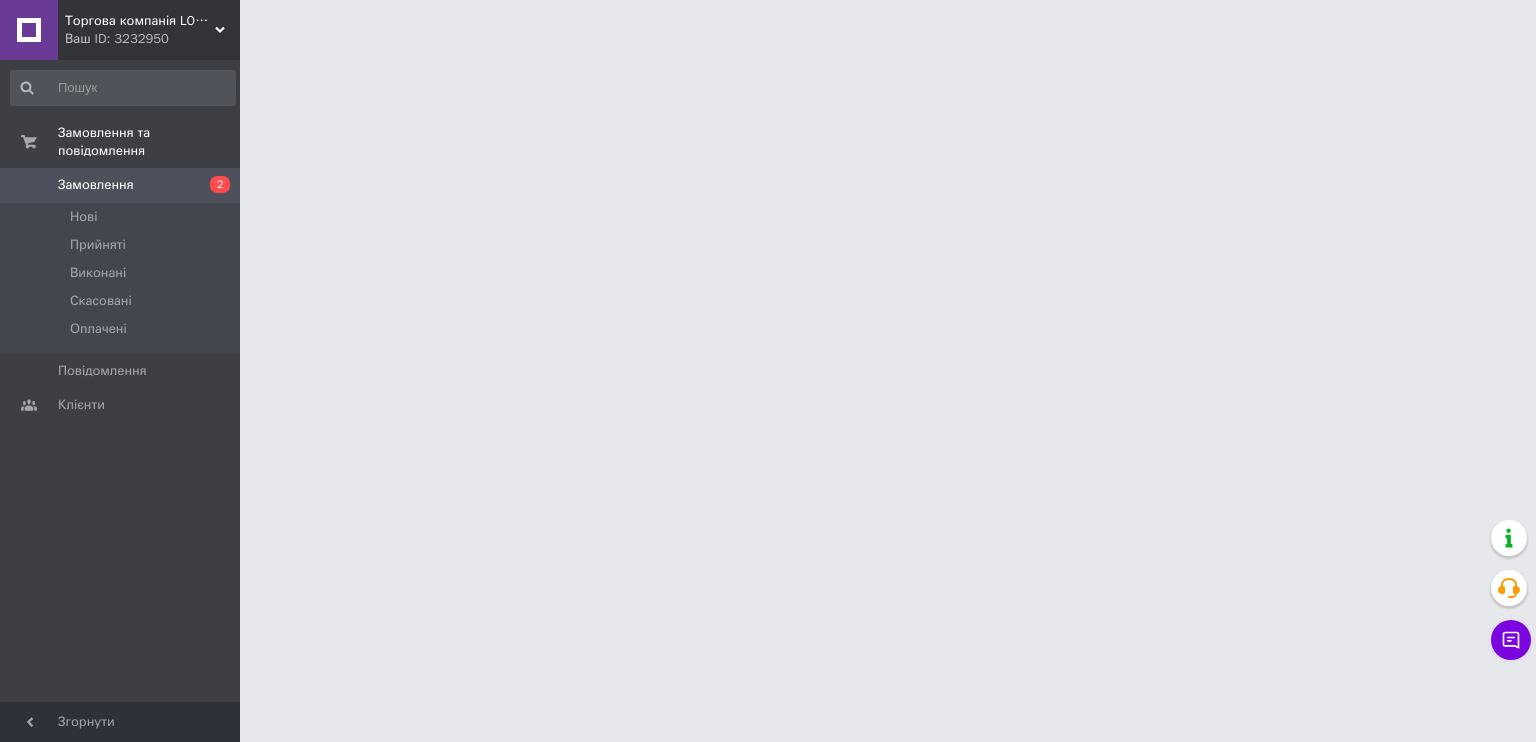 scroll, scrollTop: 0, scrollLeft: 0, axis: both 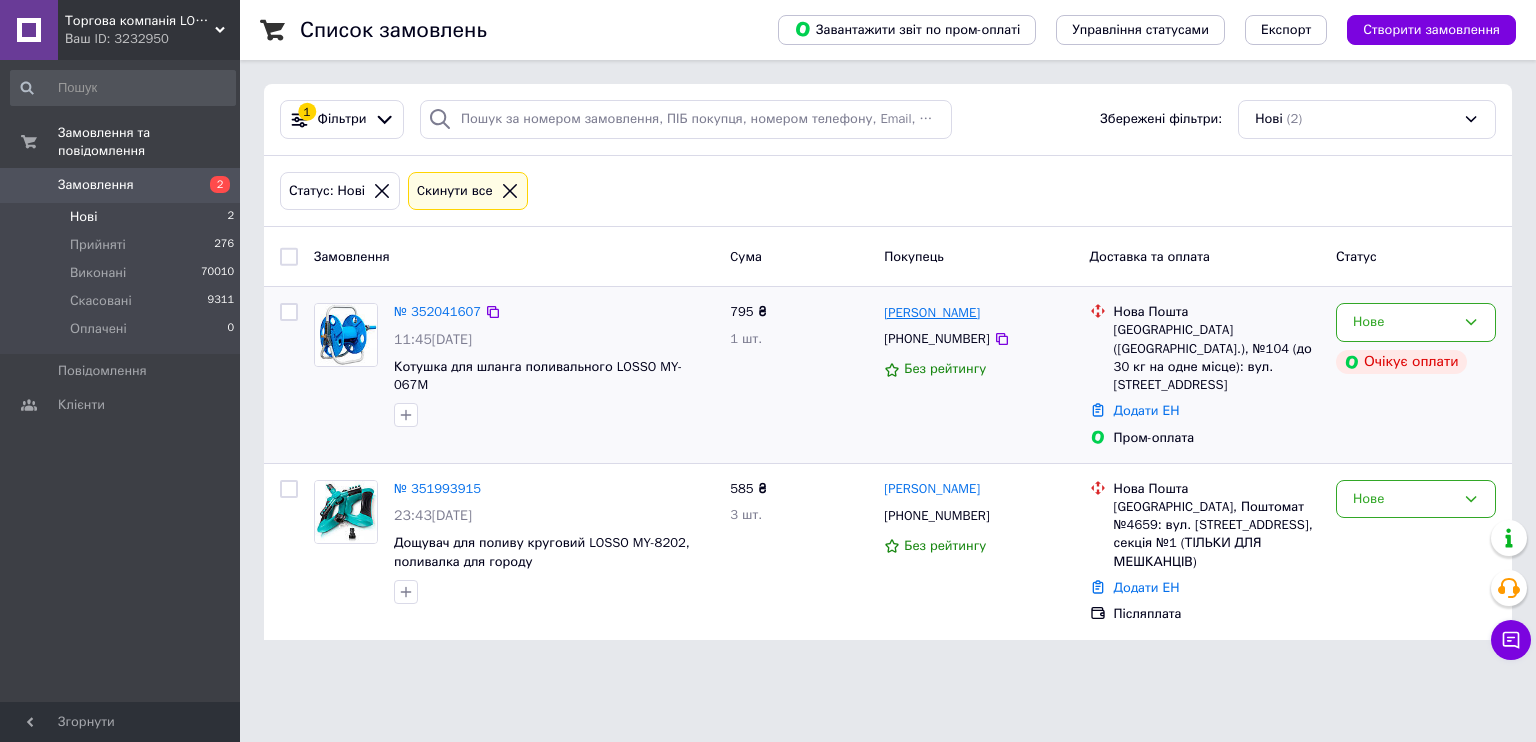 click on "[PERSON_NAME]" at bounding box center (932, 313) 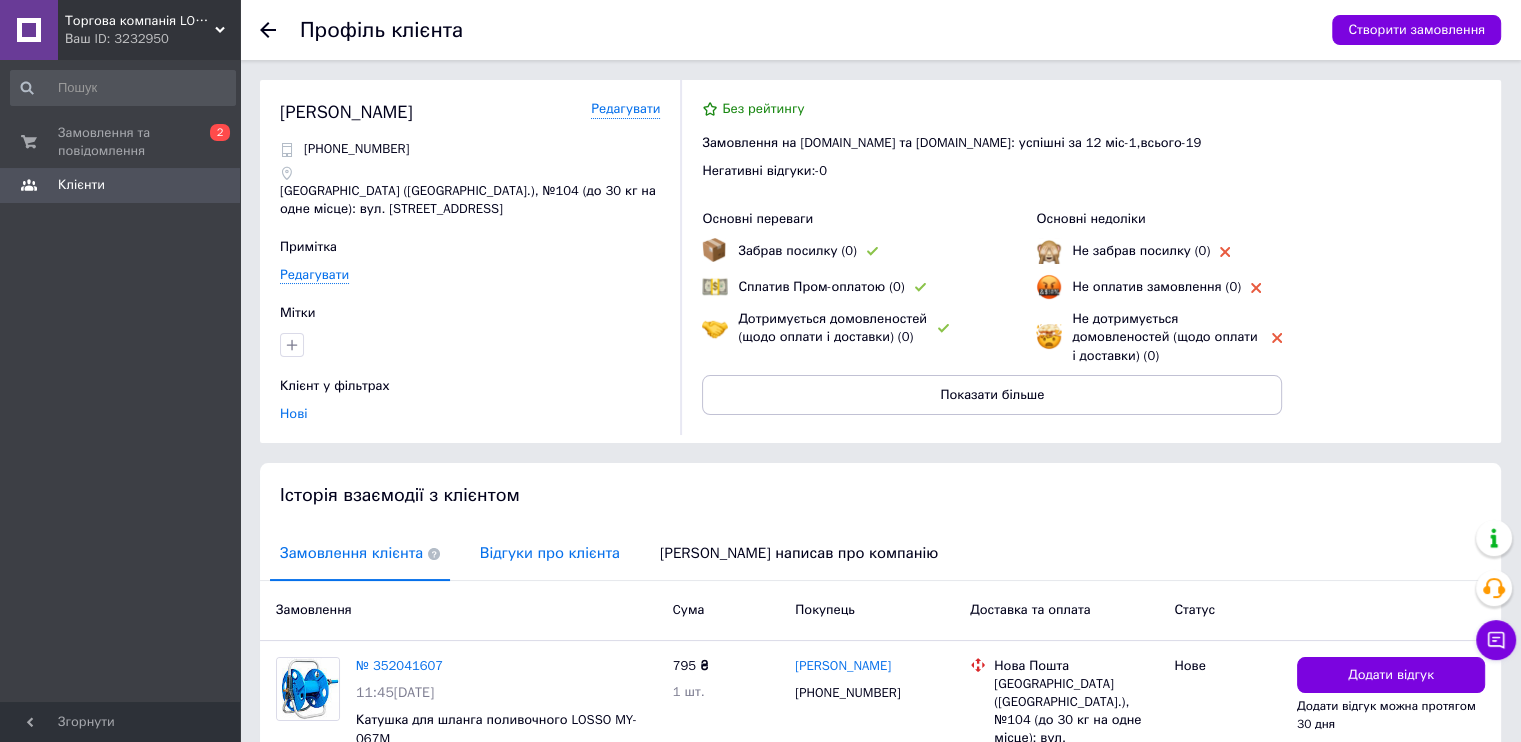 click on "Відгуки про клієнта" at bounding box center (550, 553) 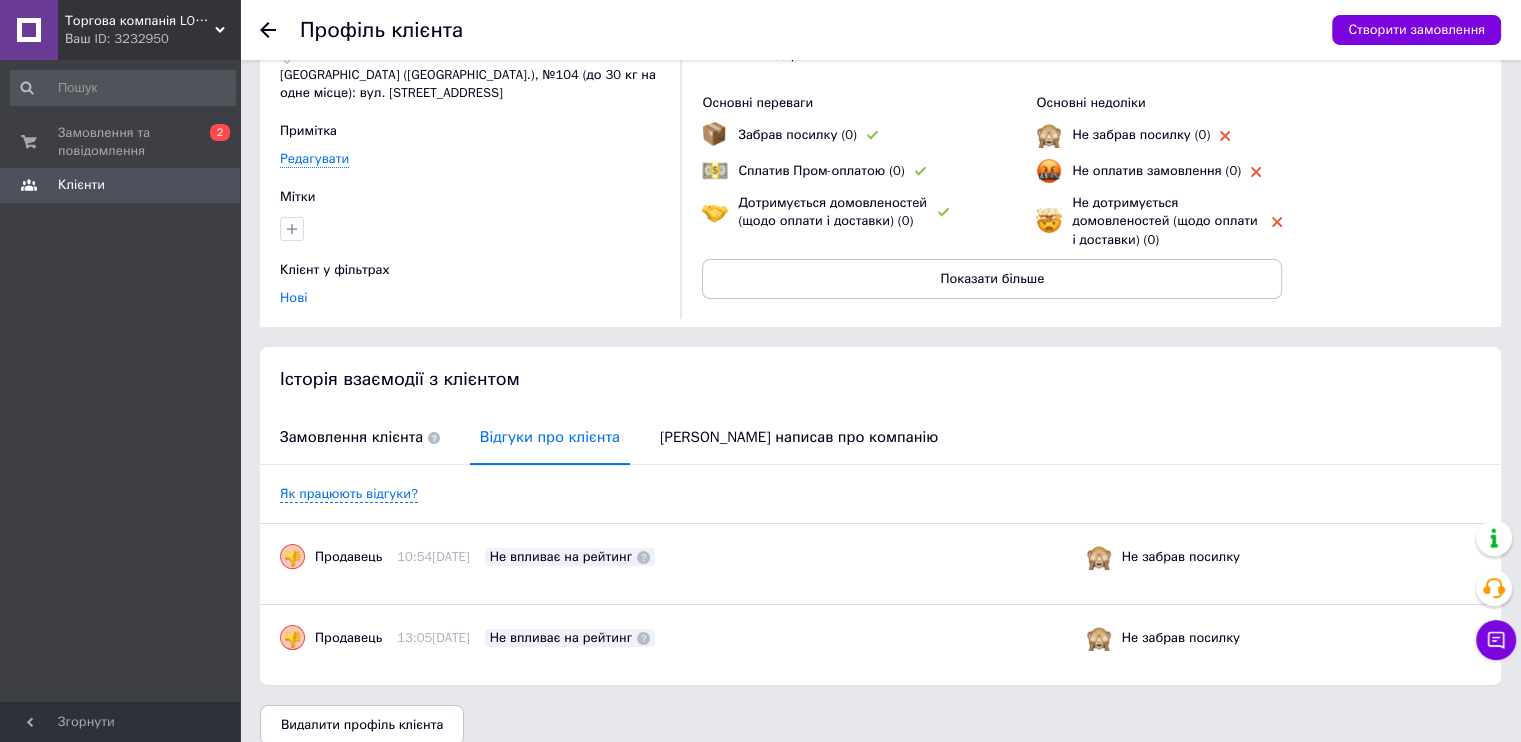 scroll, scrollTop: 138, scrollLeft: 0, axis: vertical 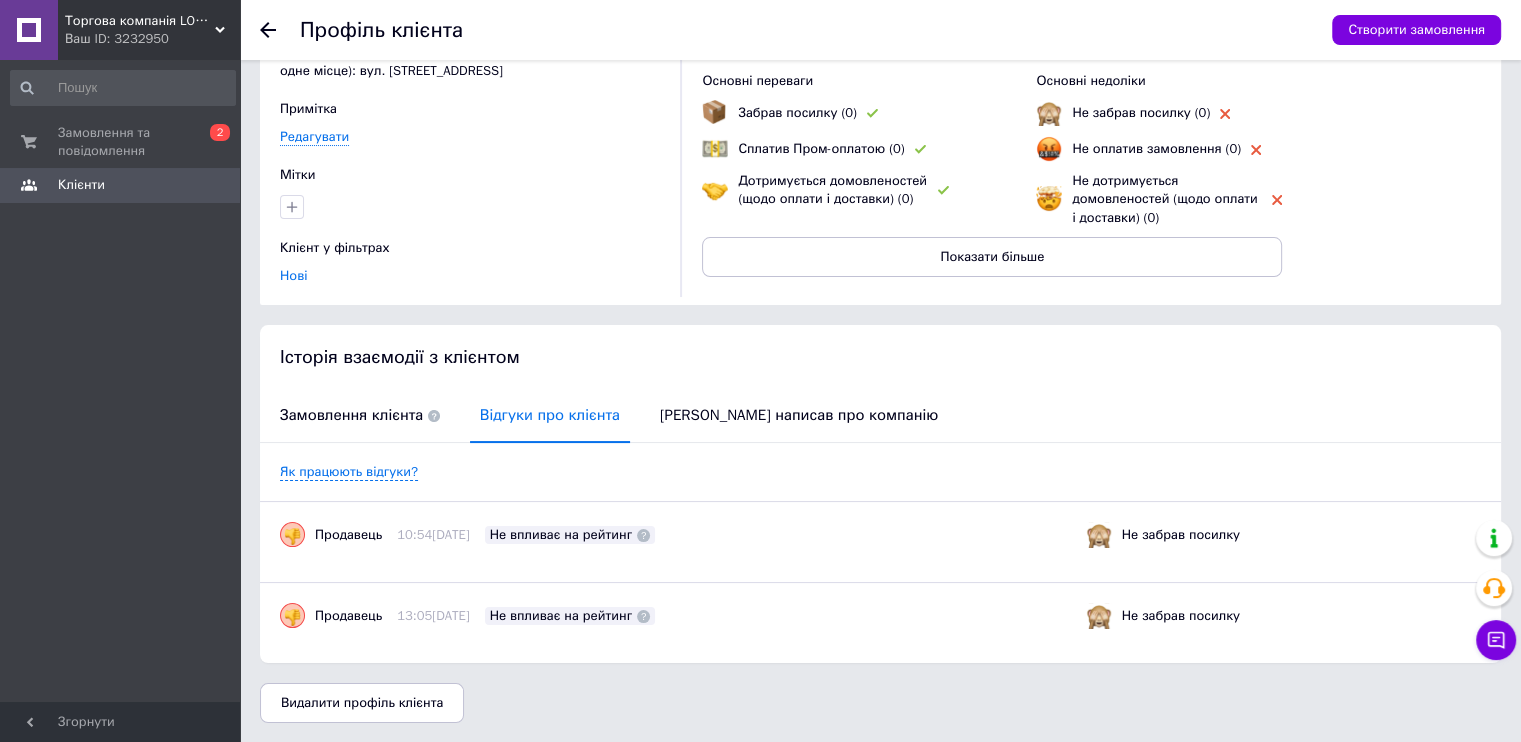 click 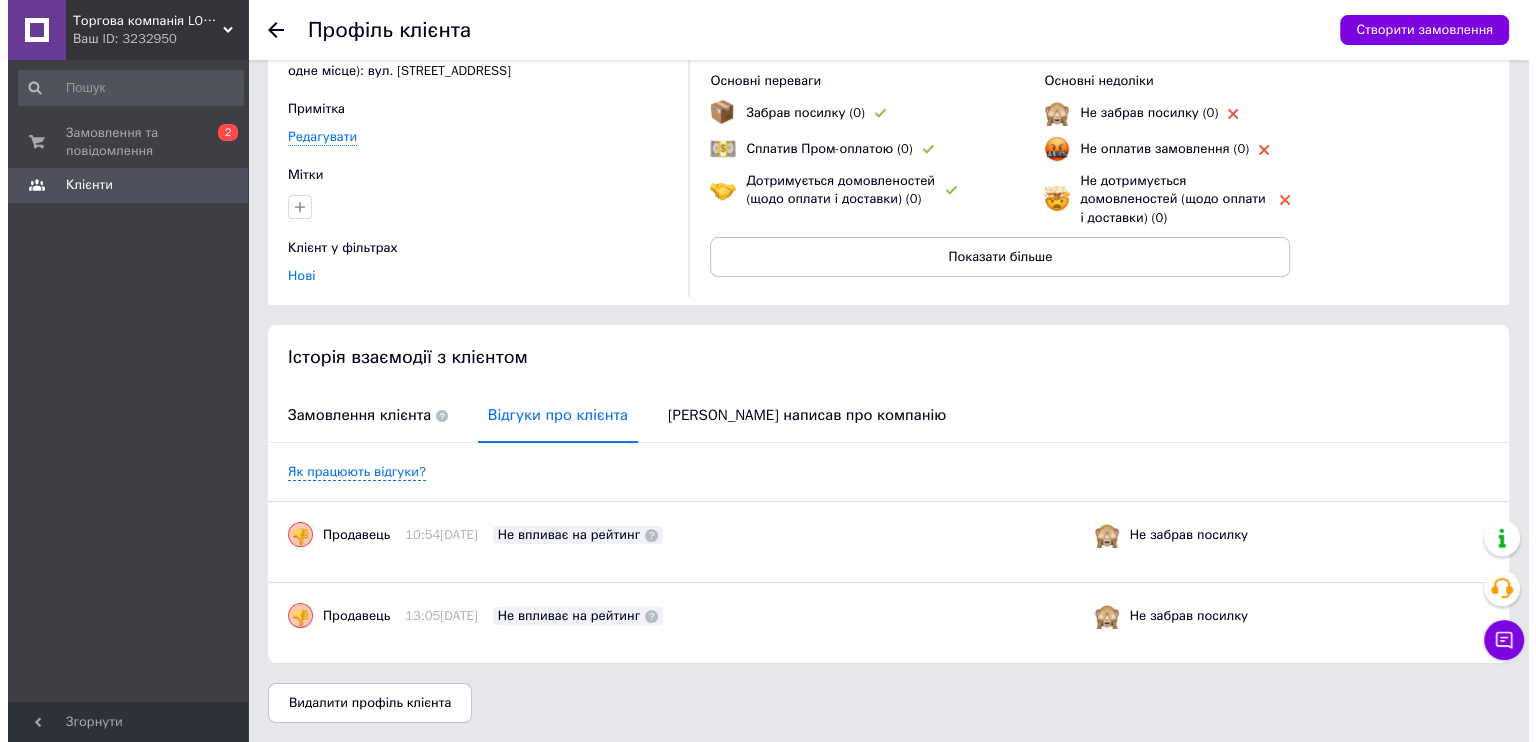 scroll, scrollTop: 0, scrollLeft: 0, axis: both 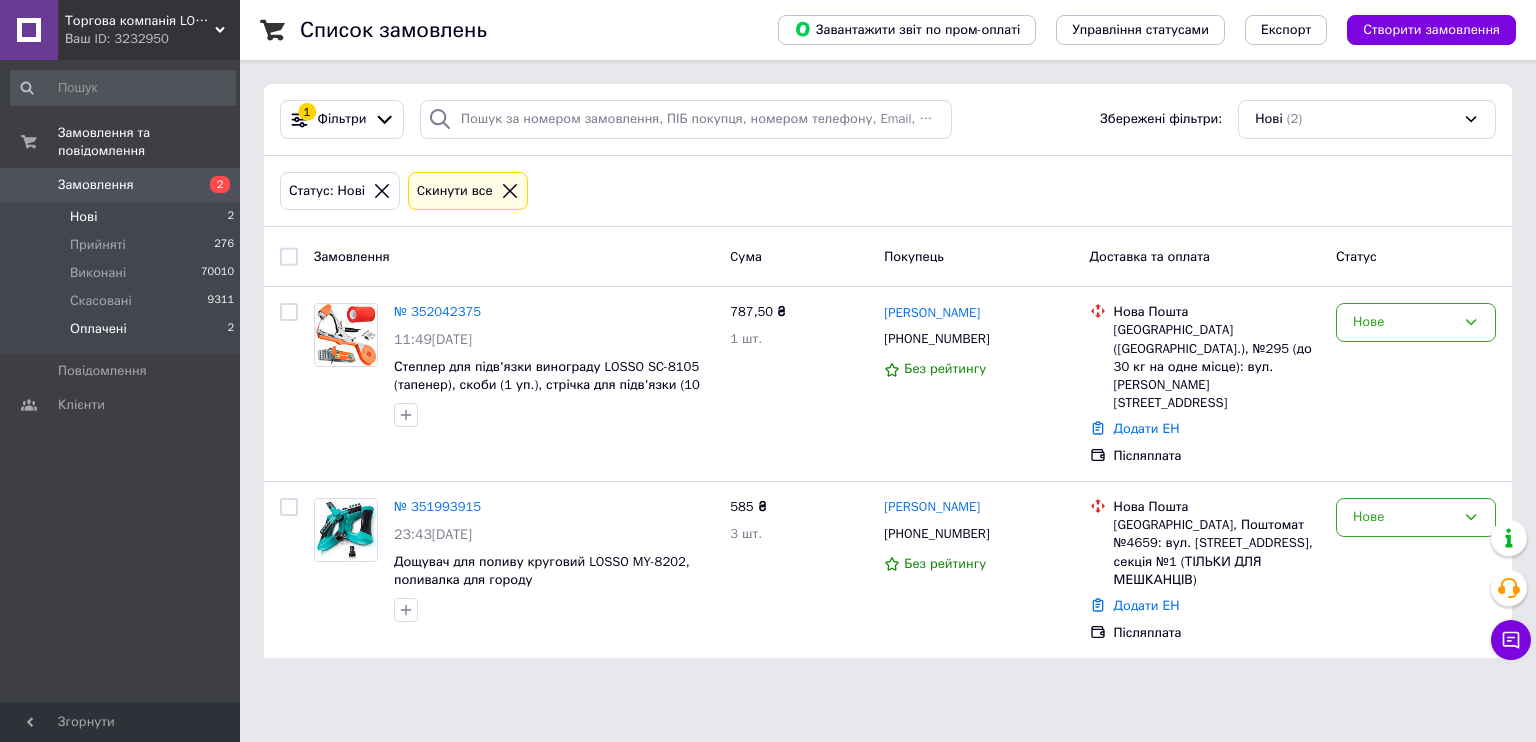 click on "Оплачені 2" at bounding box center [123, 334] 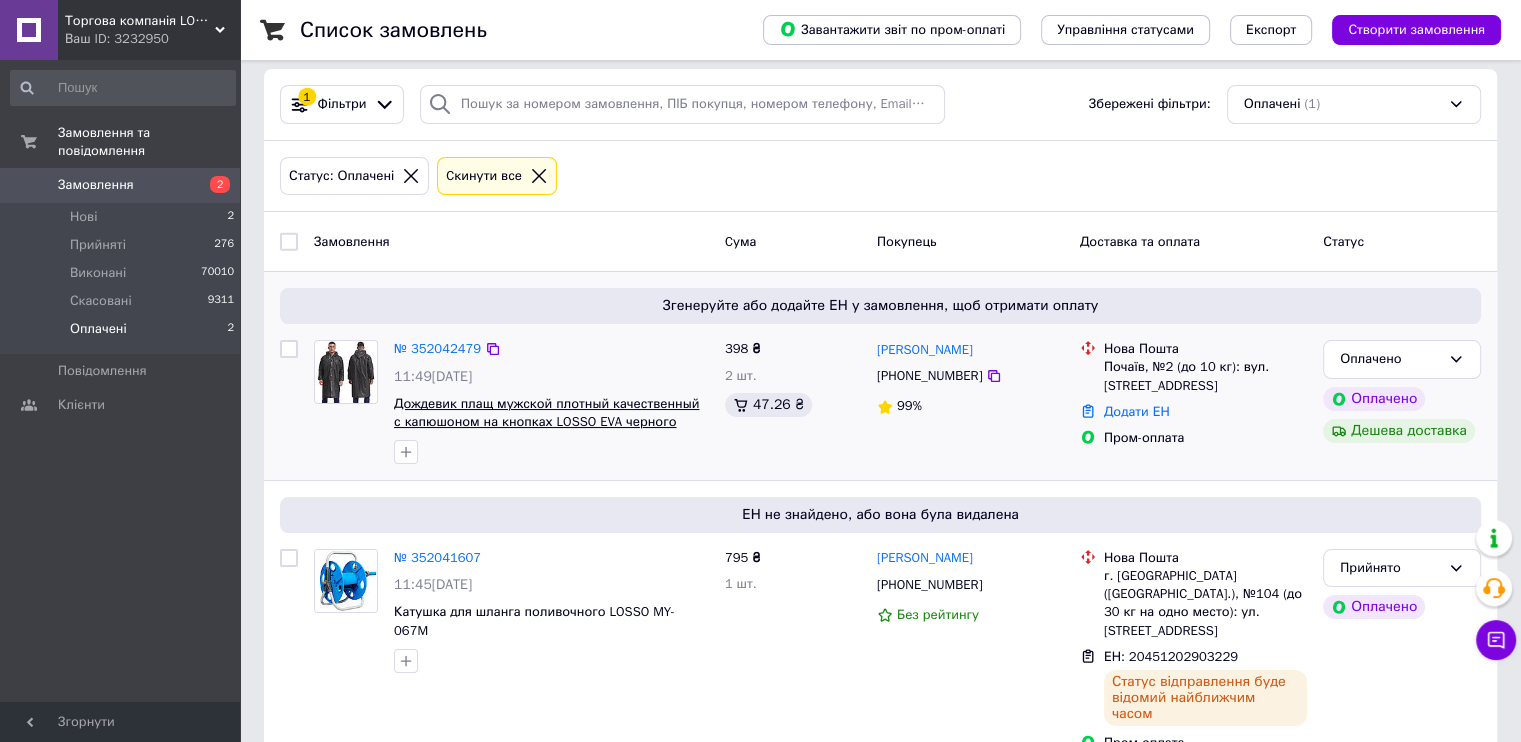 scroll, scrollTop: 29, scrollLeft: 0, axis: vertical 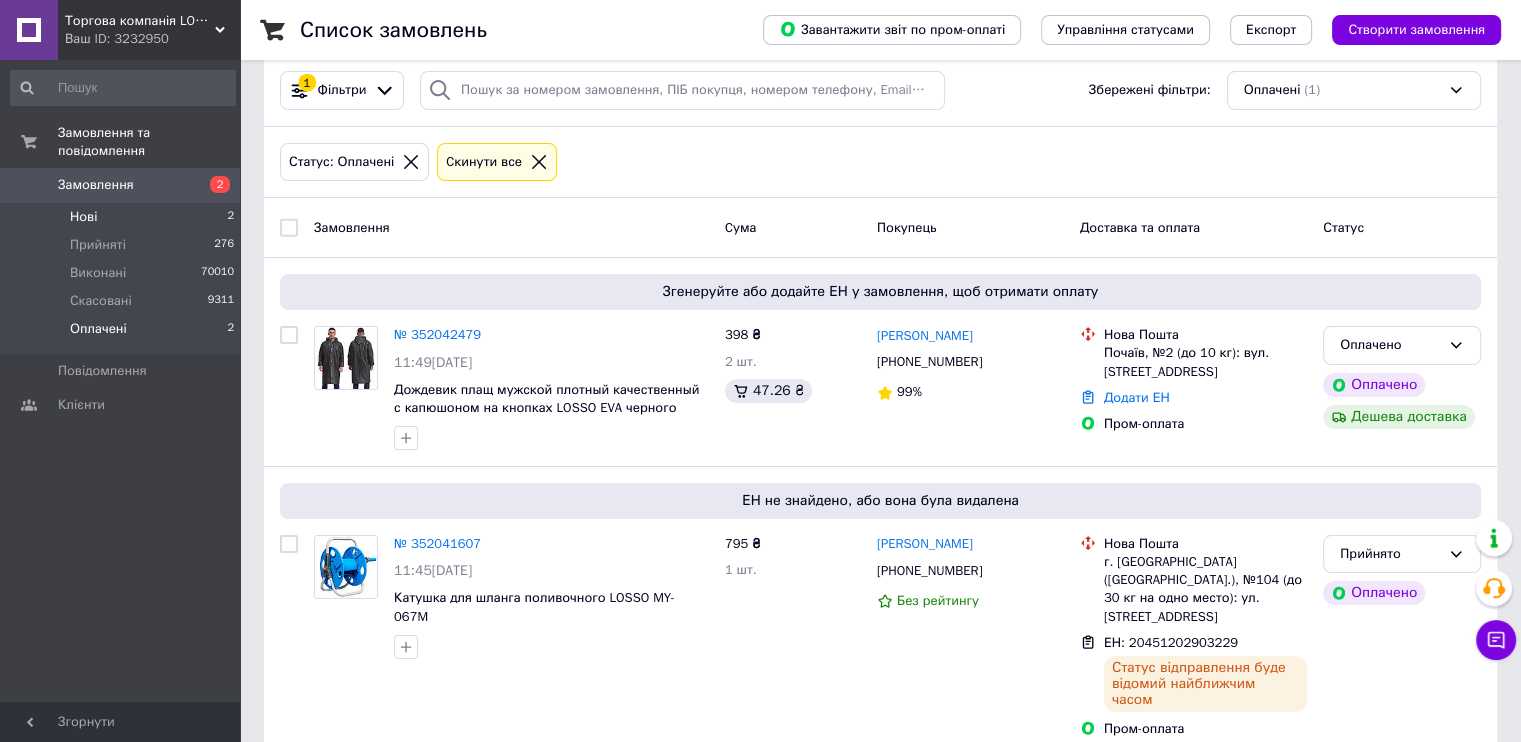 click on "Нові 2" at bounding box center [123, 217] 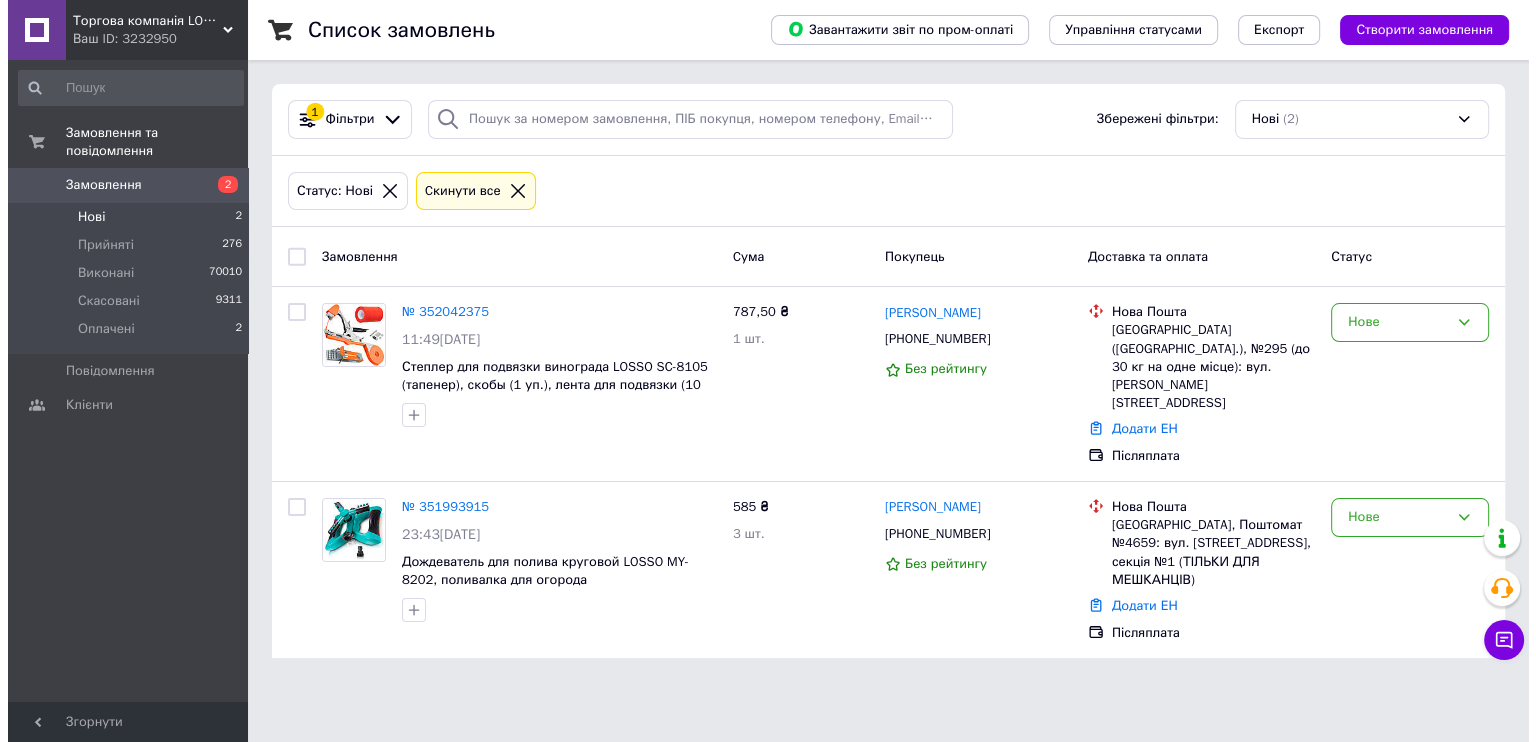 scroll, scrollTop: 0, scrollLeft: 0, axis: both 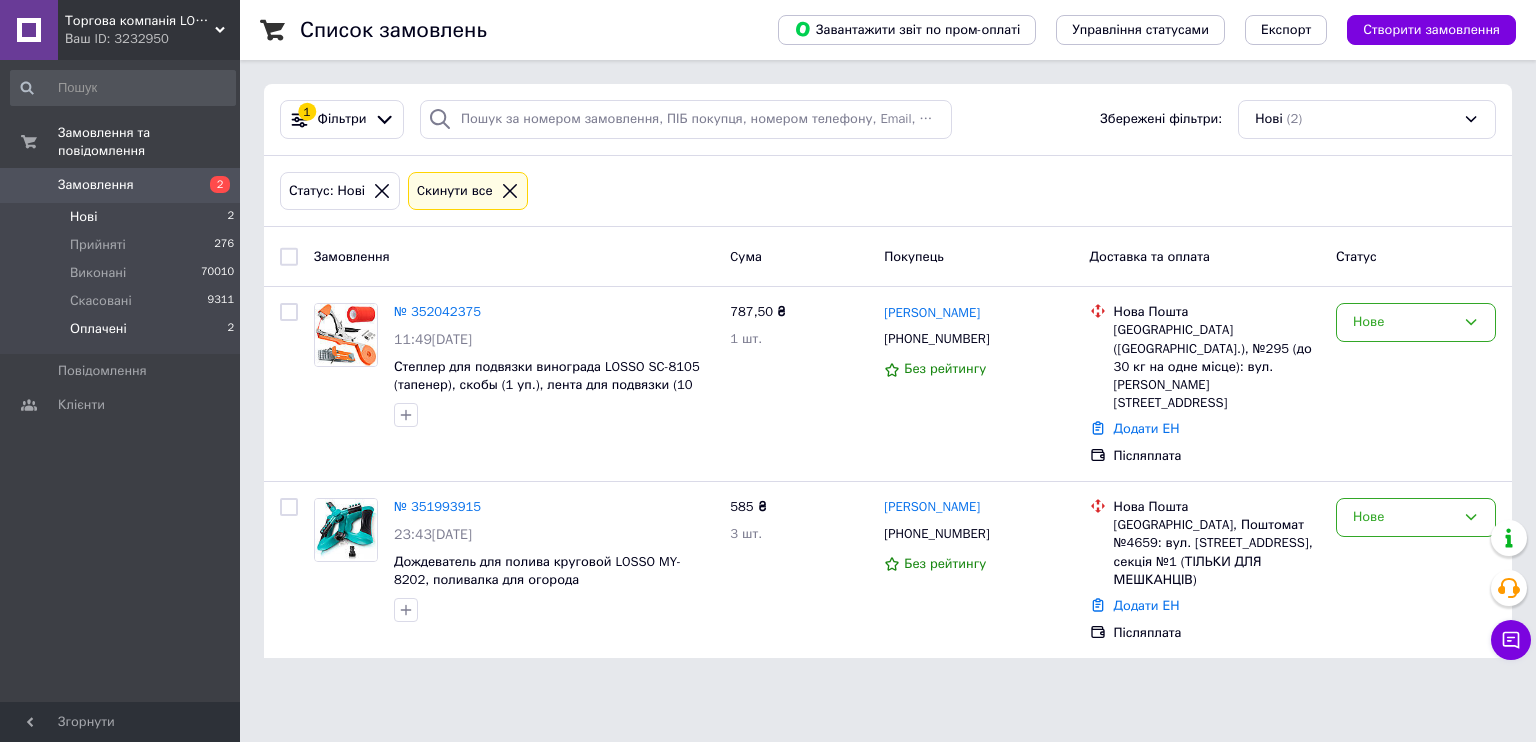 click on "Оплачені 2" at bounding box center [123, 334] 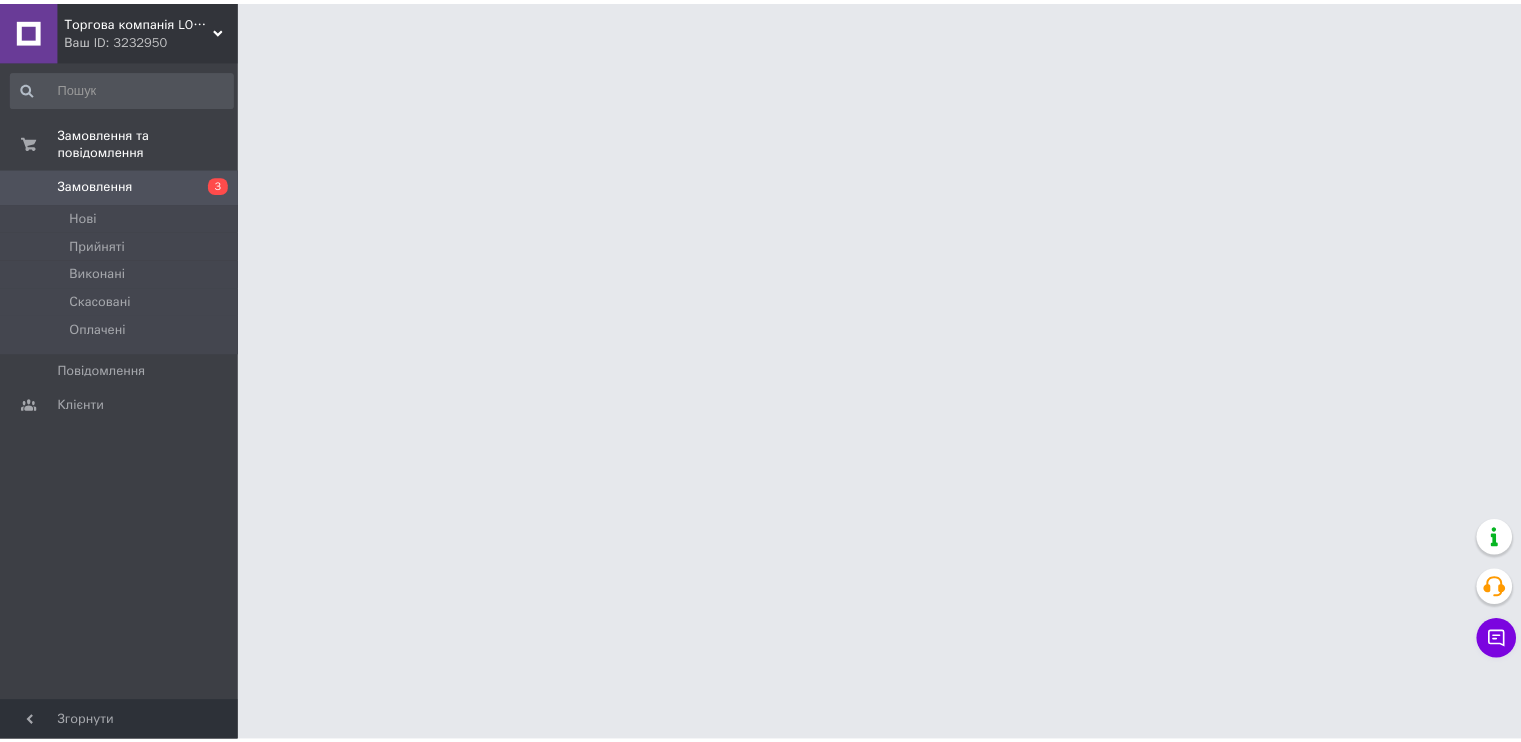 scroll, scrollTop: 0, scrollLeft: 0, axis: both 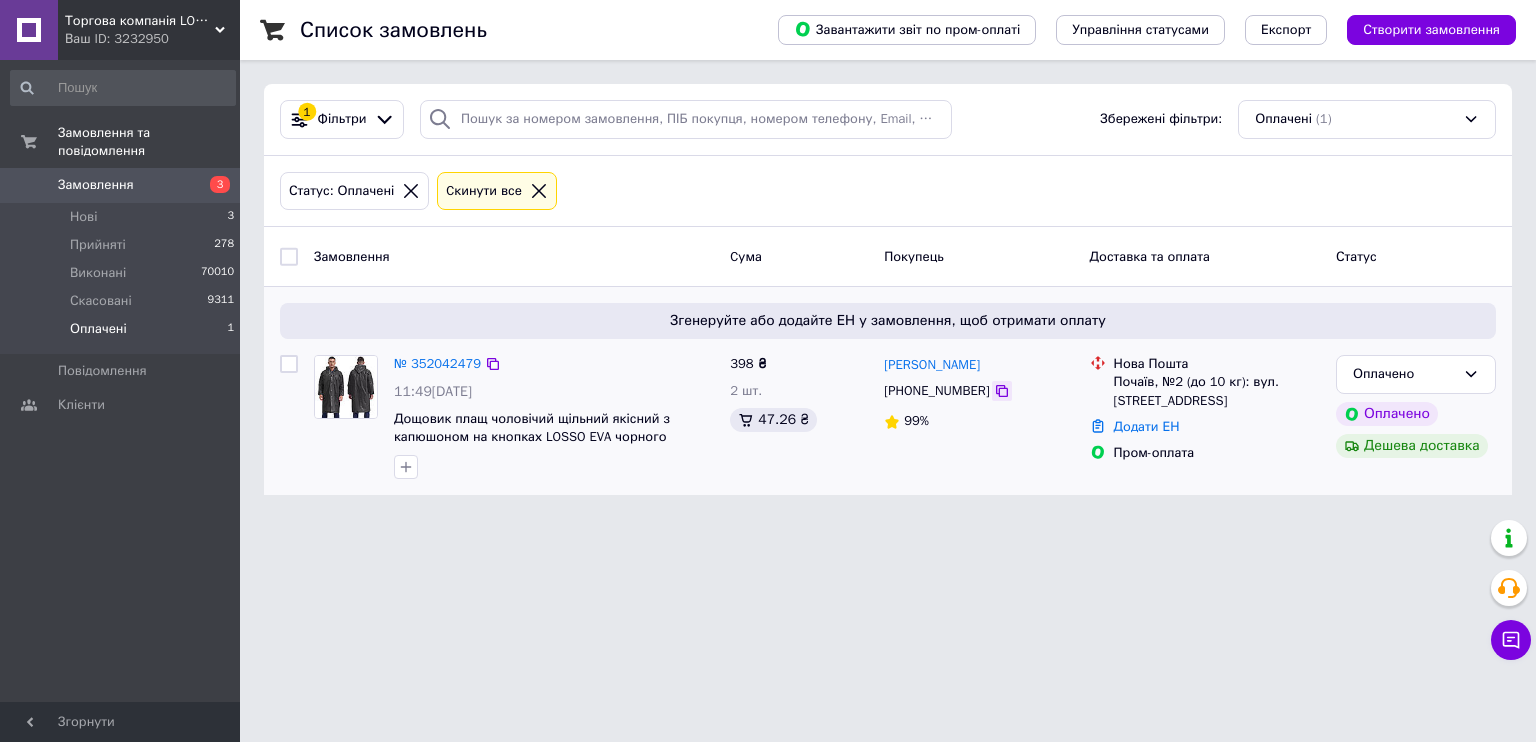 click 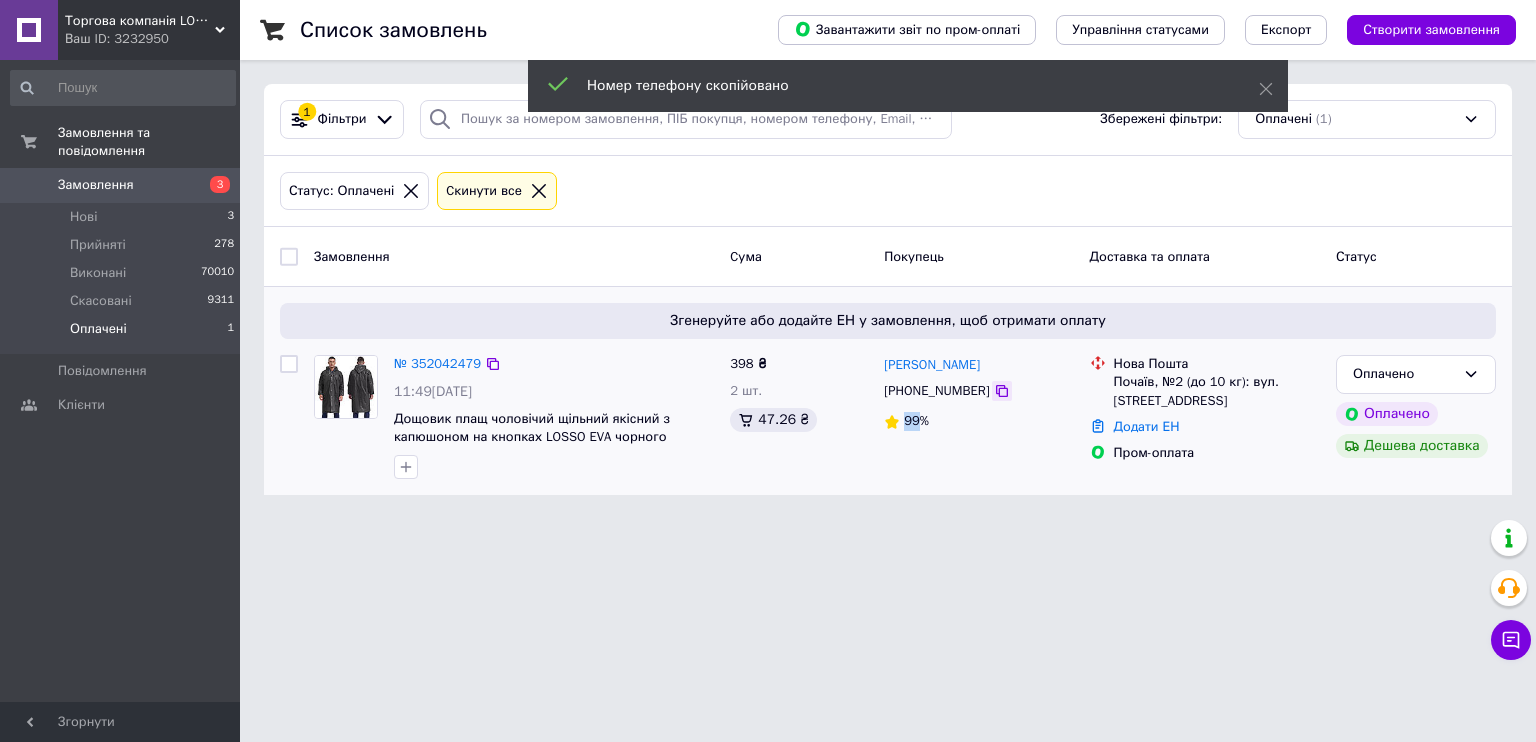 drag, startPoint x: 992, startPoint y: 389, endPoint x: 927, endPoint y: 135, distance: 262.18506 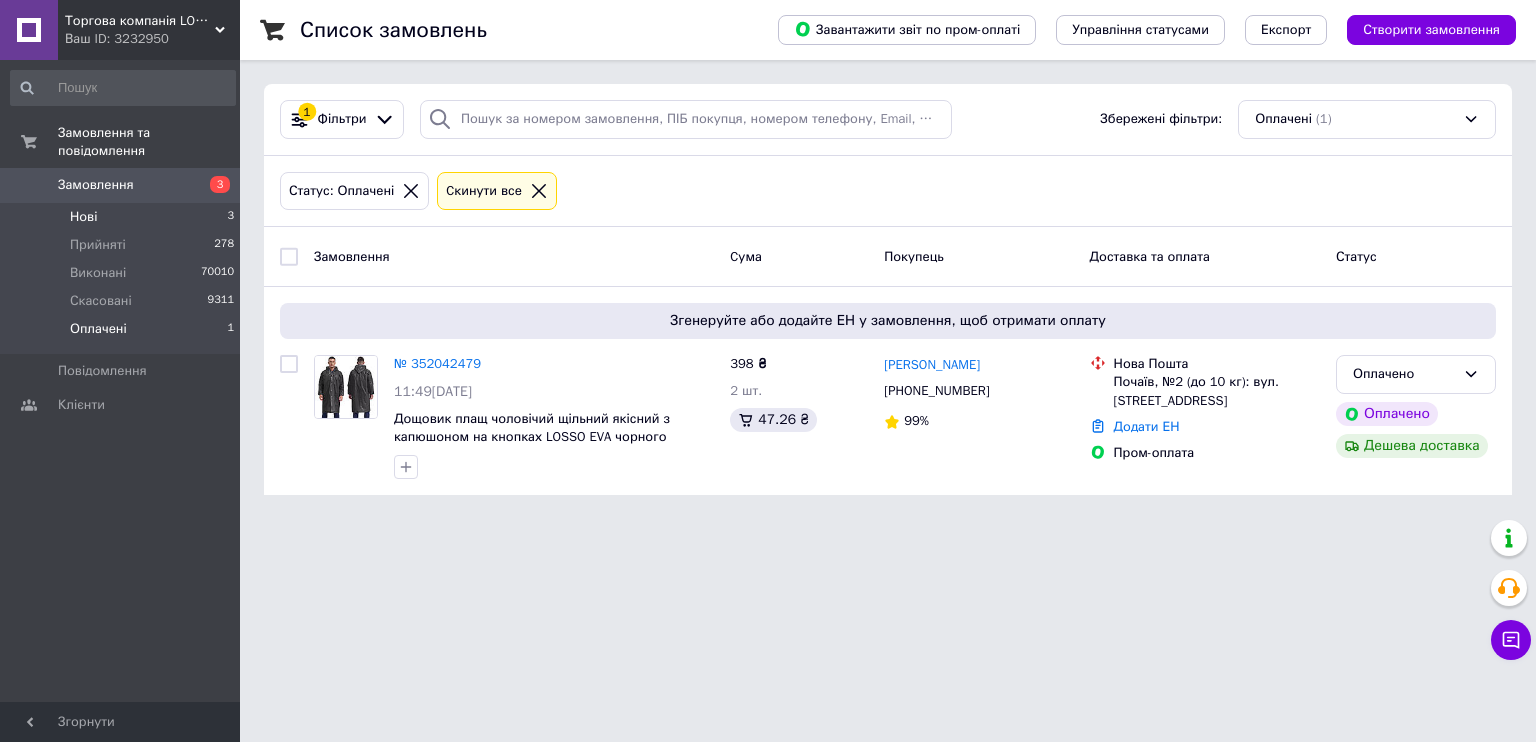 click on "Нові 3" at bounding box center [123, 217] 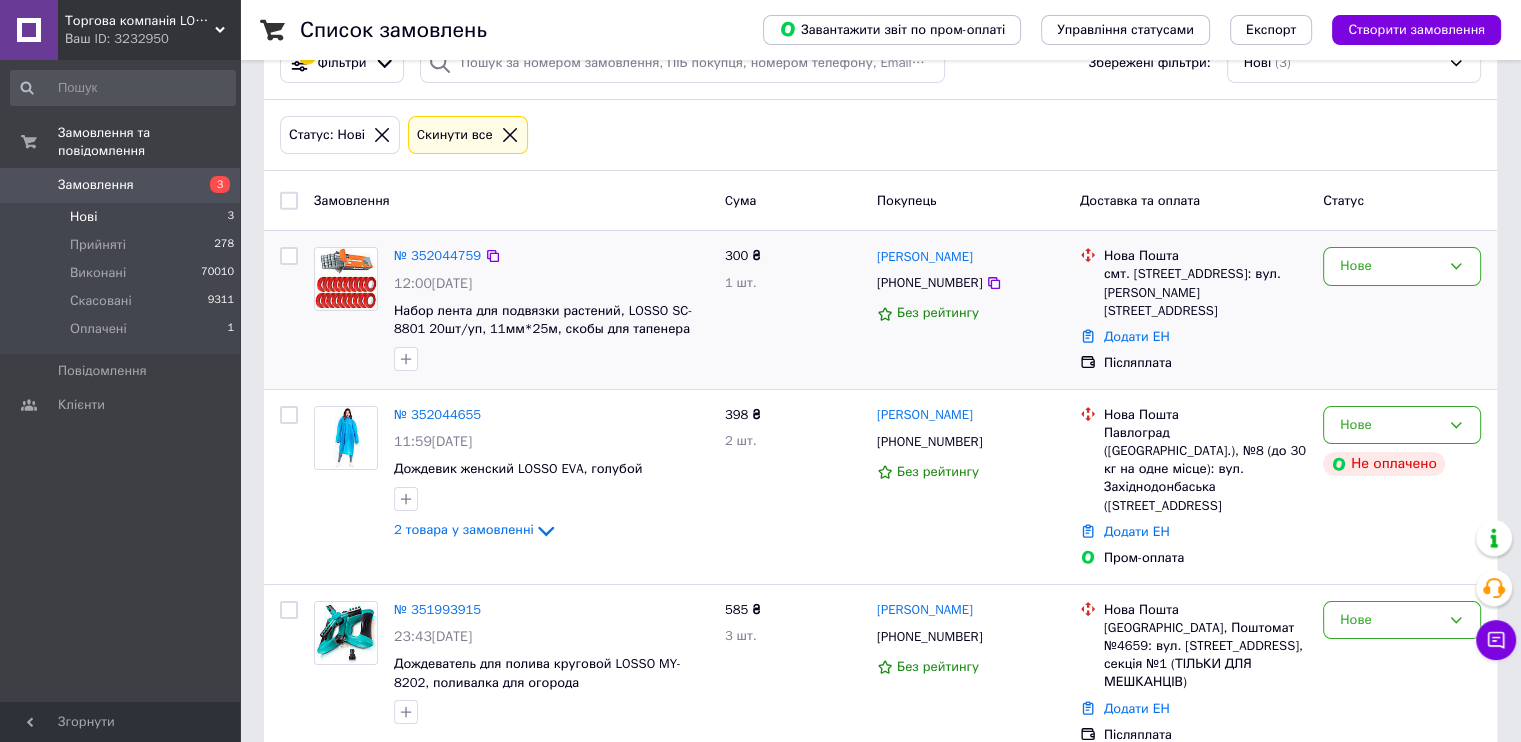 scroll, scrollTop: 60, scrollLeft: 0, axis: vertical 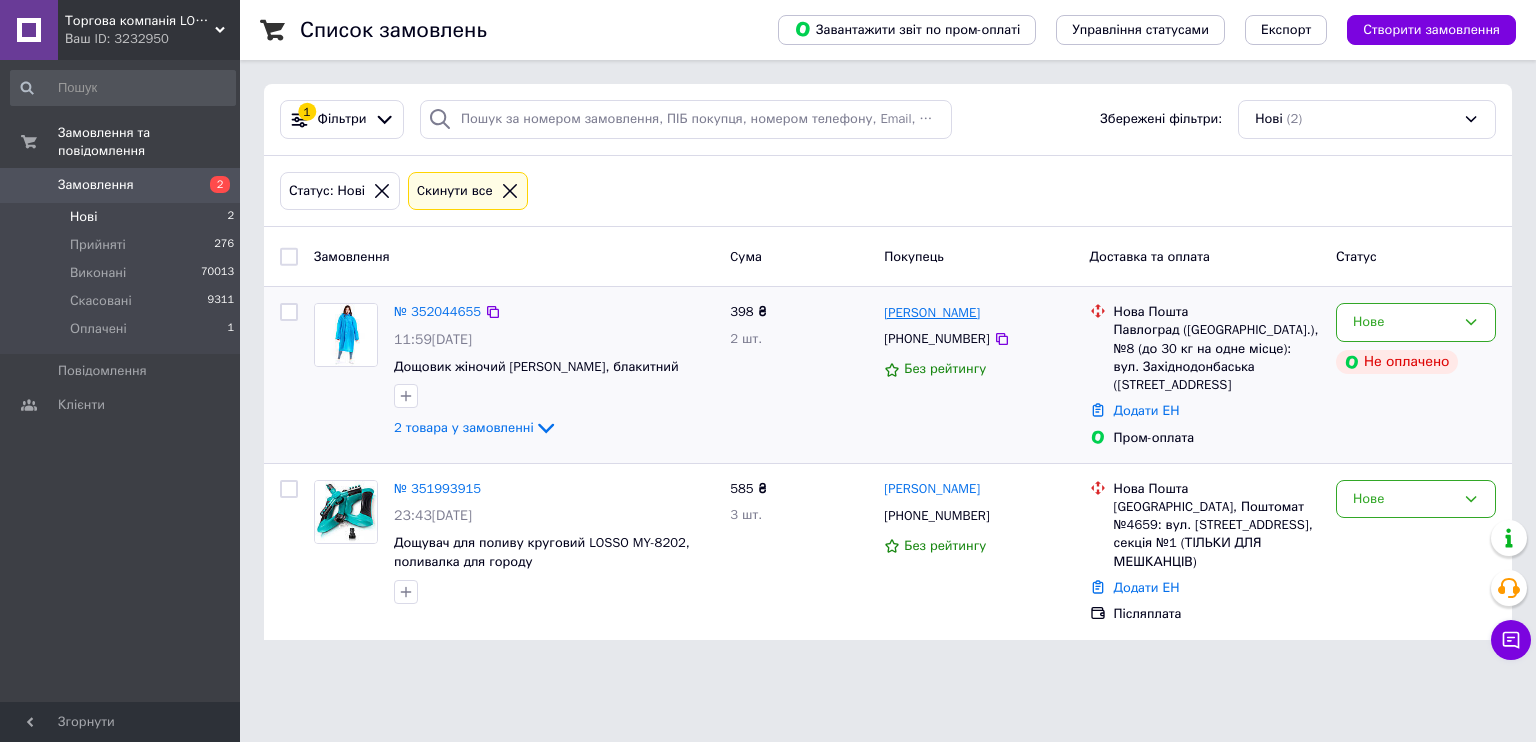 click on "[PERSON_NAME]" at bounding box center [932, 313] 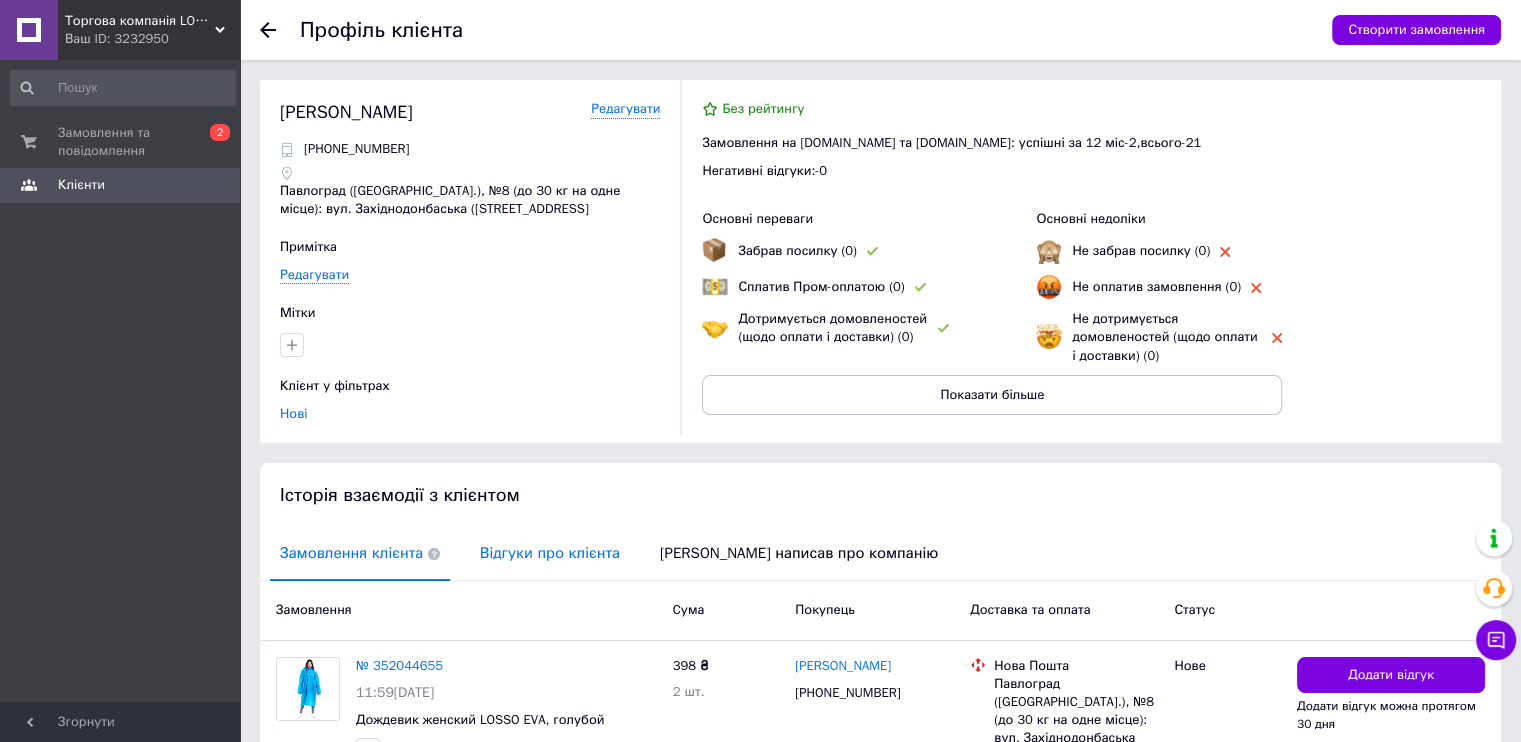 click on "Відгуки про клієнта" at bounding box center [550, 553] 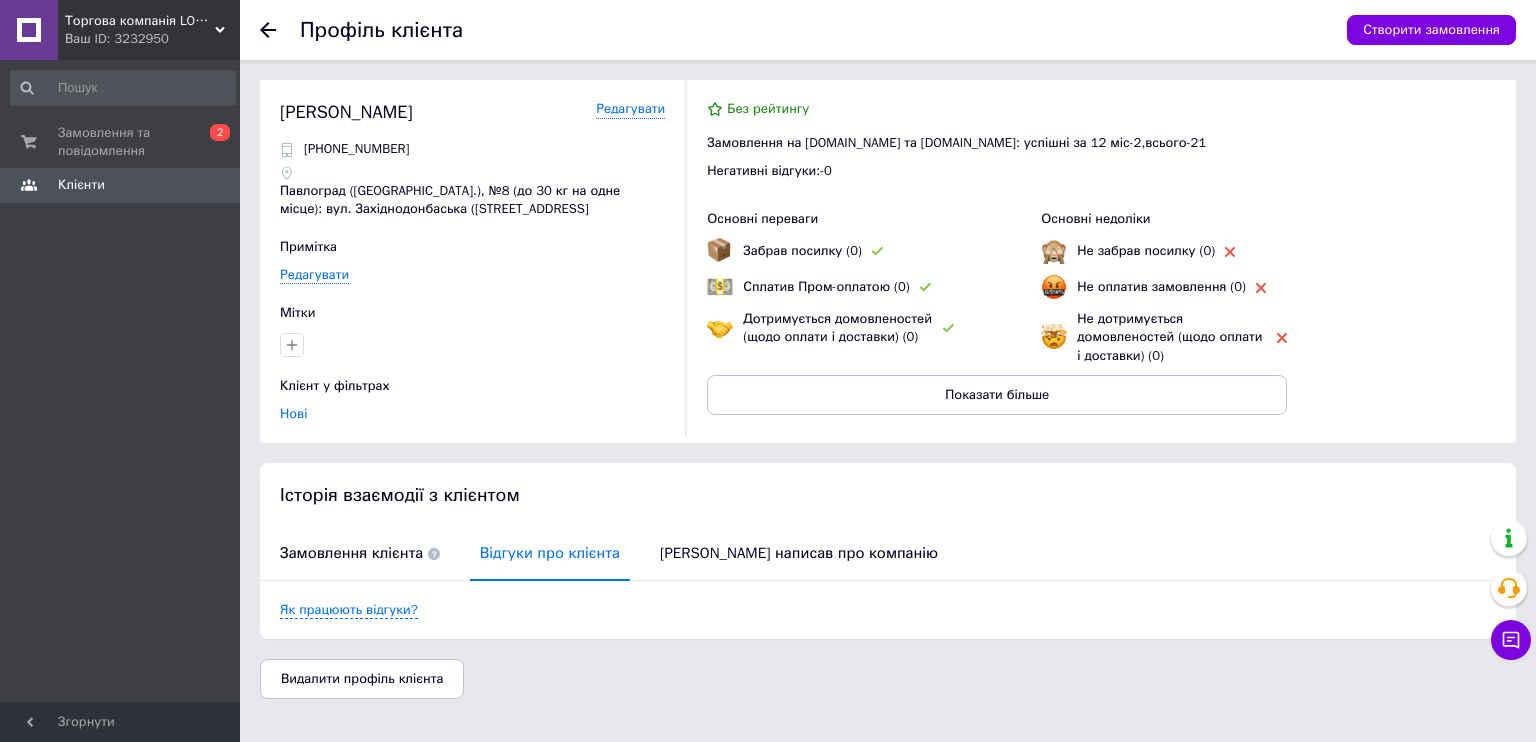 click 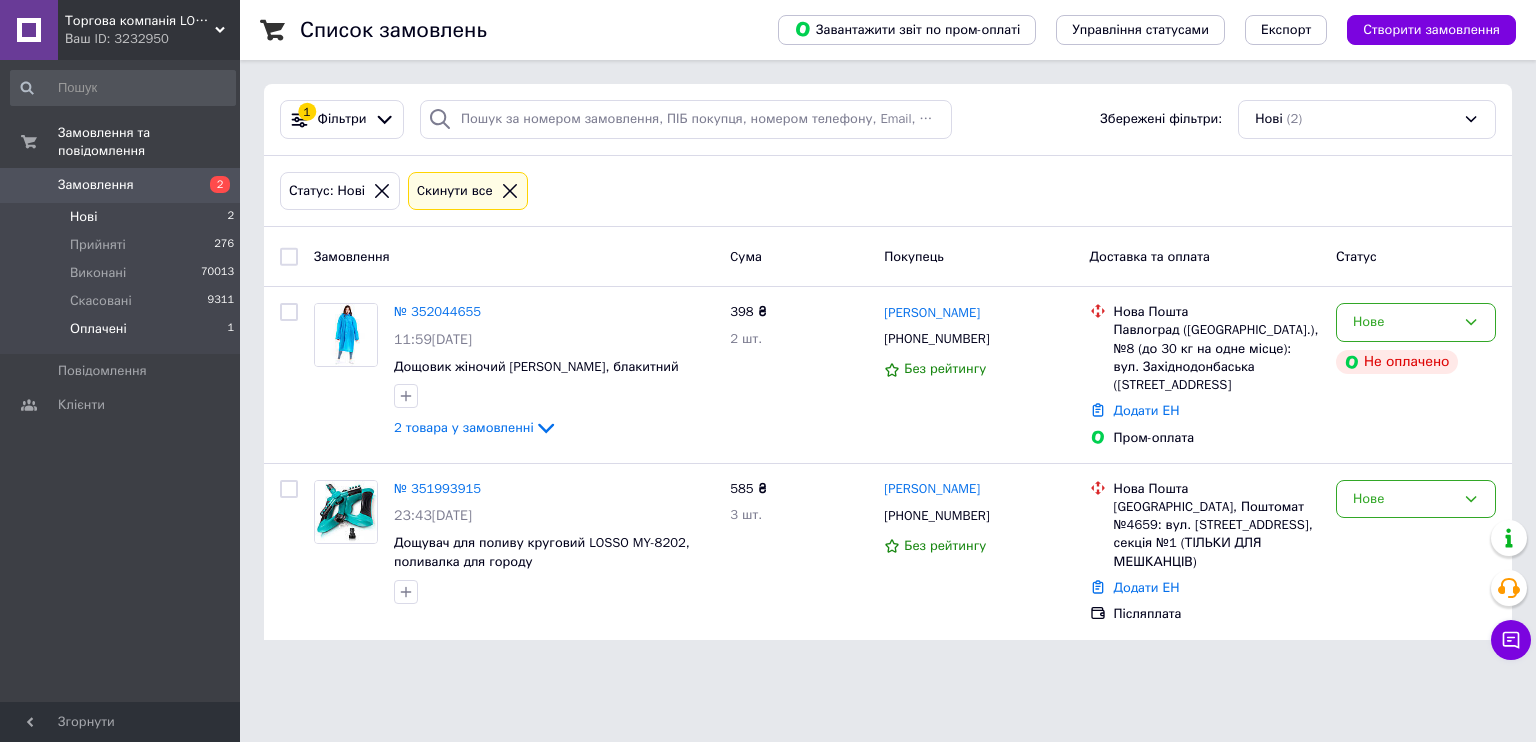click on "Оплачені 1" at bounding box center [123, 334] 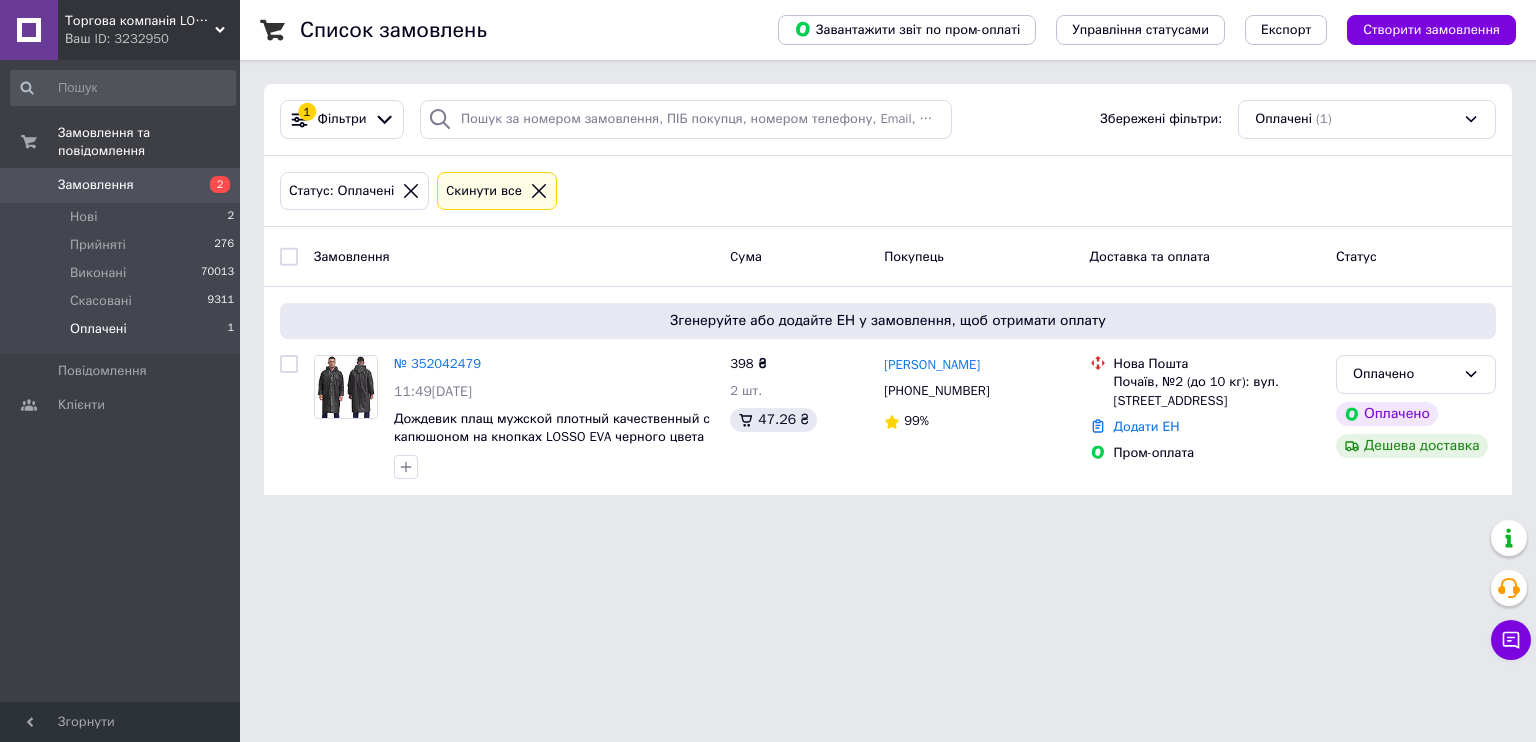 click on "Замовлення" at bounding box center [96, 185] 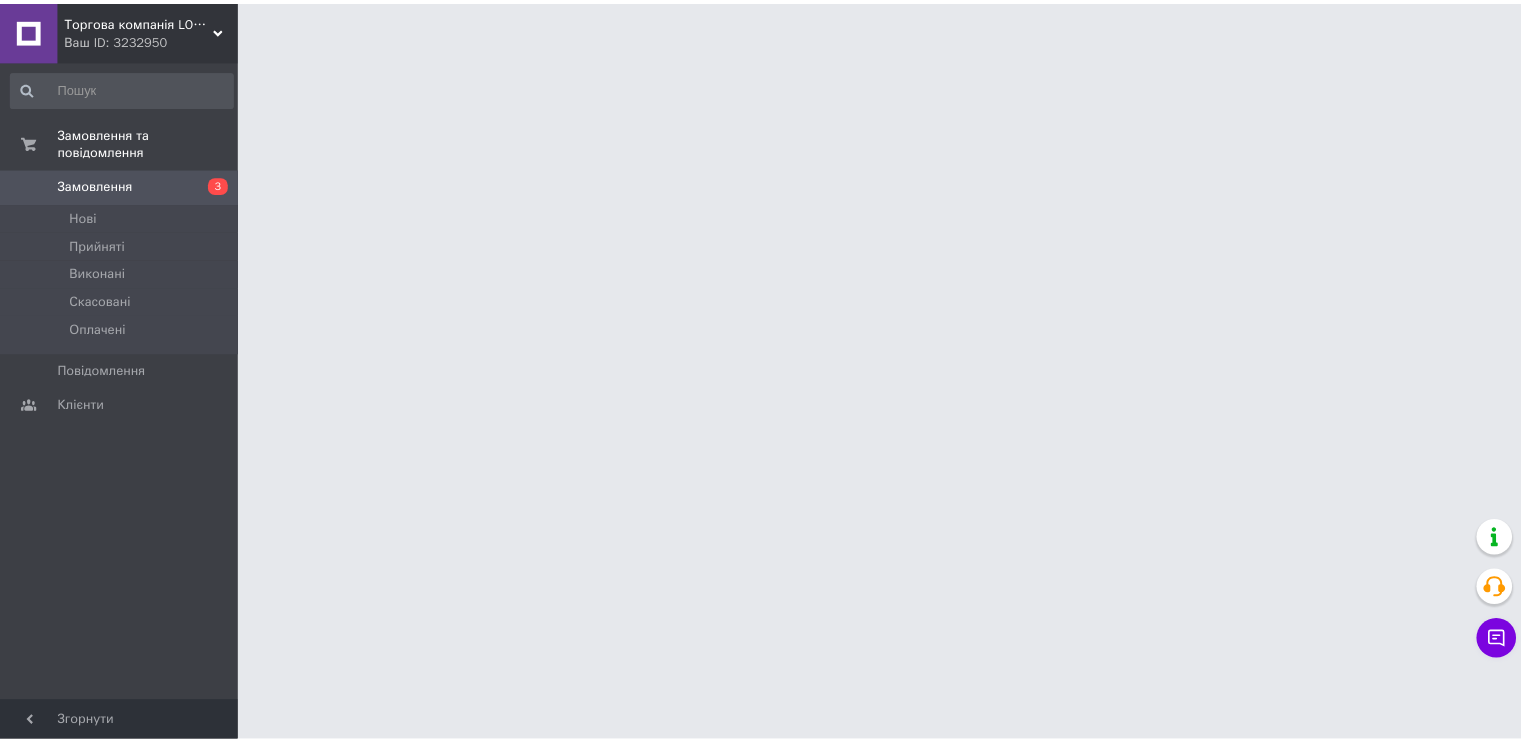 scroll, scrollTop: 0, scrollLeft: 0, axis: both 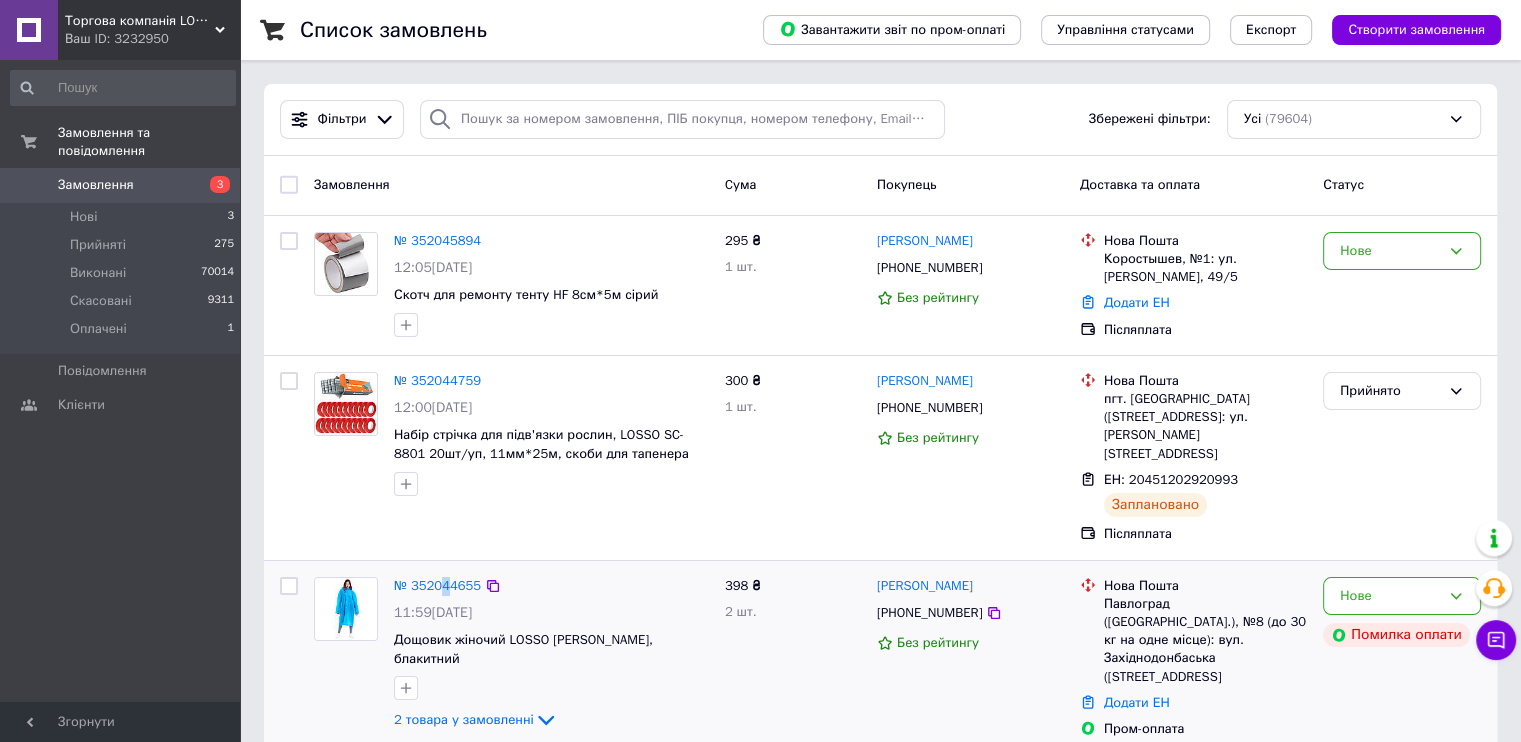 click on "№ 352044655 11:59, 10.07.2025 Дощовик жіночий LOSSO EVA, блакитний 2 товара у замовленні" at bounding box center [551, 655] 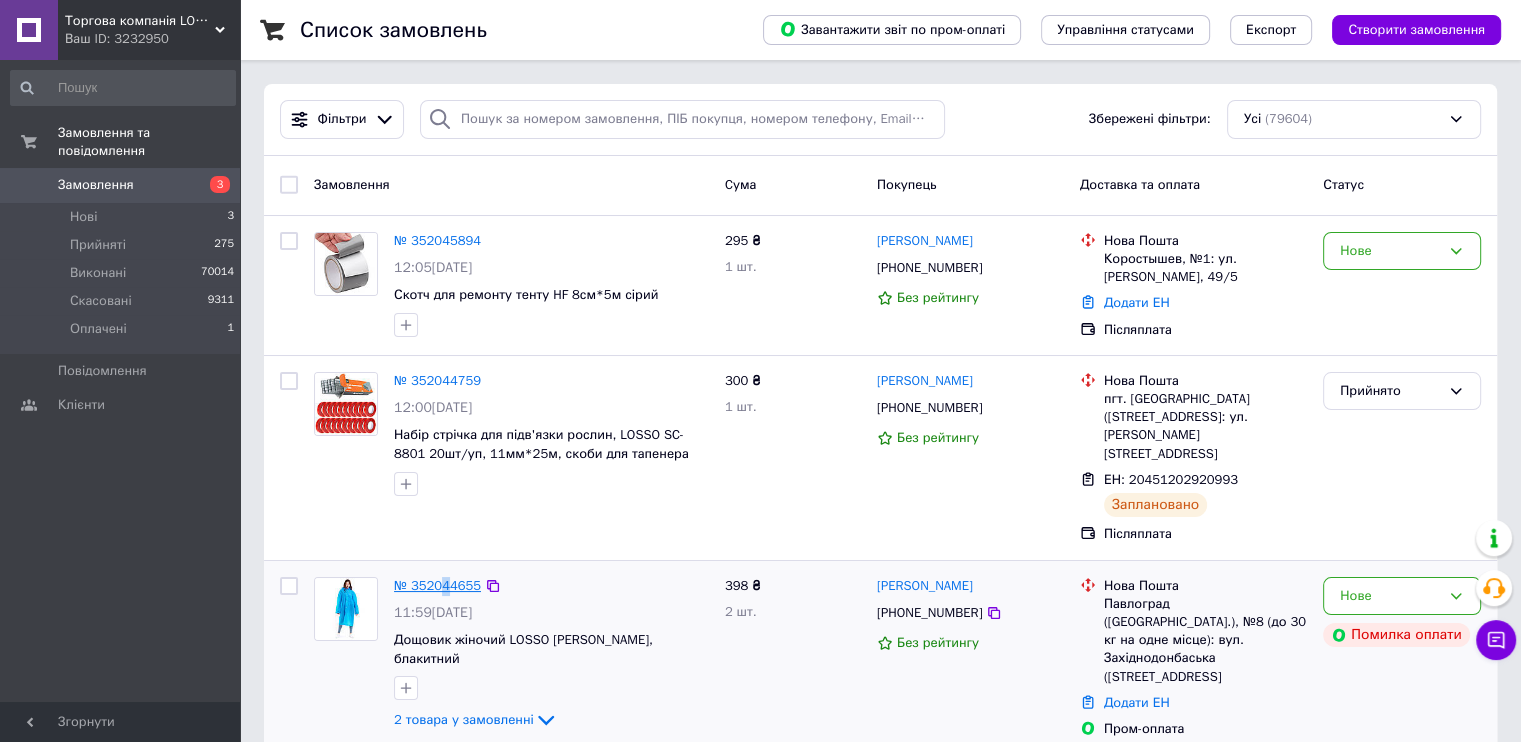 click on "№ 352044655" at bounding box center [437, 585] 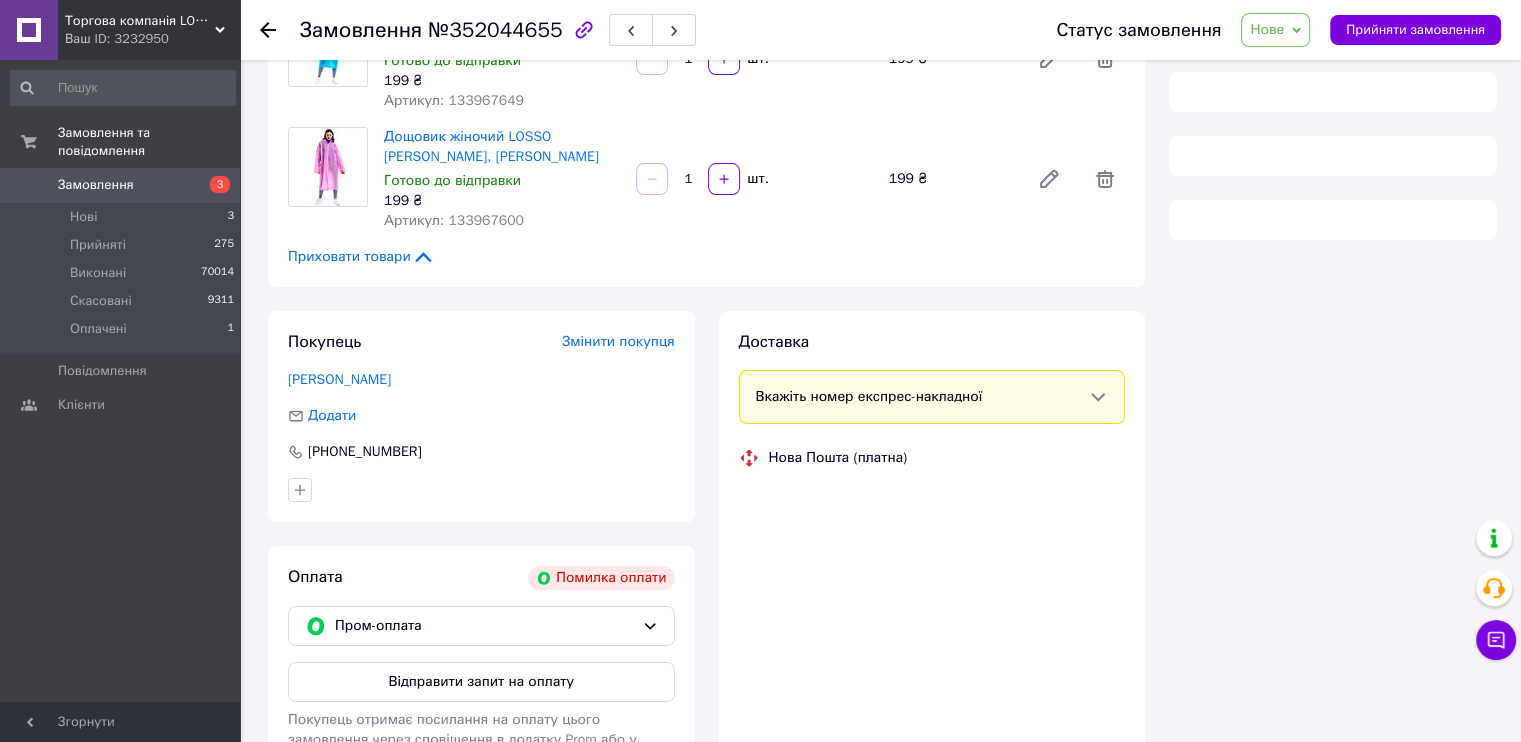 scroll, scrollTop: 360, scrollLeft: 0, axis: vertical 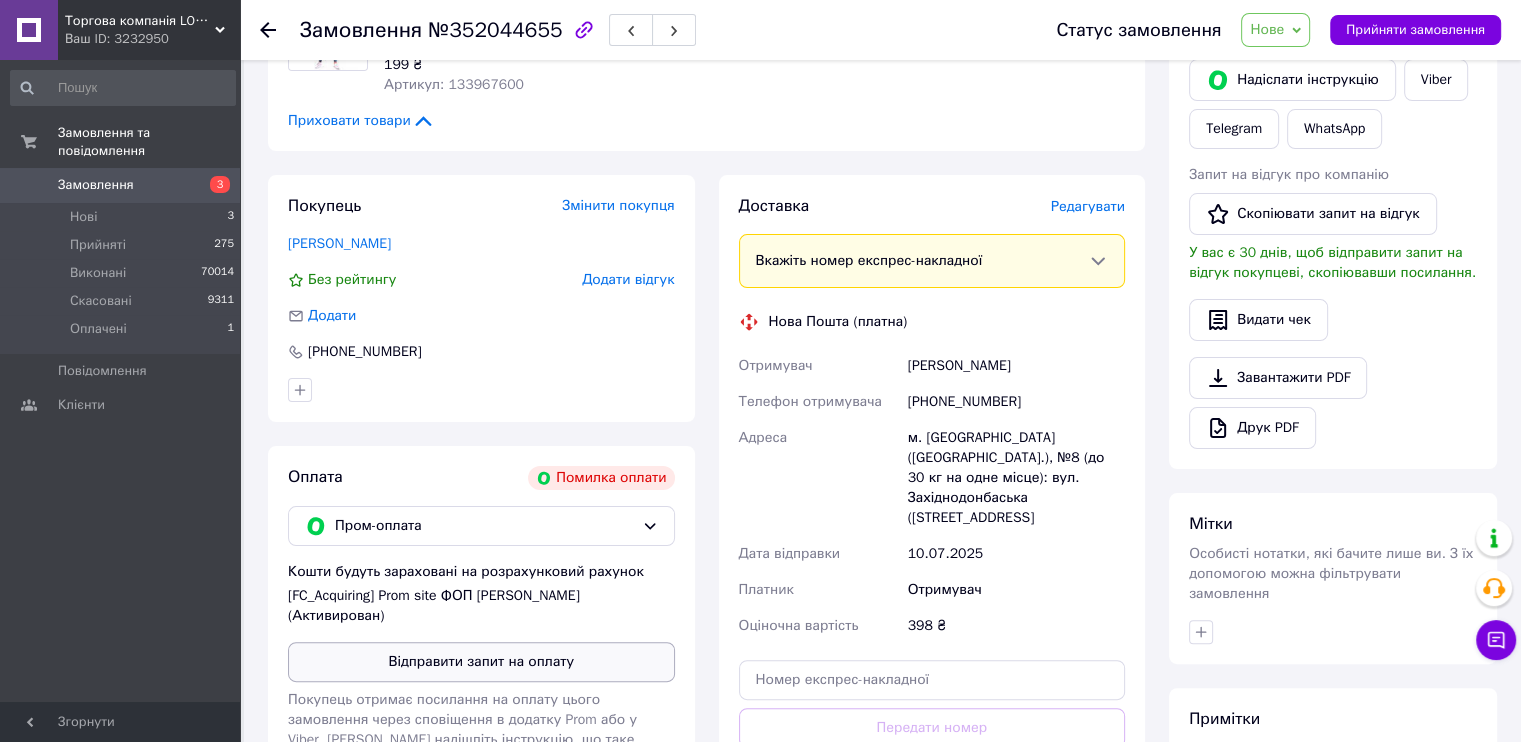 click on "Відправити запит на оплату" at bounding box center [481, 662] 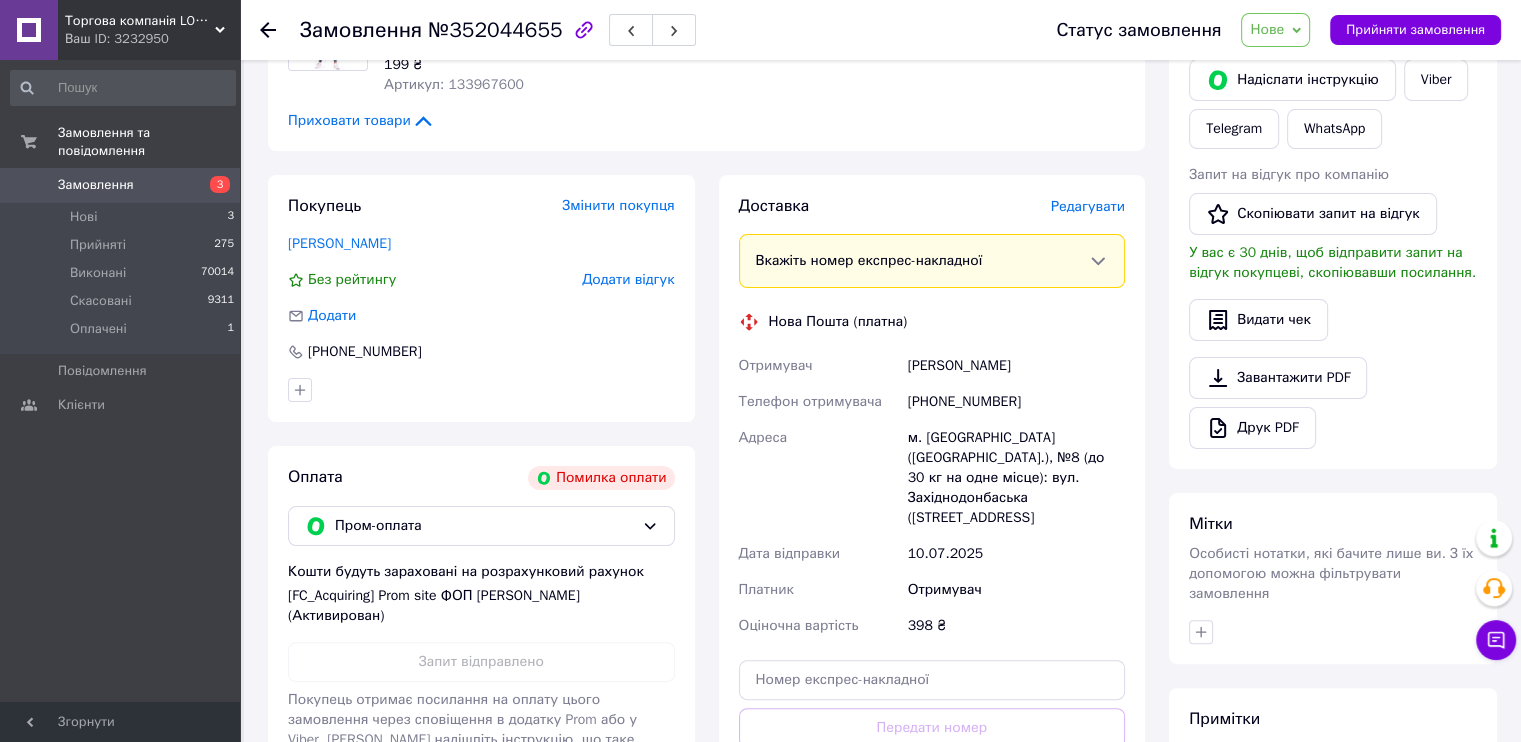 click 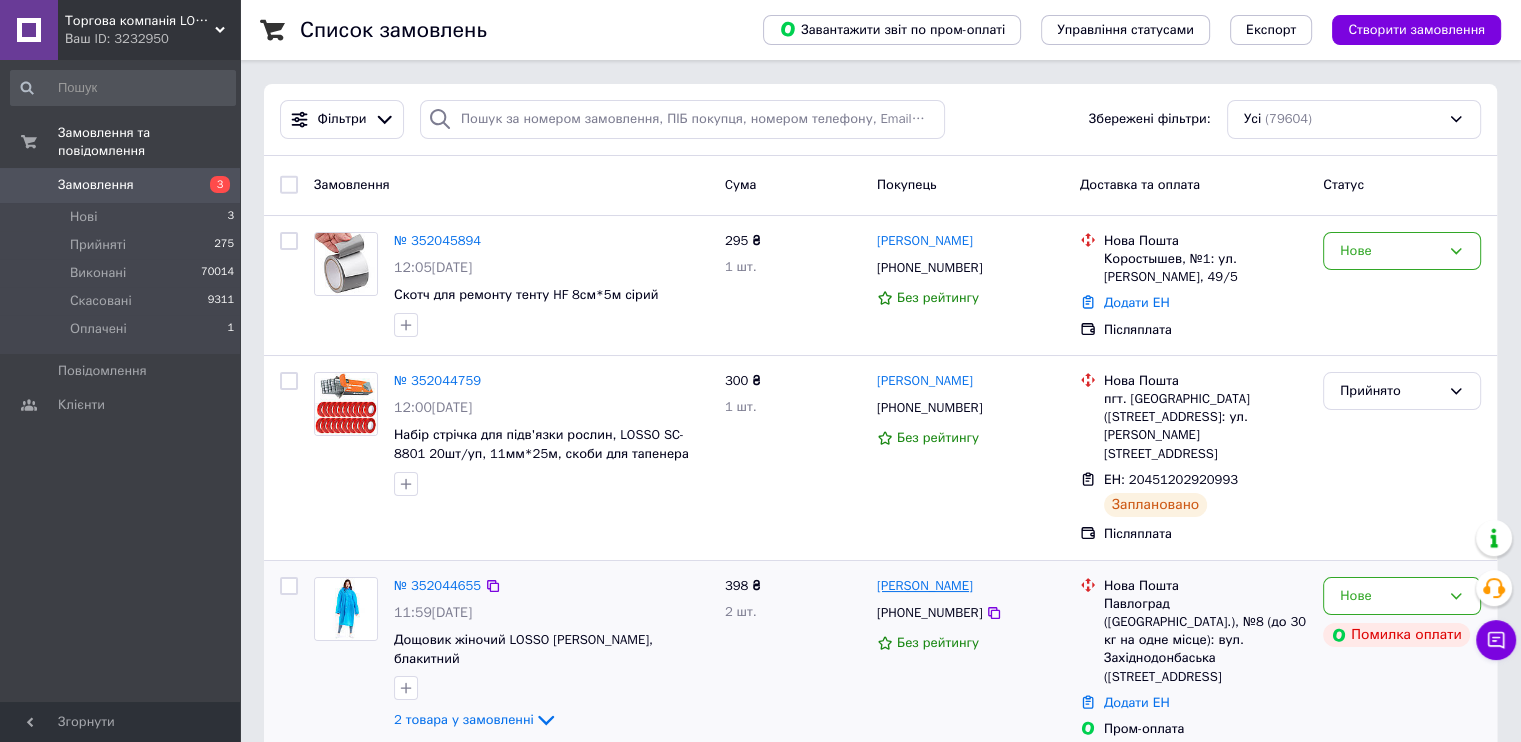 click on "[PERSON_NAME]" at bounding box center (925, 586) 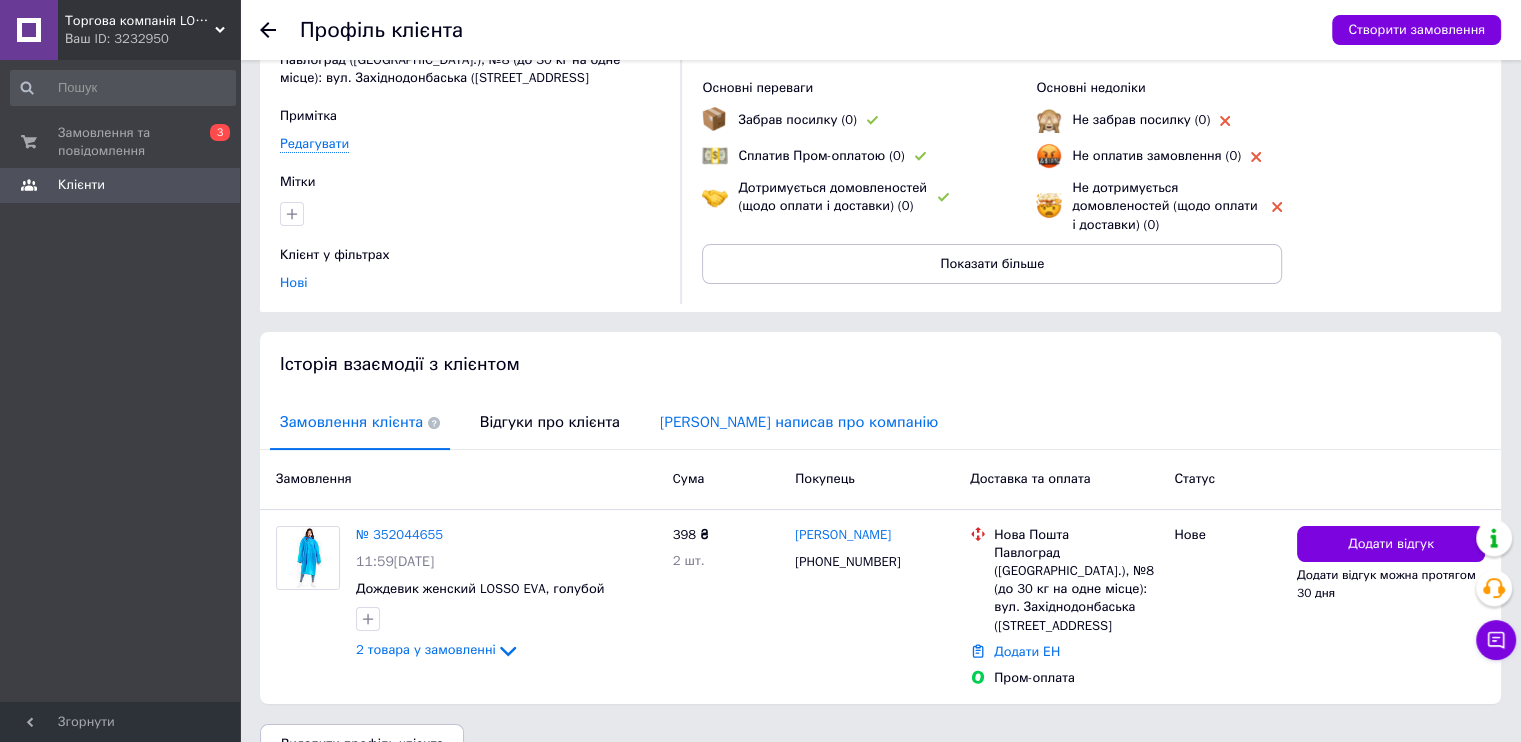 scroll, scrollTop: 133, scrollLeft: 0, axis: vertical 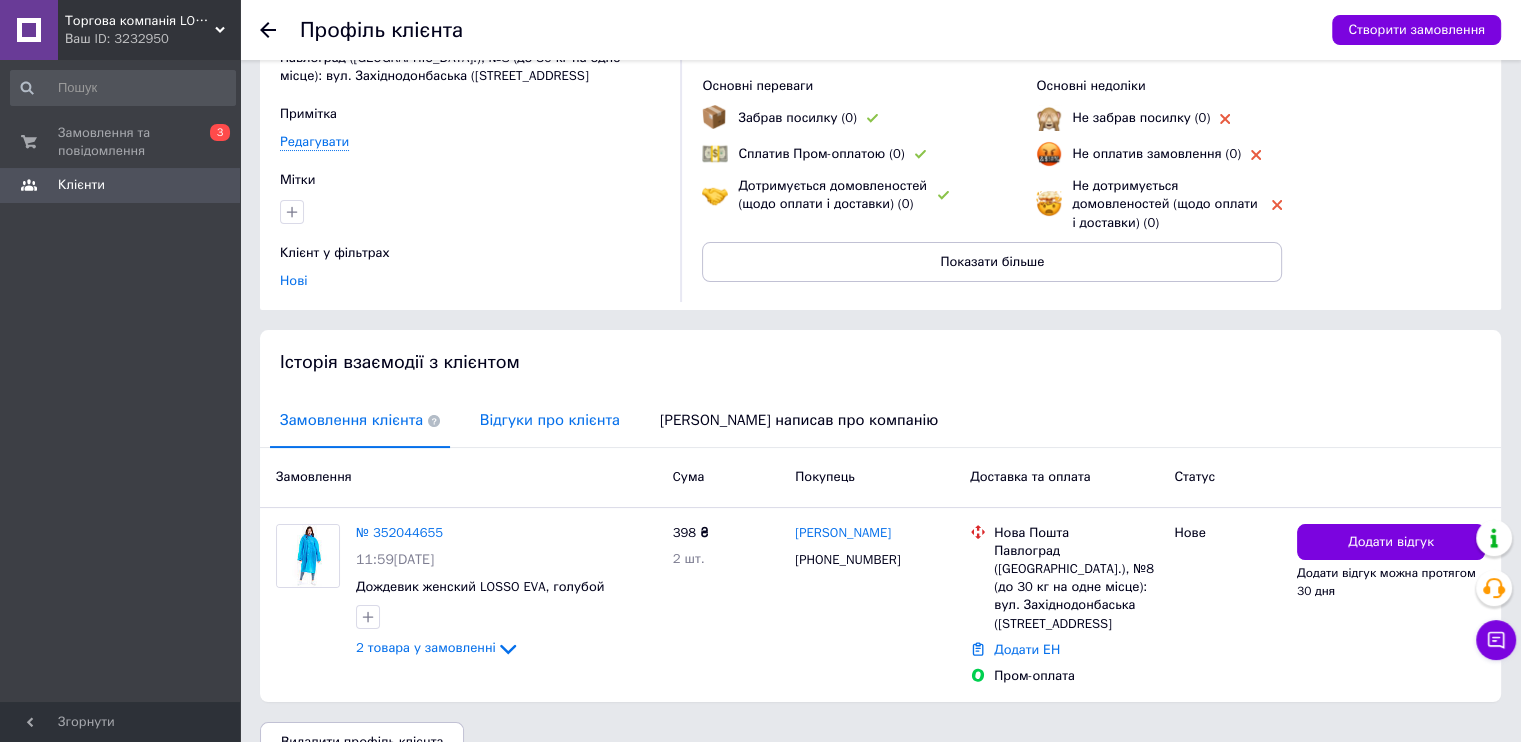 click on "Відгуки про клієнта" at bounding box center (550, 420) 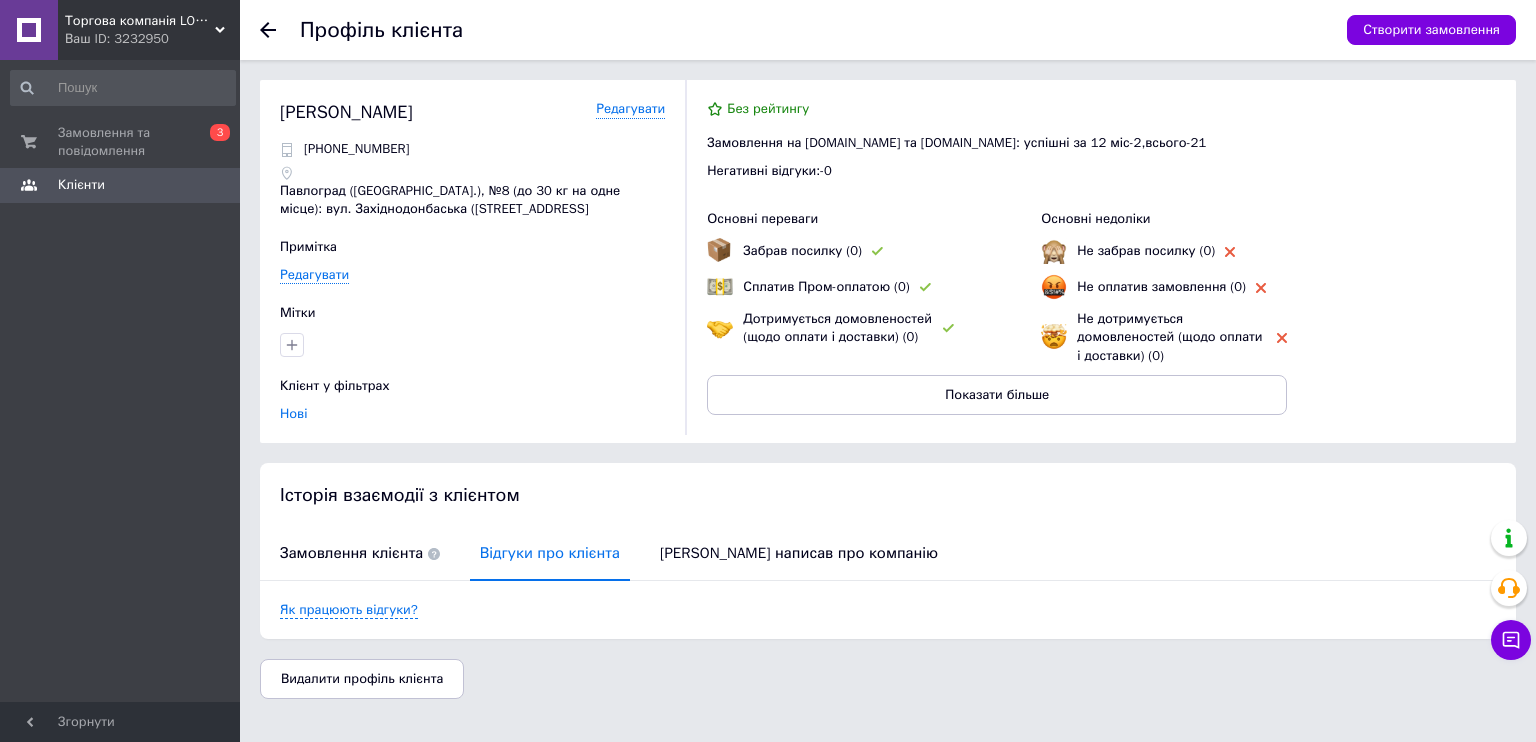 click at bounding box center [280, 30] 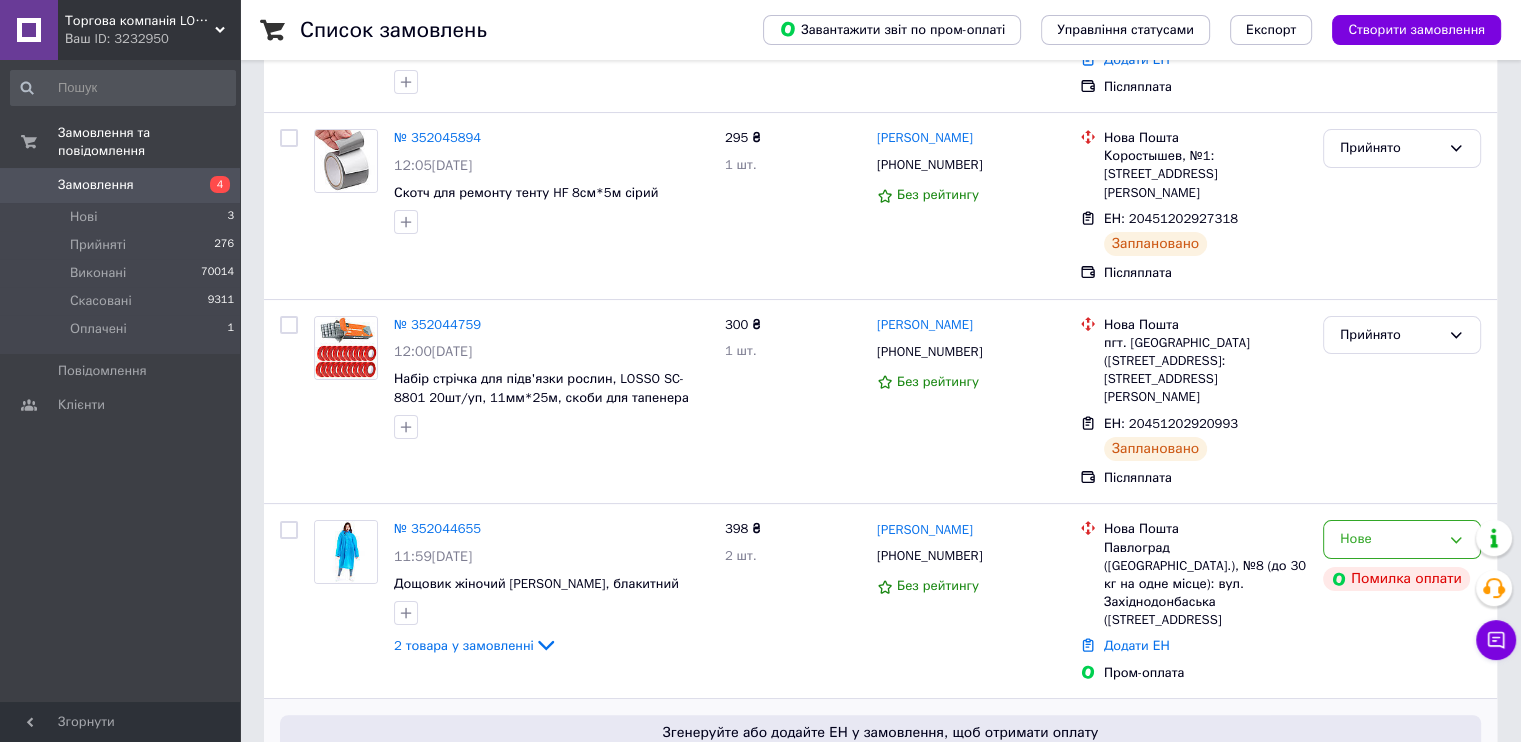 scroll, scrollTop: 266, scrollLeft: 0, axis: vertical 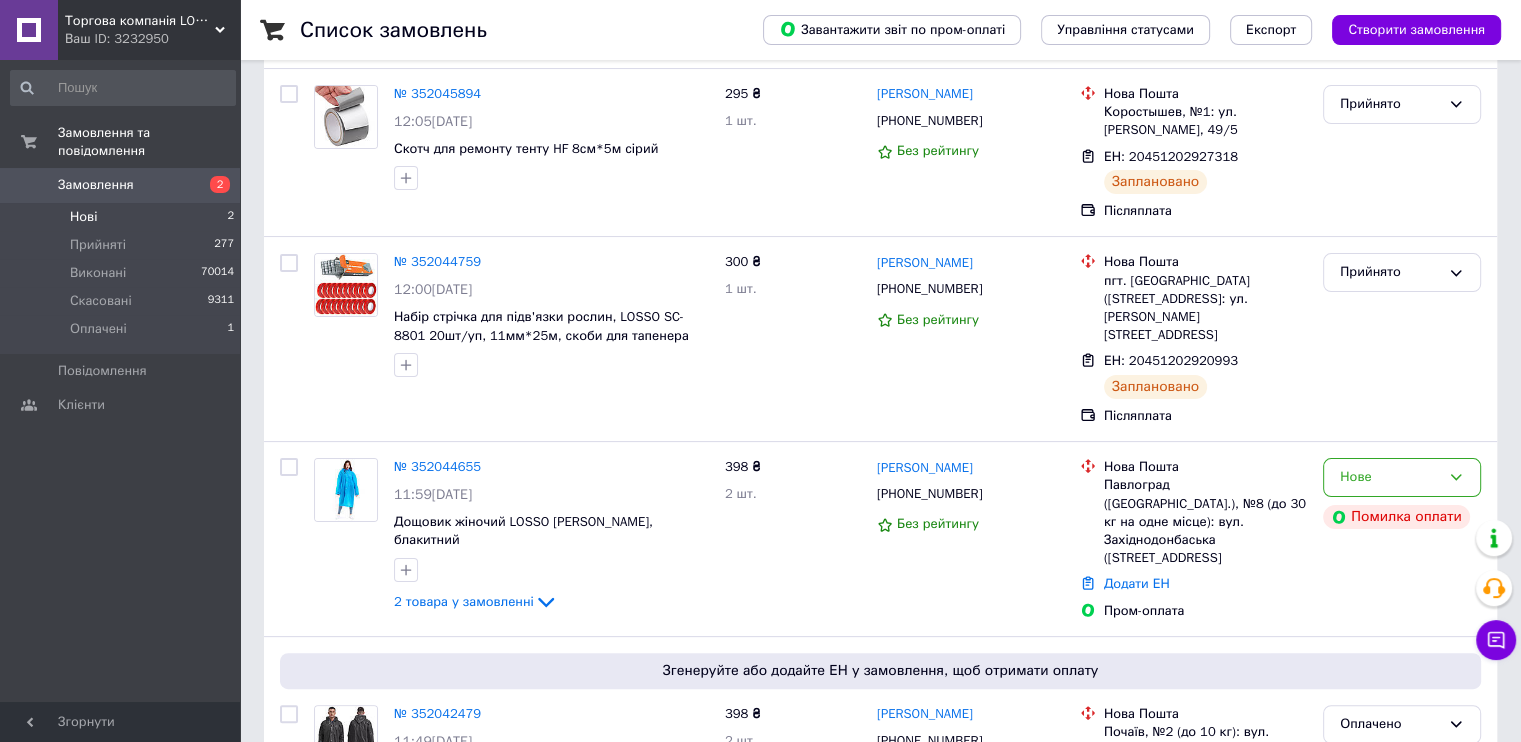 click on "Нові 2" at bounding box center (123, 217) 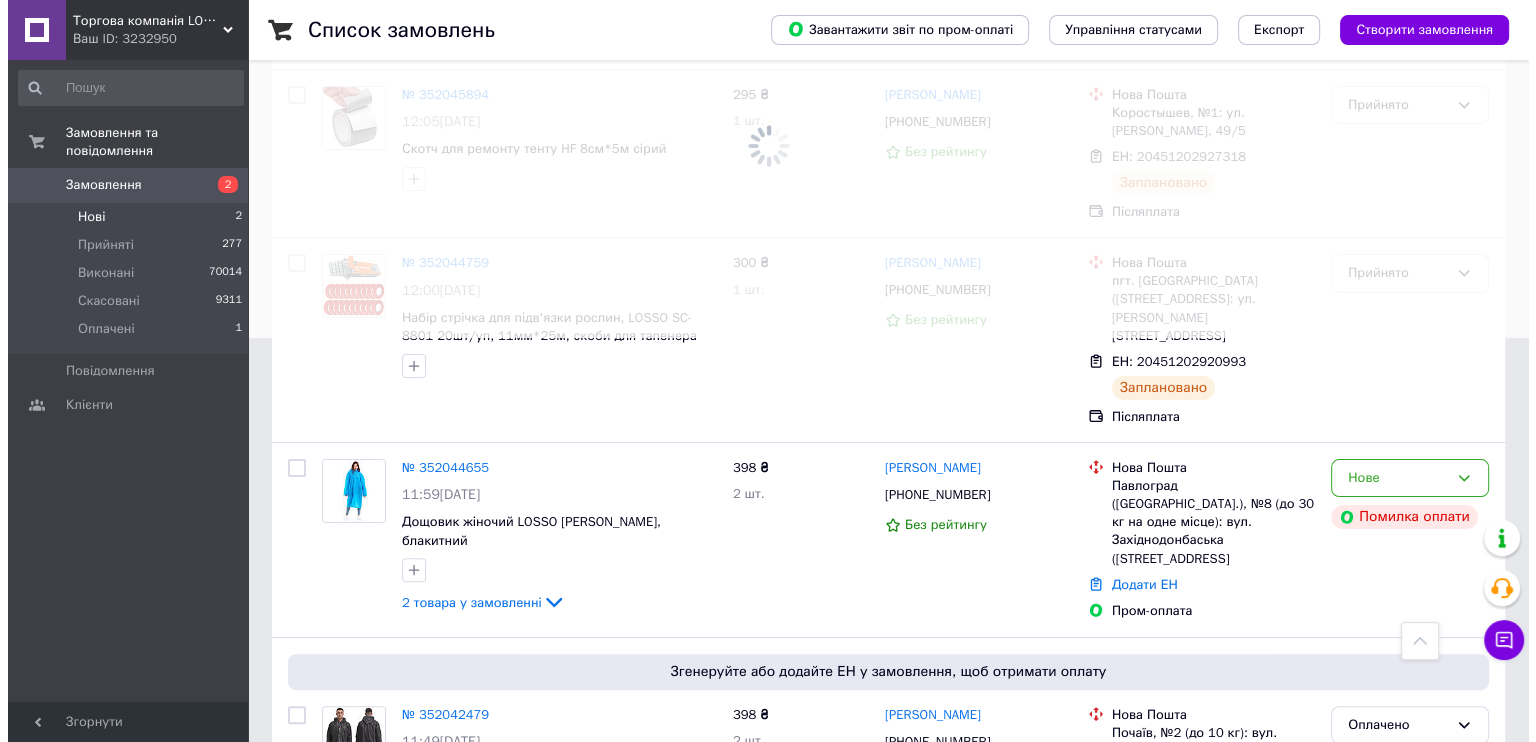 scroll, scrollTop: 0, scrollLeft: 0, axis: both 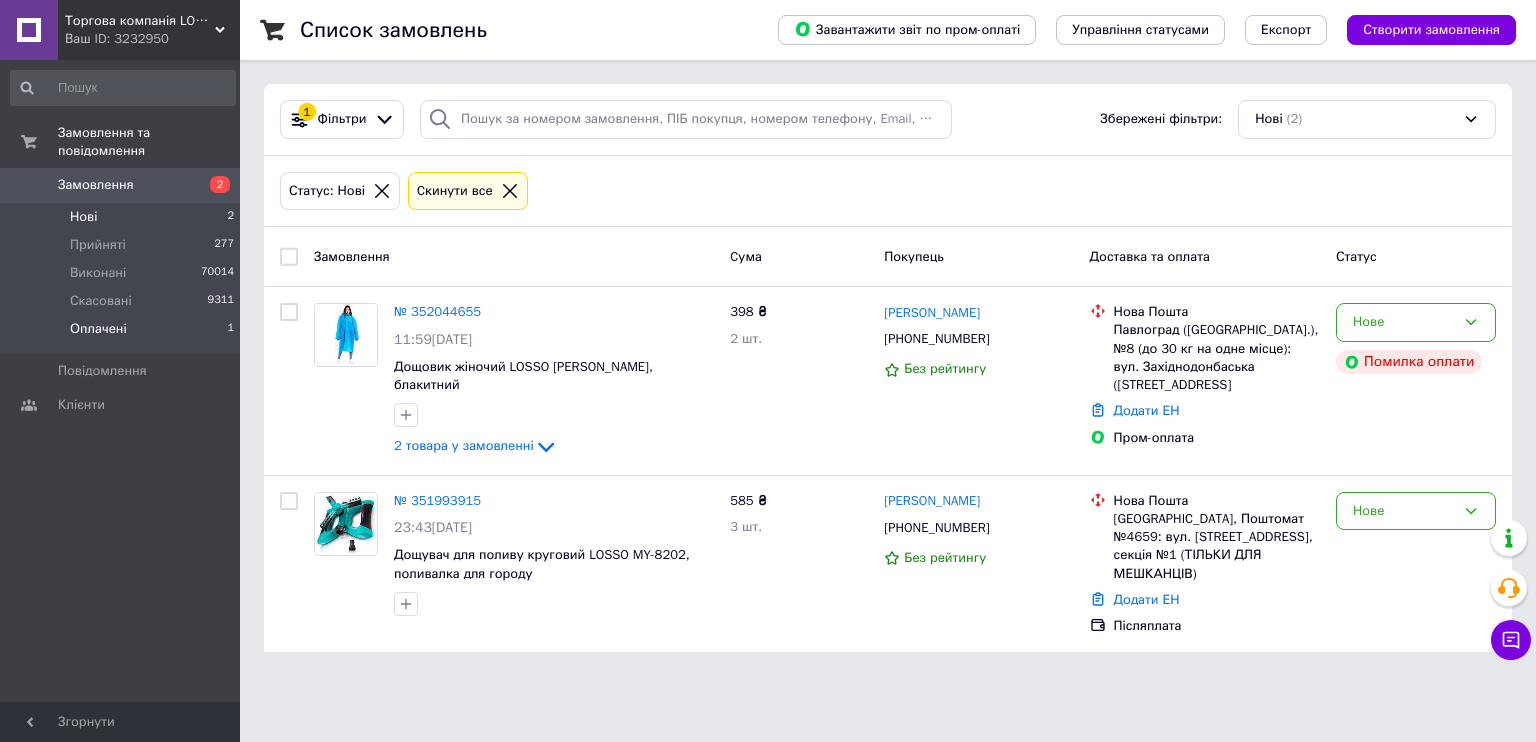 click on "Оплачені 1" at bounding box center [123, 334] 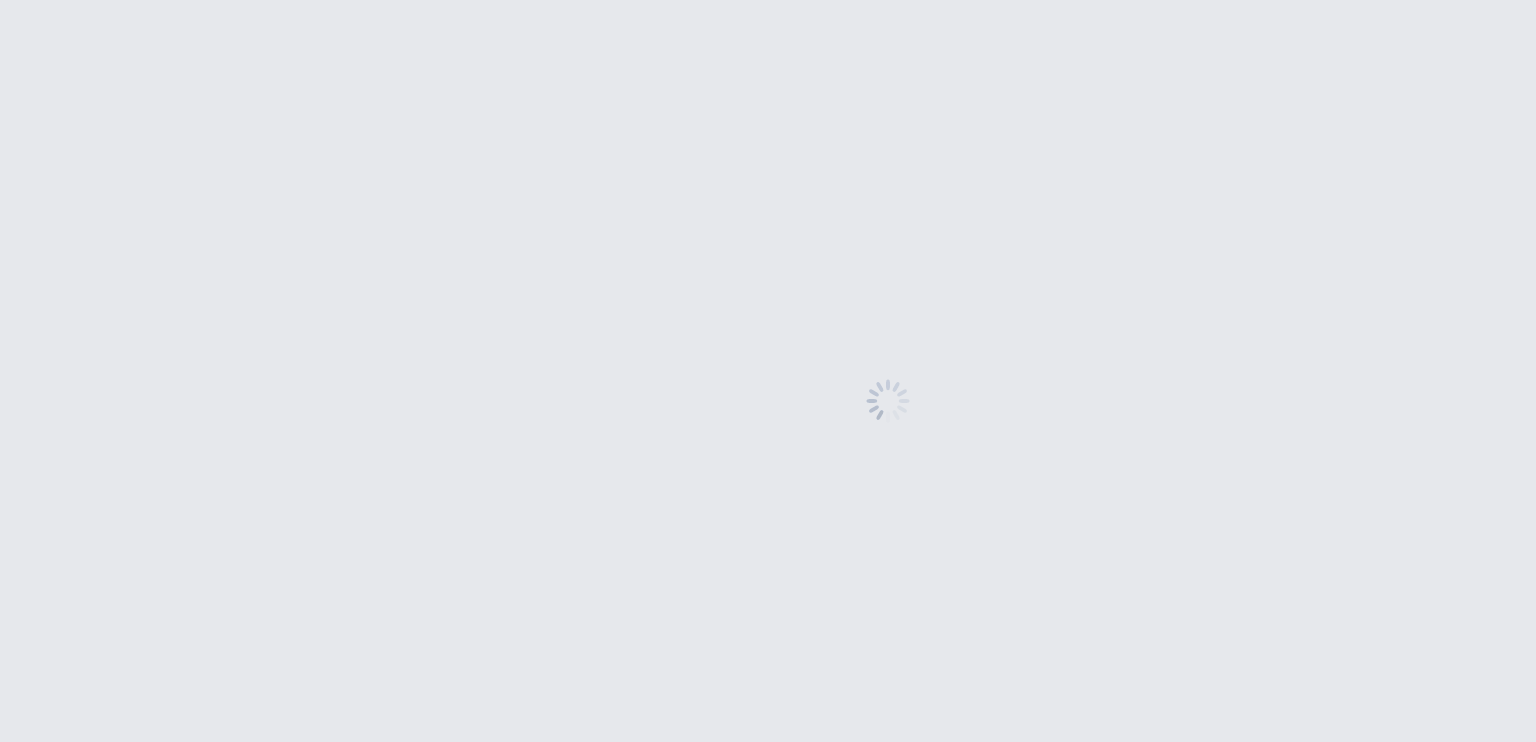scroll, scrollTop: 0, scrollLeft: 0, axis: both 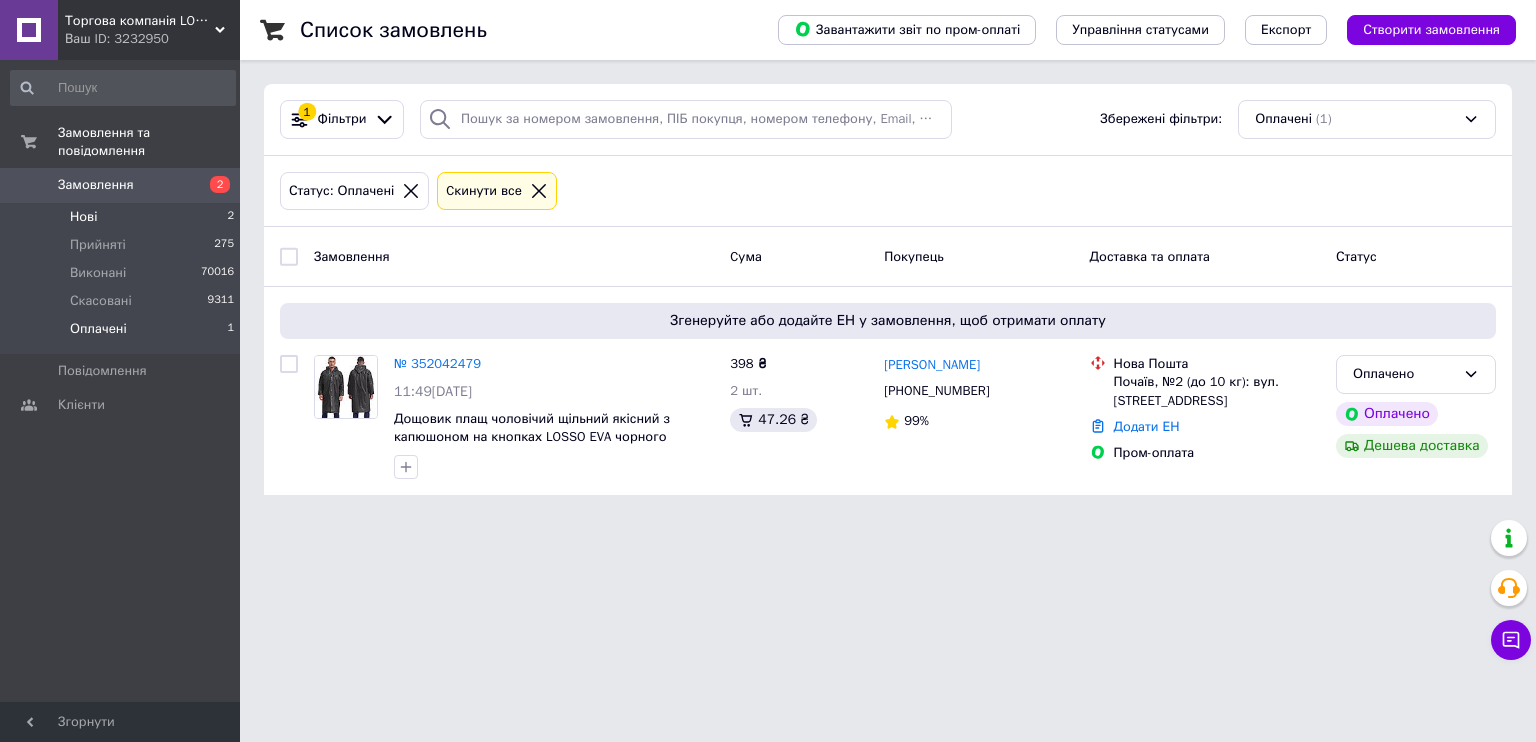 click on "Нові 2" at bounding box center [123, 217] 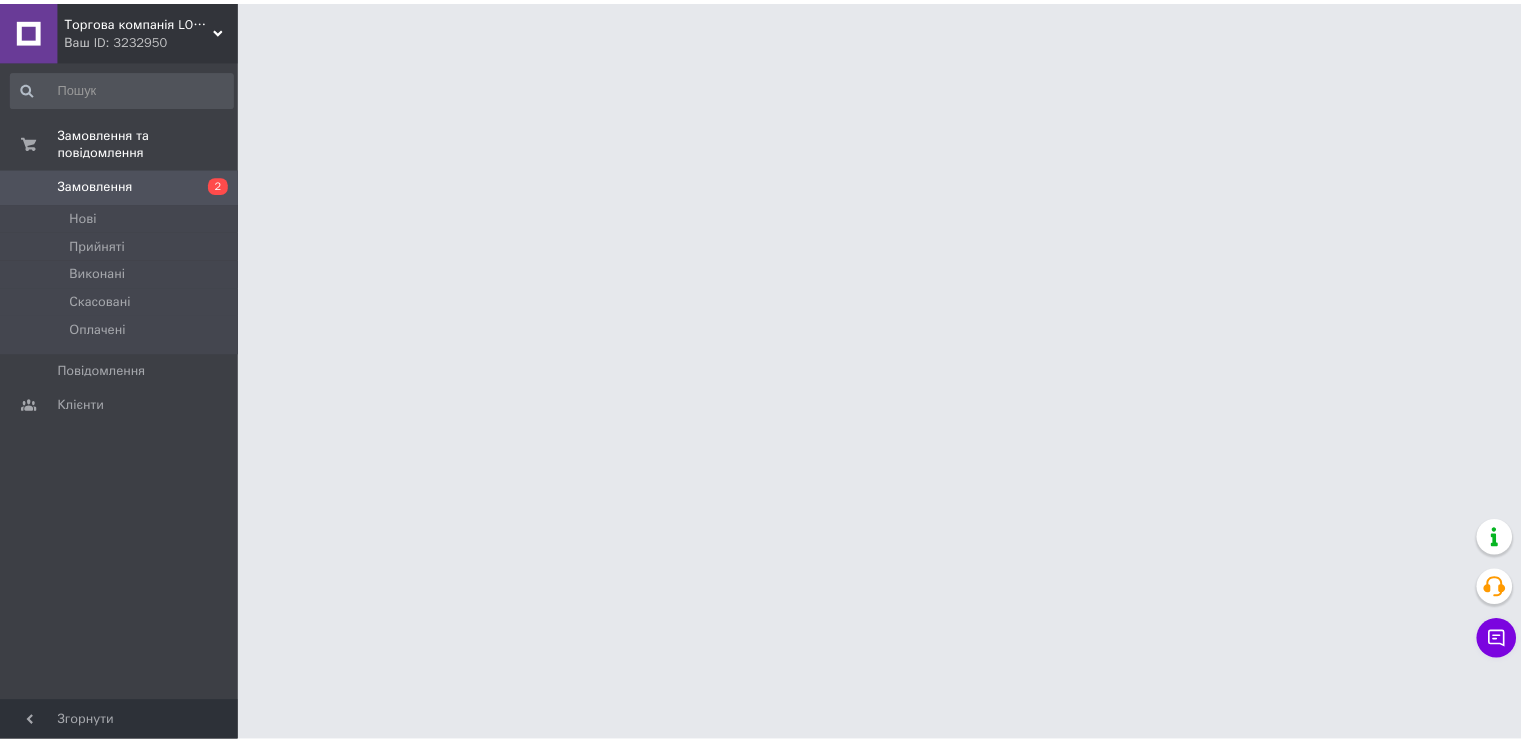 scroll, scrollTop: 0, scrollLeft: 0, axis: both 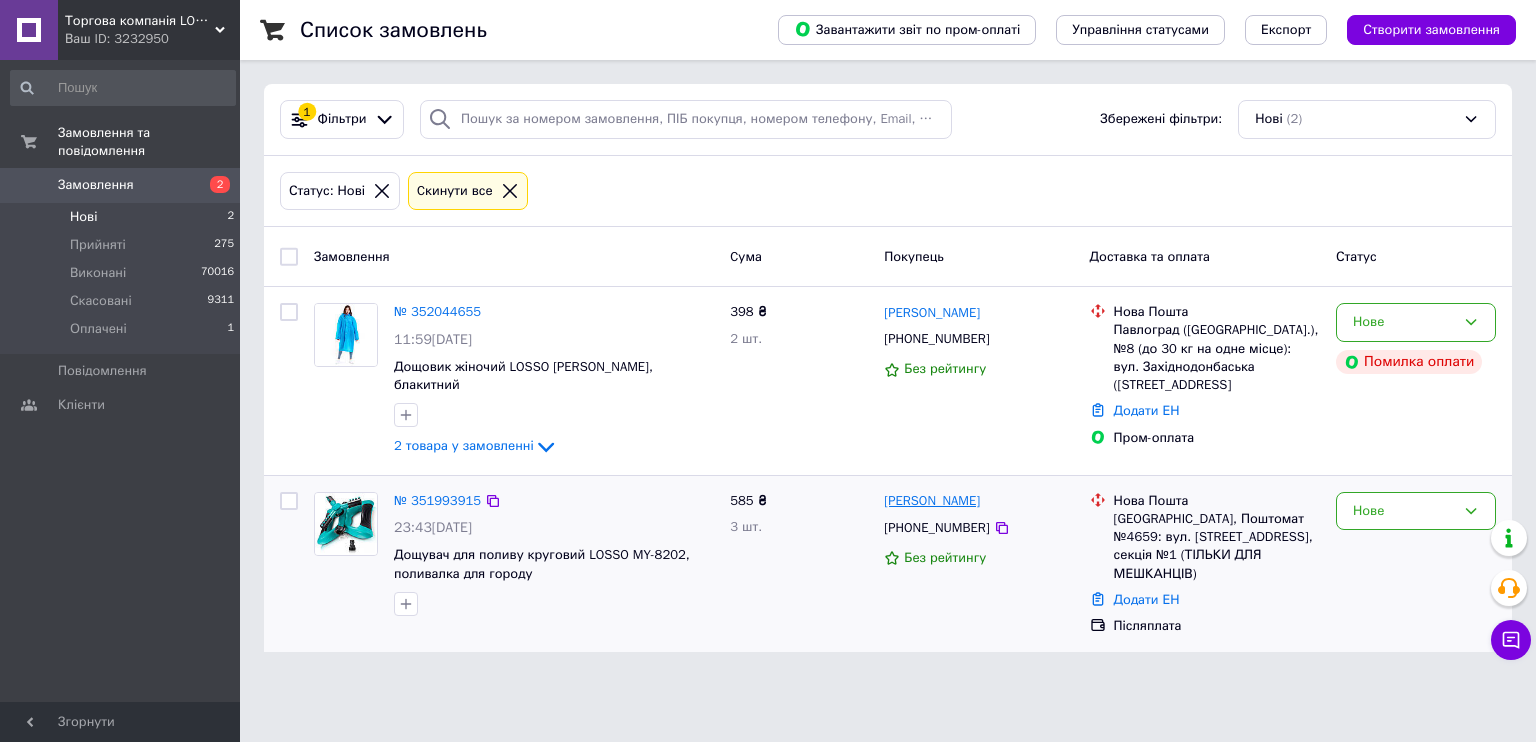 click on "[PERSON_NAME]" at bounding box center (932, 501) 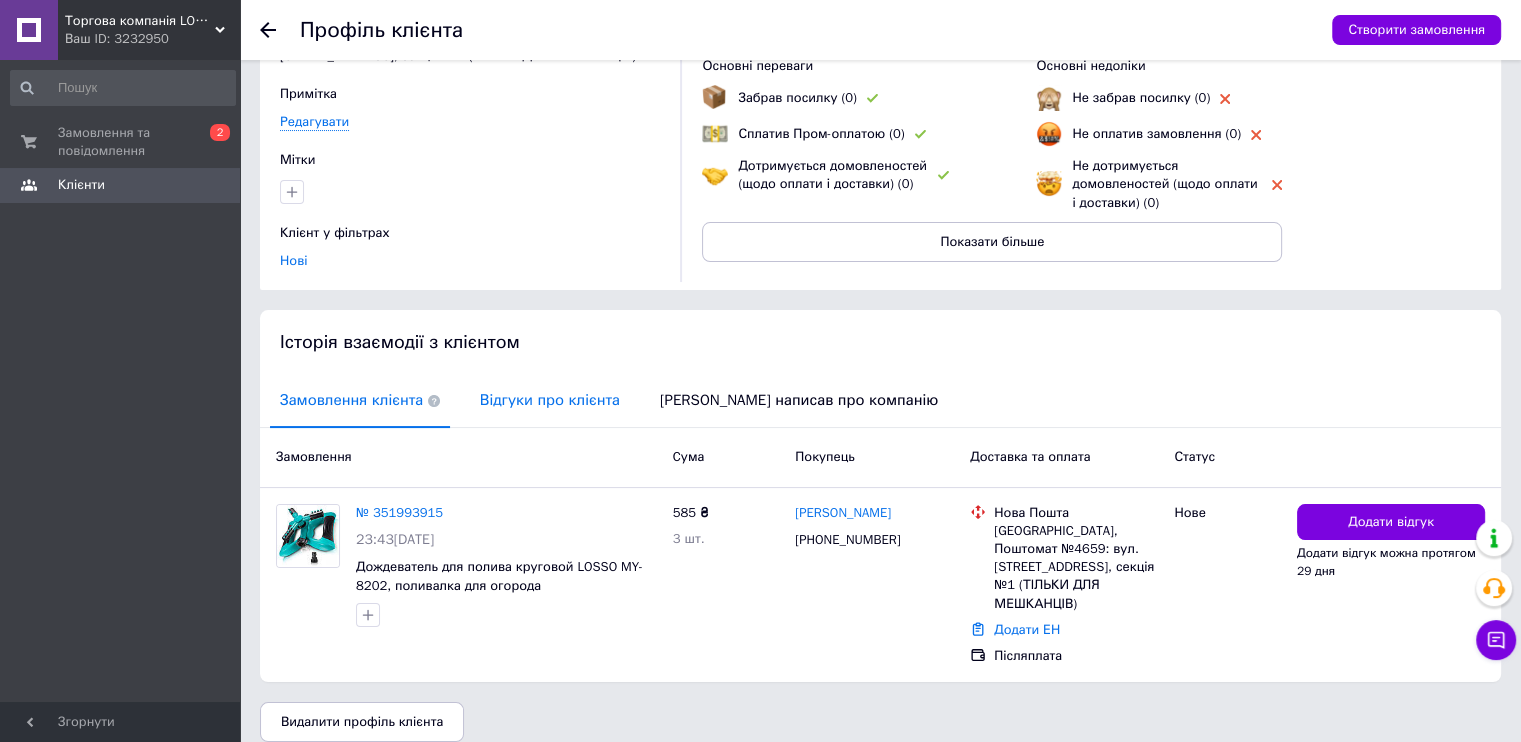 click on "Відгуки про клієнта" at bounding box center [550, 400] 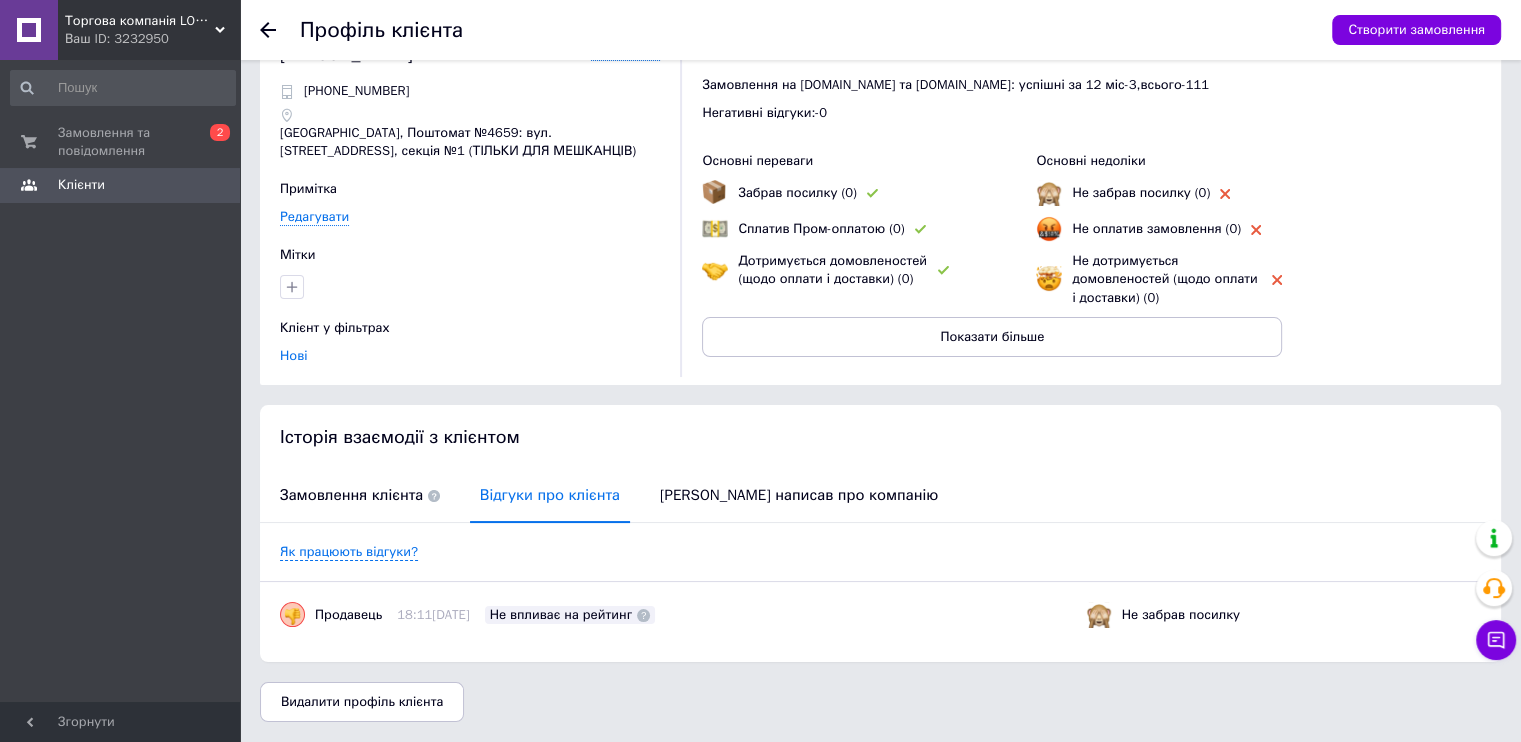 scroll, scrollTop: 57, scrollLeft: 0, axis: vertical 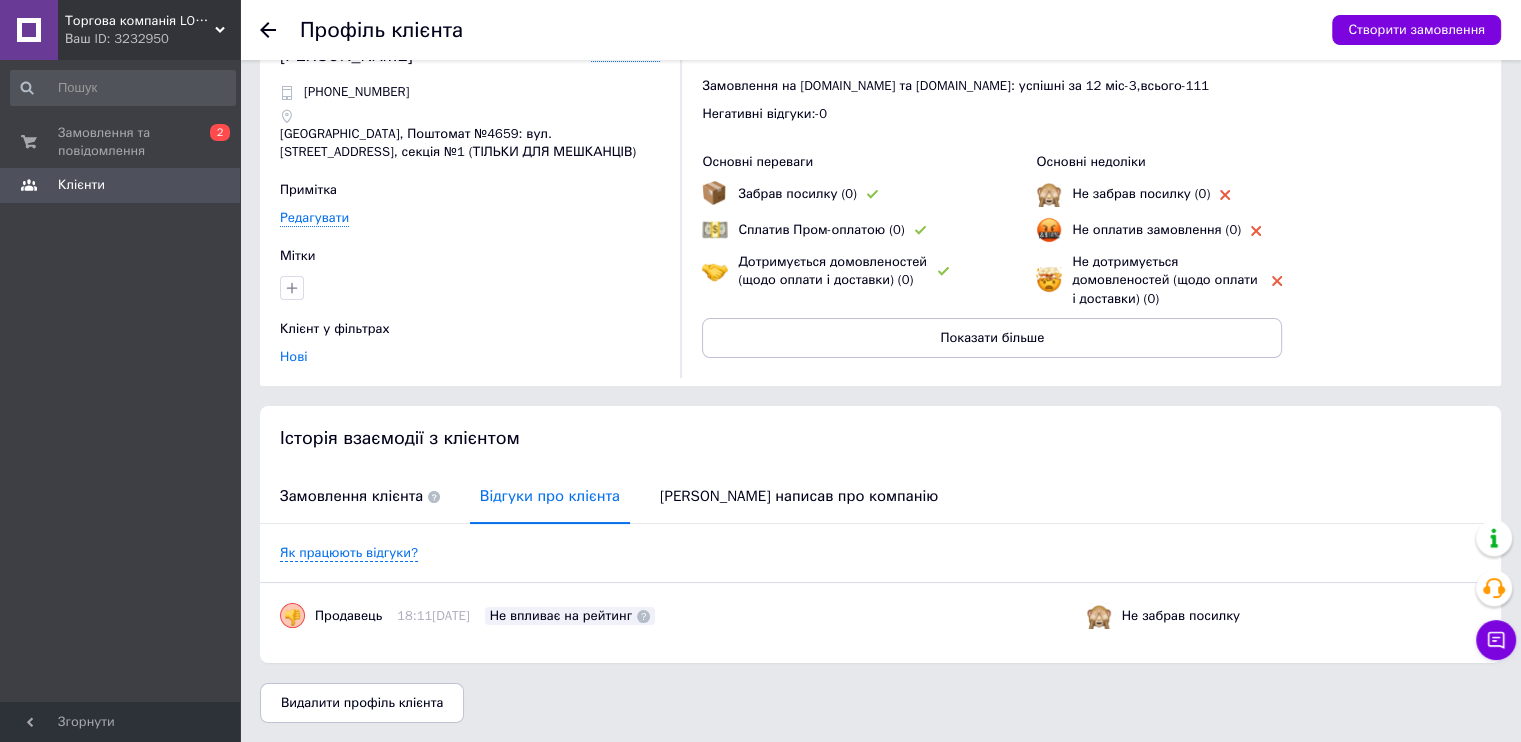 click 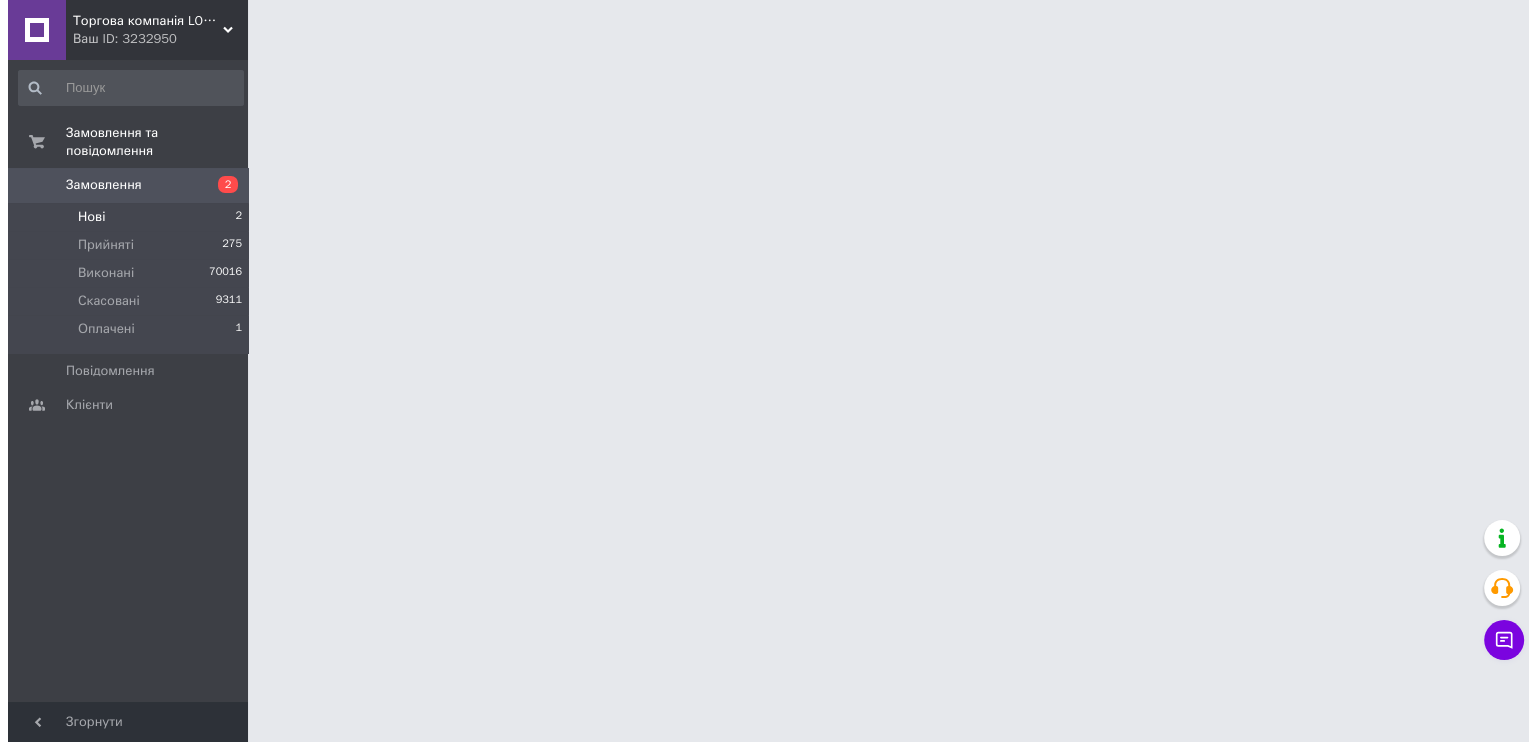 scroll, scrollTop: 0, scrollLeft: 0, axis: both 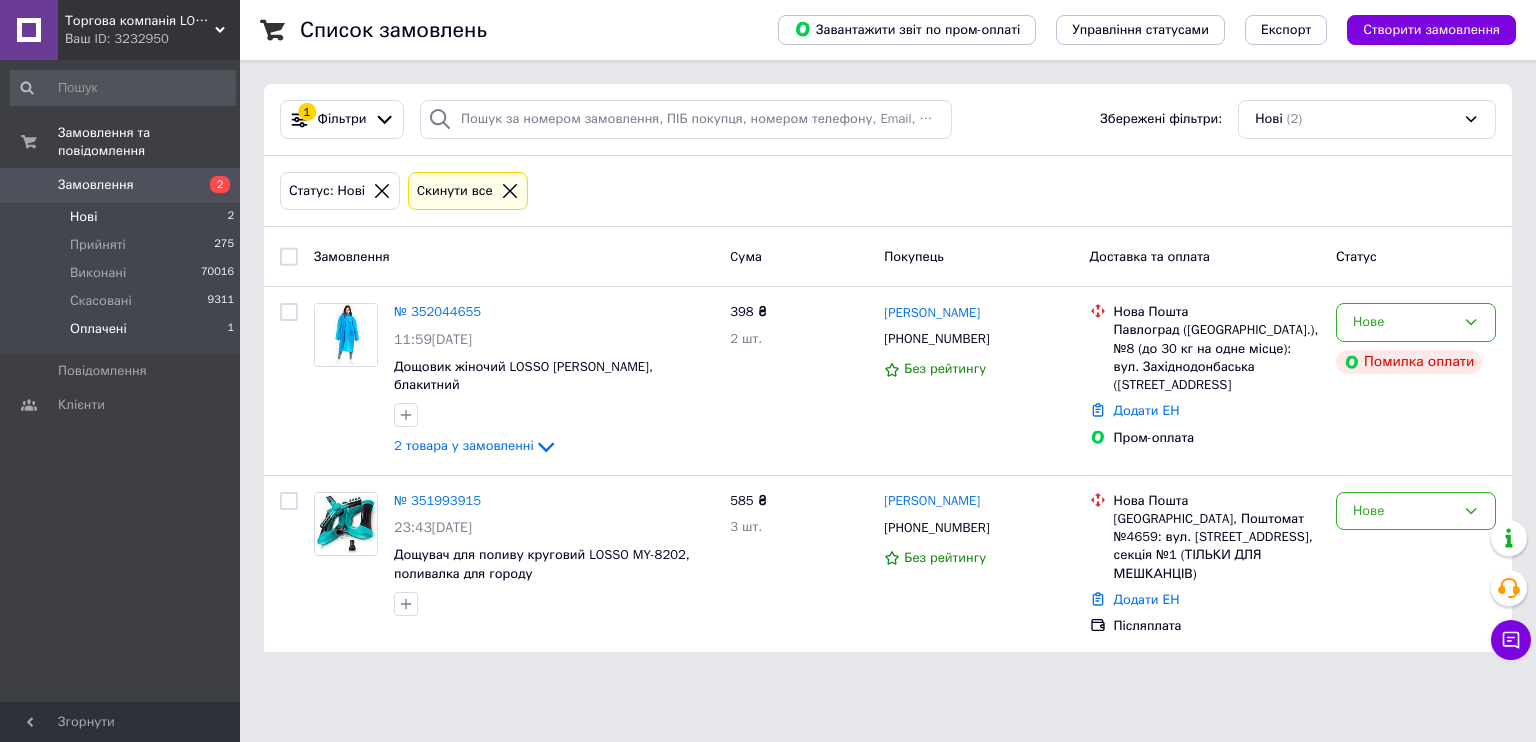 click on "Оплачені 1" at bounding box center [123, 334] 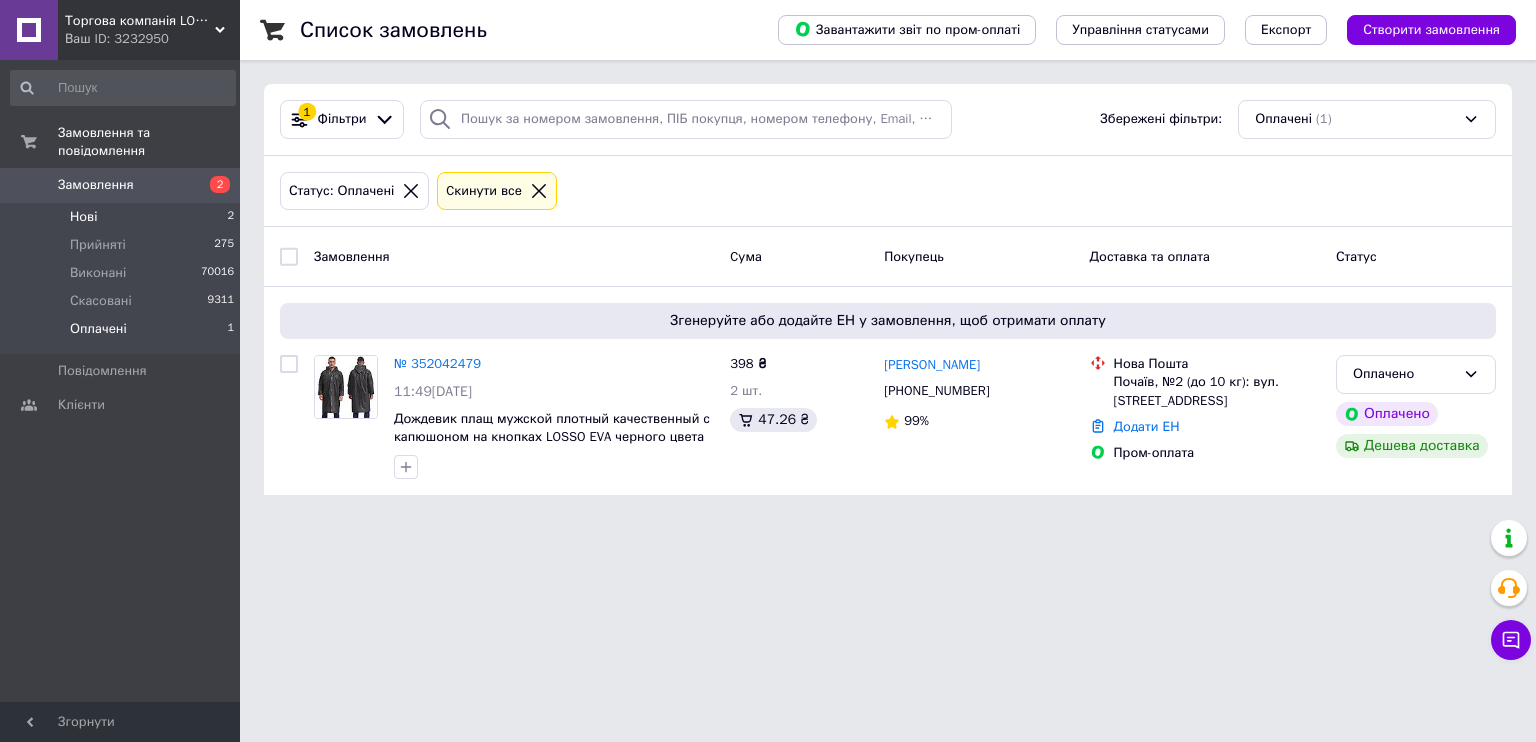 click on "Нові 2" at bounding box center (123, 217) 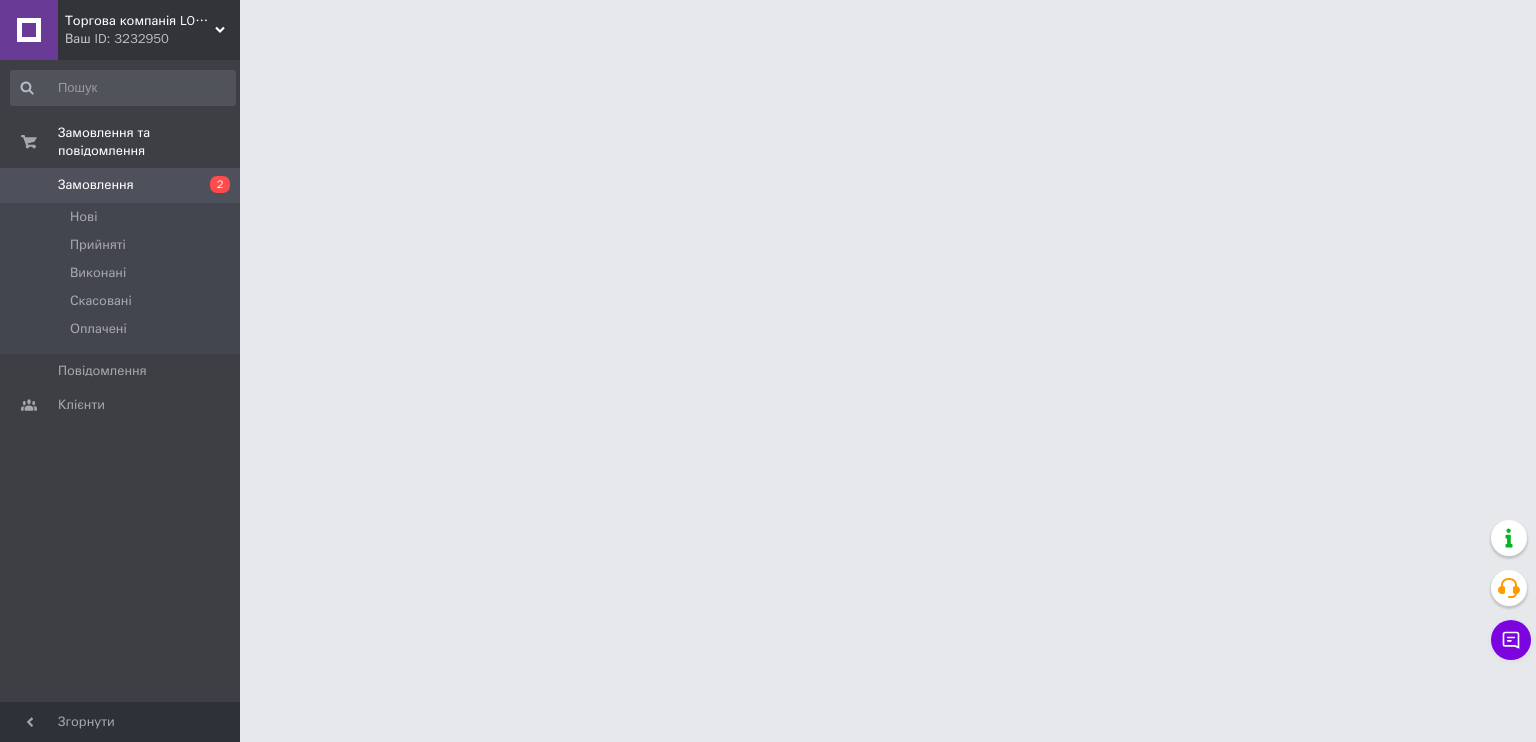 scroll, scrollTop: 0, scrollLeft: 0, axis: both 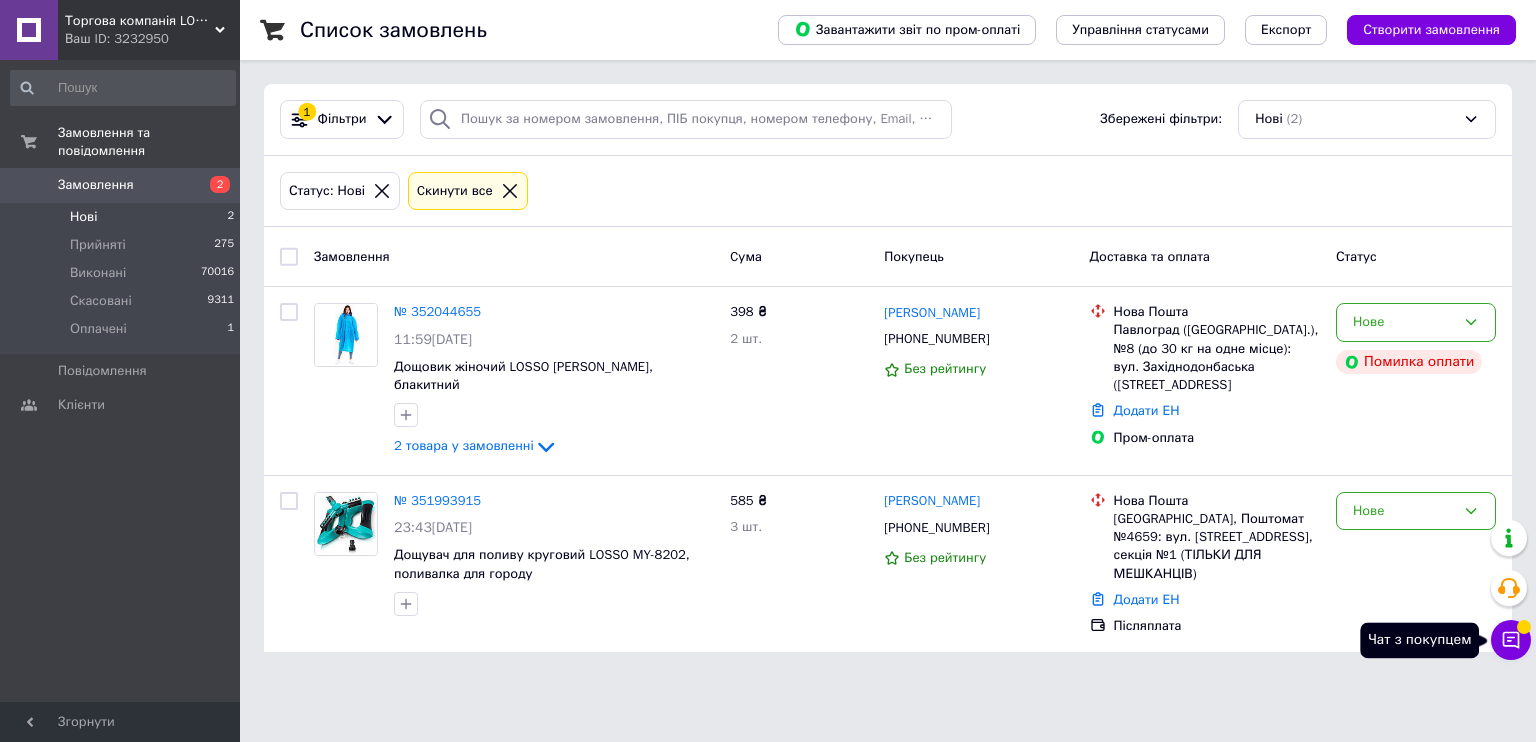 click 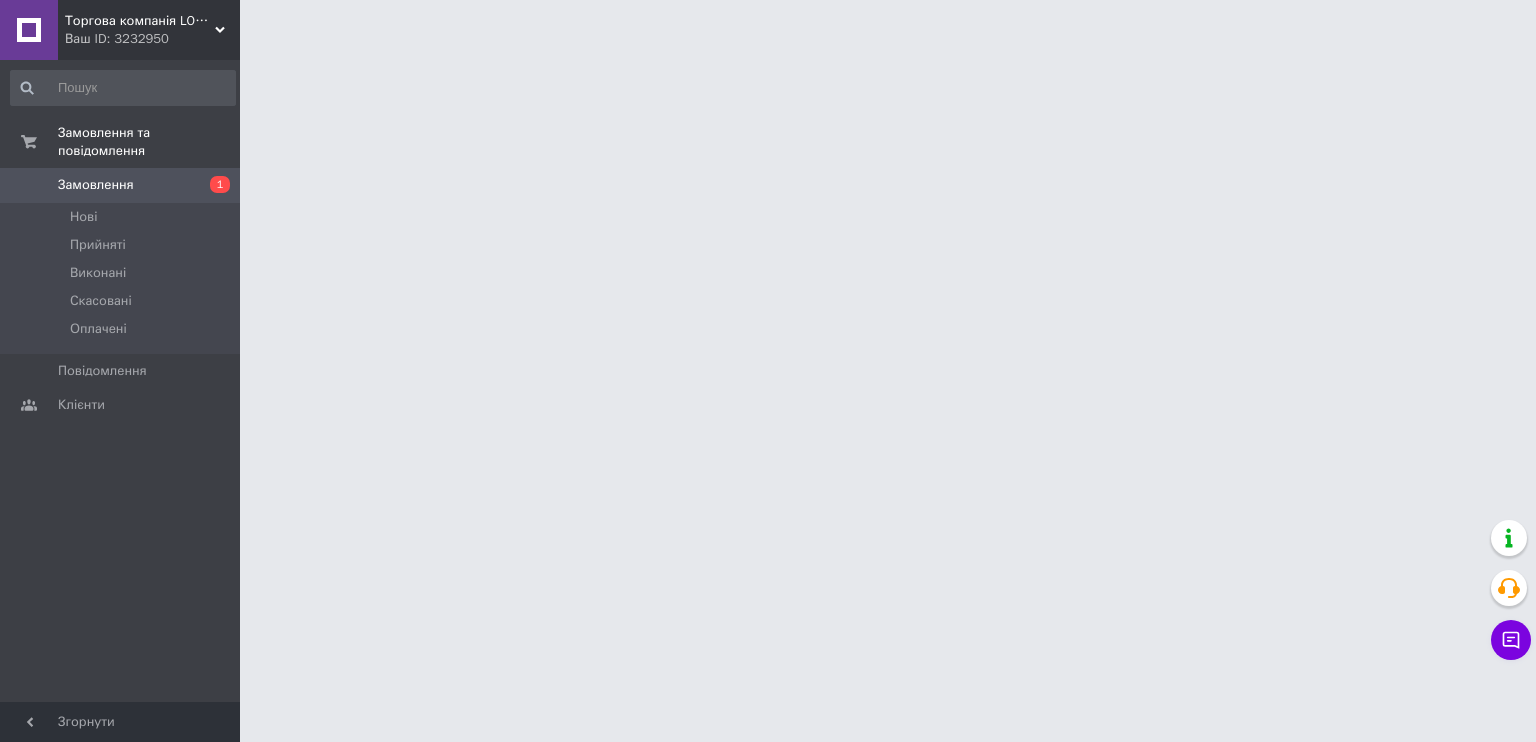scroll, scrollTop: 0, scrollLeft: 0, axis: both 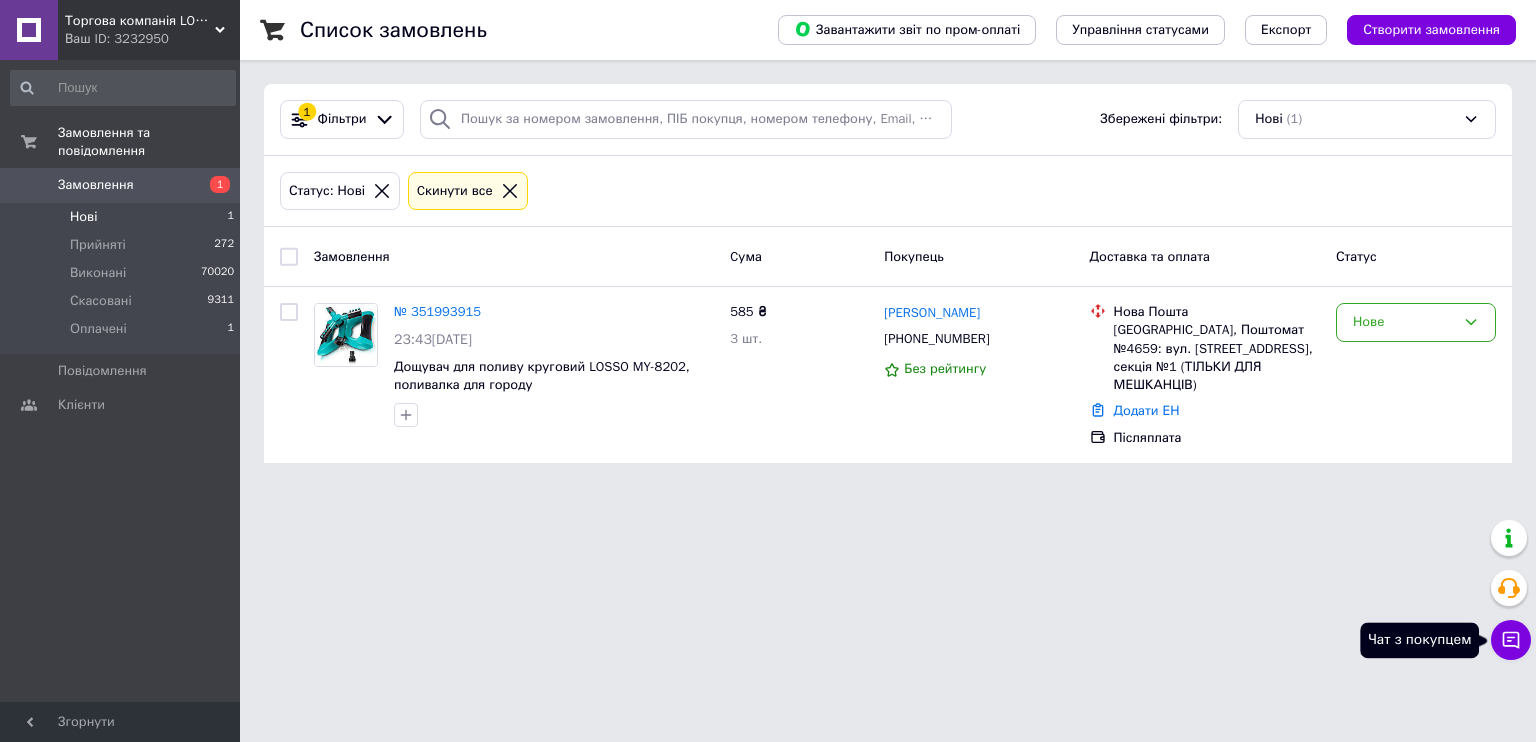 click 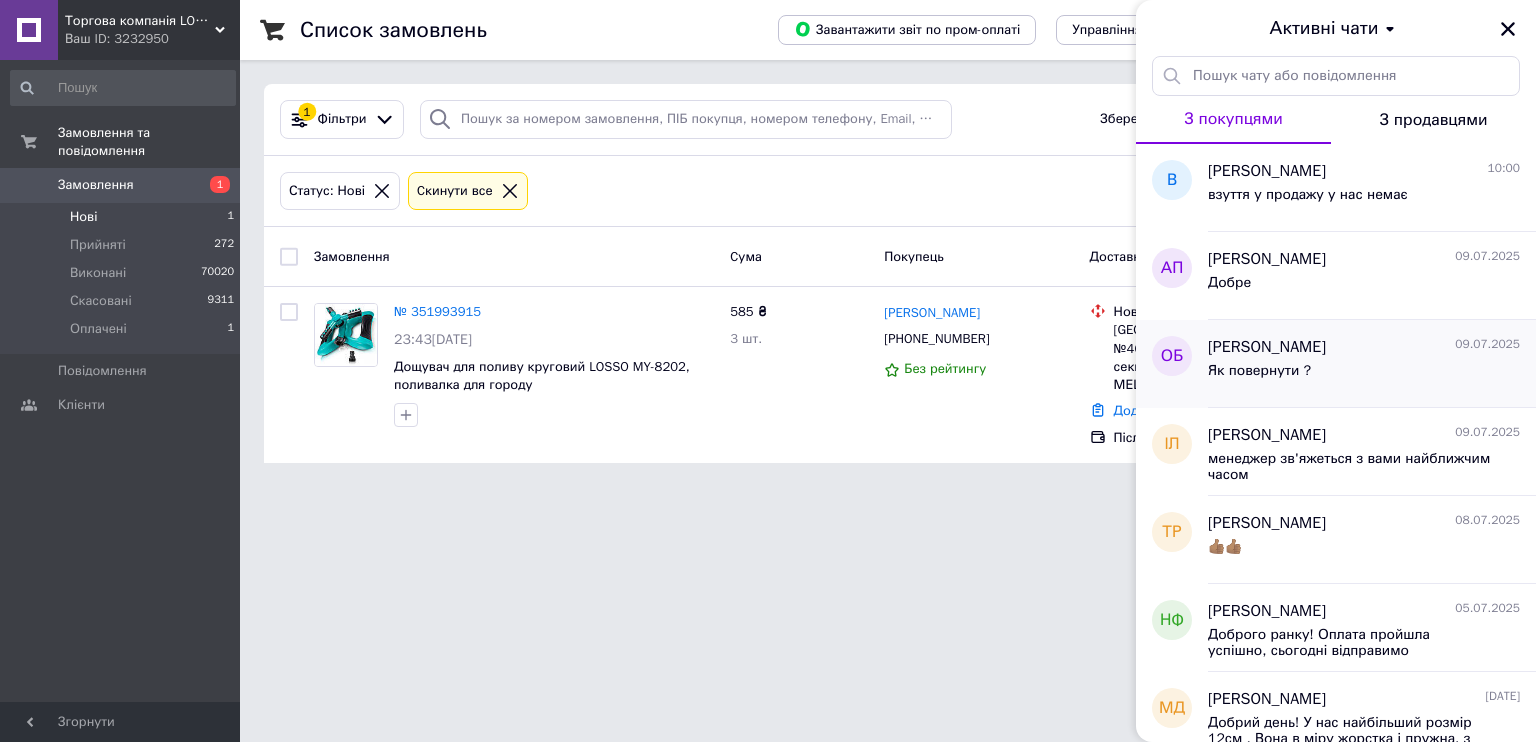 click on "Оксана Байкова 09.07.2025" at bounding box center [1364, 347] 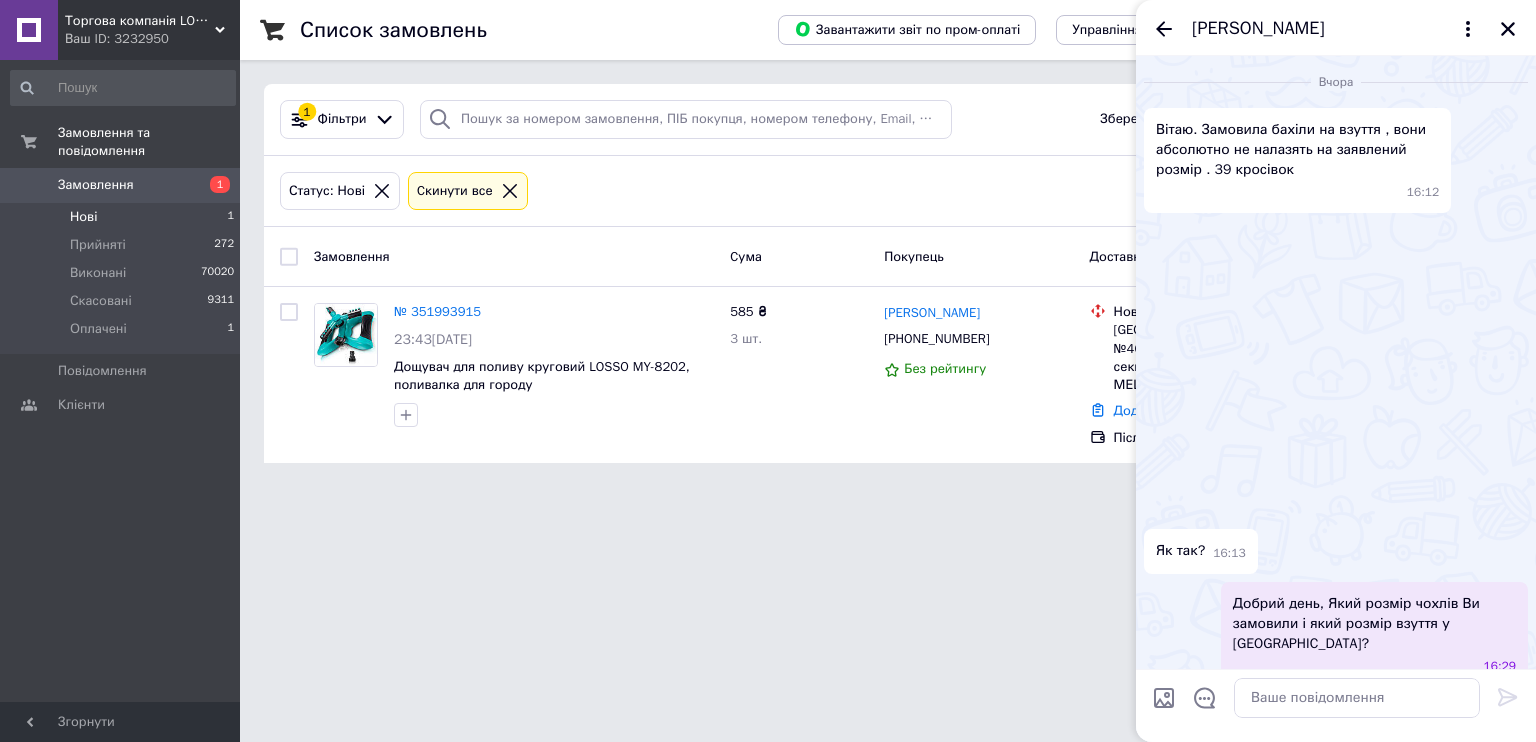 scroll, scrollTop: 472, scrollLeft: 0, axis: vertical 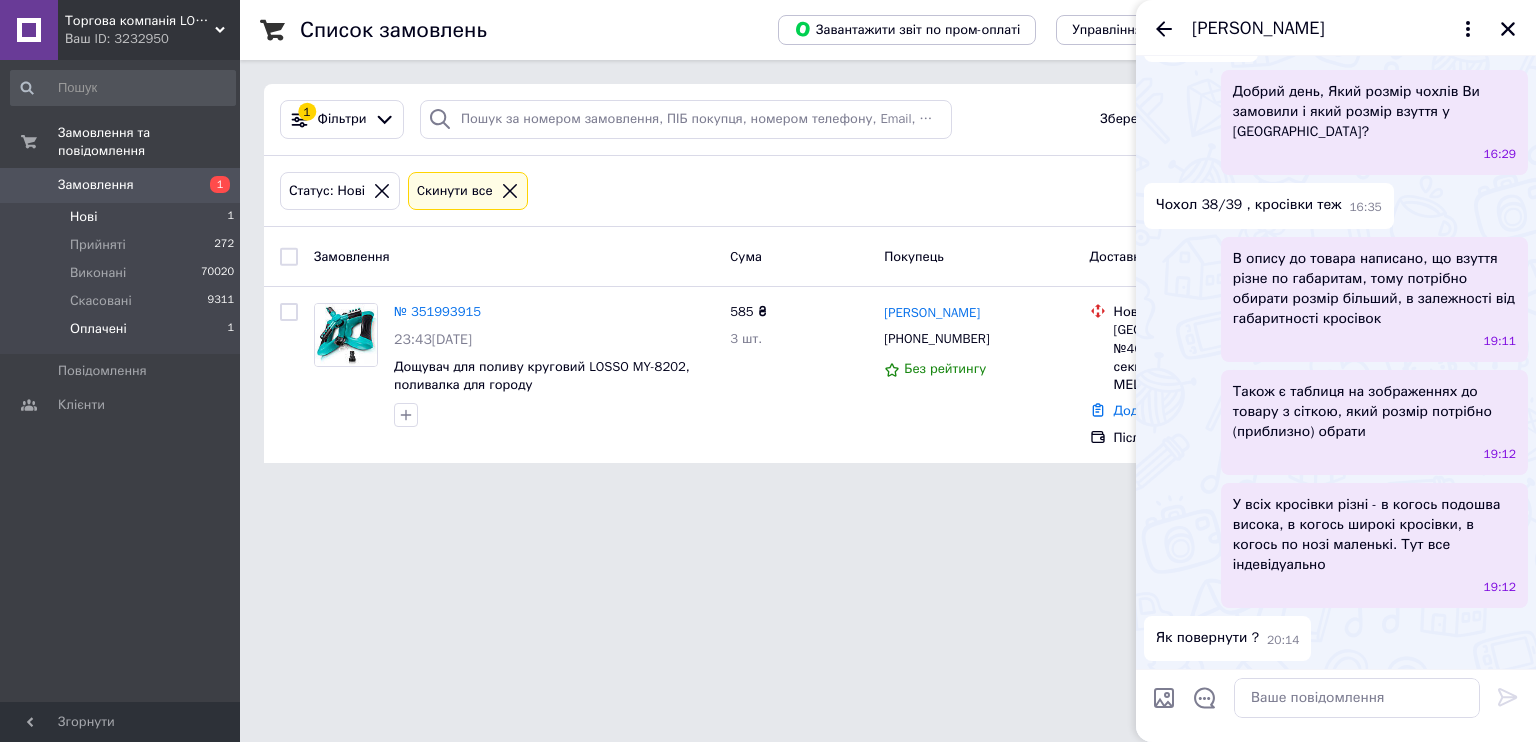 click on "Оплачені 1" at bounding box center [123, 334] 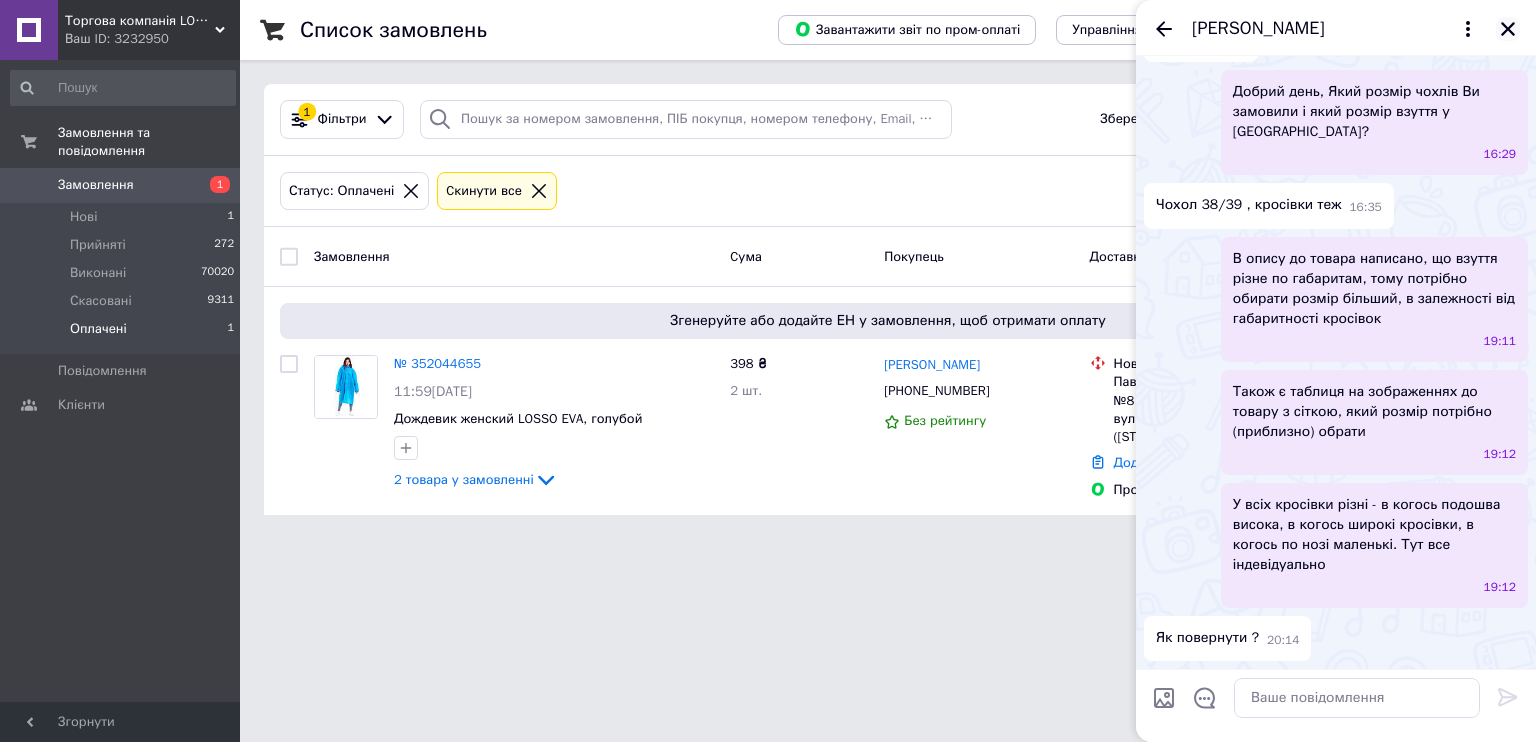 click 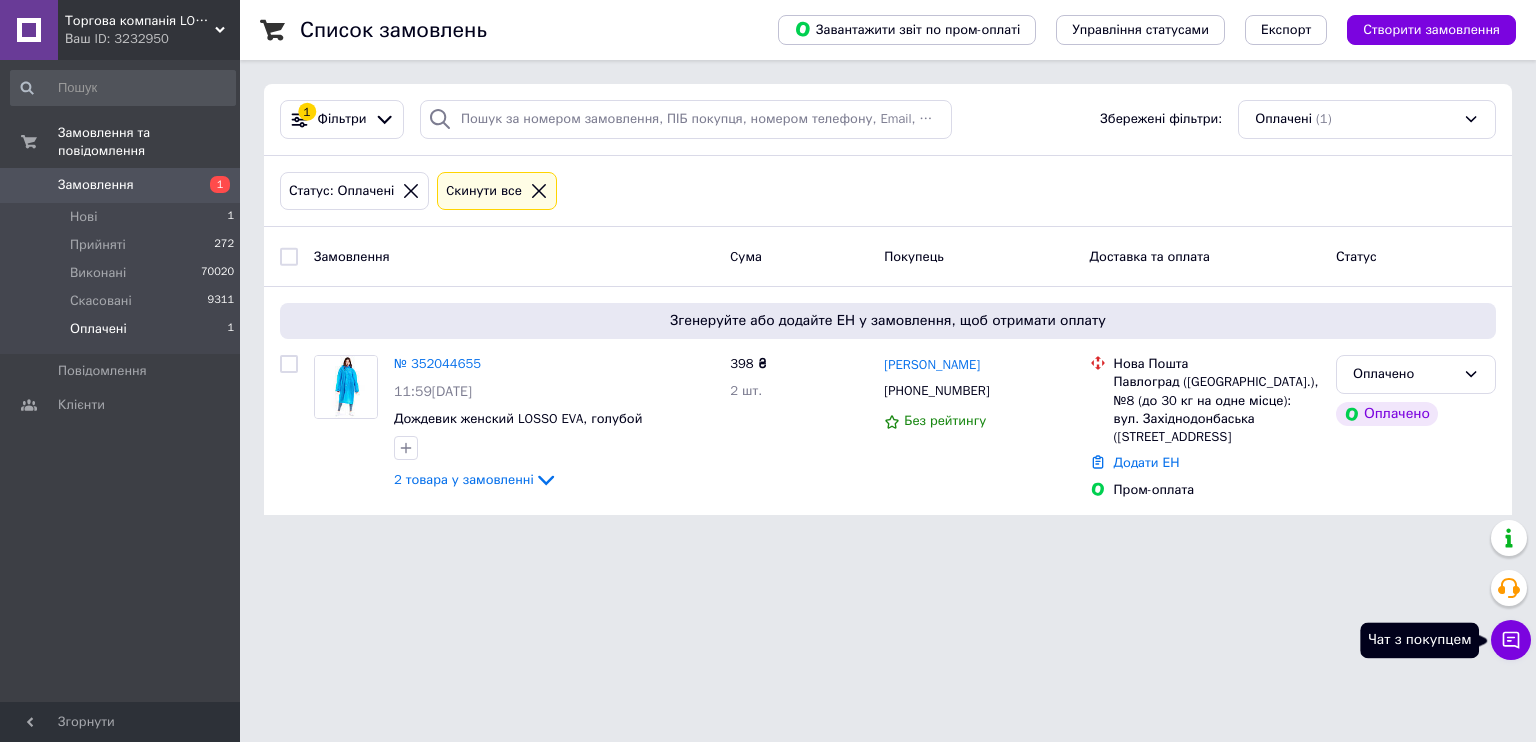 click 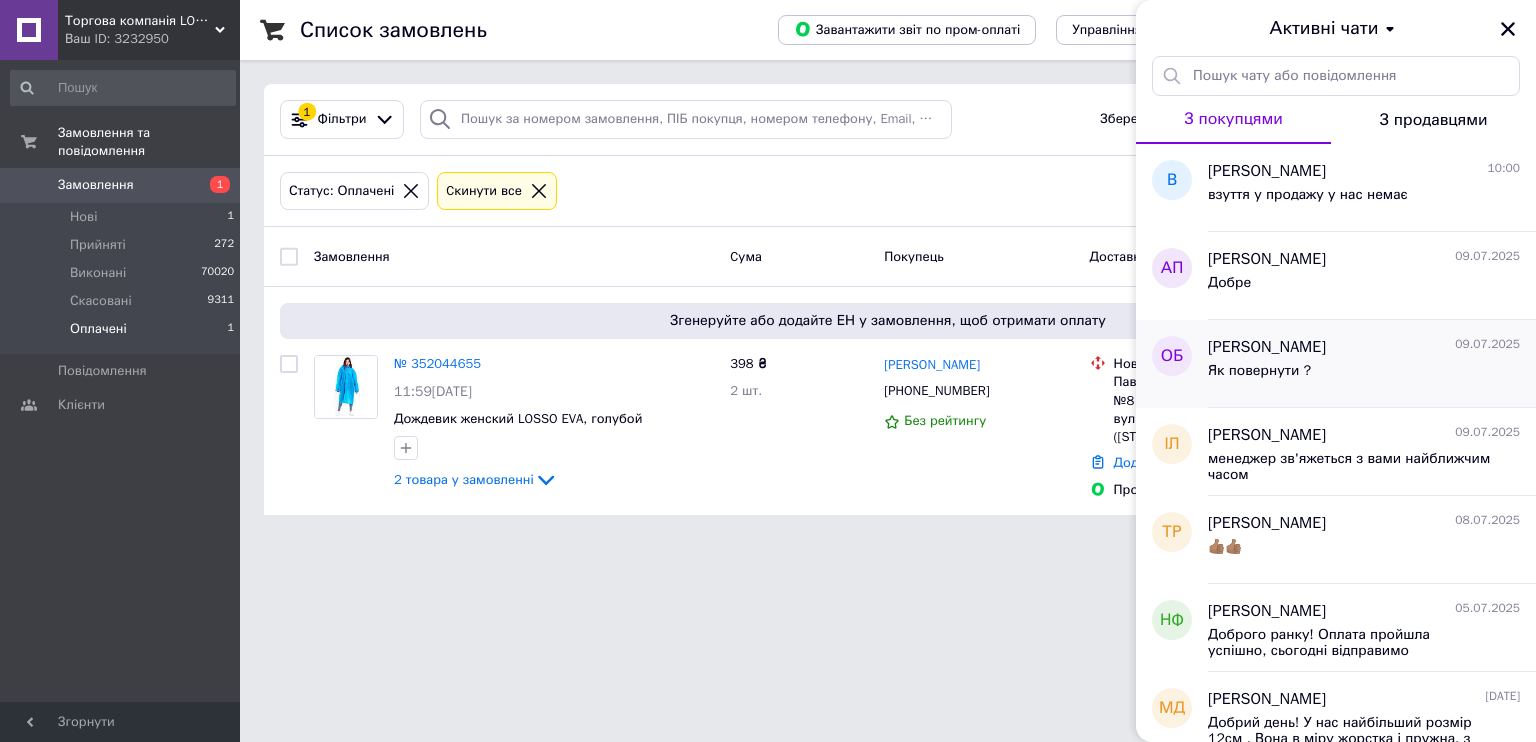 click on "Оксана Байкова" at bounding box center (1267, 347) 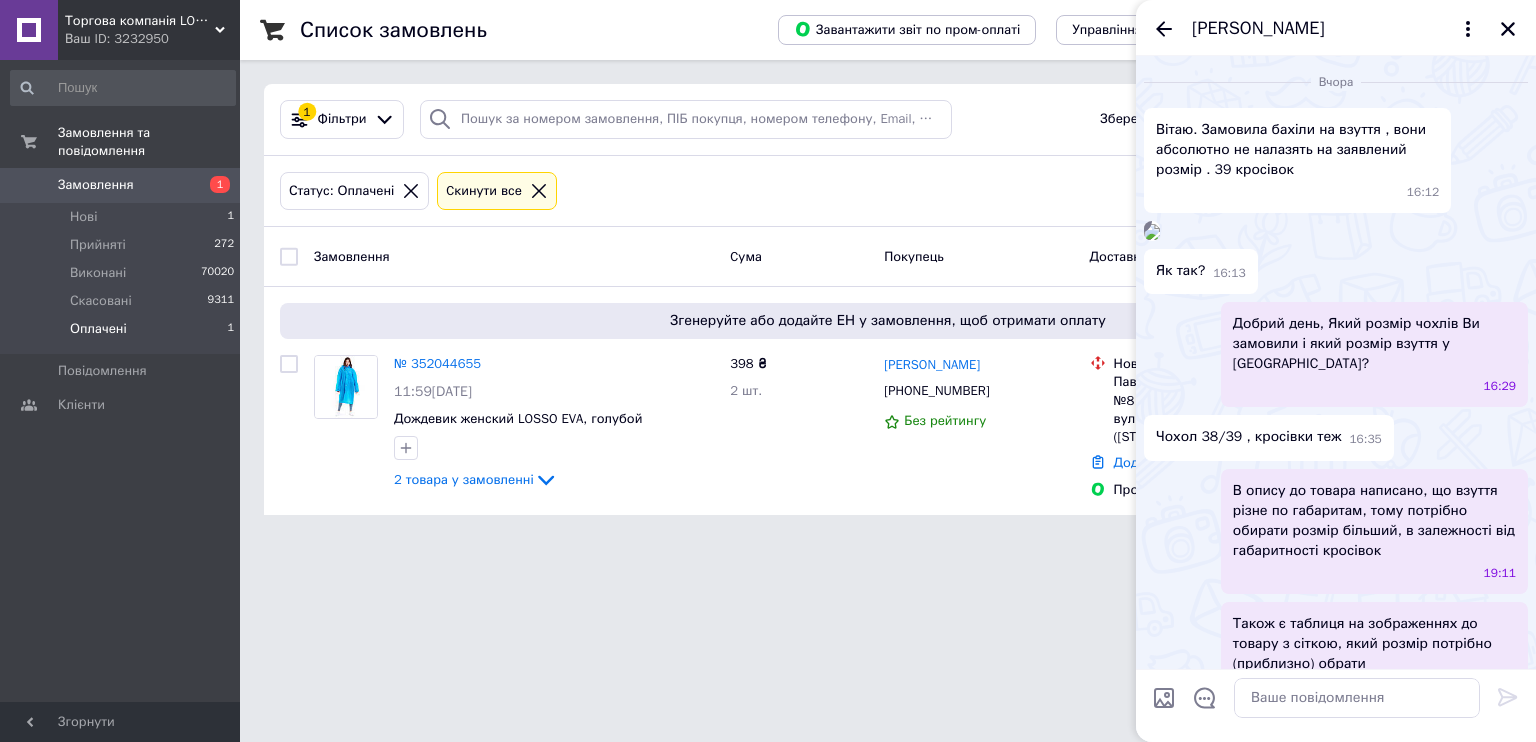 scroll, scrollTop: 472, scrollLeft: 0, axis: vertical 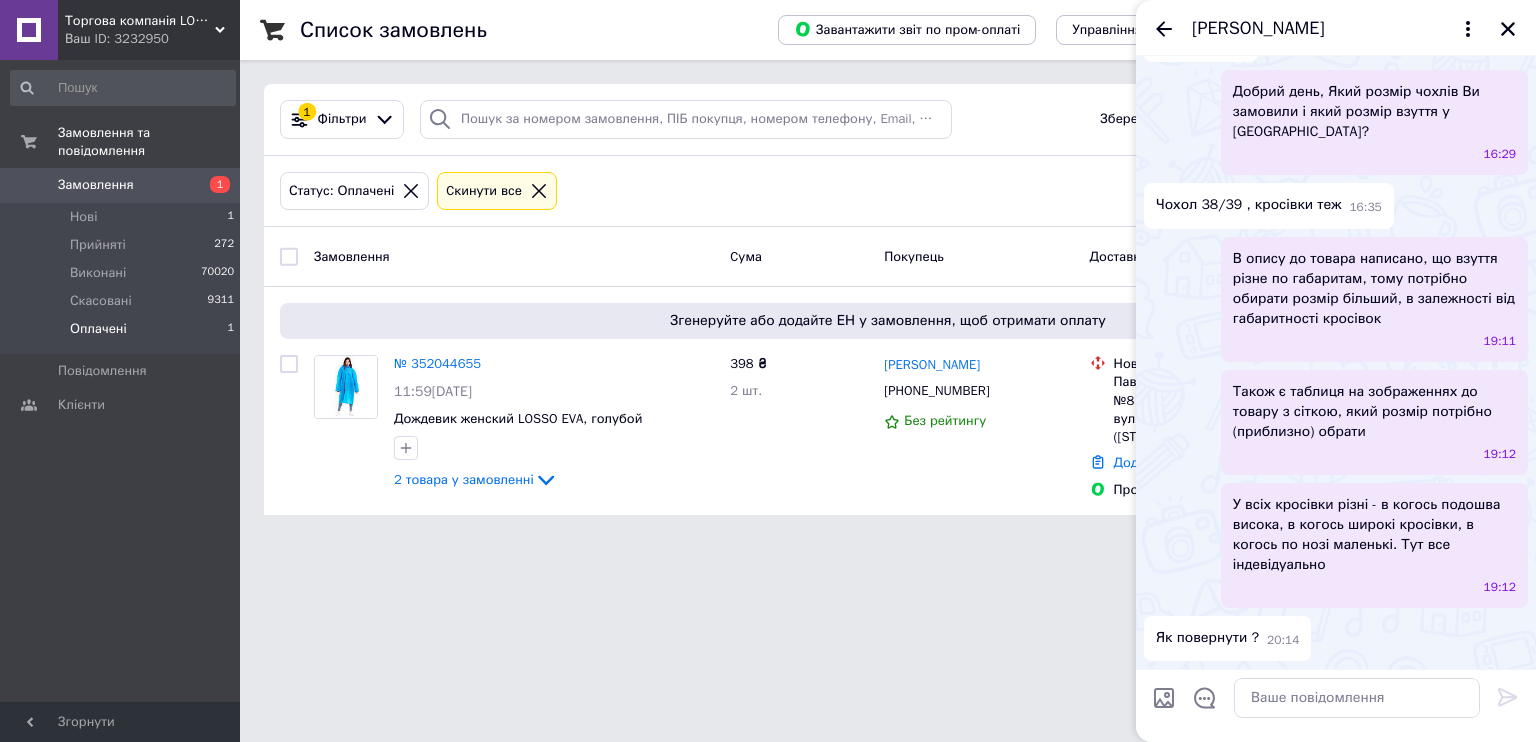 click on "Оксана Байкова" at bounding box center (1258, 29) 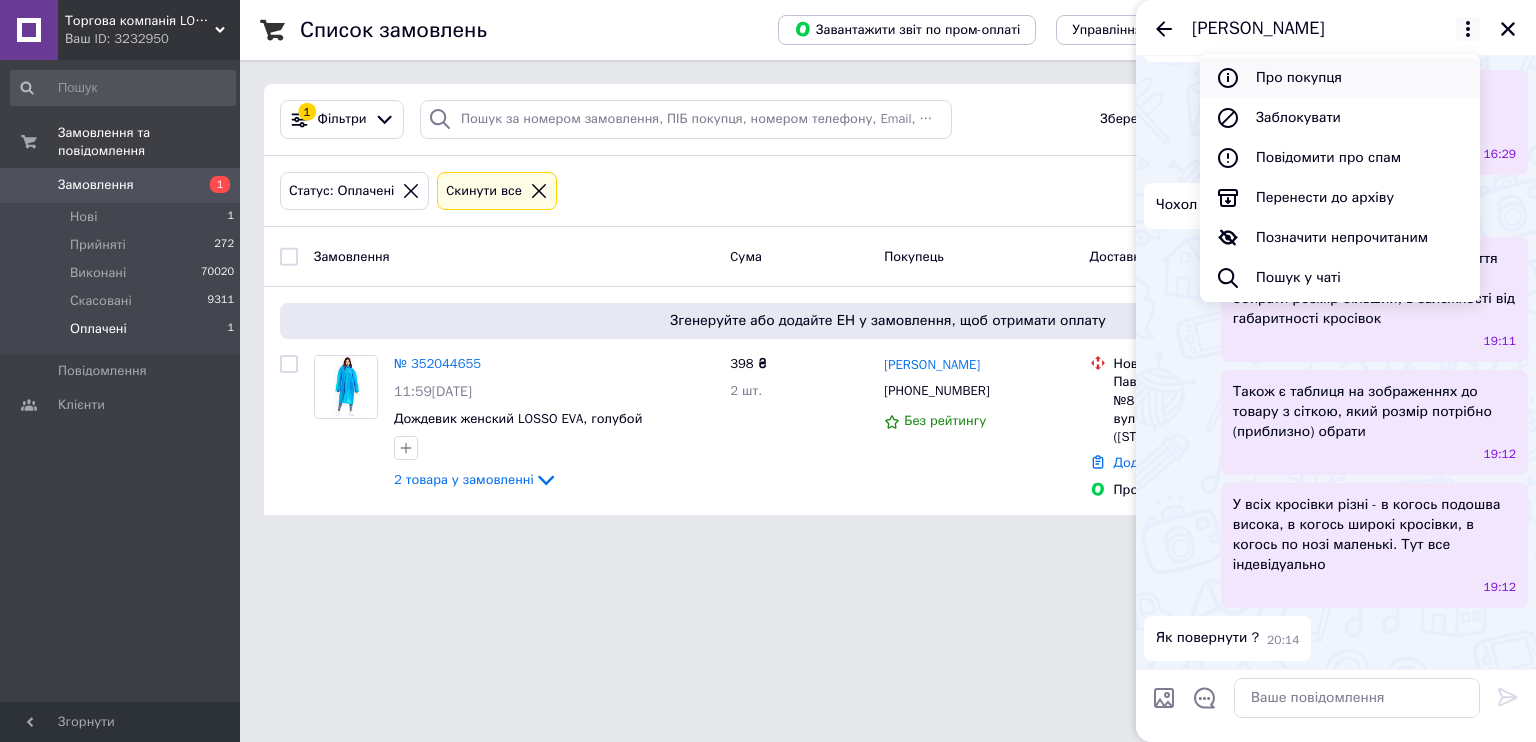click on "Про покупця" at bounding box center [1340, 78] 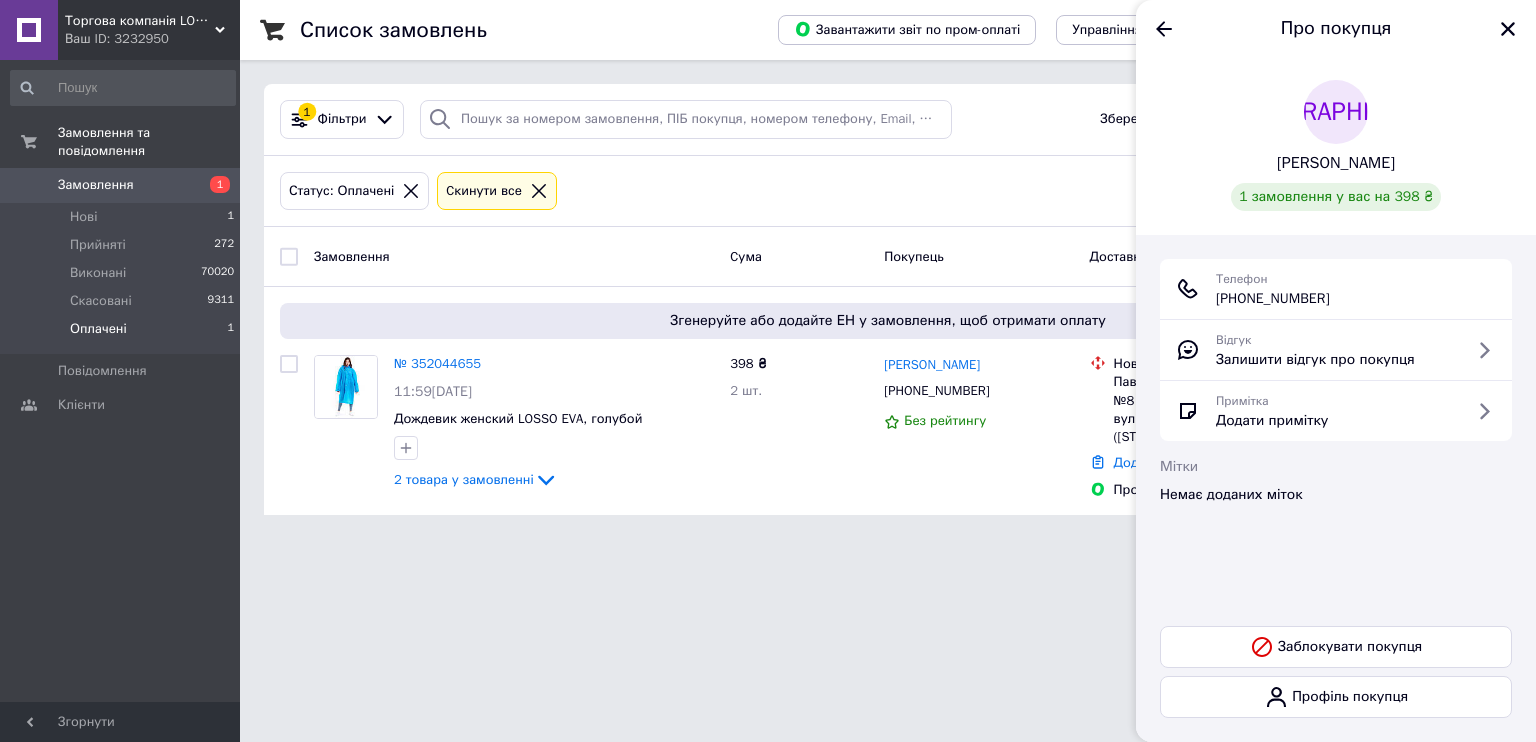 drag, startPoint x: 1358, startPoint y: 300, endPoint x: 1240, endPoint y: 307, distance: 118.20744 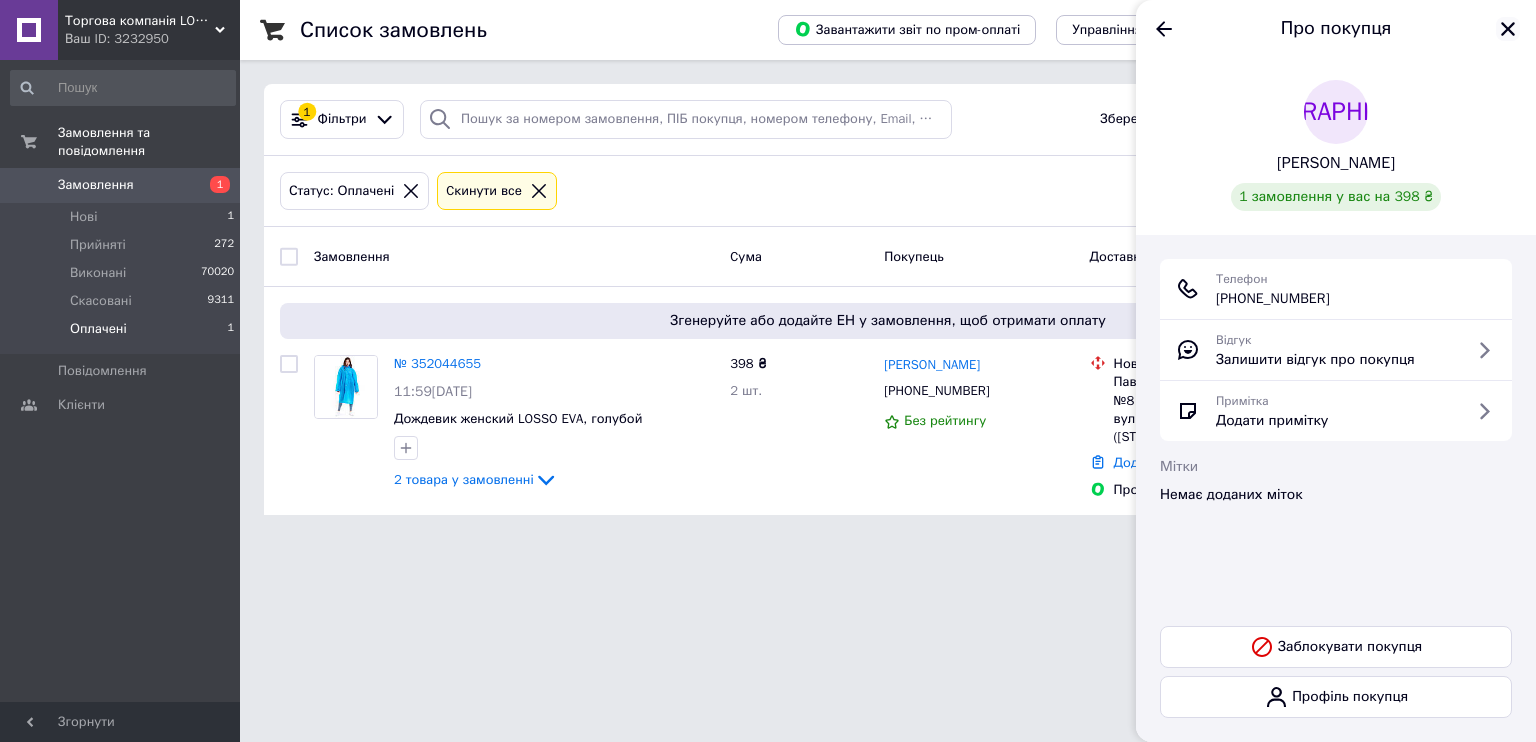 click at bounding box center (1508, 29) 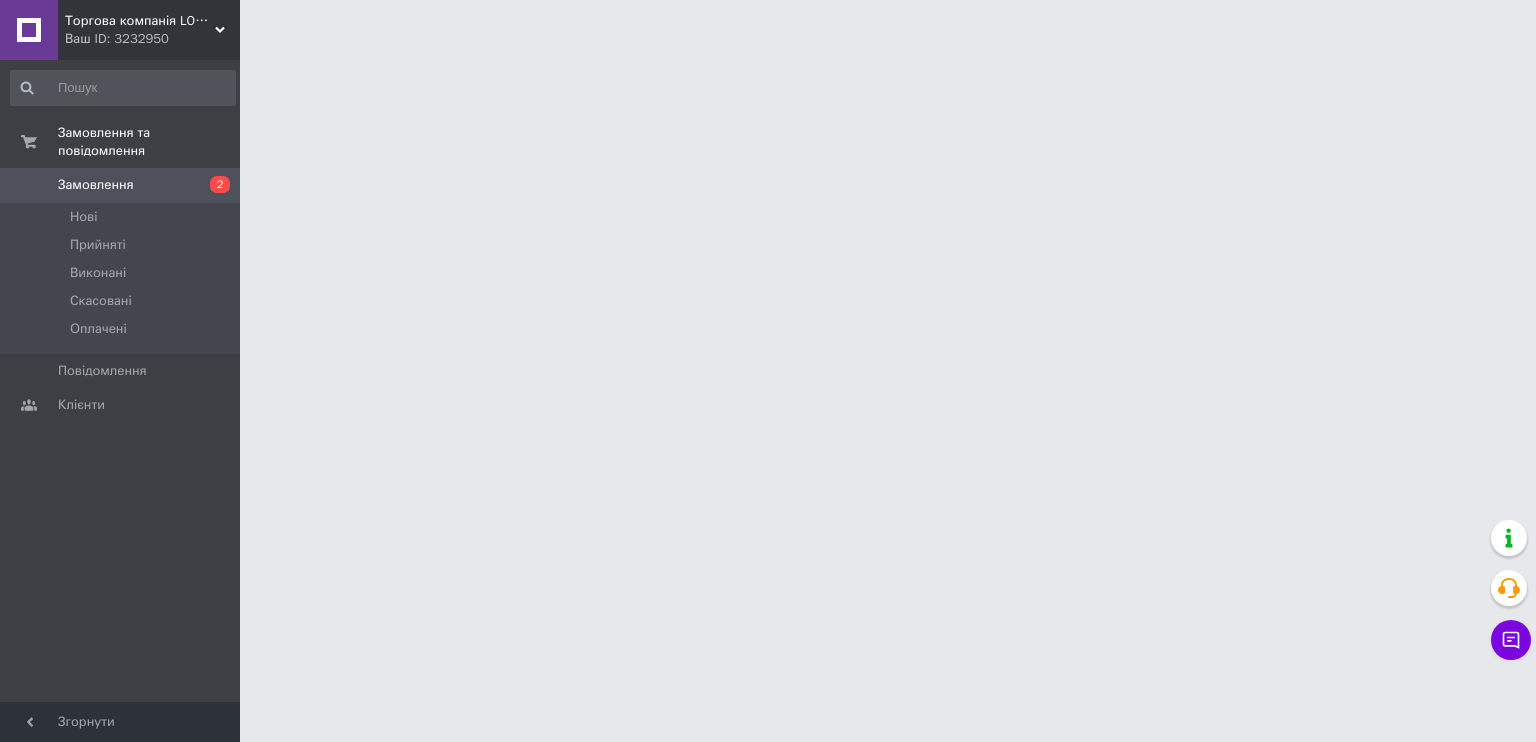 scroll, scrollTop: 0, scrollLeft: 0, axis: both 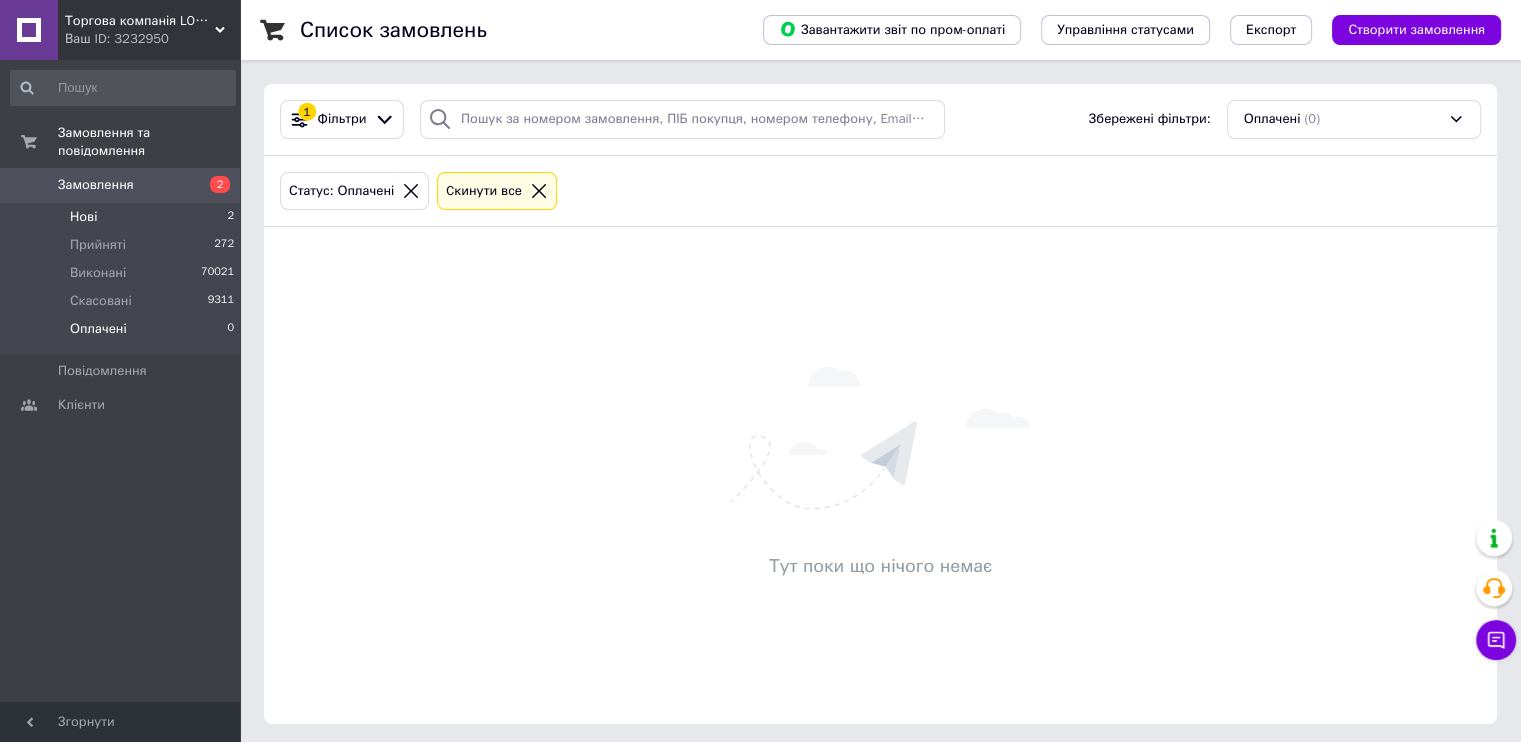 click on "Нові 2" at bounding box center [123, 217] 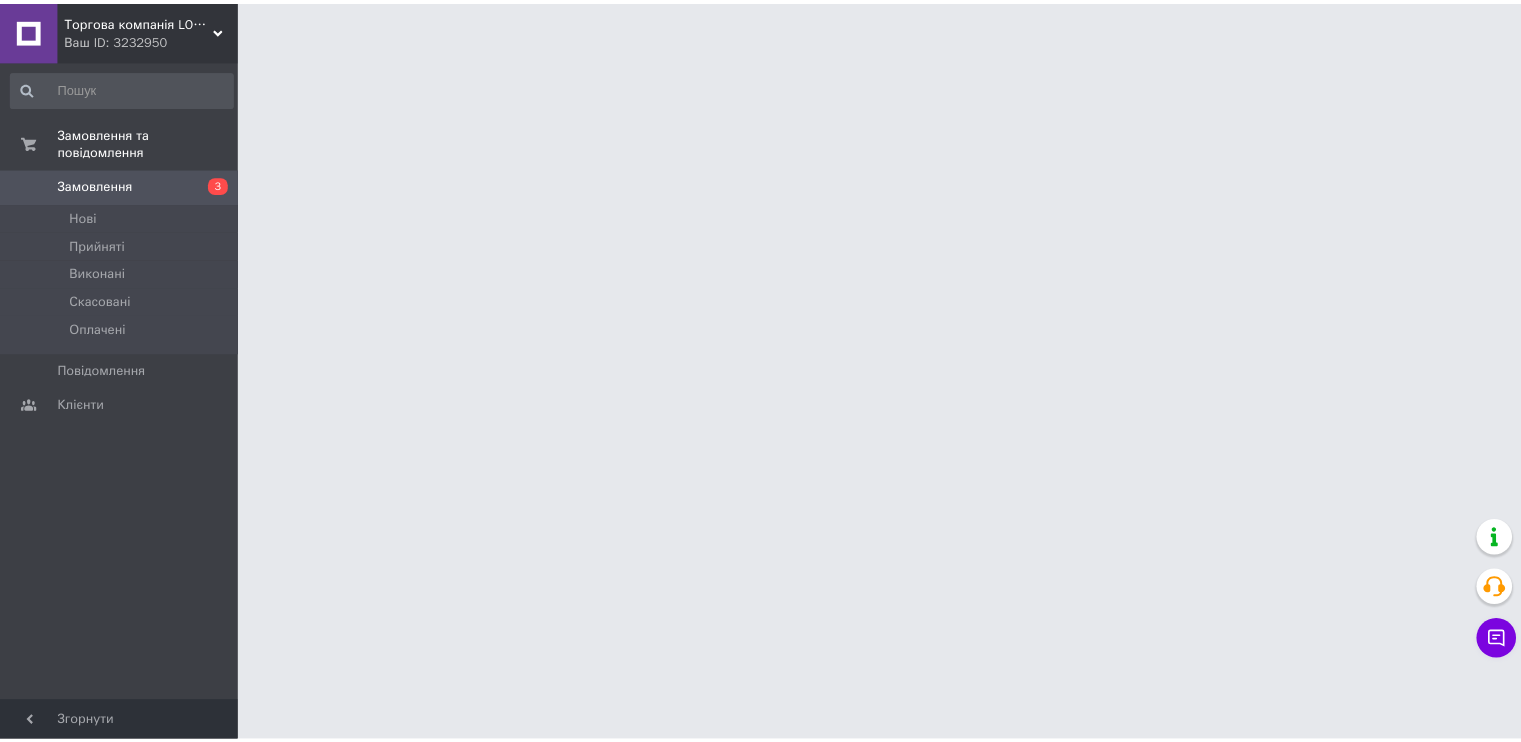 scroll, scrollTop: 0, scrollLeft: 0, axis: both 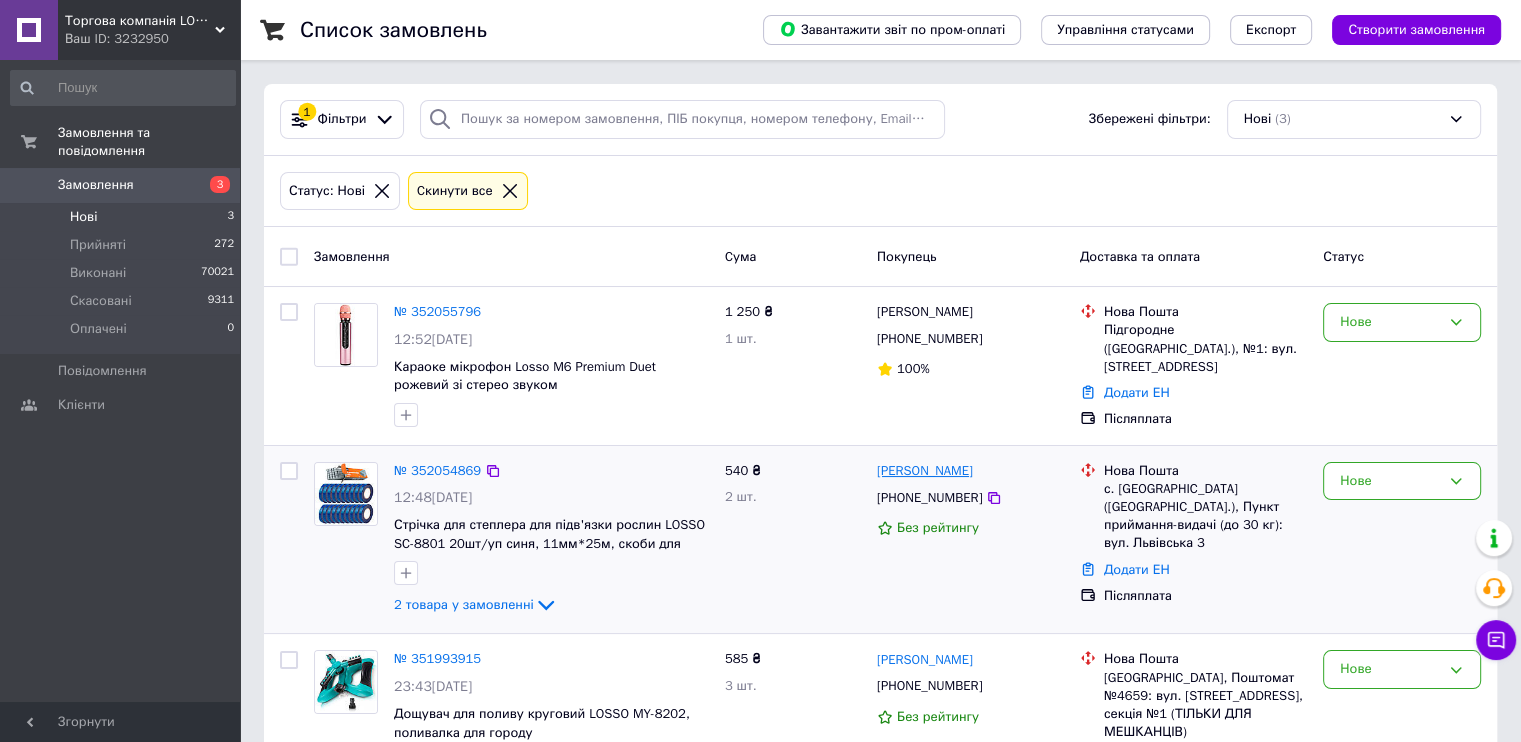 click on "Іван Федорів" at bounding box center (925, 471) 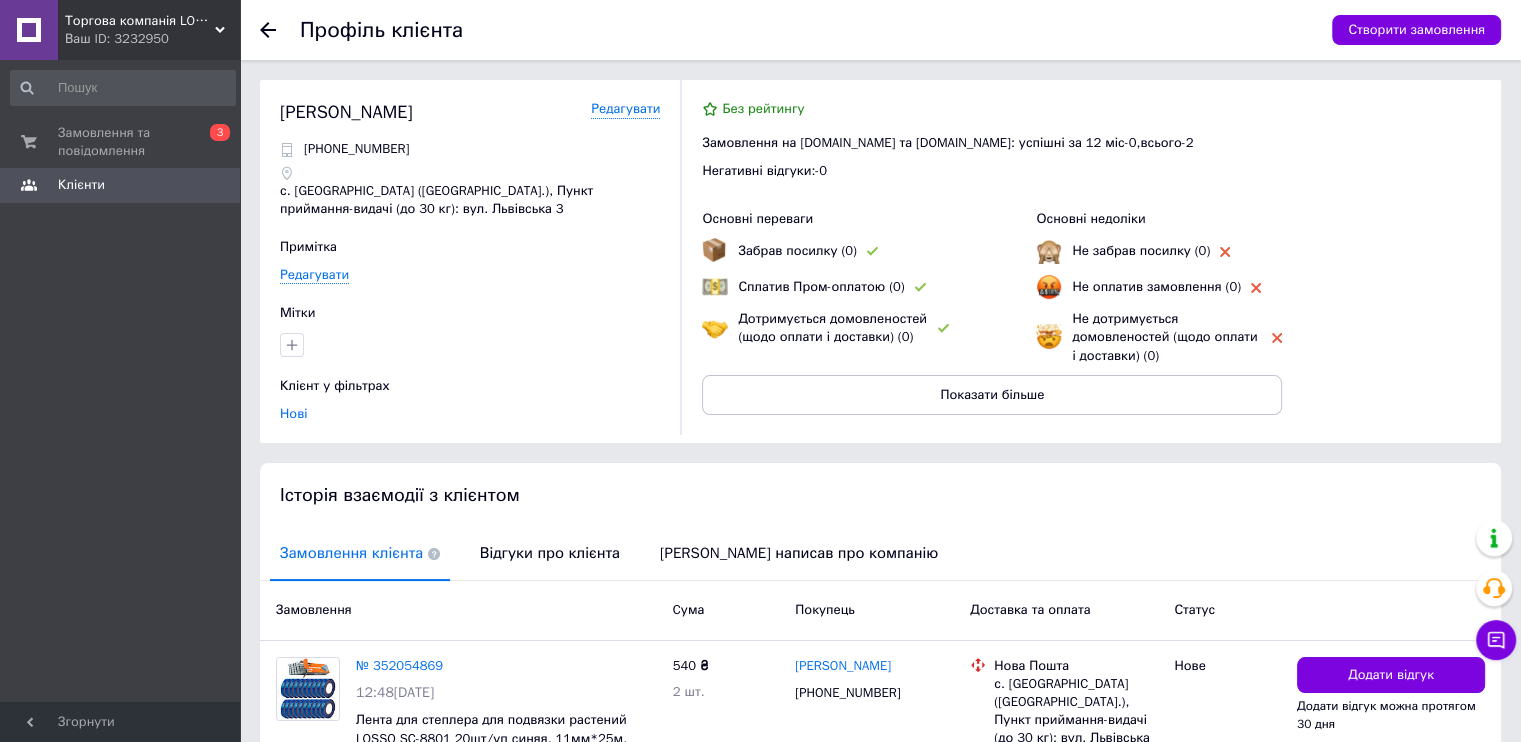 click 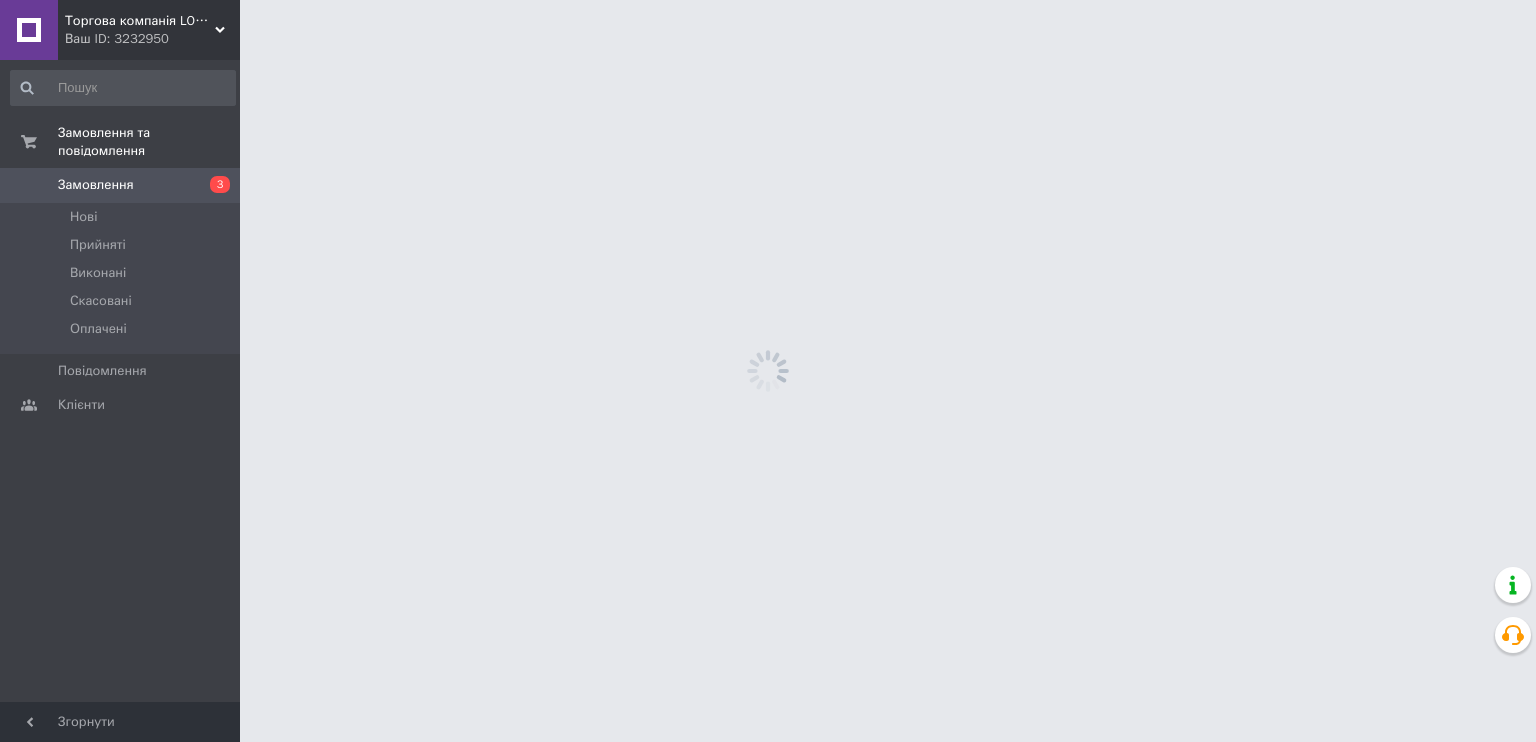 scroll, scrollTop: 0, scrollLeft: 0, axis: both 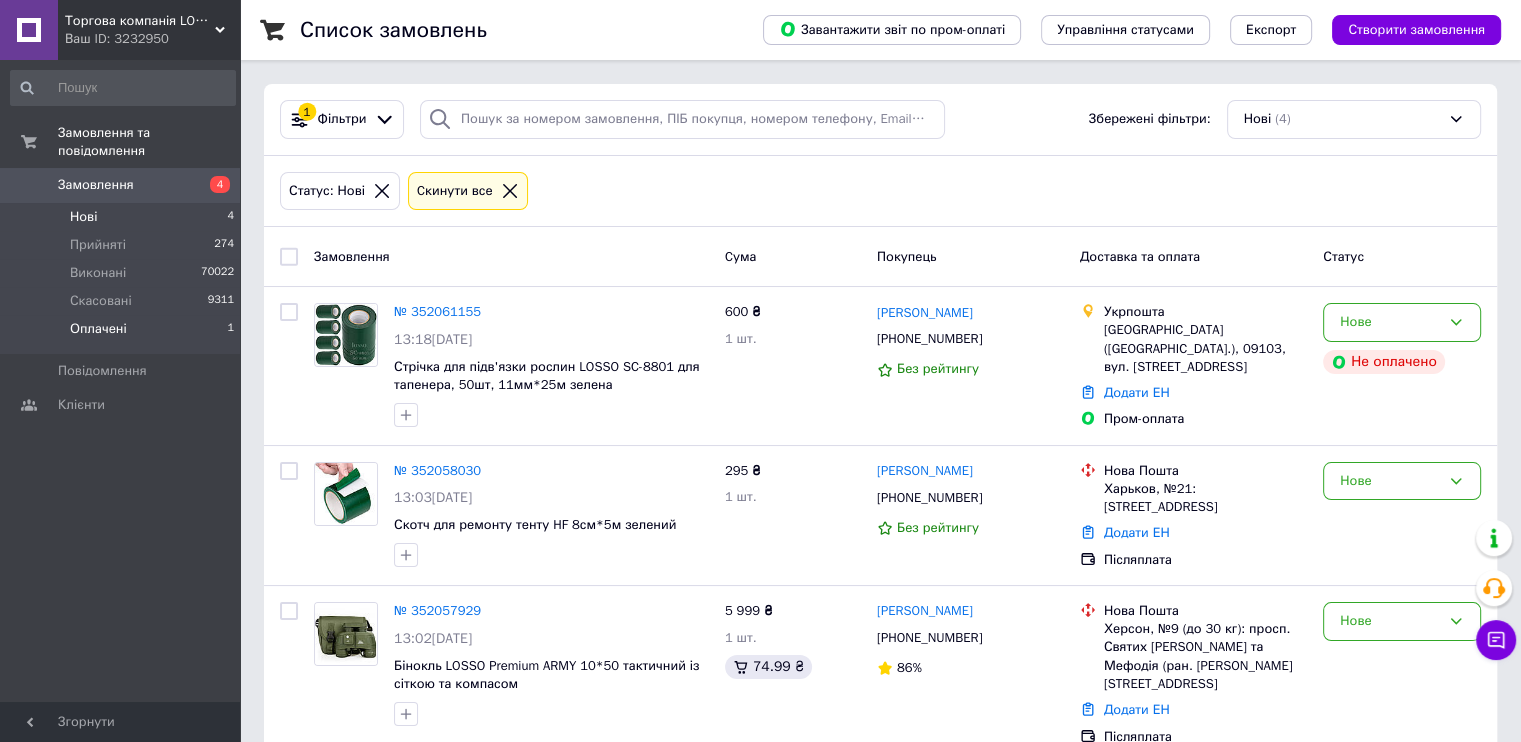 click on "Оплачені 1" at bounding box center (123, 334) 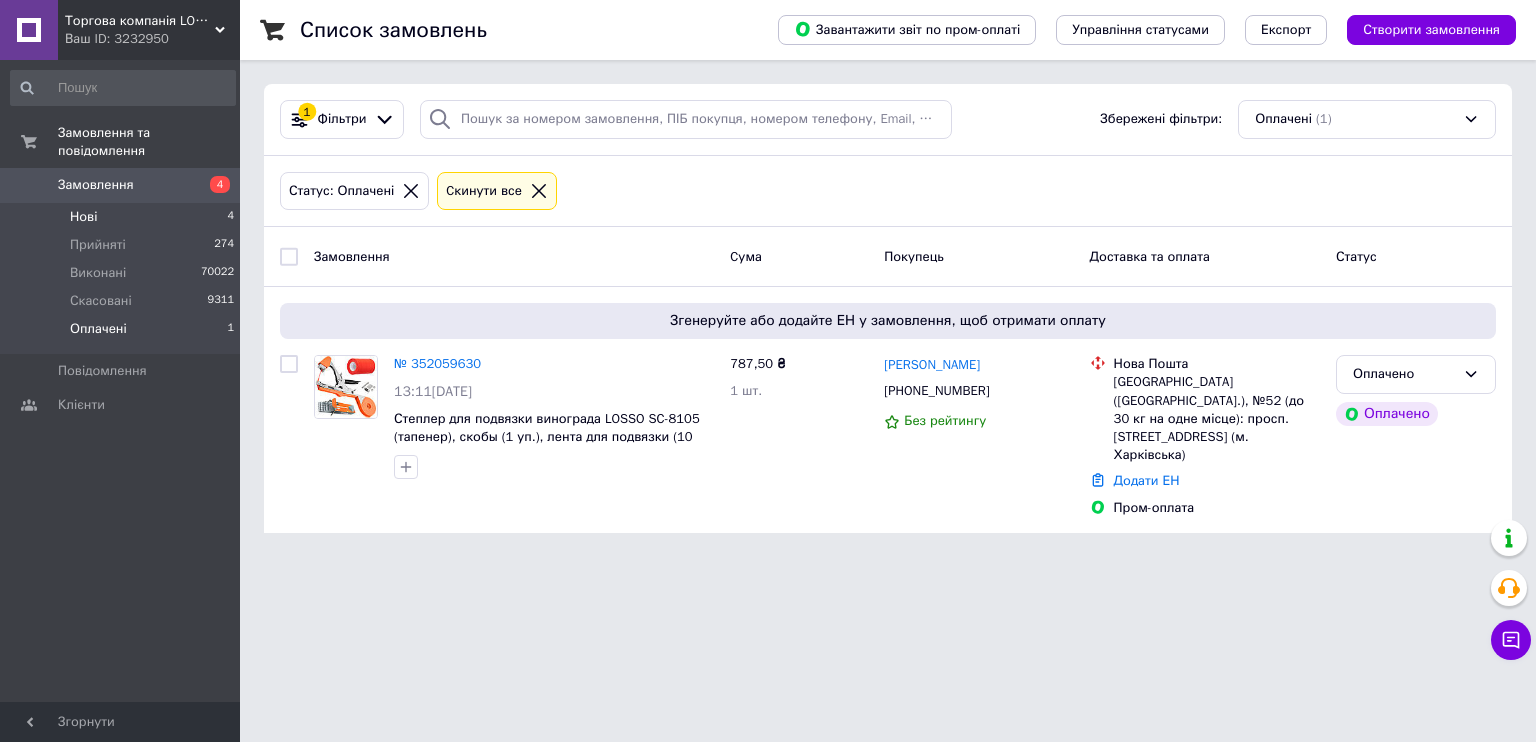click on "Нові 4" at bounding box center (123, 217) 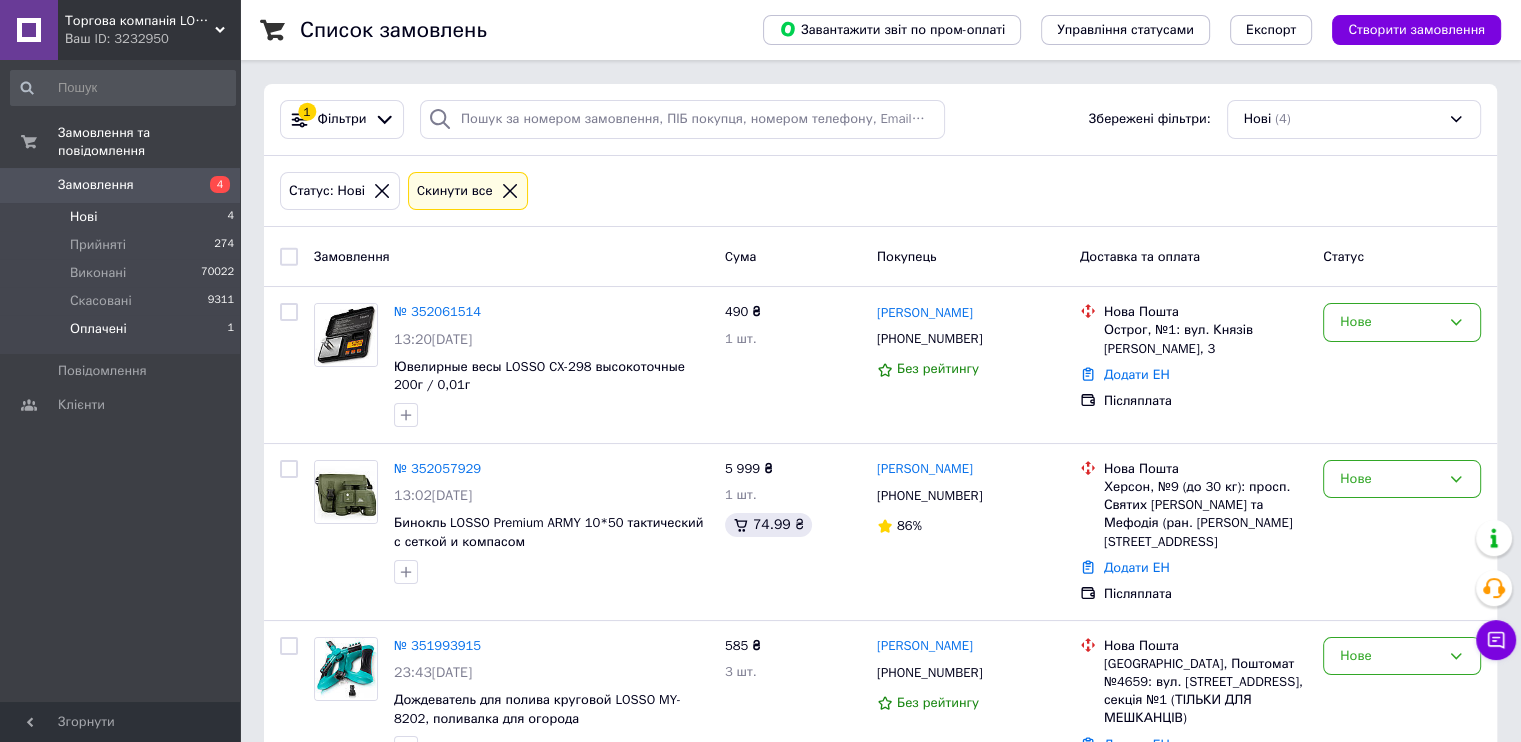 click on "Оплачені 1" at bounding box center (123, 334) 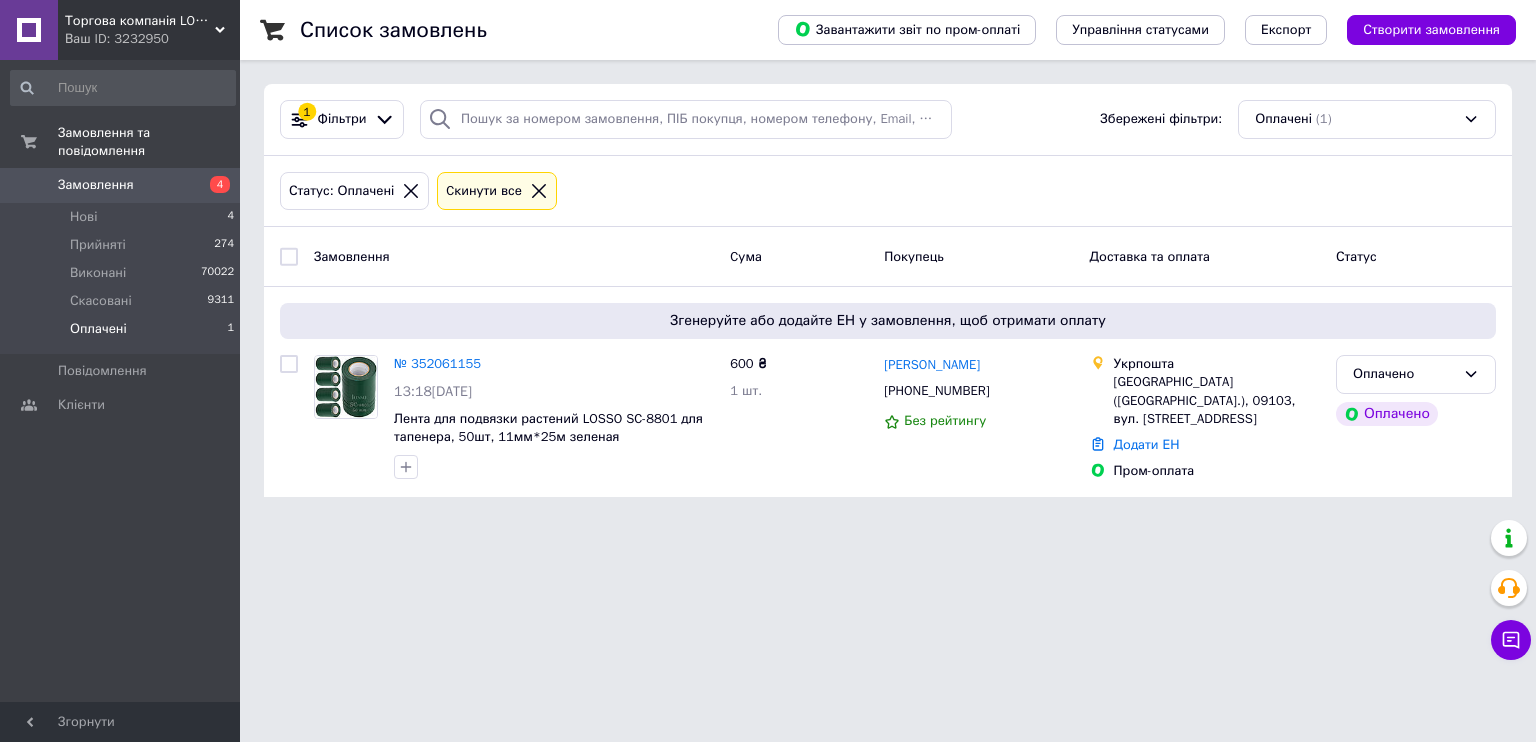 click on "№ 352061155" at bounding box center (437, 363) 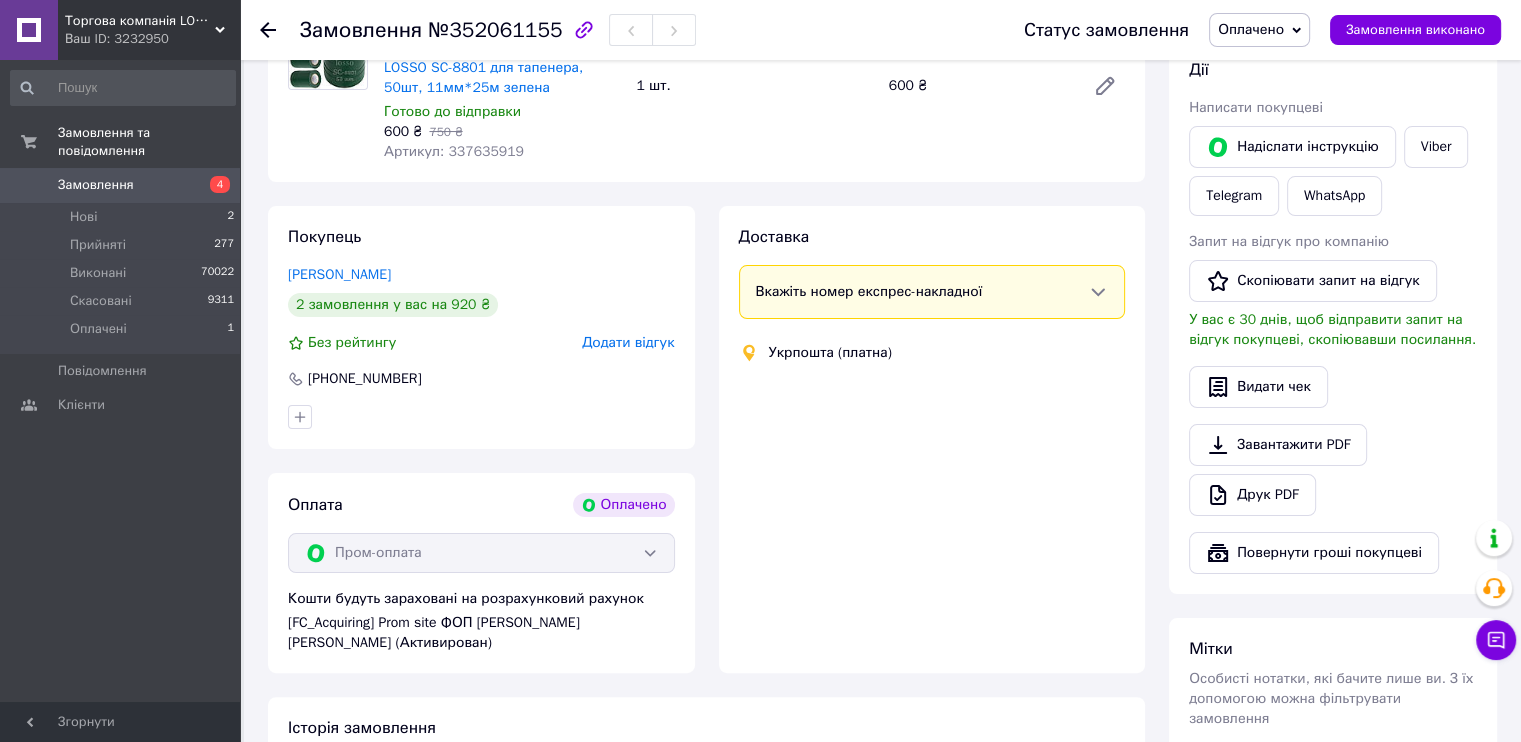 scroll, scrollTop: 456, scrollLeft: 0, axis: vertical 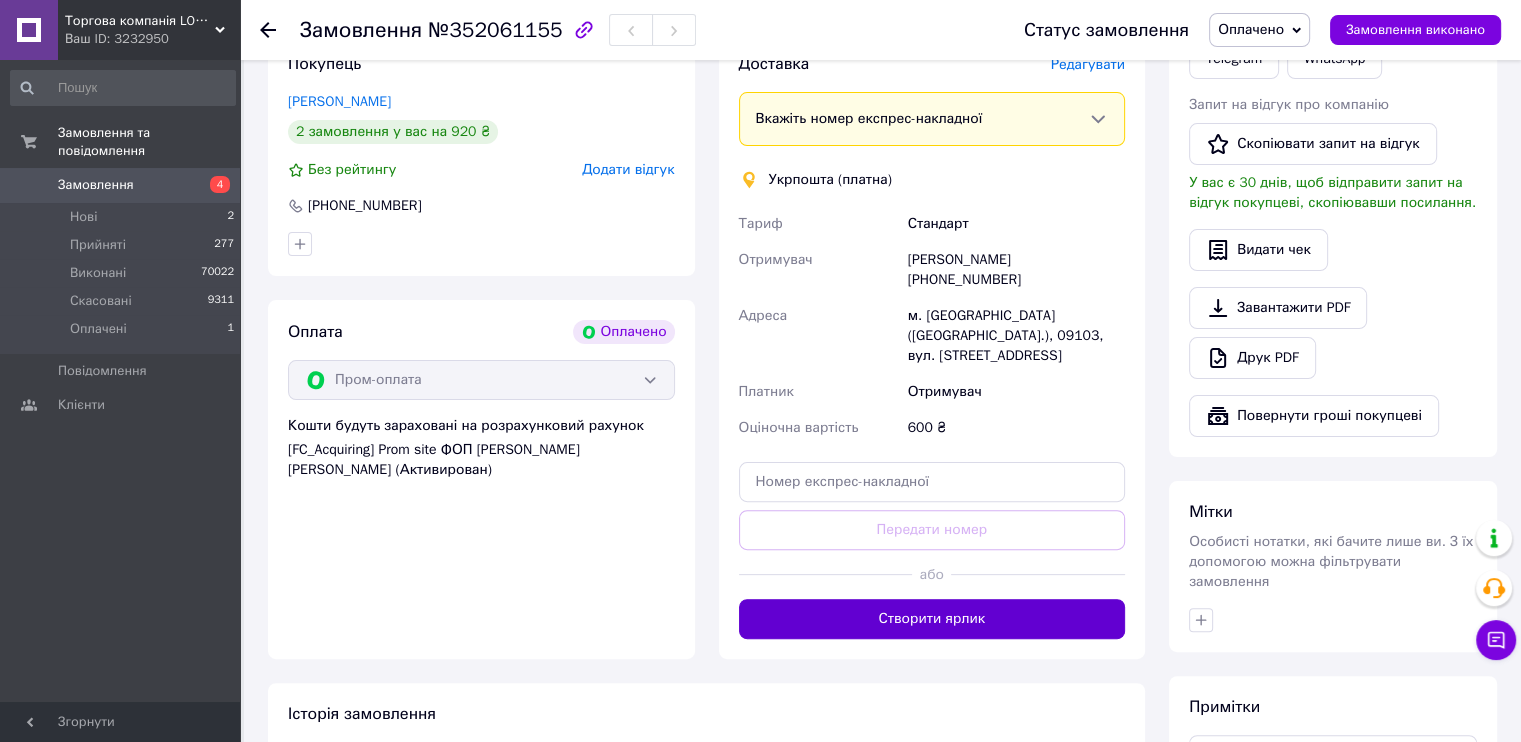 click on "Створити ярлик" at bounding box center (932, 619) 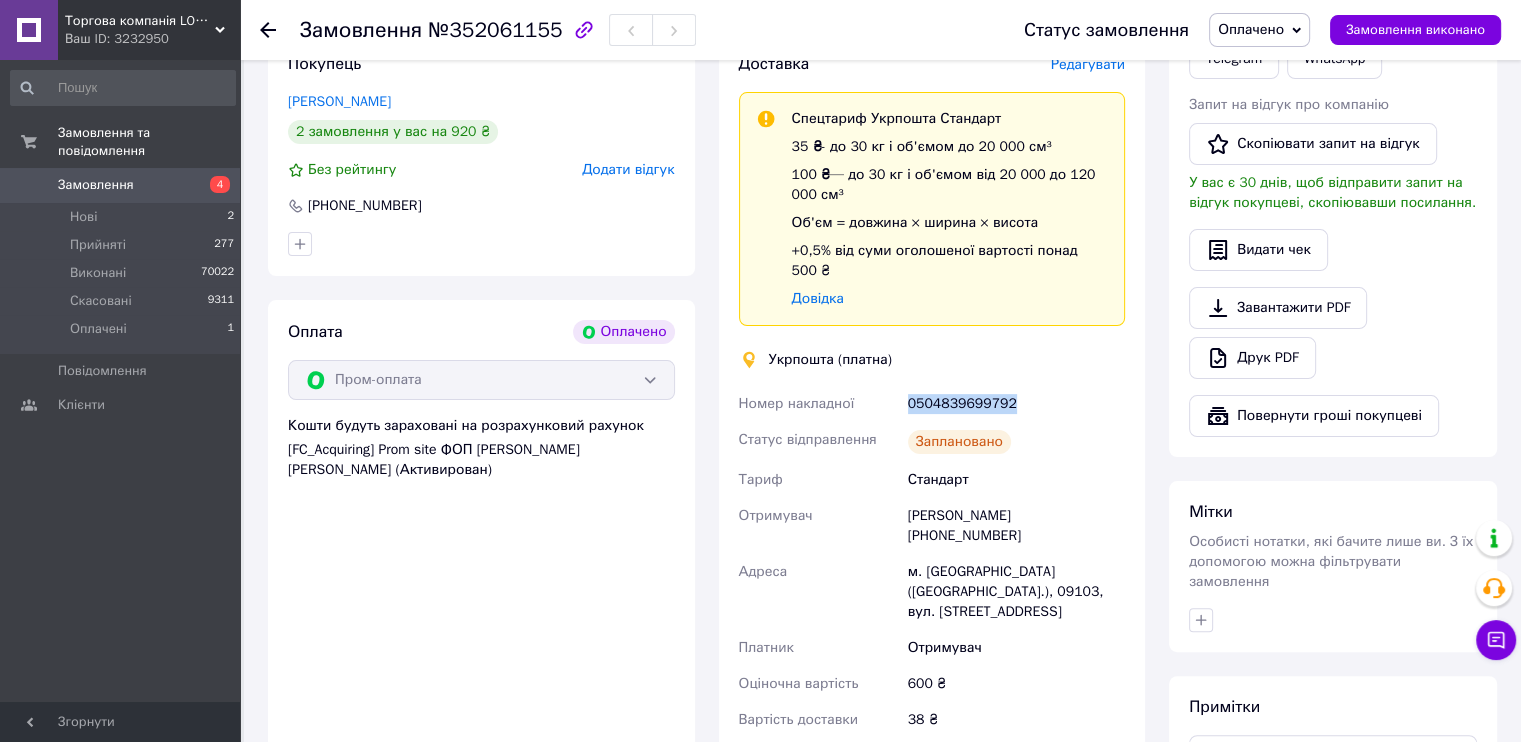 drag, startPoint x: 1021, startPoint y: 380, endPoint x: 928, endPoint y: 389, distance: 93.43447 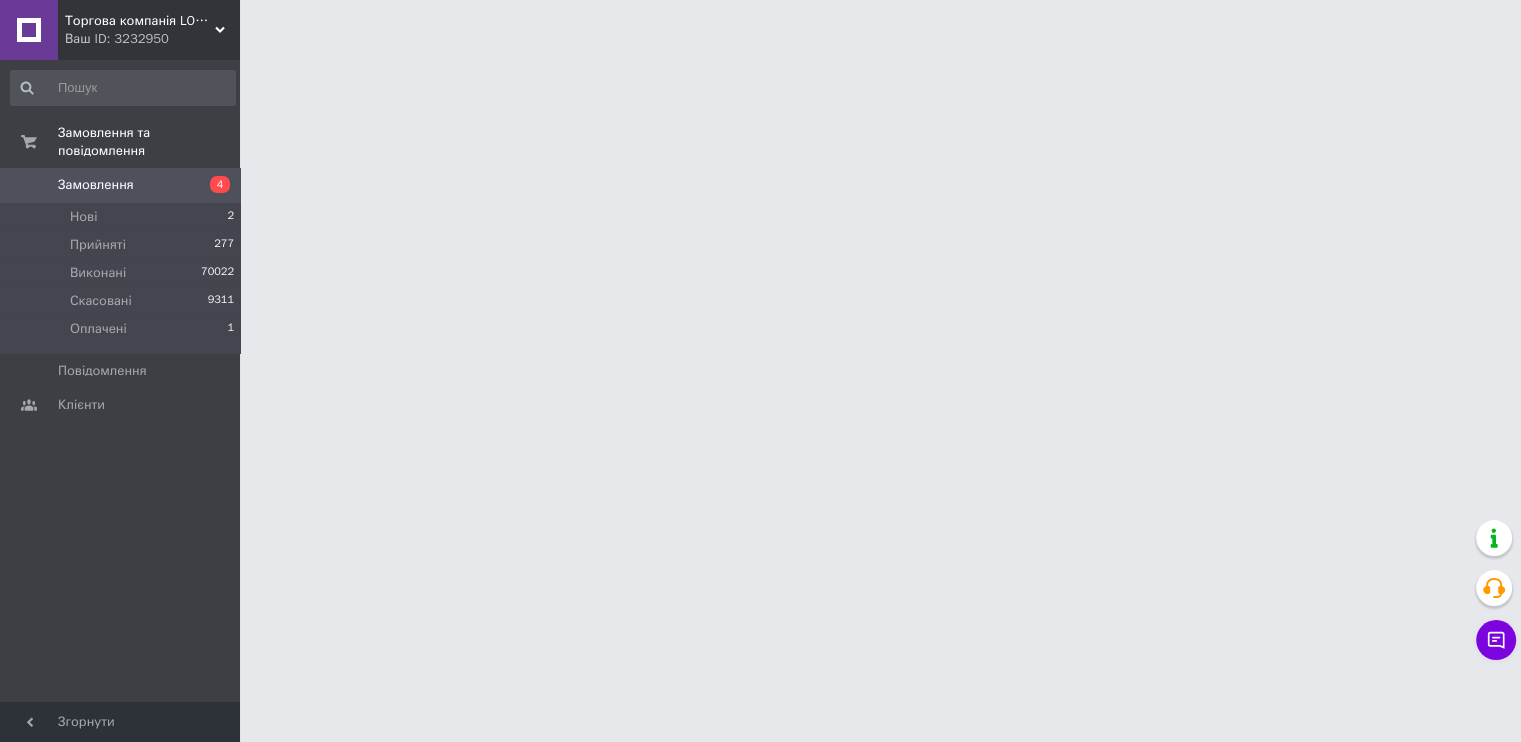 scroll, scrollTop: 0, scrollLeft: 0, axis: both 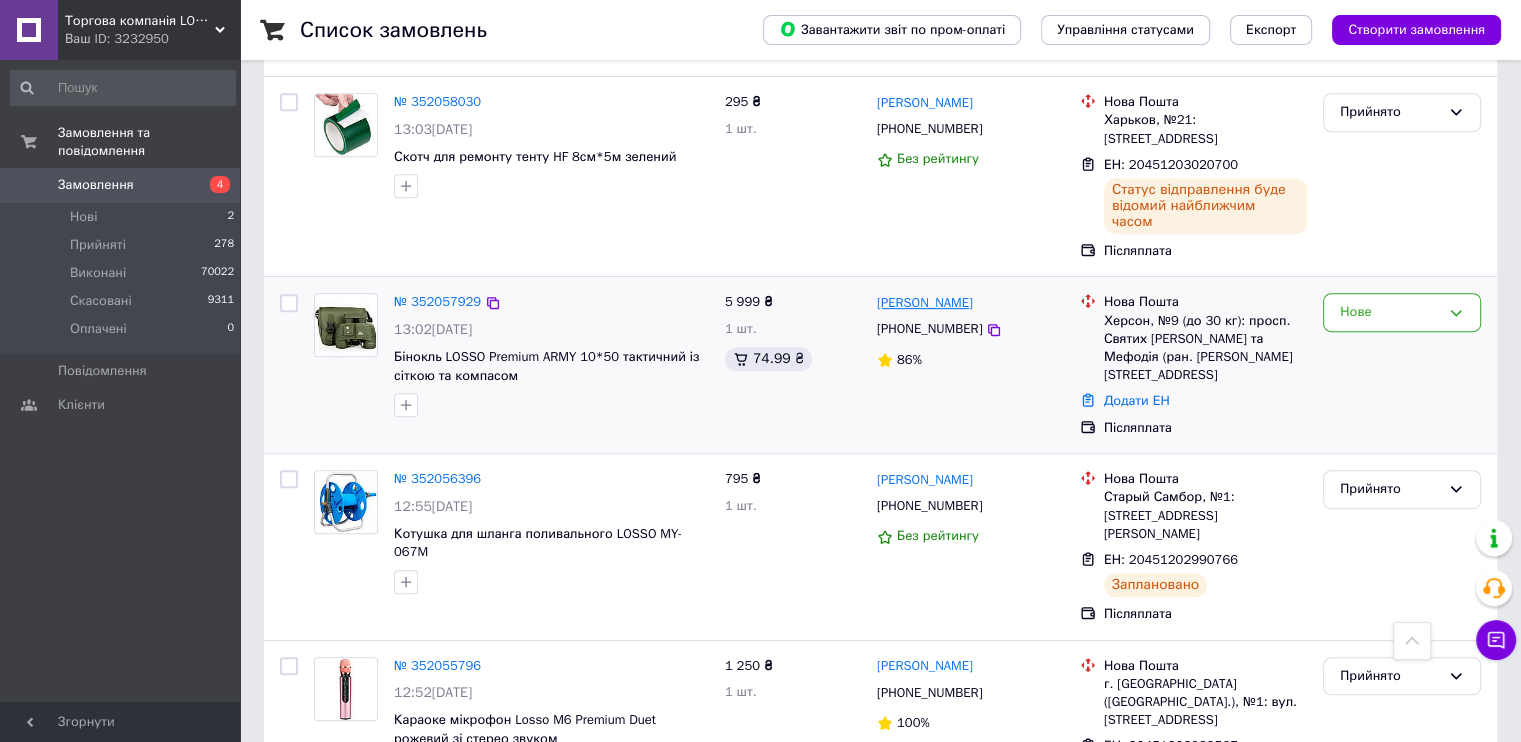 click on "[PERSON_NAME]" at bounding box center [925, 303] 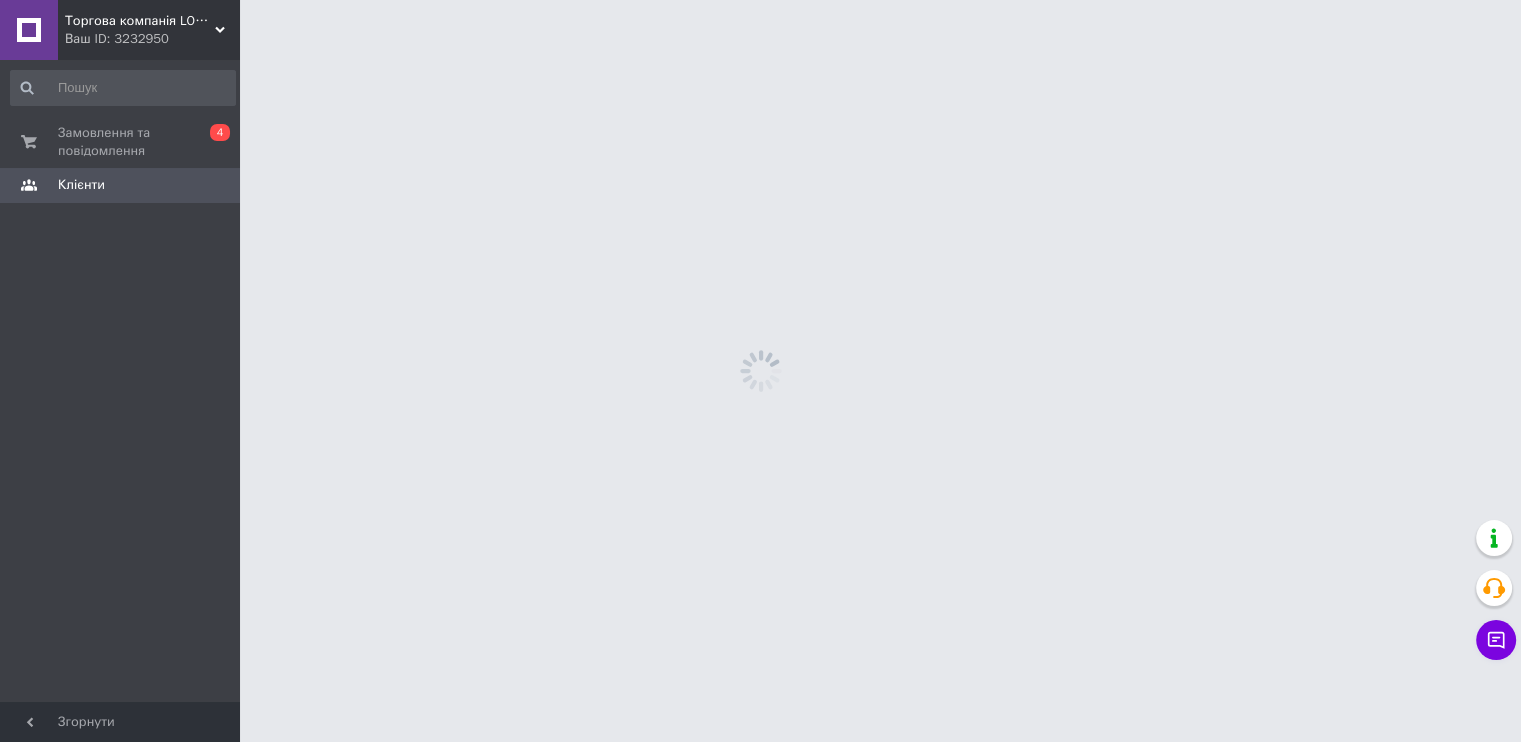 scroll, scrollTop: 0, scrollLeft: 0, axis: both 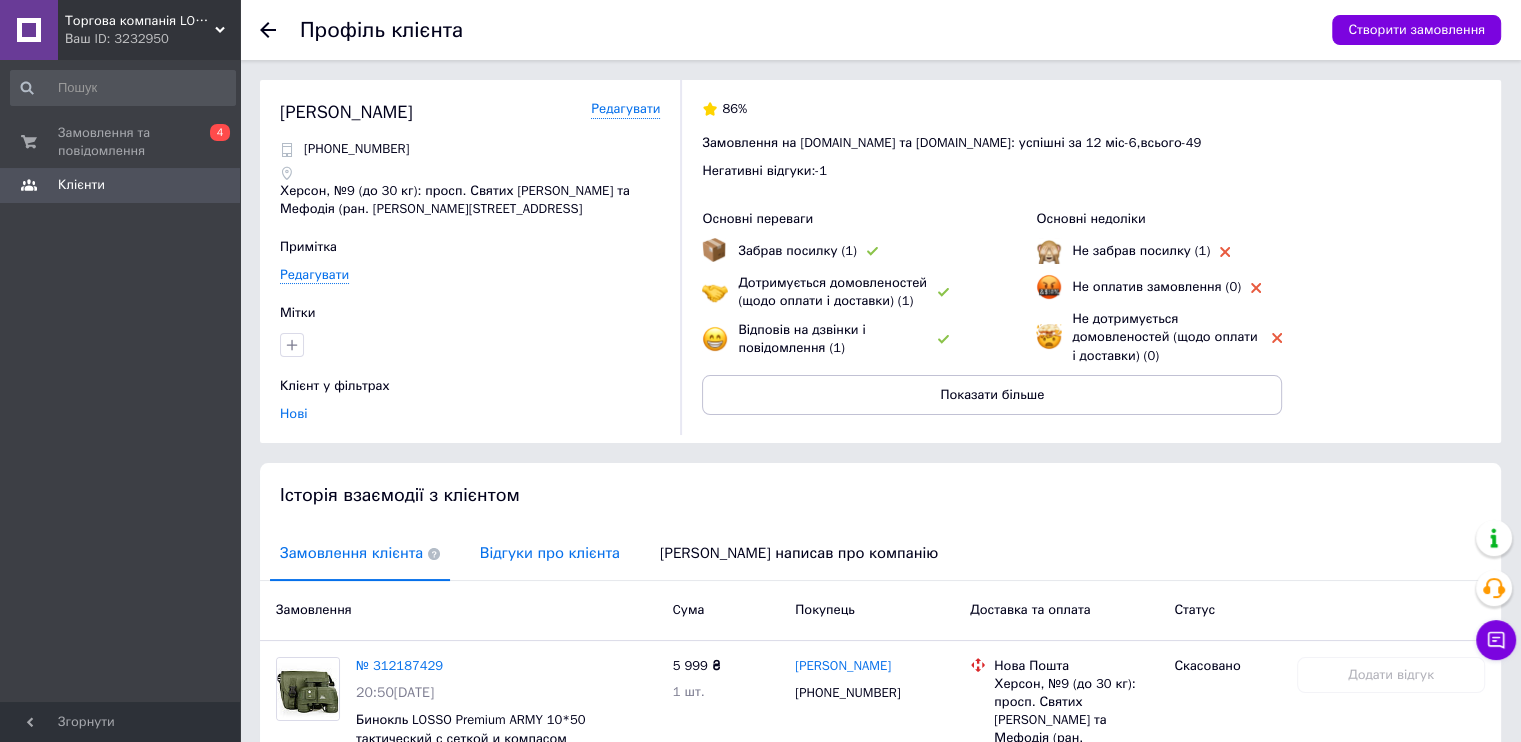 click on "Відгуки про клієнта" at bounding box center [550, 553] 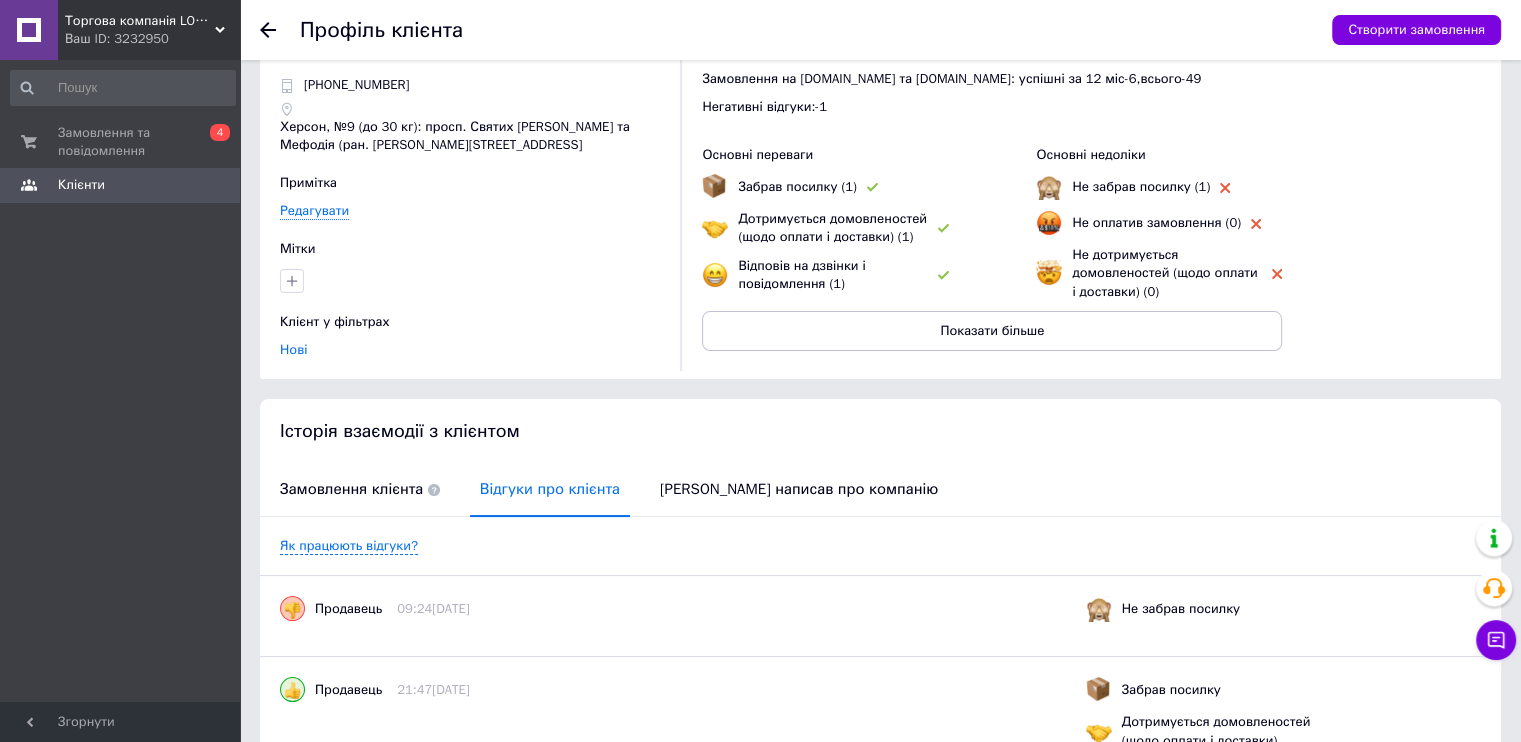 scroll, scrollTop: 0, scrollLeft: 0, axis: both 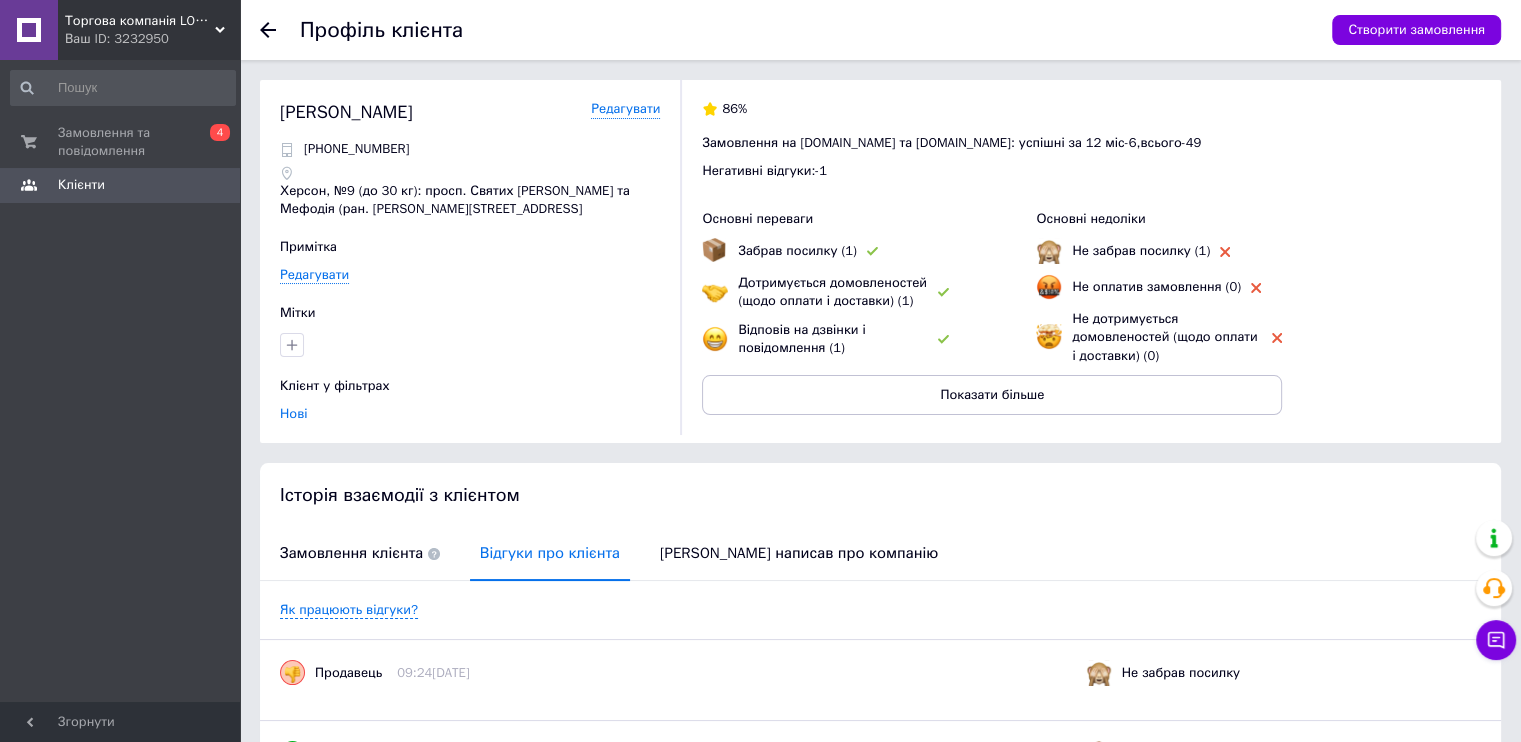 click 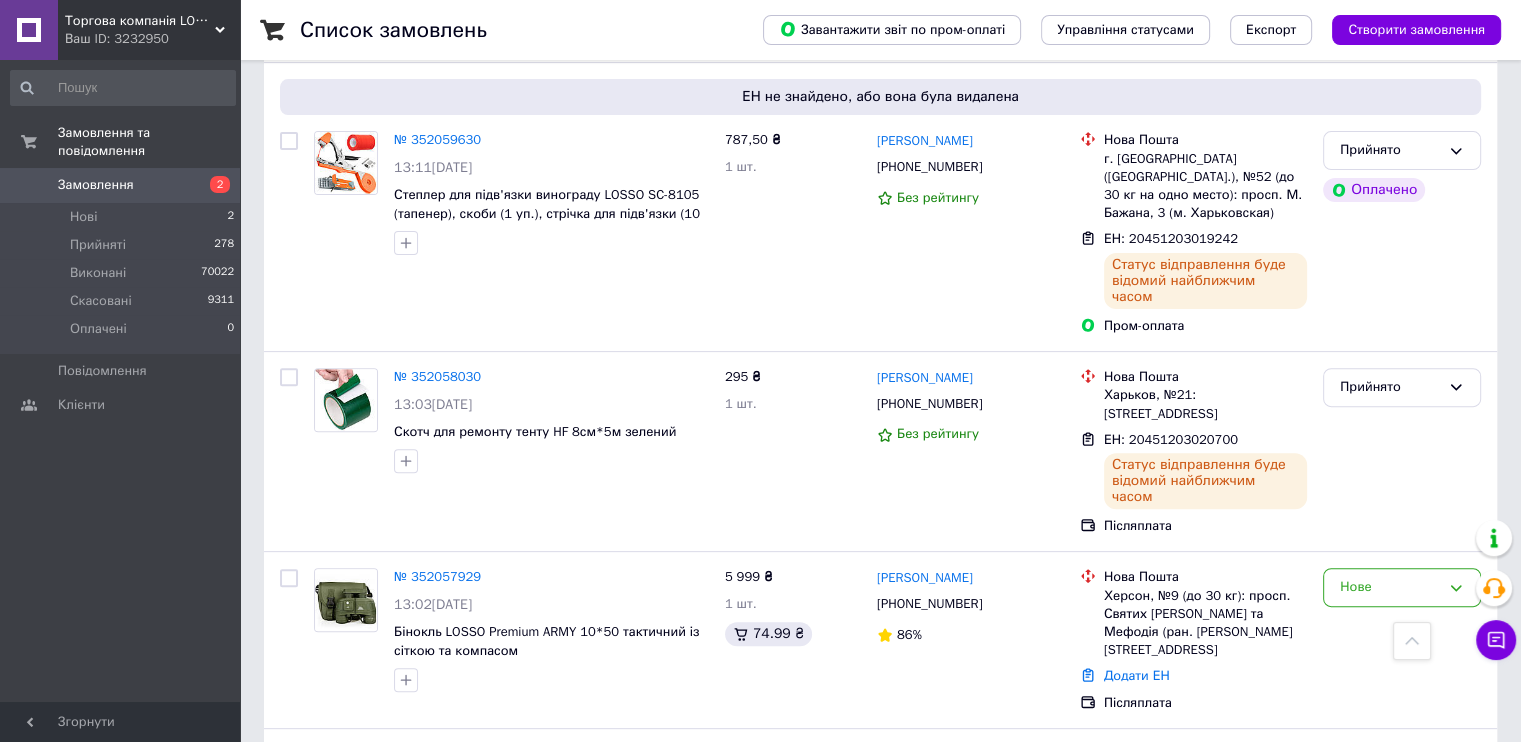 scroll, scrollTop: 533, scrollLeft: 0, axis: vertical 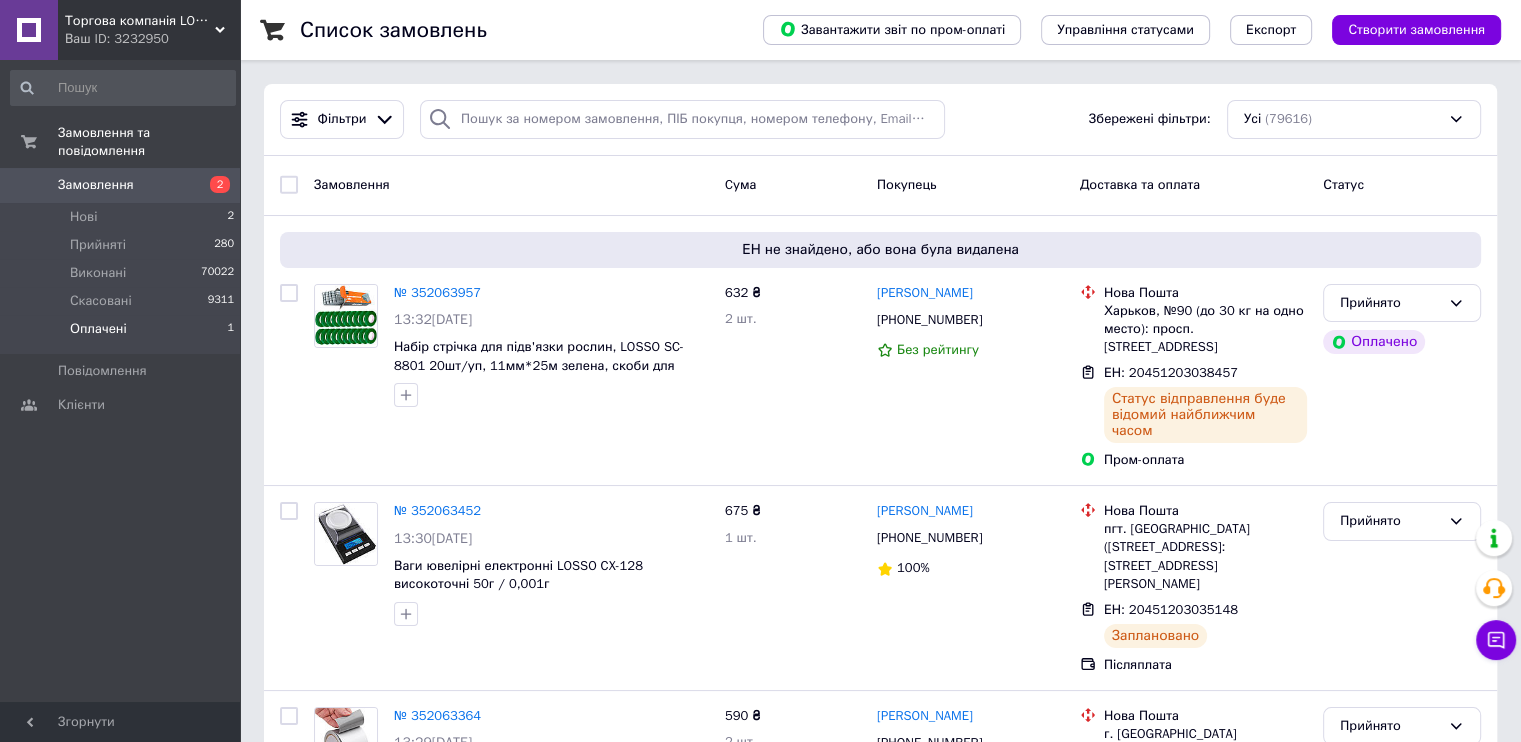 click on "Оплачені 1" at bounding box center (123, 334) 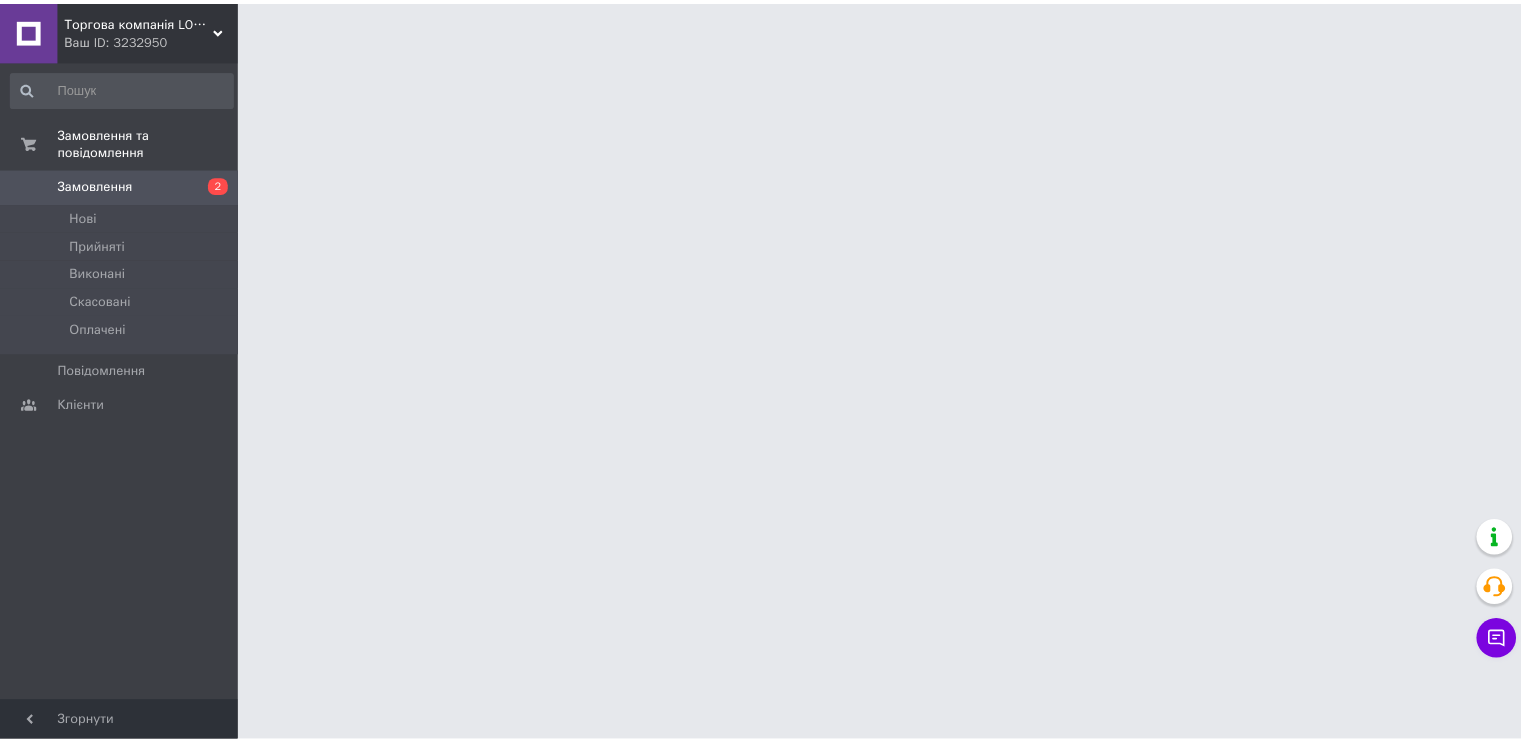 scroll, scrollTop: 0, scrollLeft: 0, axis: both 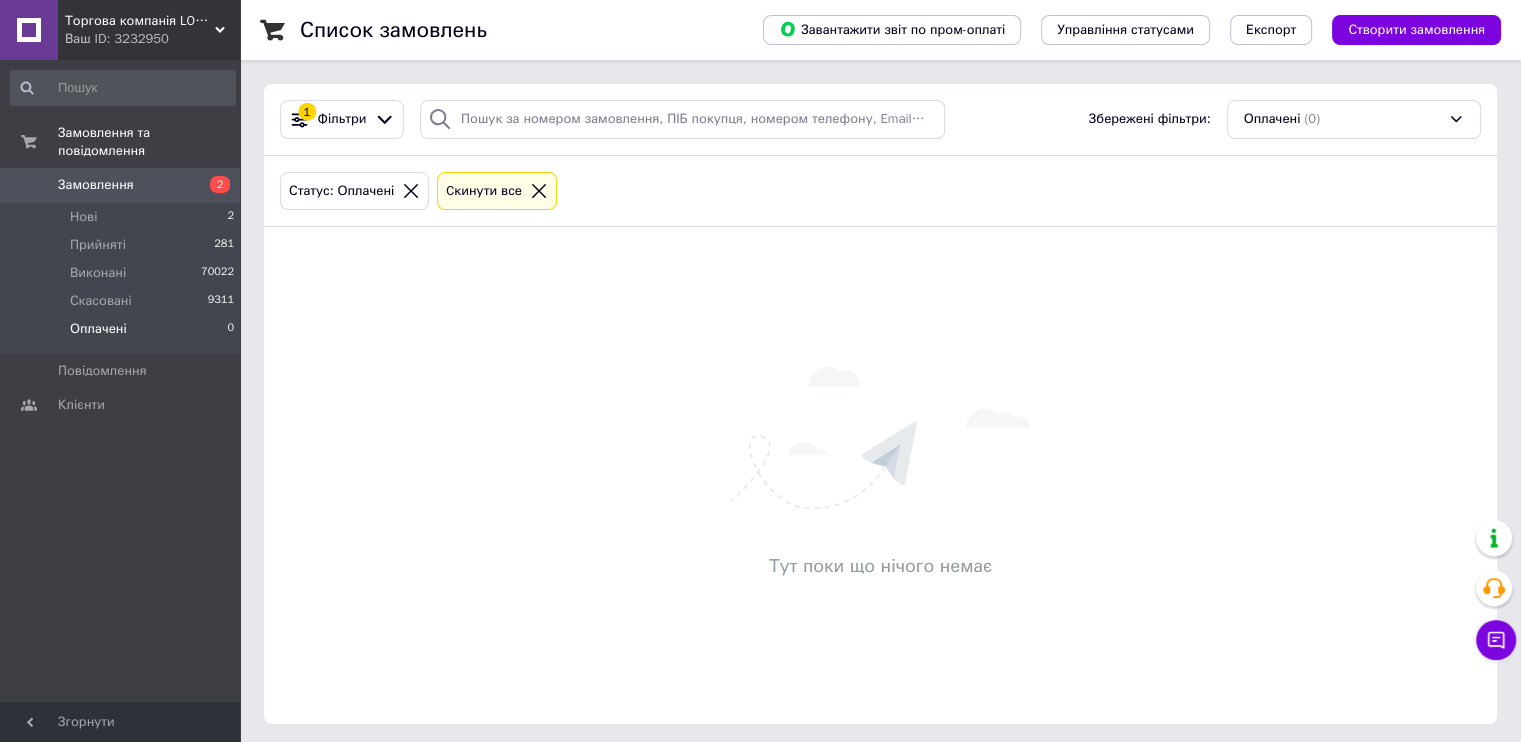 click on "Замовлення" at bounding box center (96, 185) 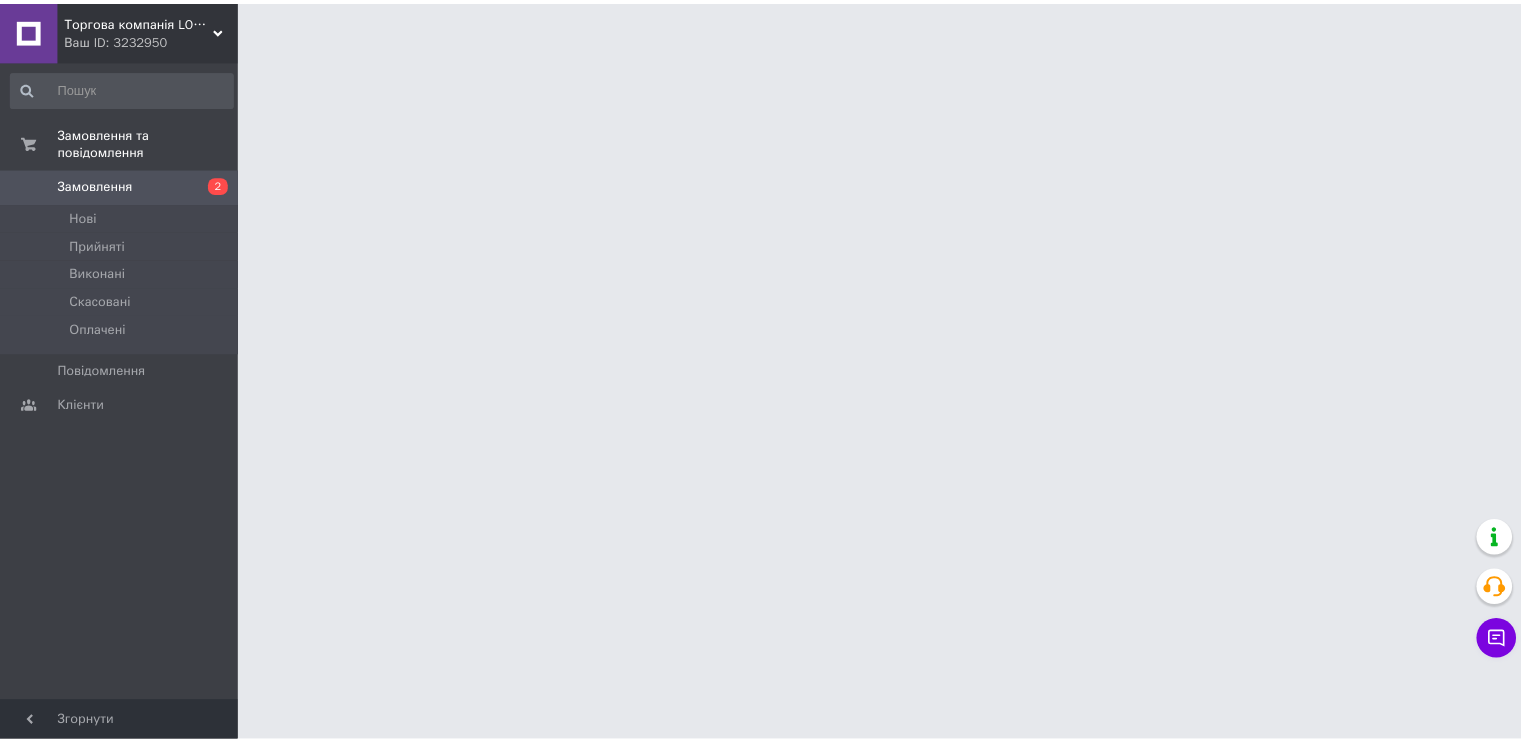 scroll, scrollTop: 0, scrollLeft: 0, axis: both 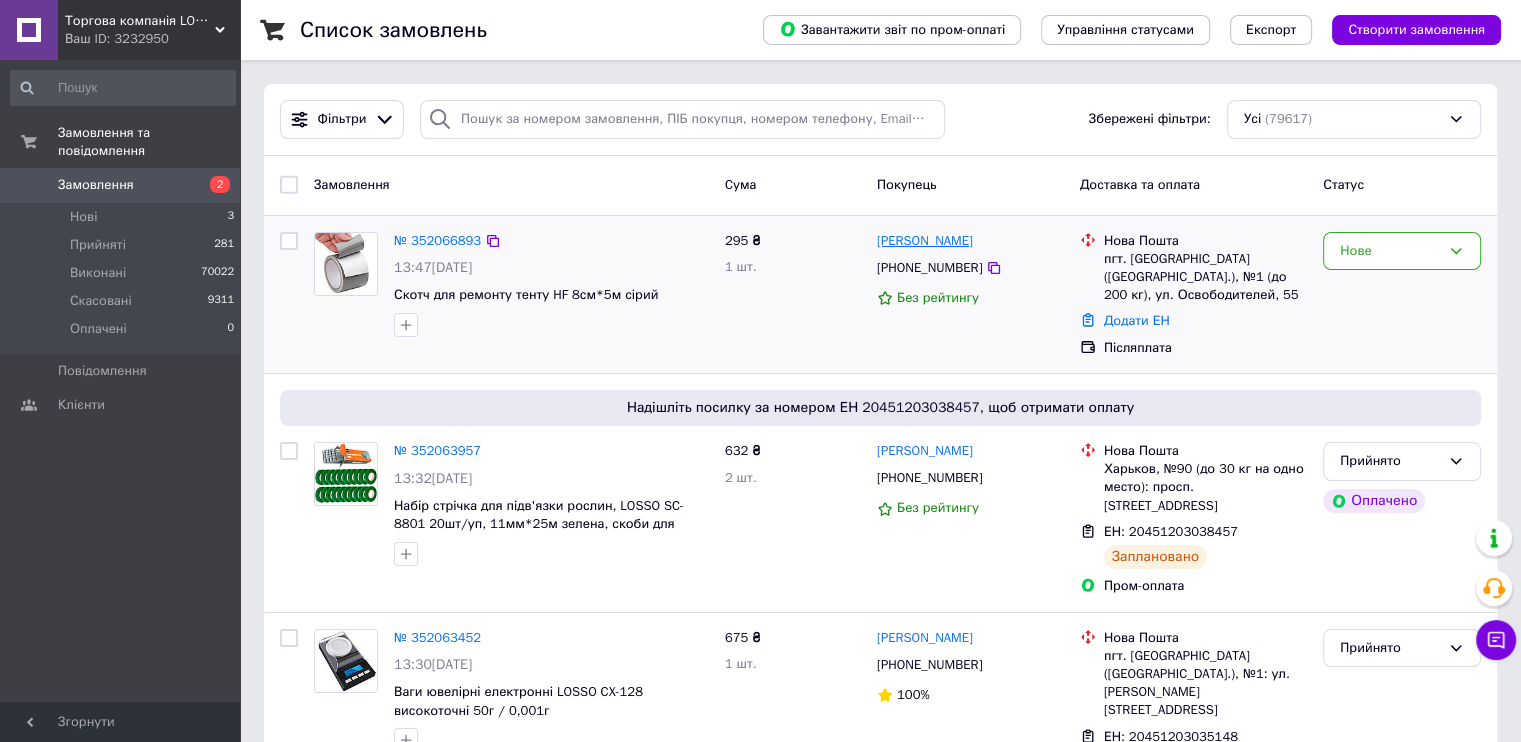 click on "Юрій Жихарев" at bounding box center (925, 241) 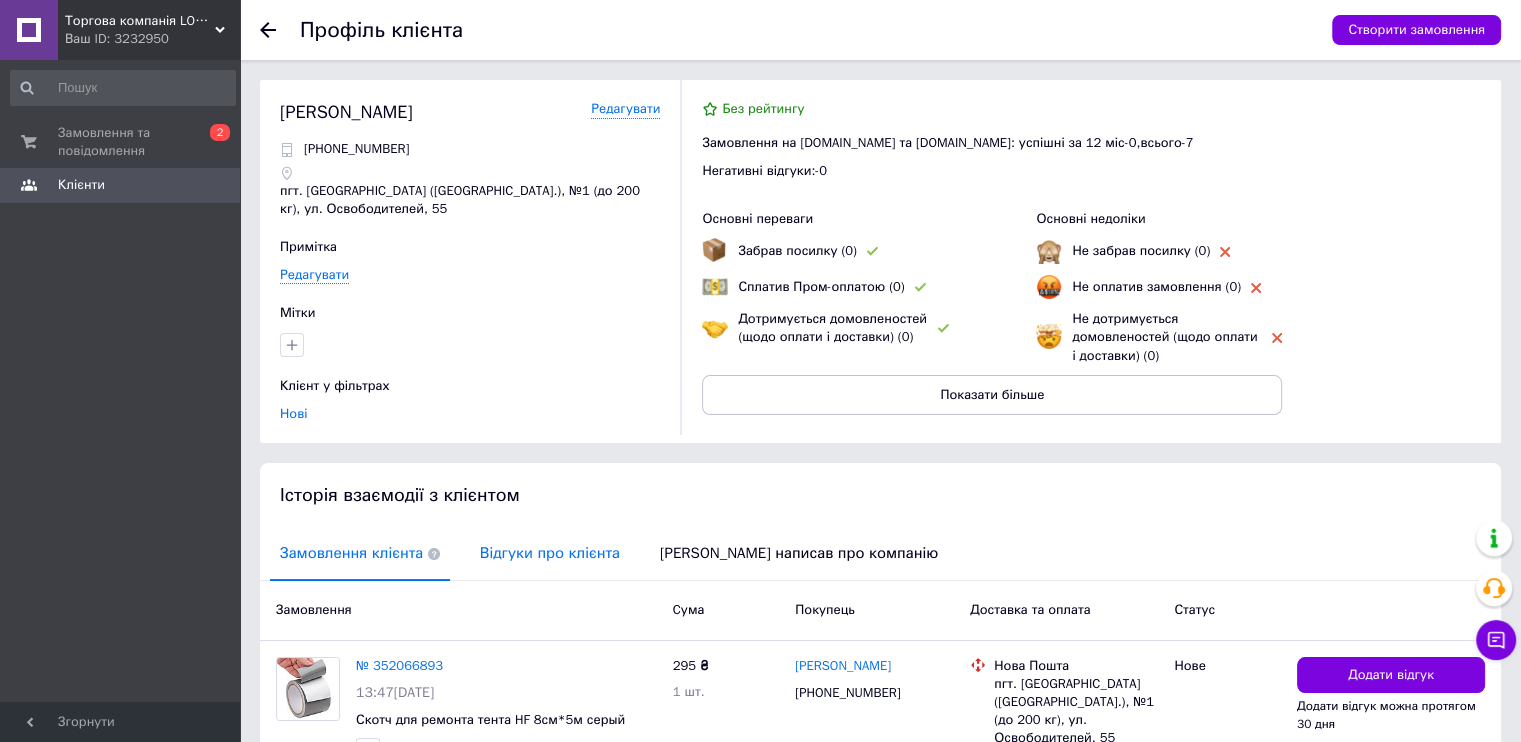 click on "Відгуки про клієнта" at bounding box center [550, 553] 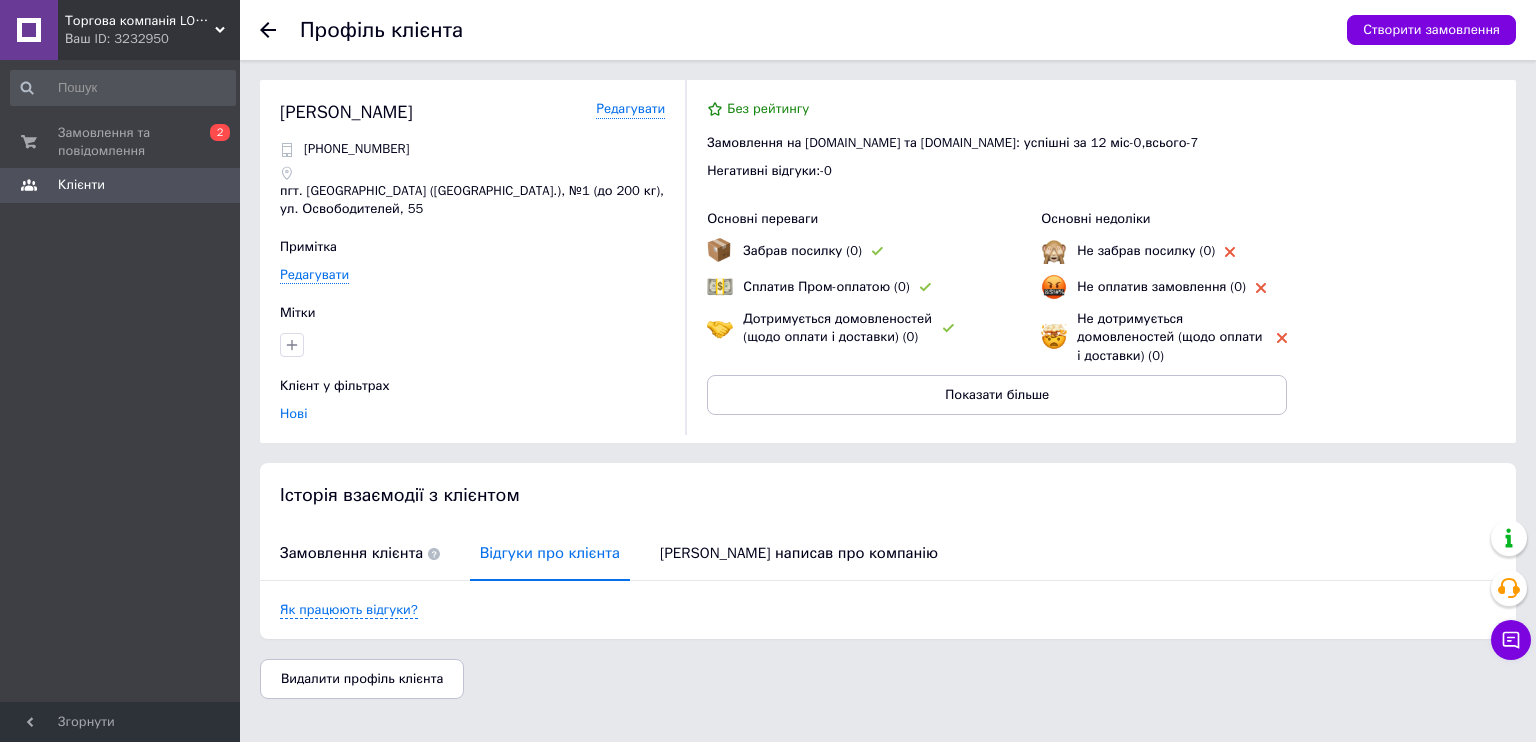 click 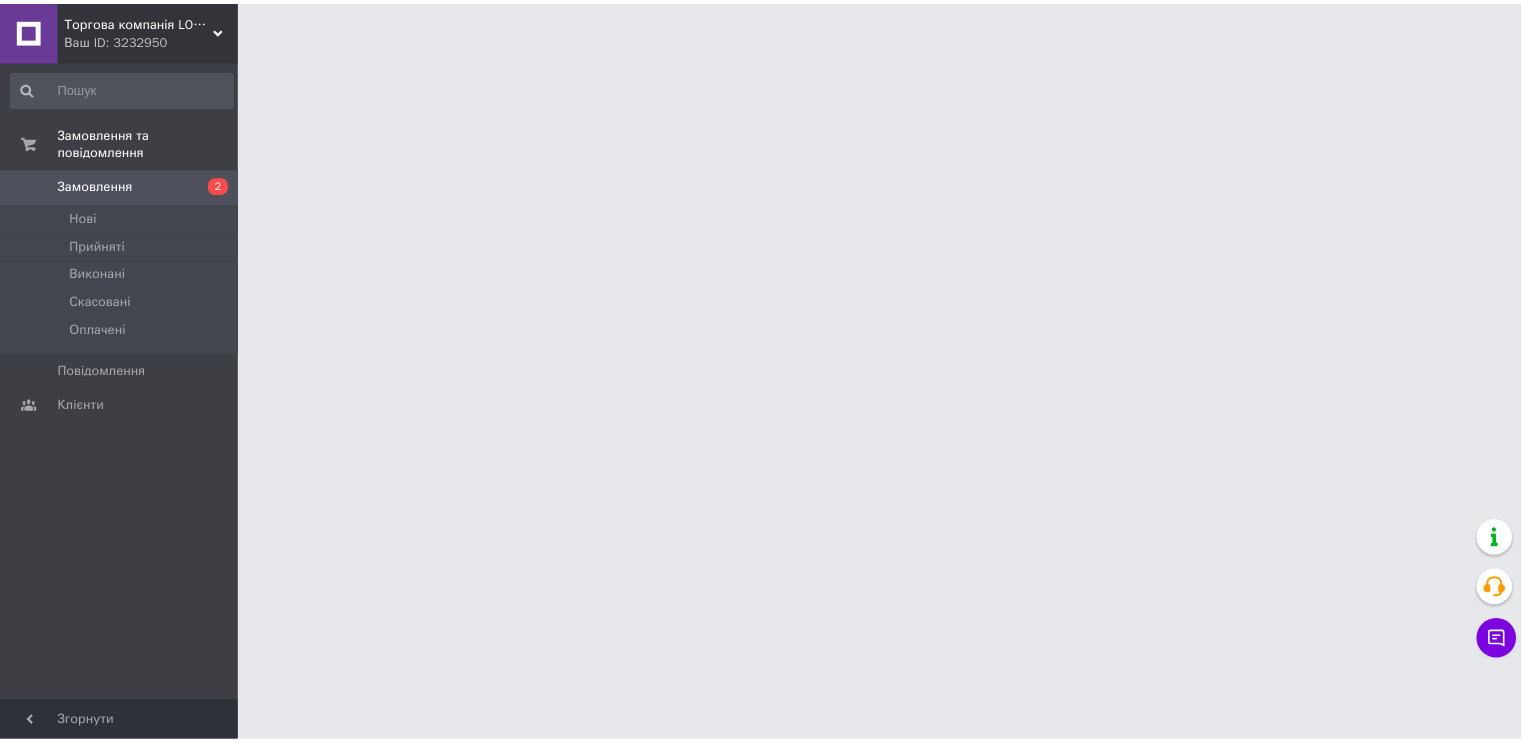 scroll, scrollTop: 0, scrollLeft: 0, axis: both 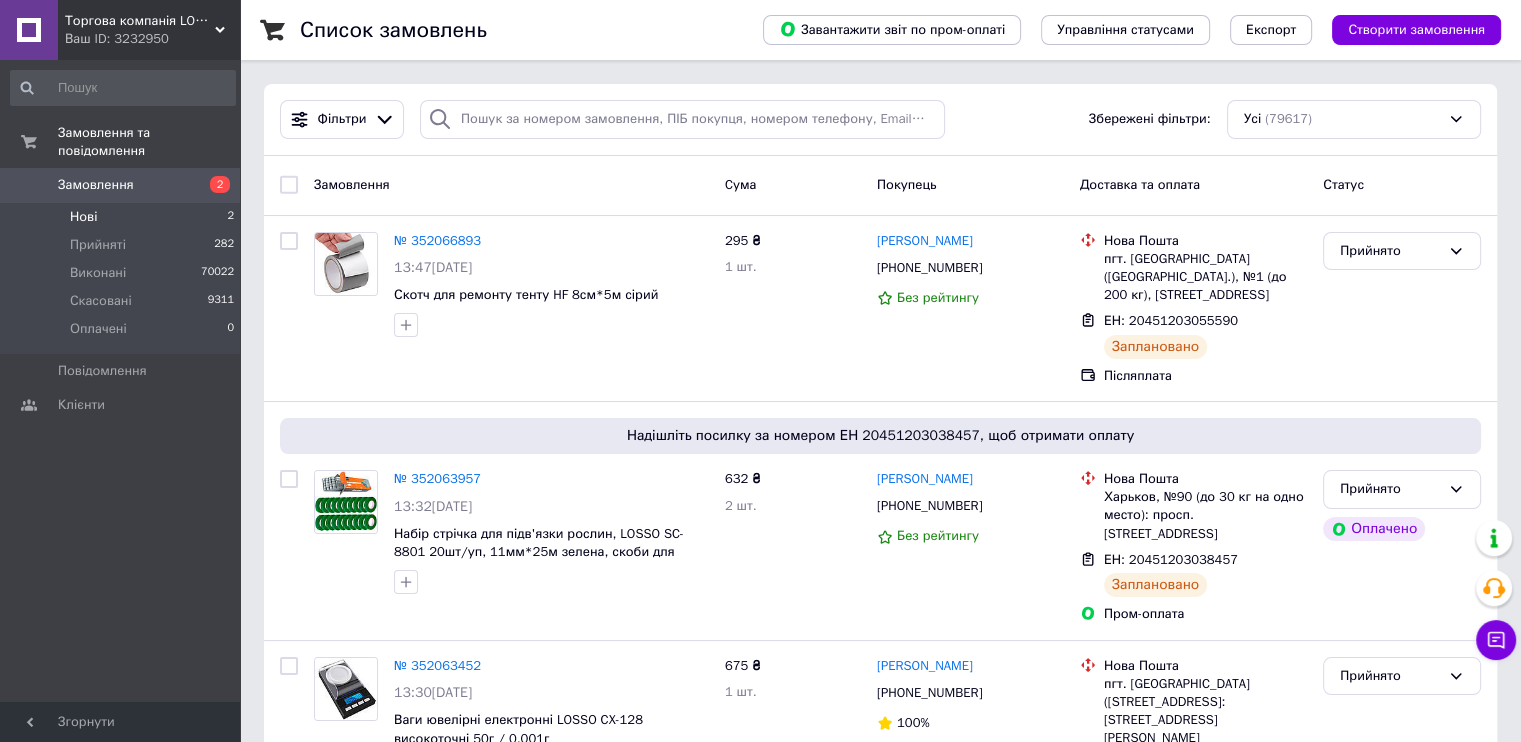 click on "Нові 2" at bounding box center [123, 217] 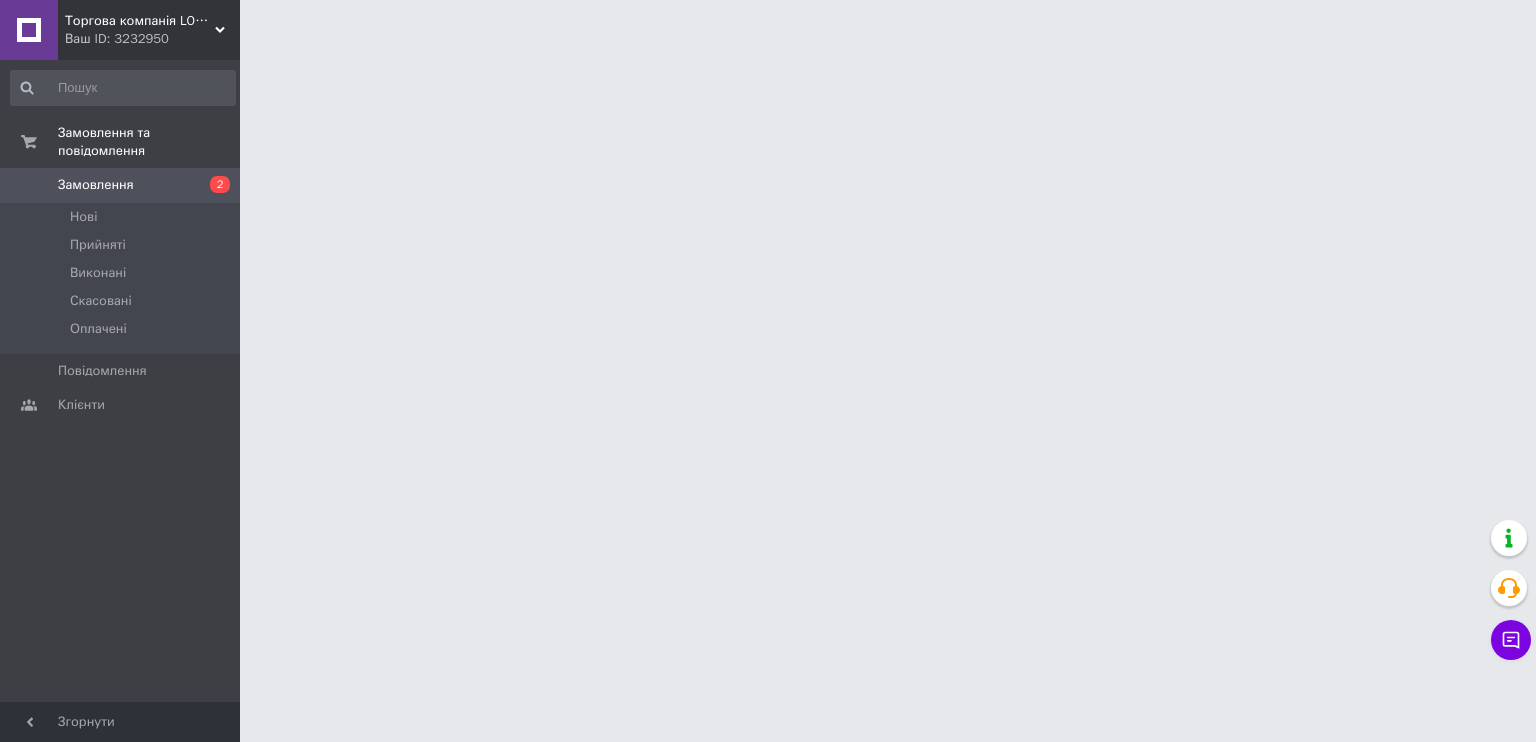 scroll, scrollTop: 0, scrollLeft: 0, axis: both 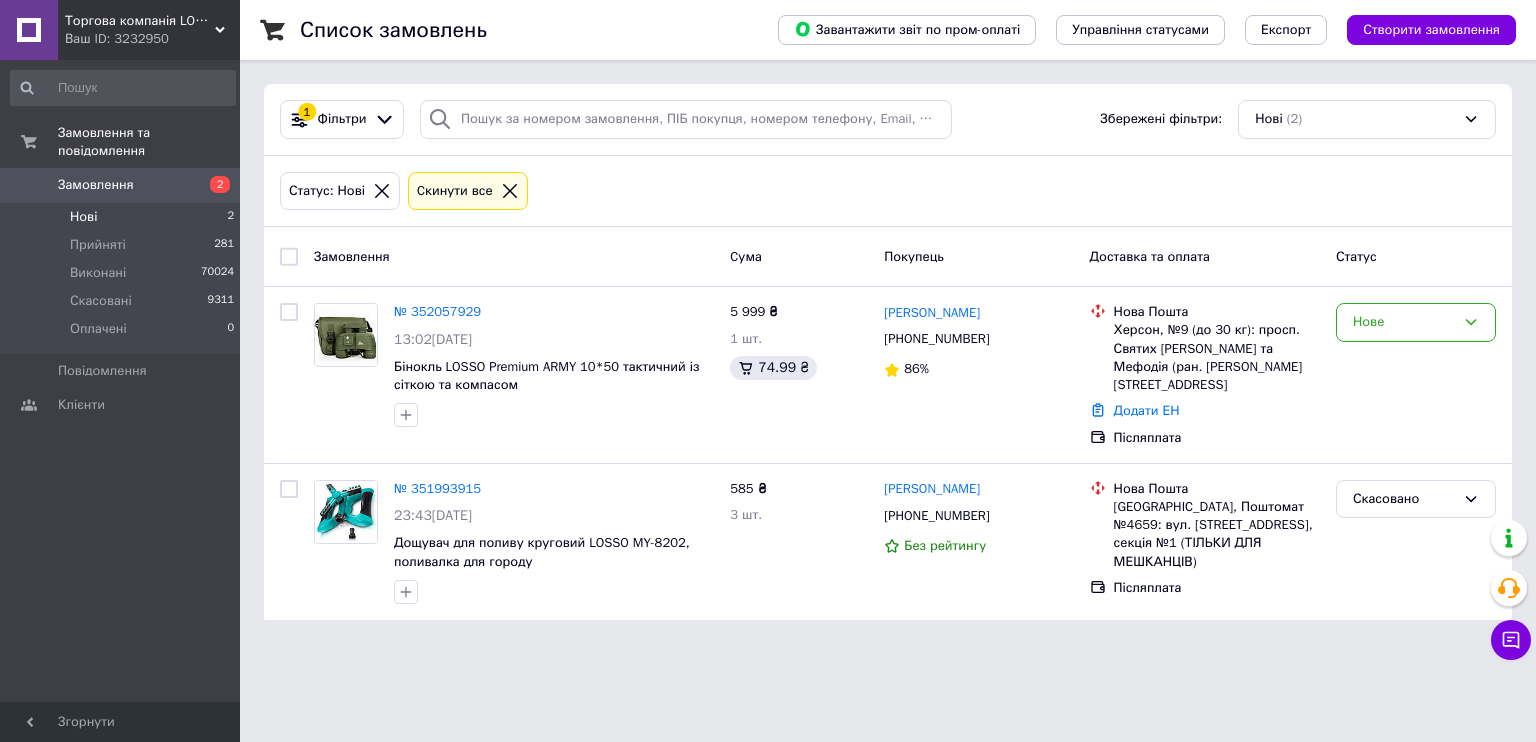 click on "Торгова компанія LOSSO" at bounding box center [140, 21] 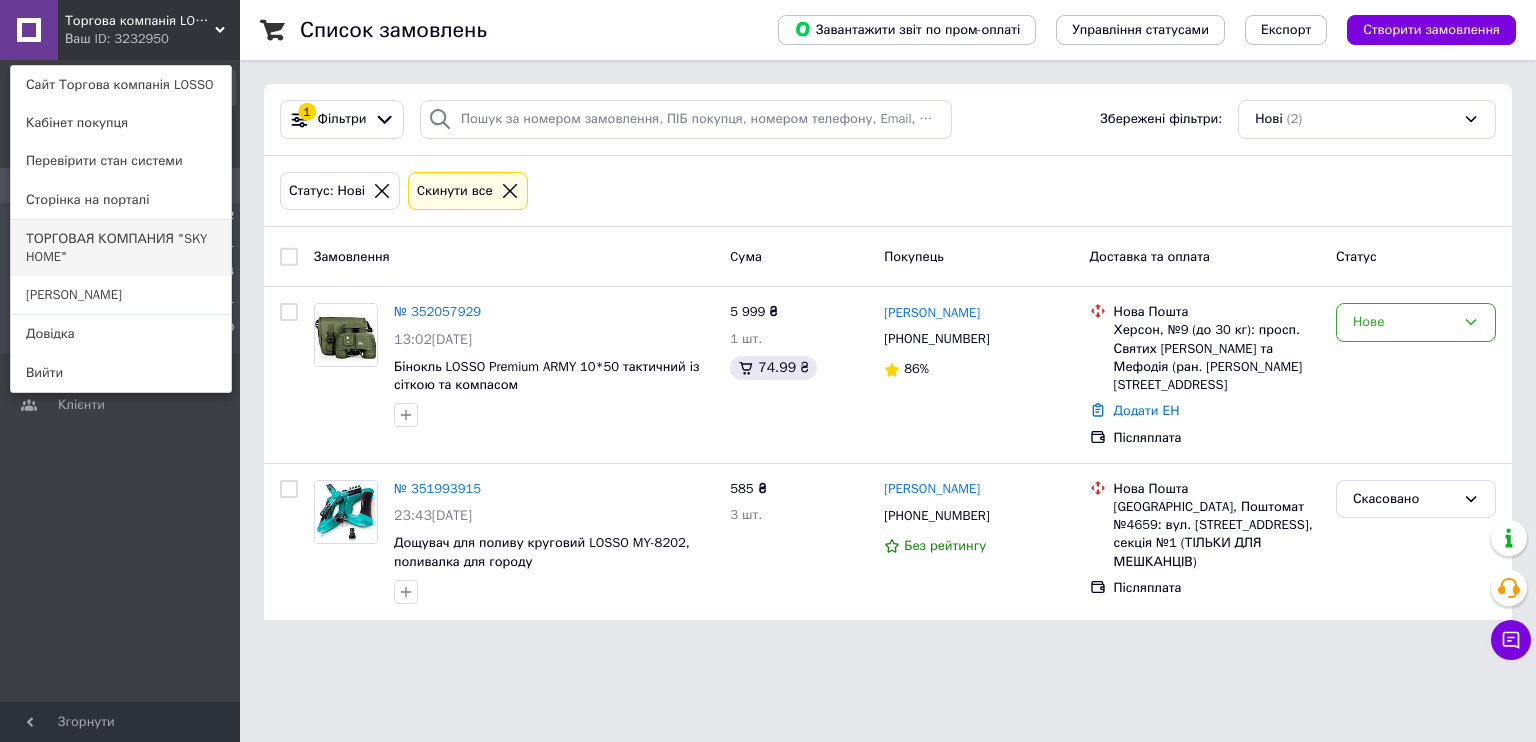 click on "ТОРГОВАЯ КОМПАНИЯ "SKY HOME"" at bounding box center [121, 248] 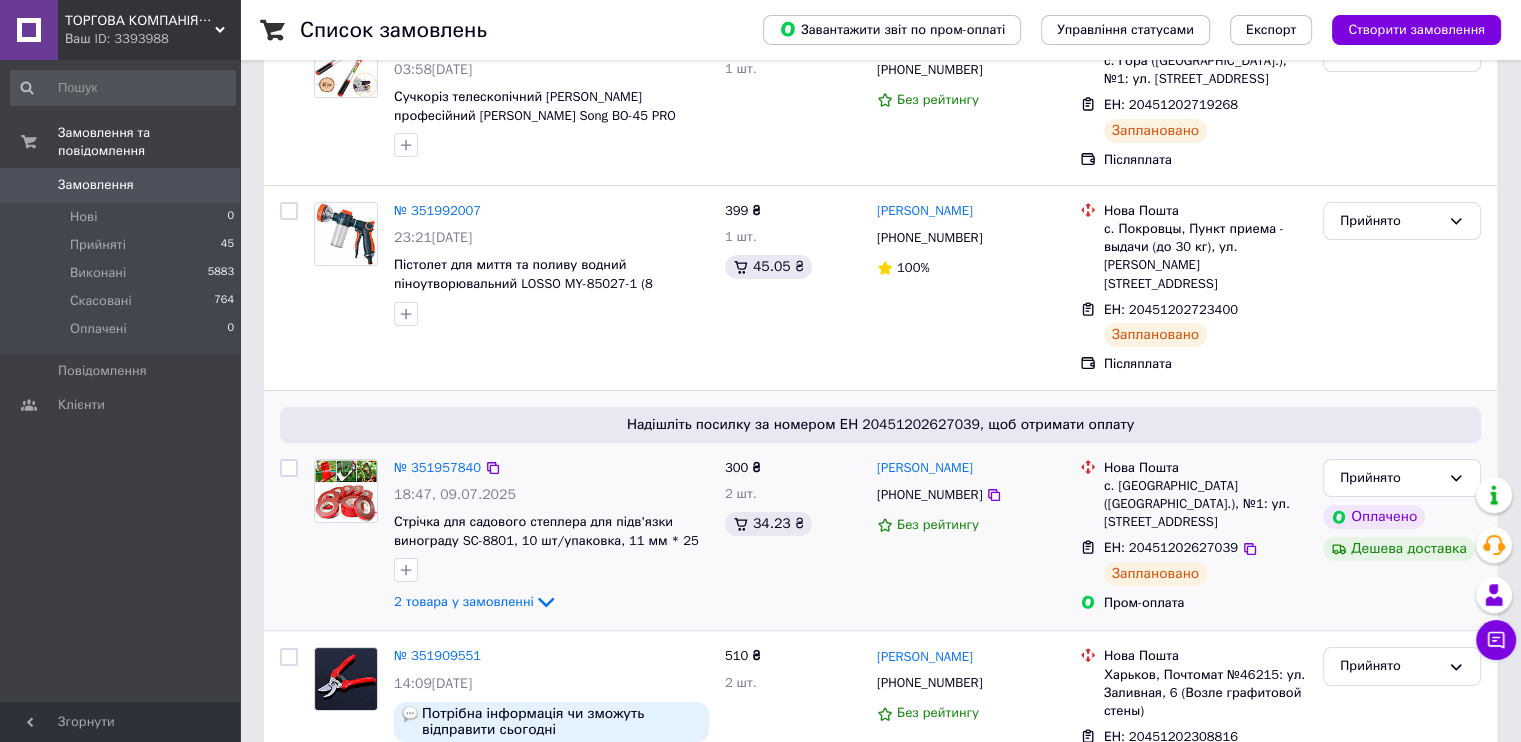 scroll, scrollTop: 266, scrollLeft: 0, axis: vertical 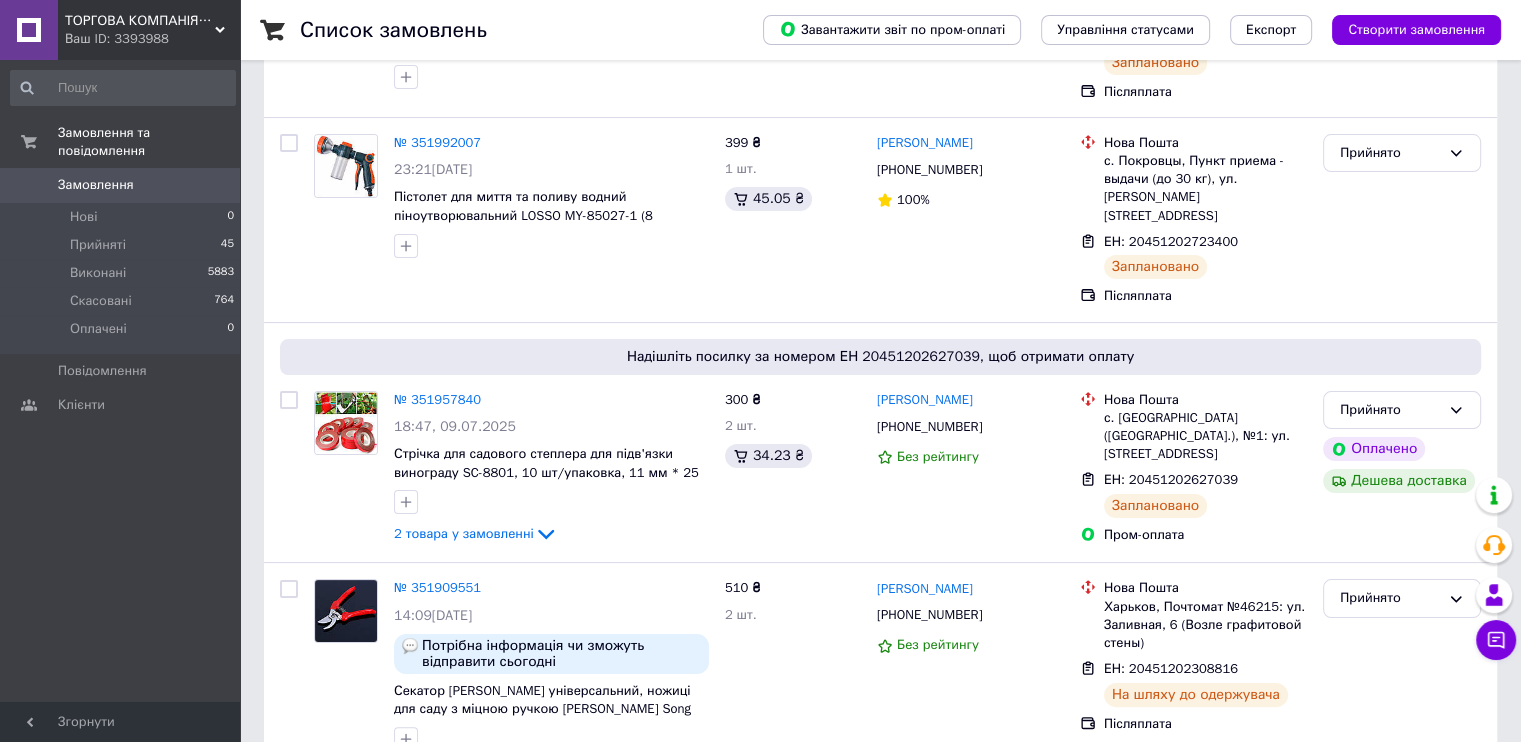 click on "ТОРГОВА КОМПАНІЯ "SKY HOME"" at bounding box center [140, 21] 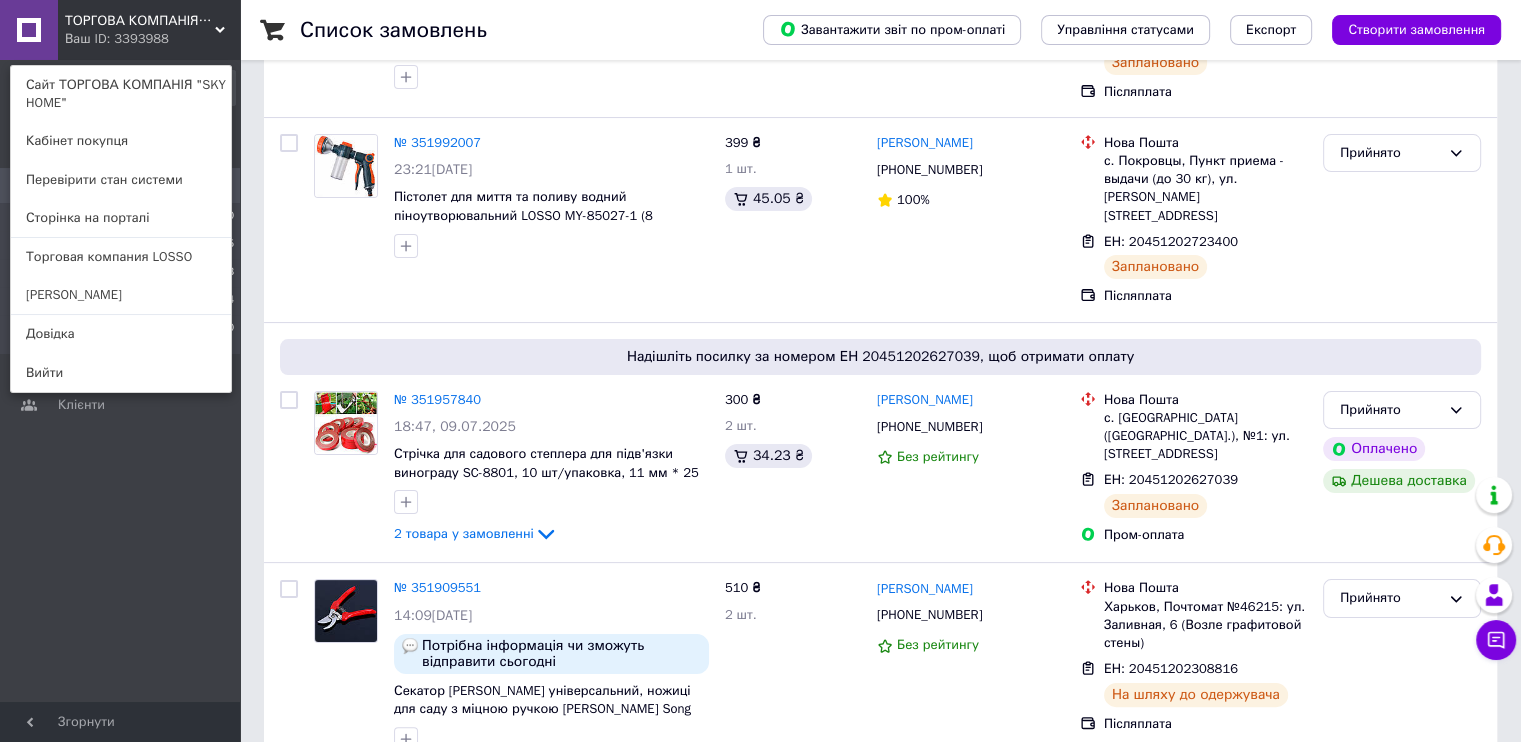 click on "Торговая компания LOSSO" at bounding box center (121, 257) 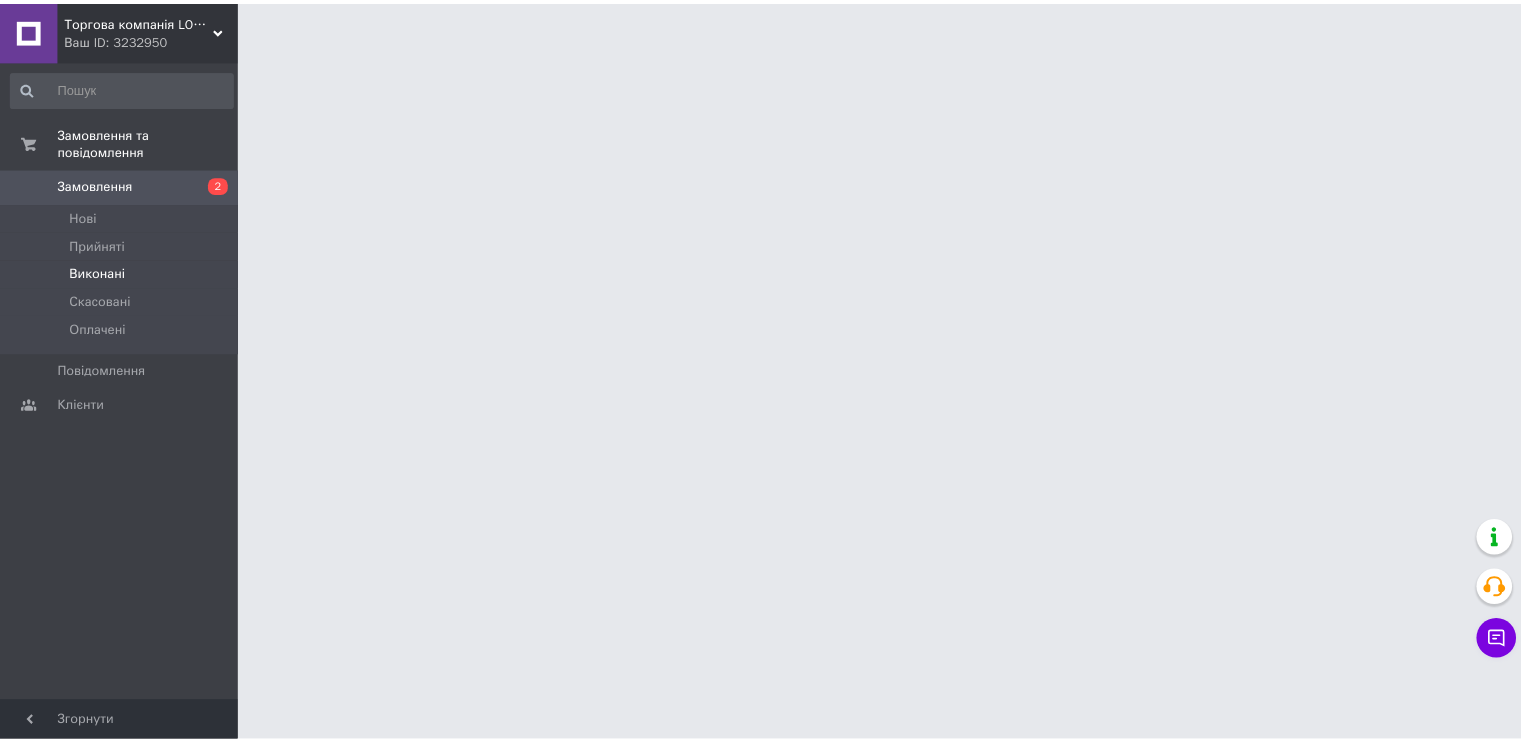 scroll, scrollTop: 0, scrollLeft: 0, axis: both 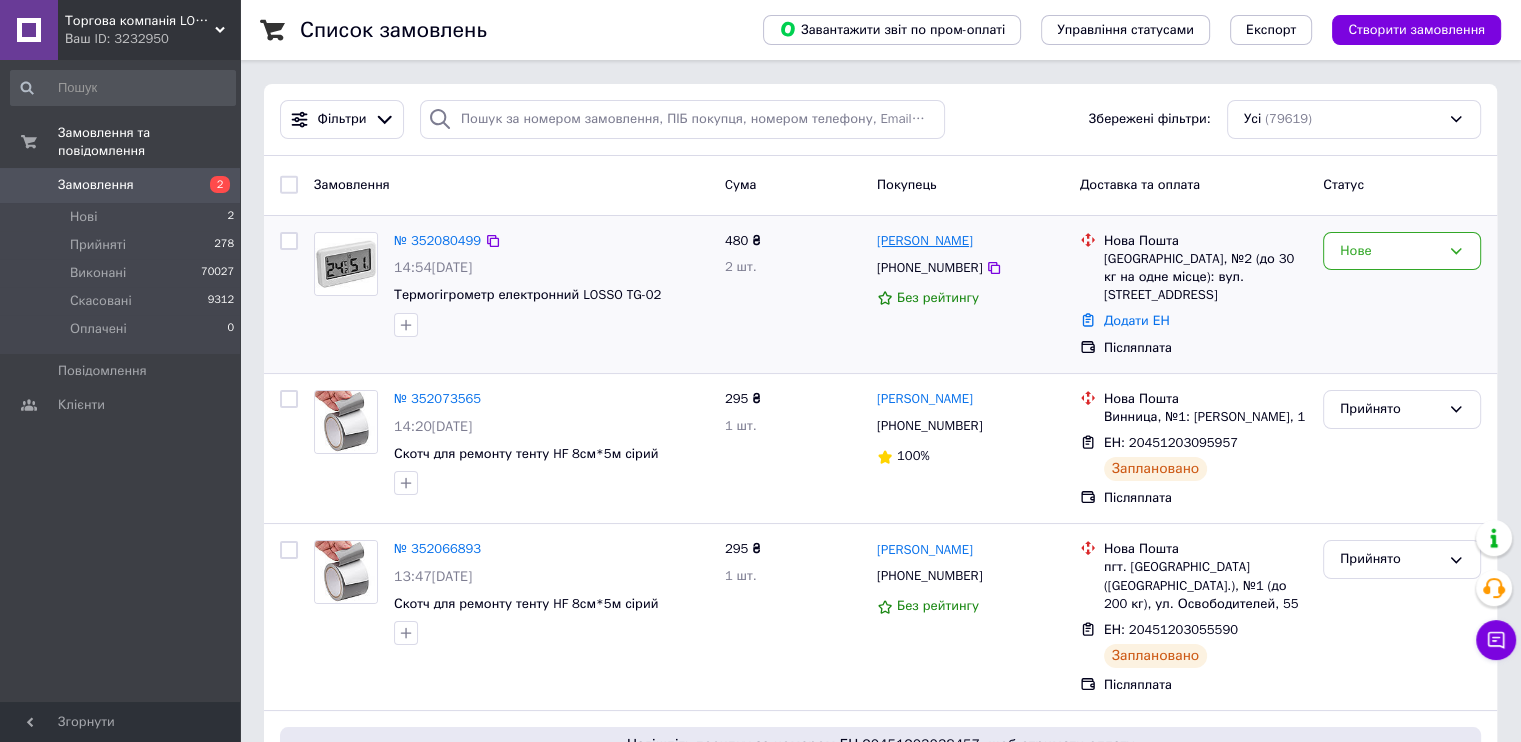 click on "[PERSON_NAME]" at bounding box center [925, 241] 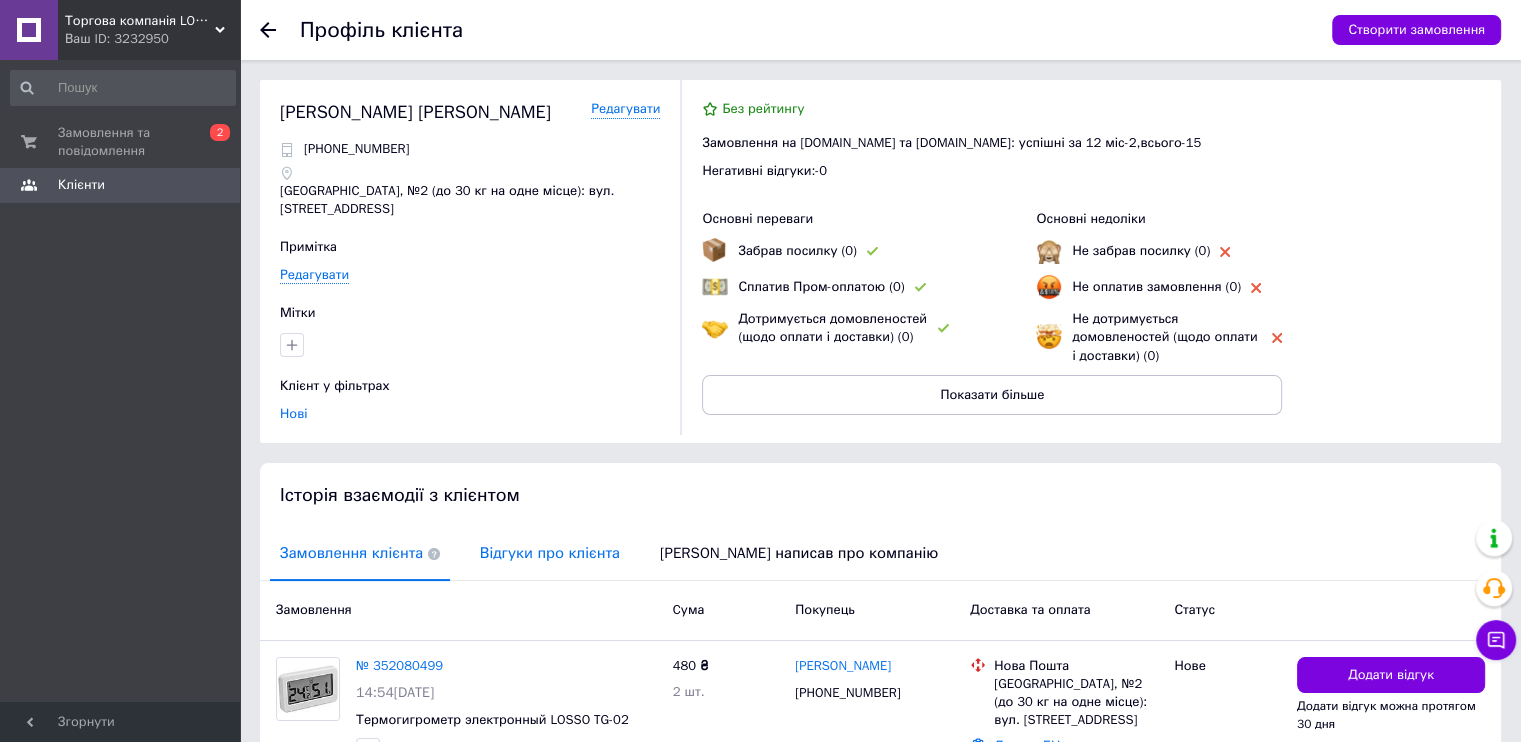 click on "Відгуки про клієнта" at bounding box center (550, 553) 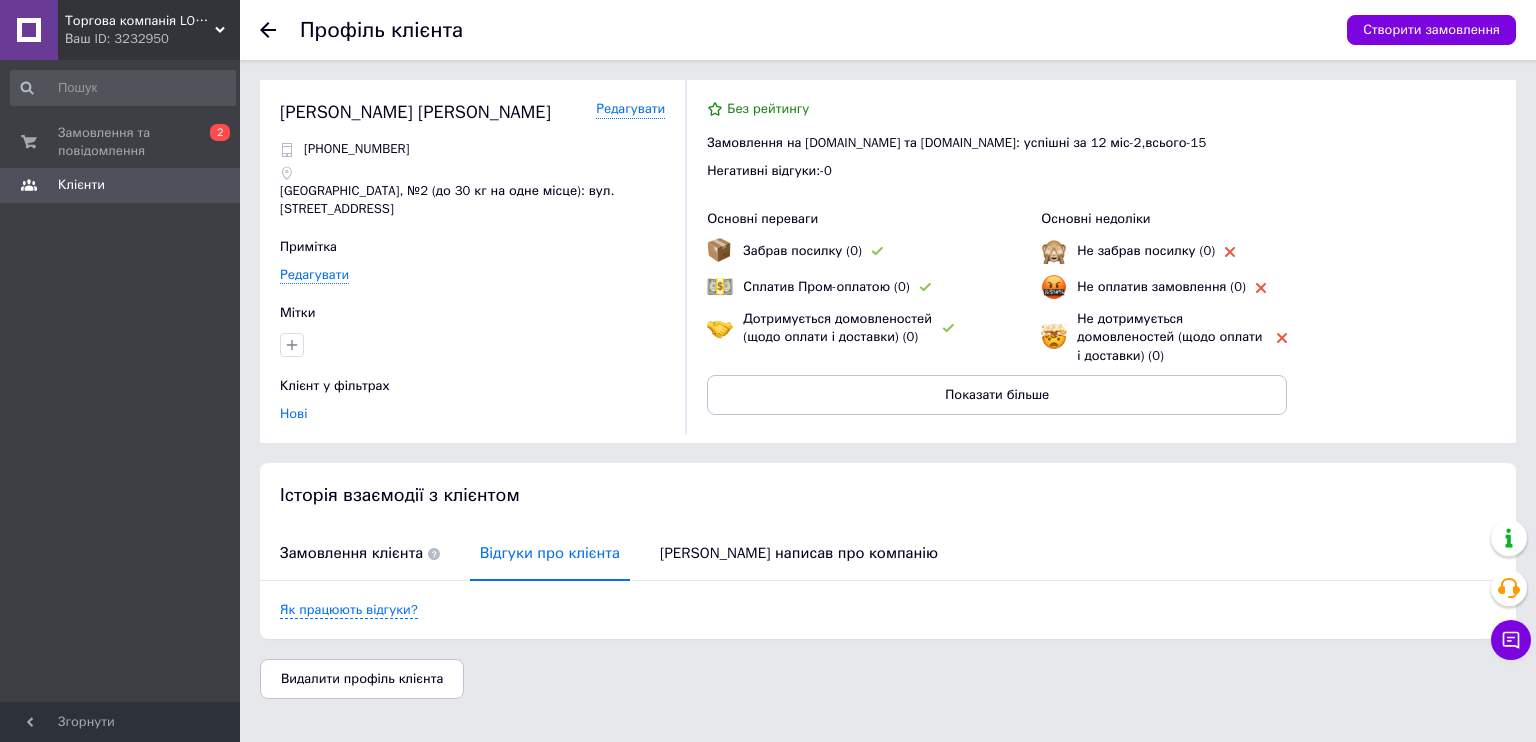click 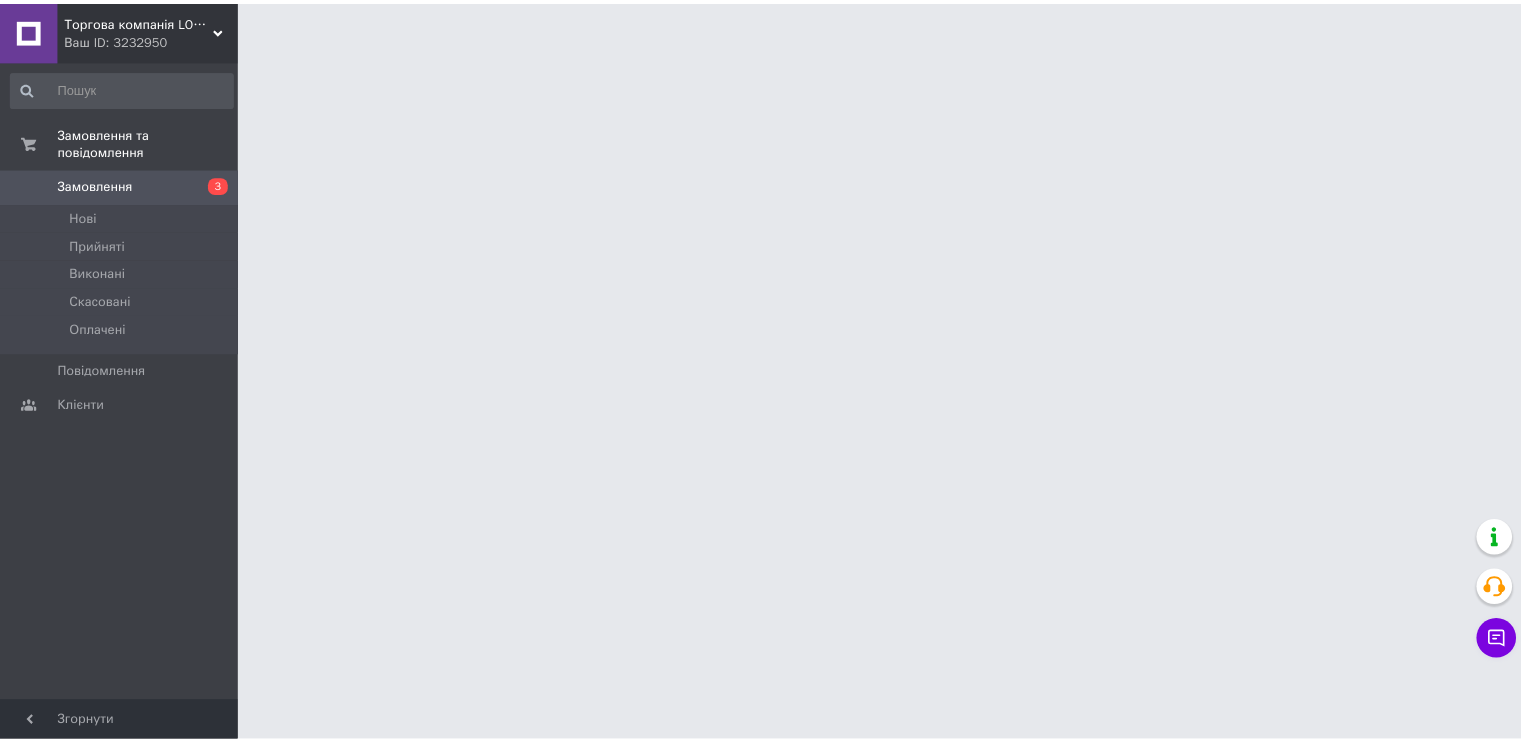 scroll, scrollTop: 0, scrollLeft: 0, axis: both 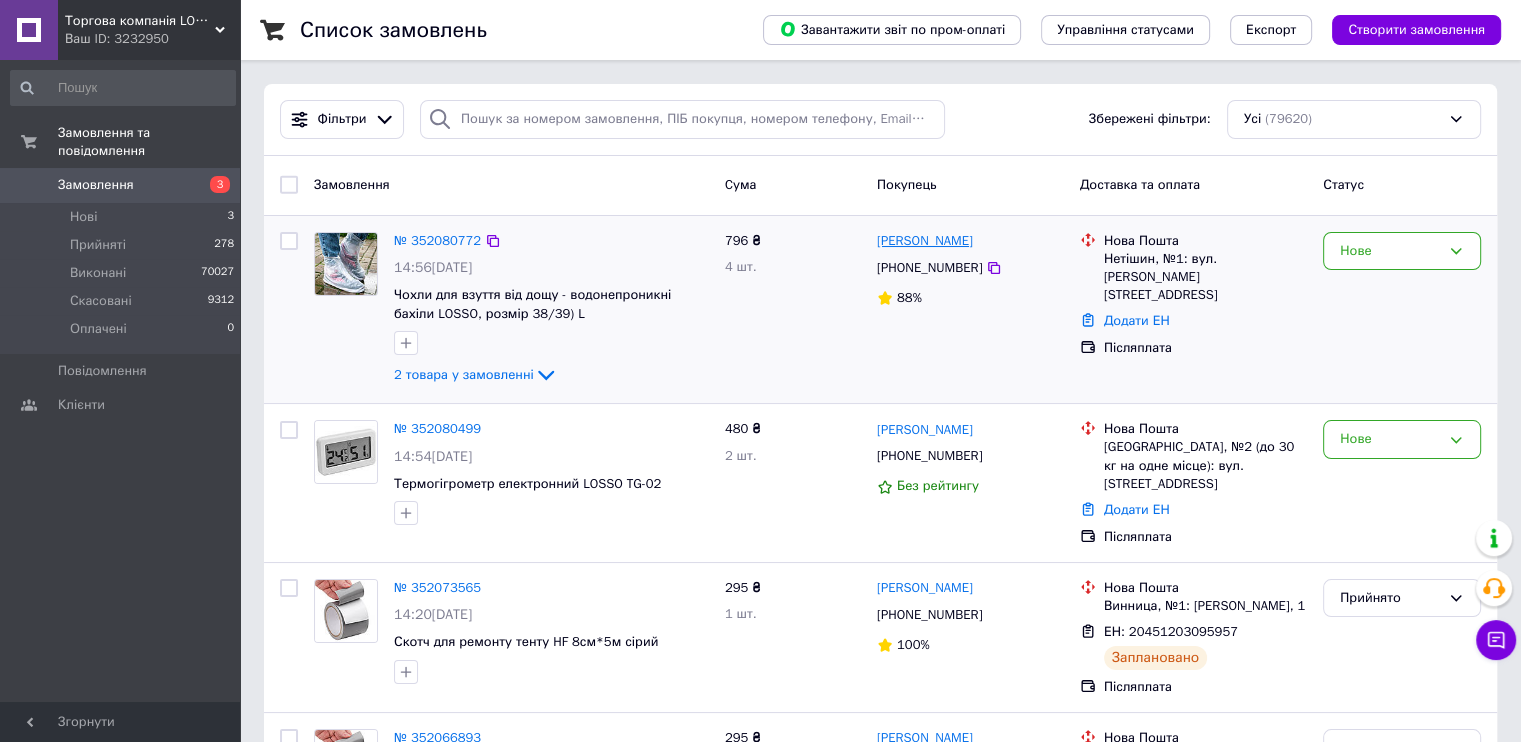 click on "[PERSON_NAME]" at bounding box center [925, 241] 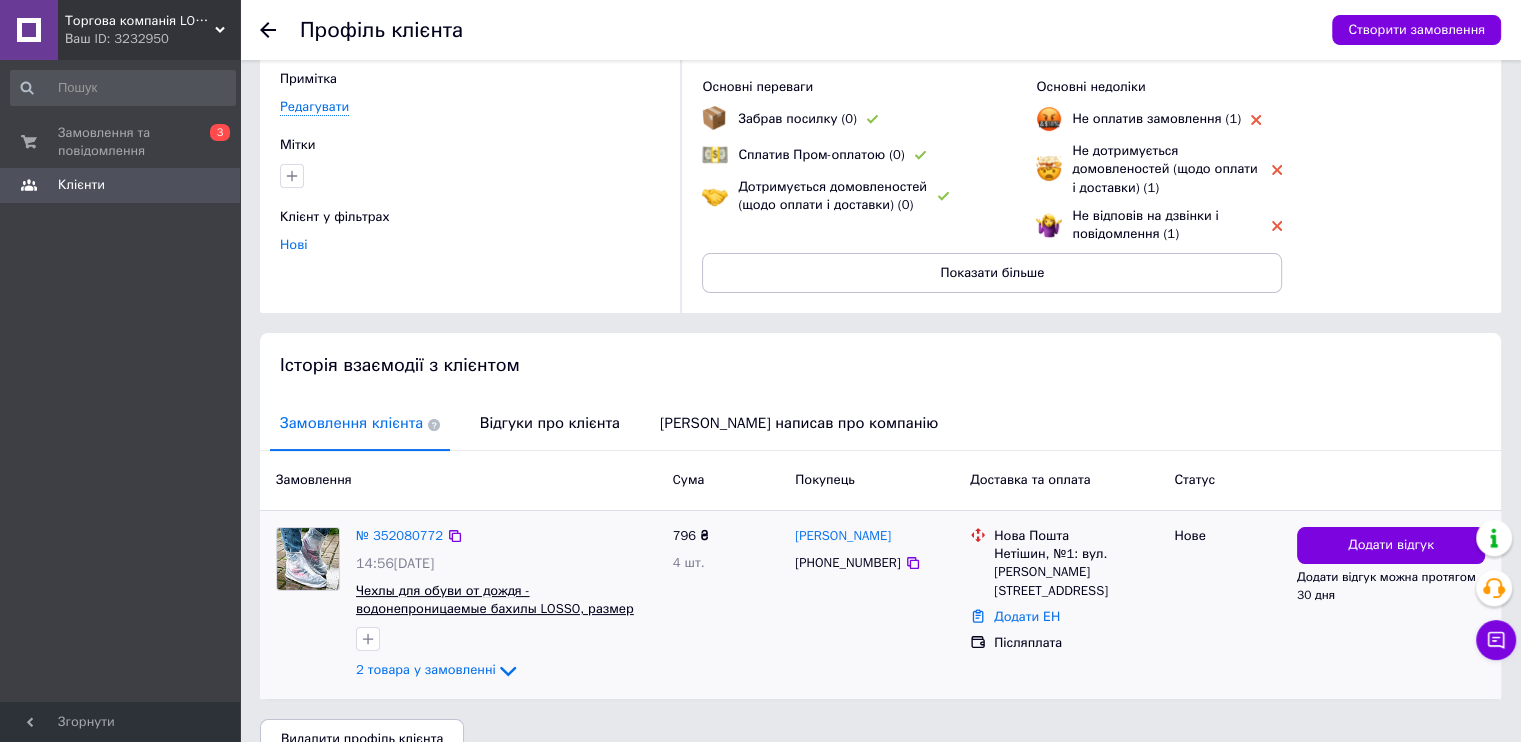 scroll, scrollTop: 133, scrollLeft: 0, axis: vertical 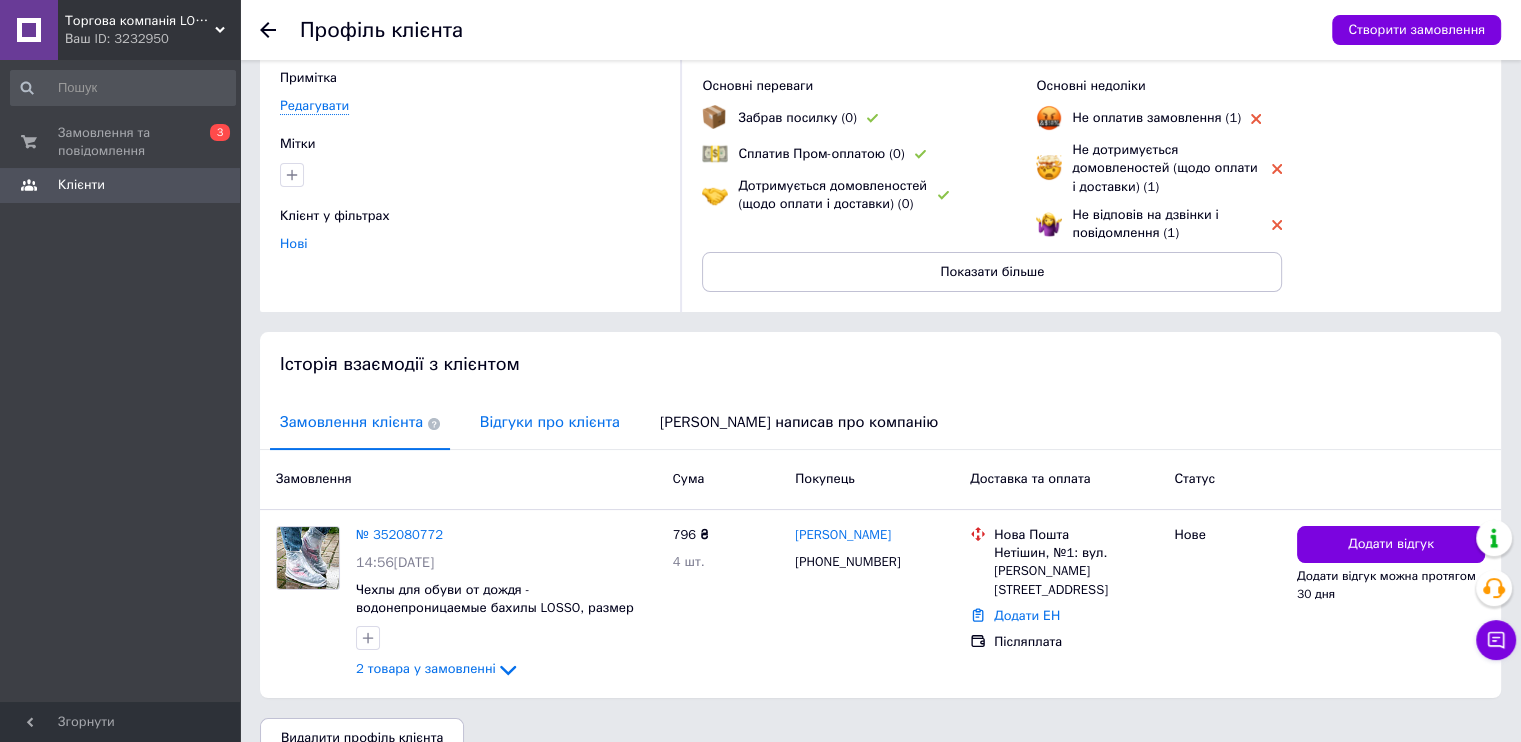 click on "Відгуки про клієнта" at bounding box center (550, 422) 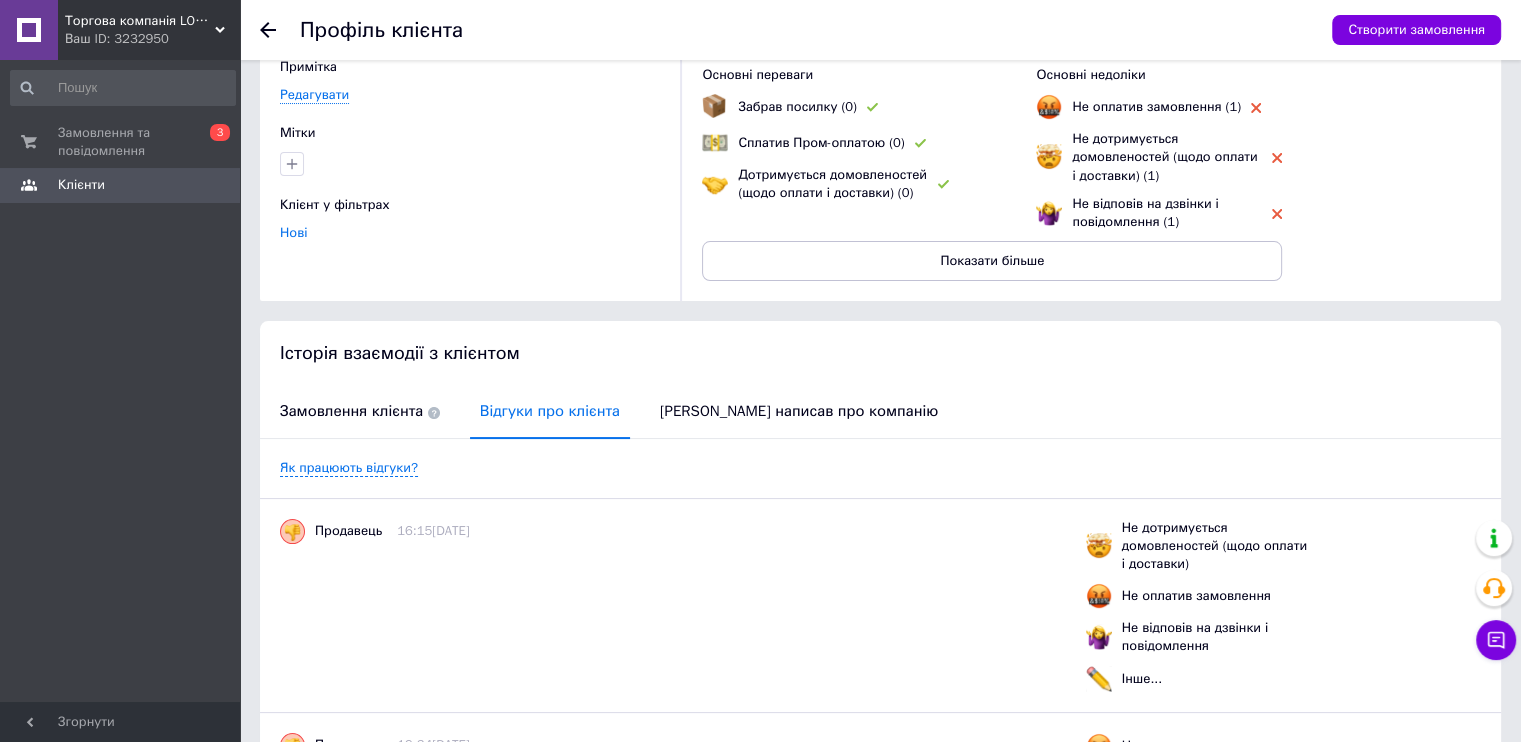 scroll, scrollTop: 0, scrollLeft: 0, axis: both 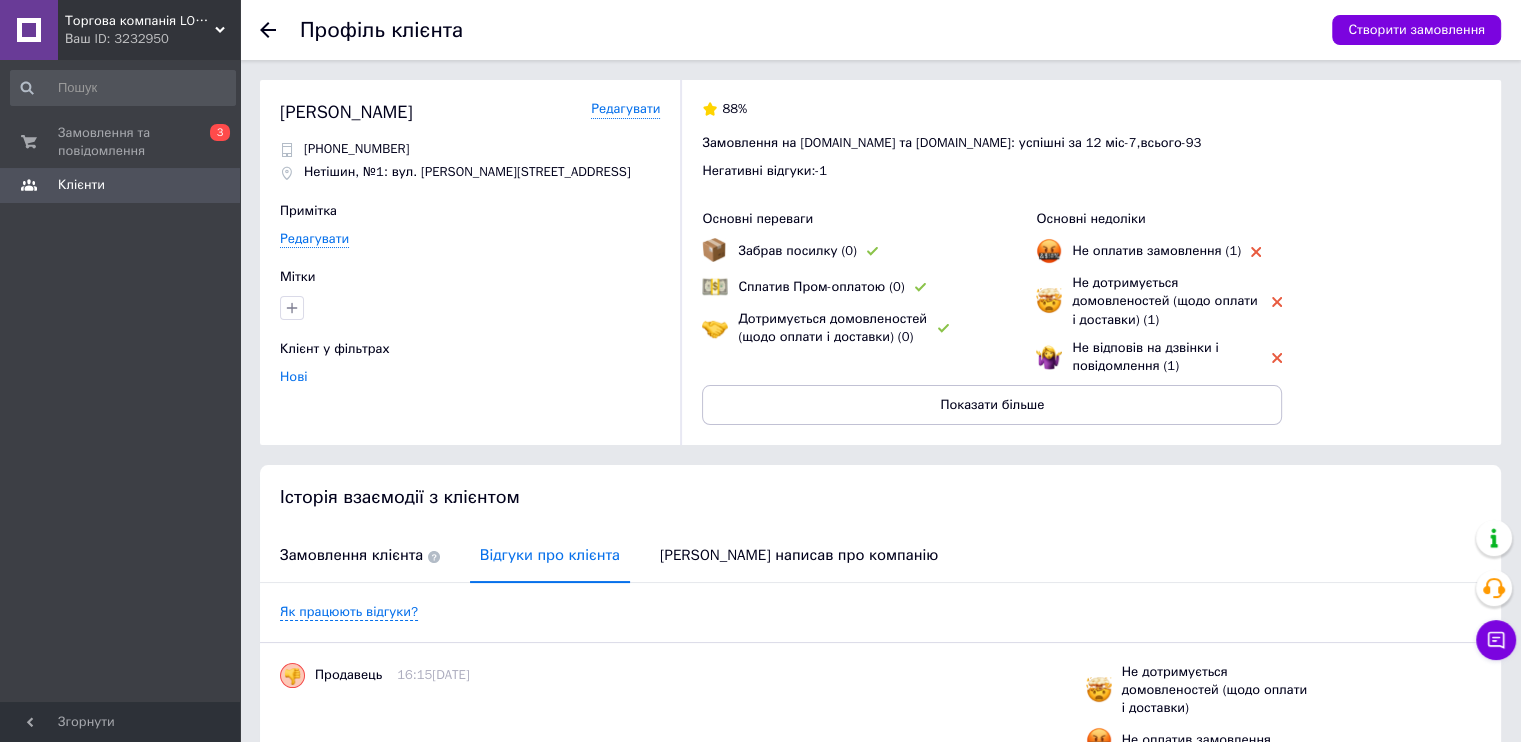 click 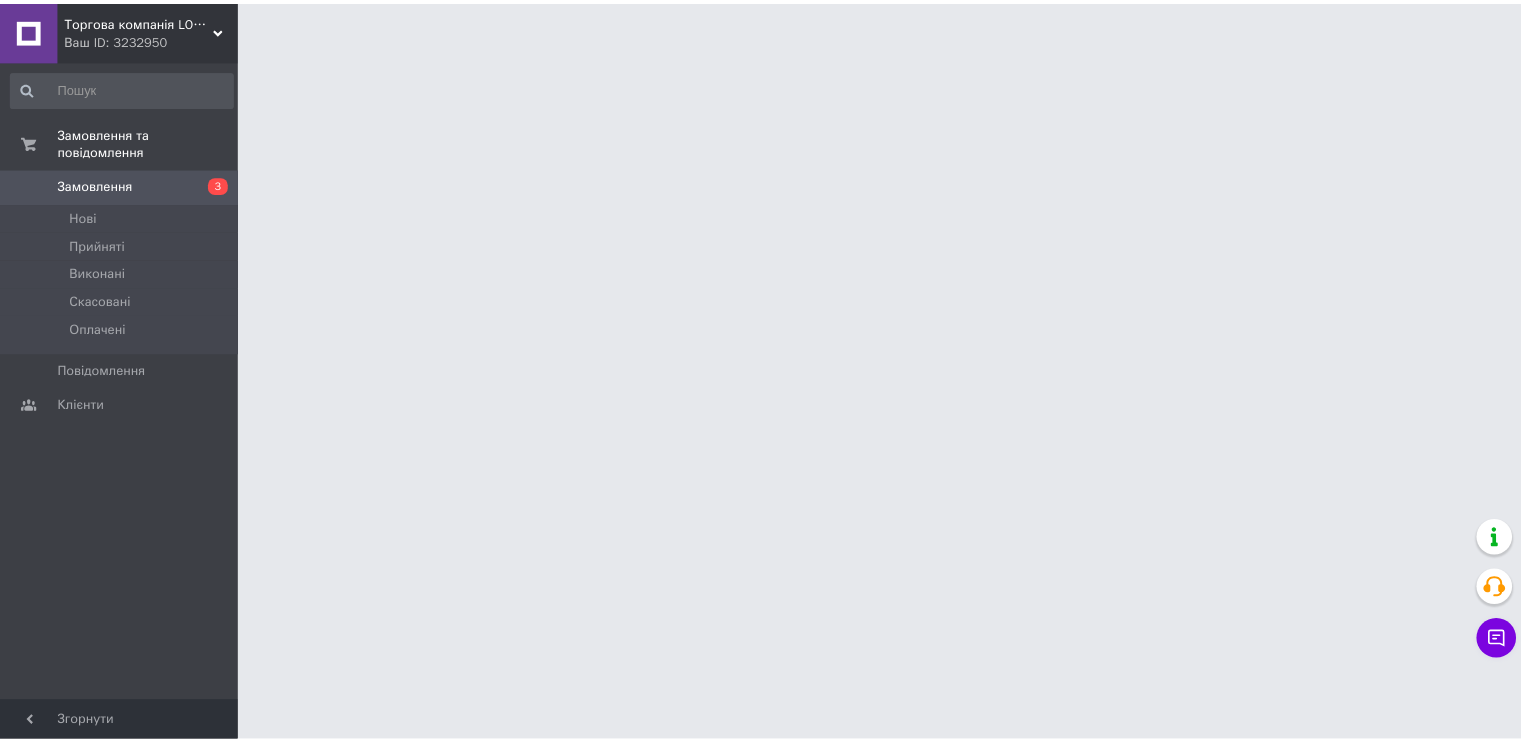 scroll, scrollTop: 0, scrollLeft: 0, axis: both 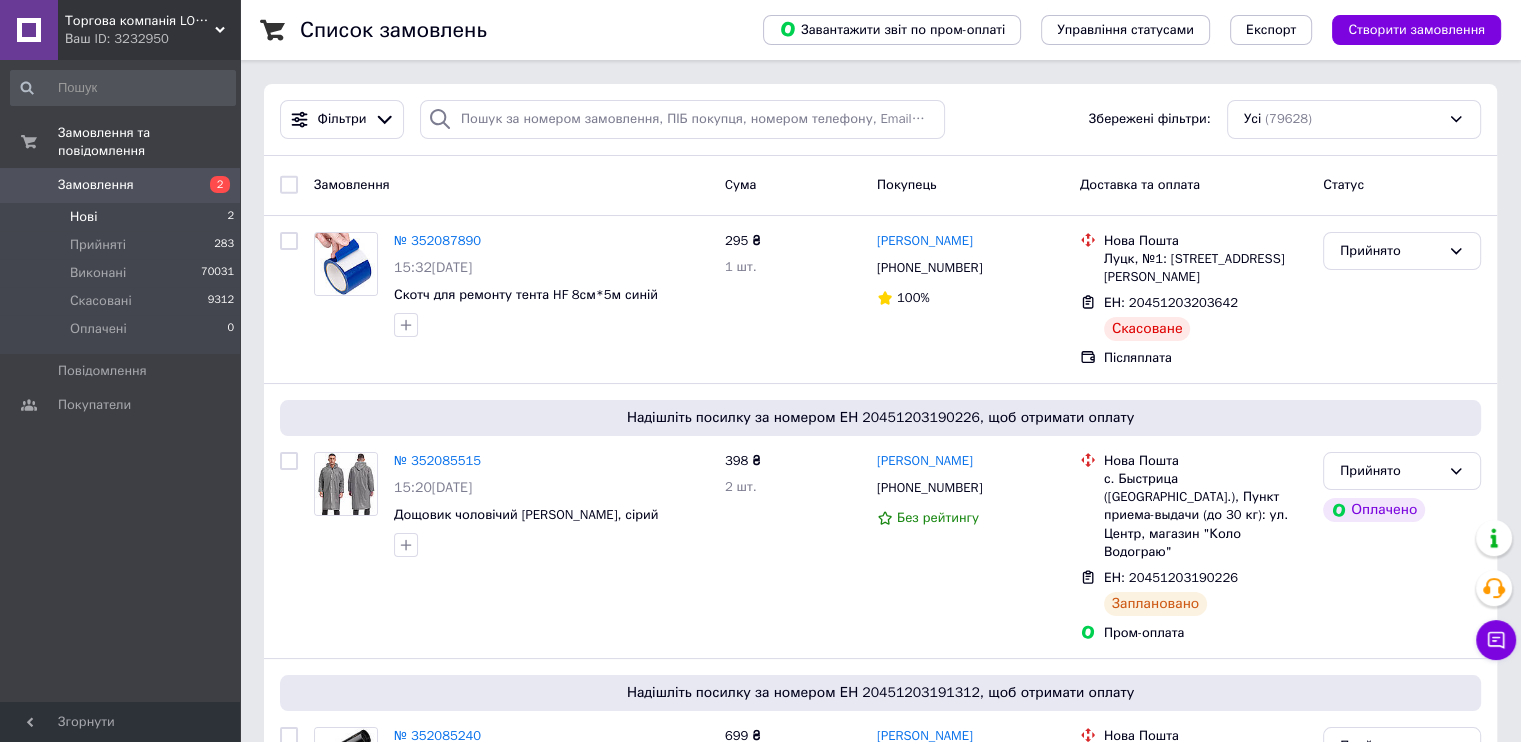 click on "Нові 2" at bounding box center [123, 217] 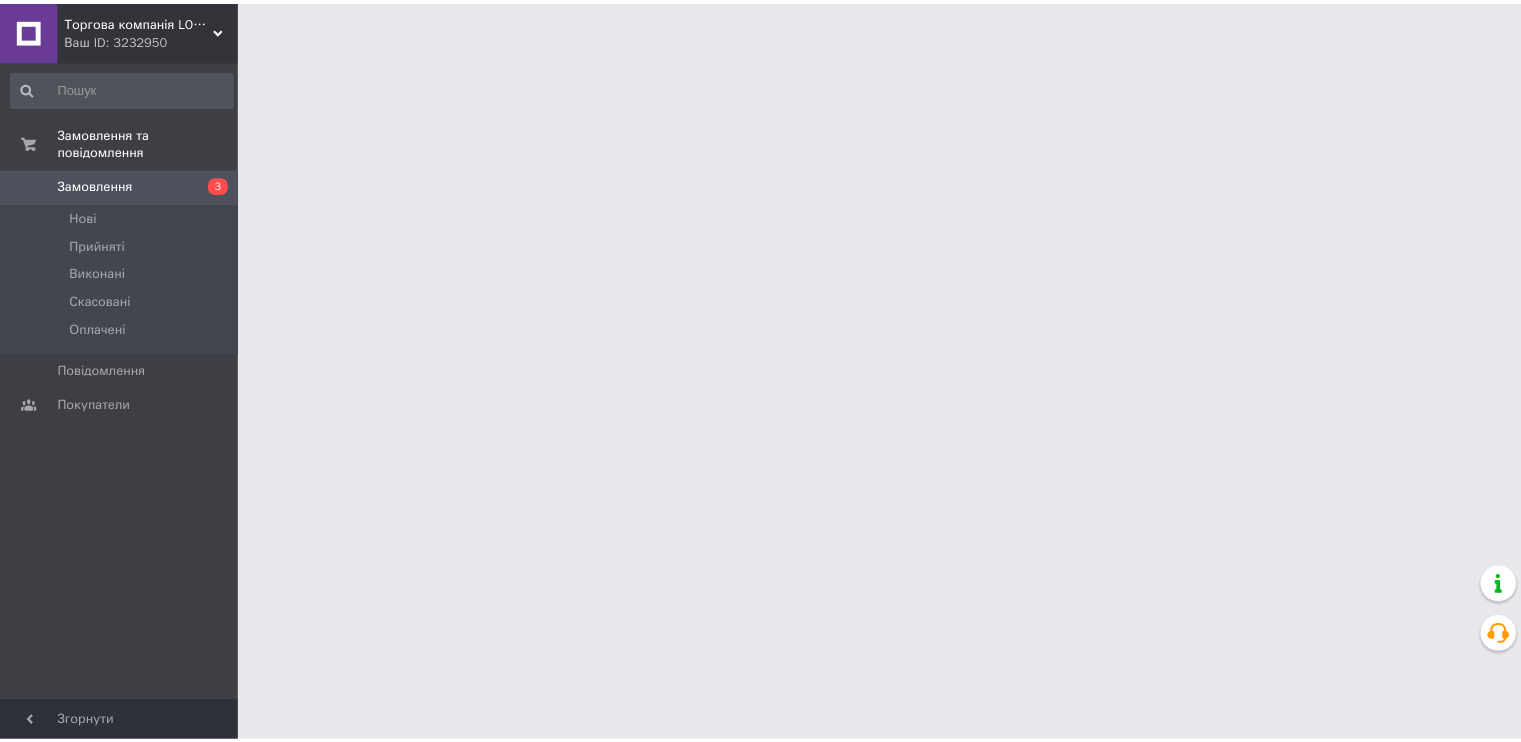 scroll, scrollTop: 0, scrollLeft: 0, axis: both 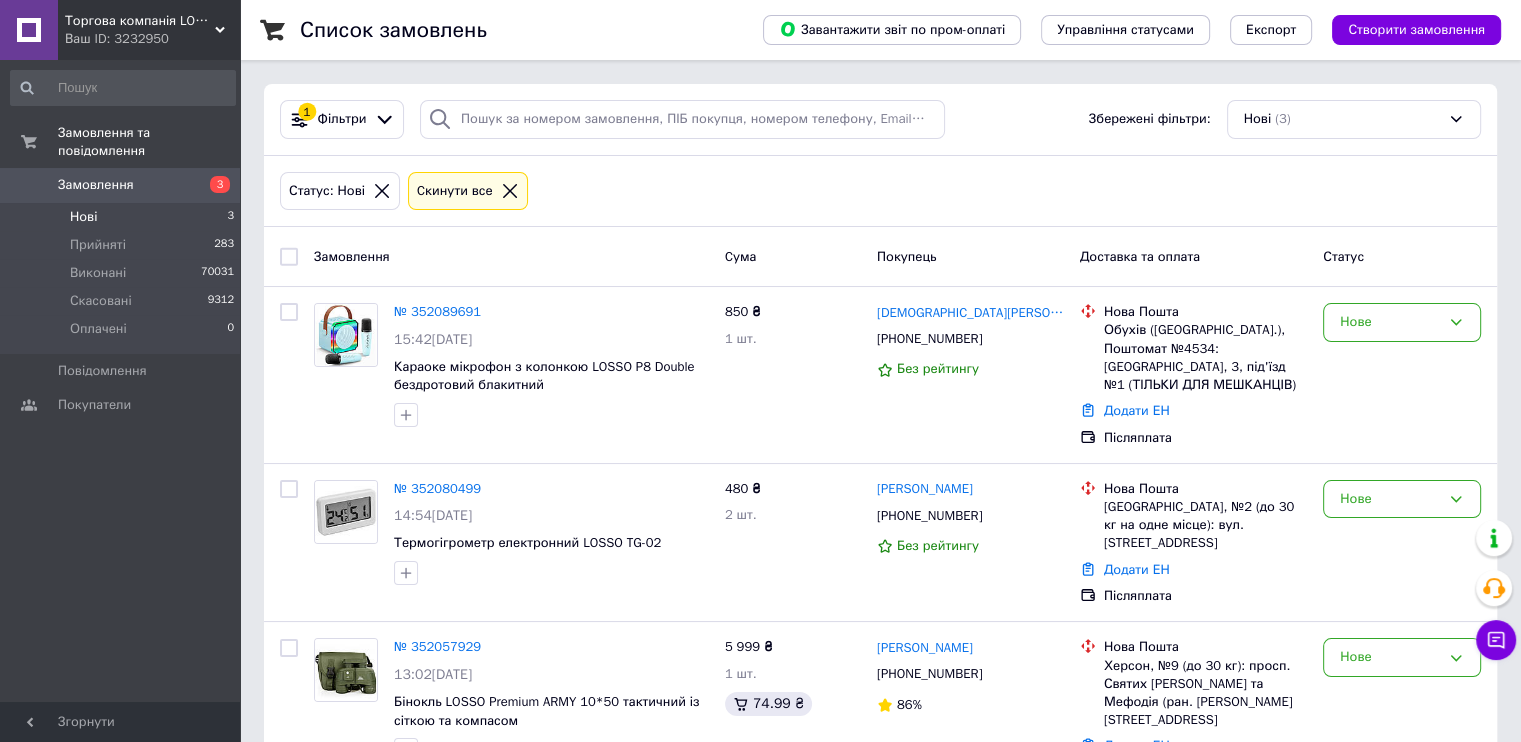 click on "Ваш ID: 3232950" at bounding box center (152, 39) 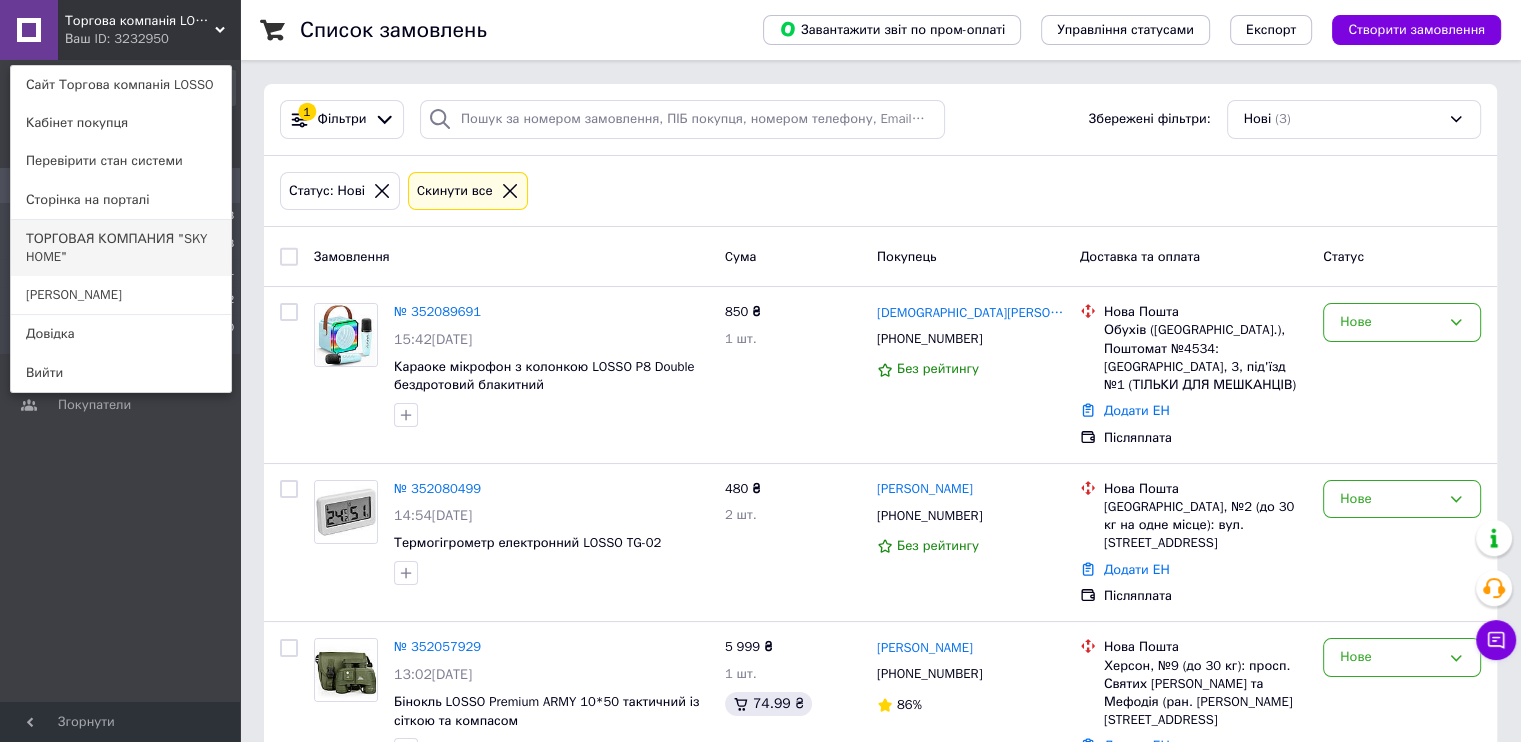 click on "ТОРГОВАЯ КОМПАНИЯ "SKY HOME"" at bounding box center (121, 248) 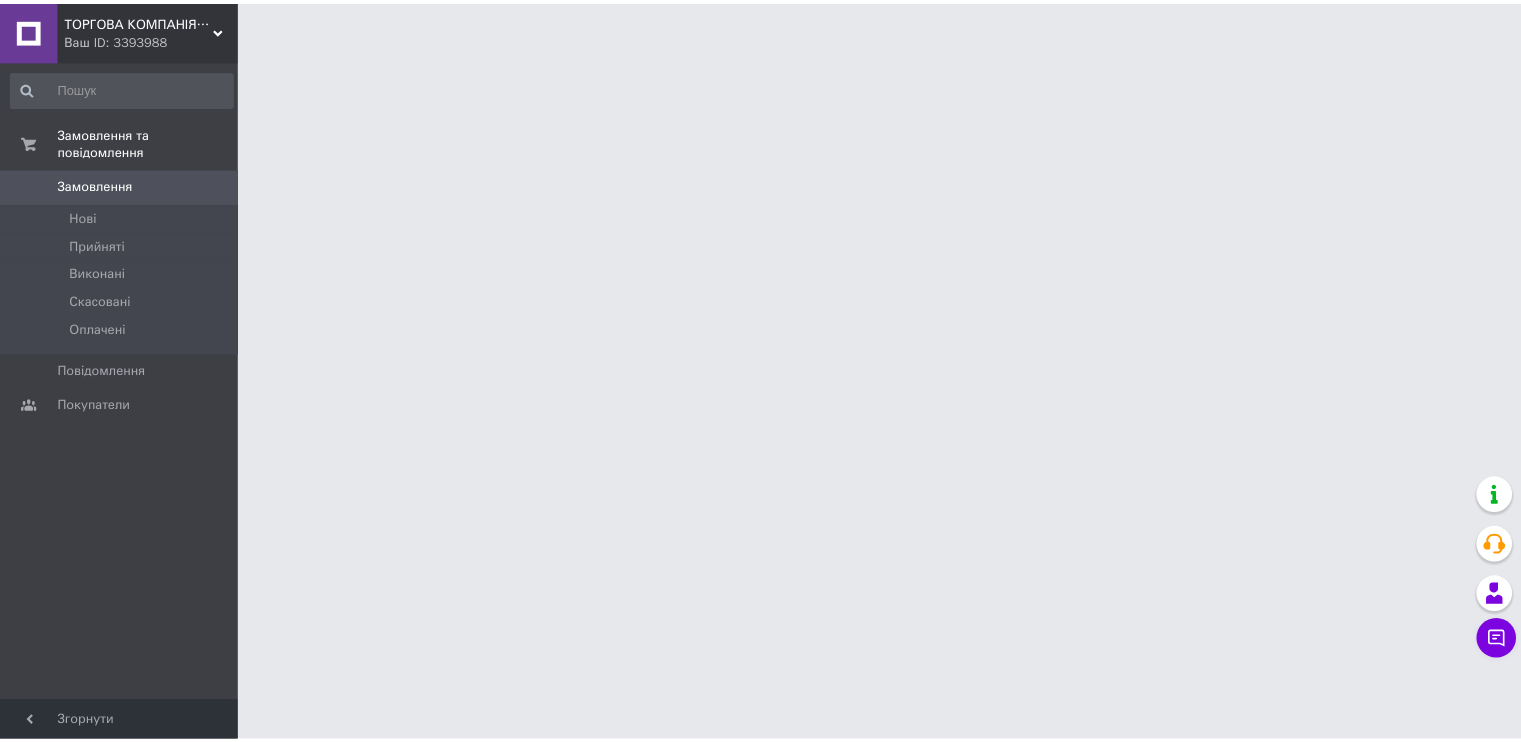 scroll, scrollTop: 0, scrollLeft: 0, axis: both 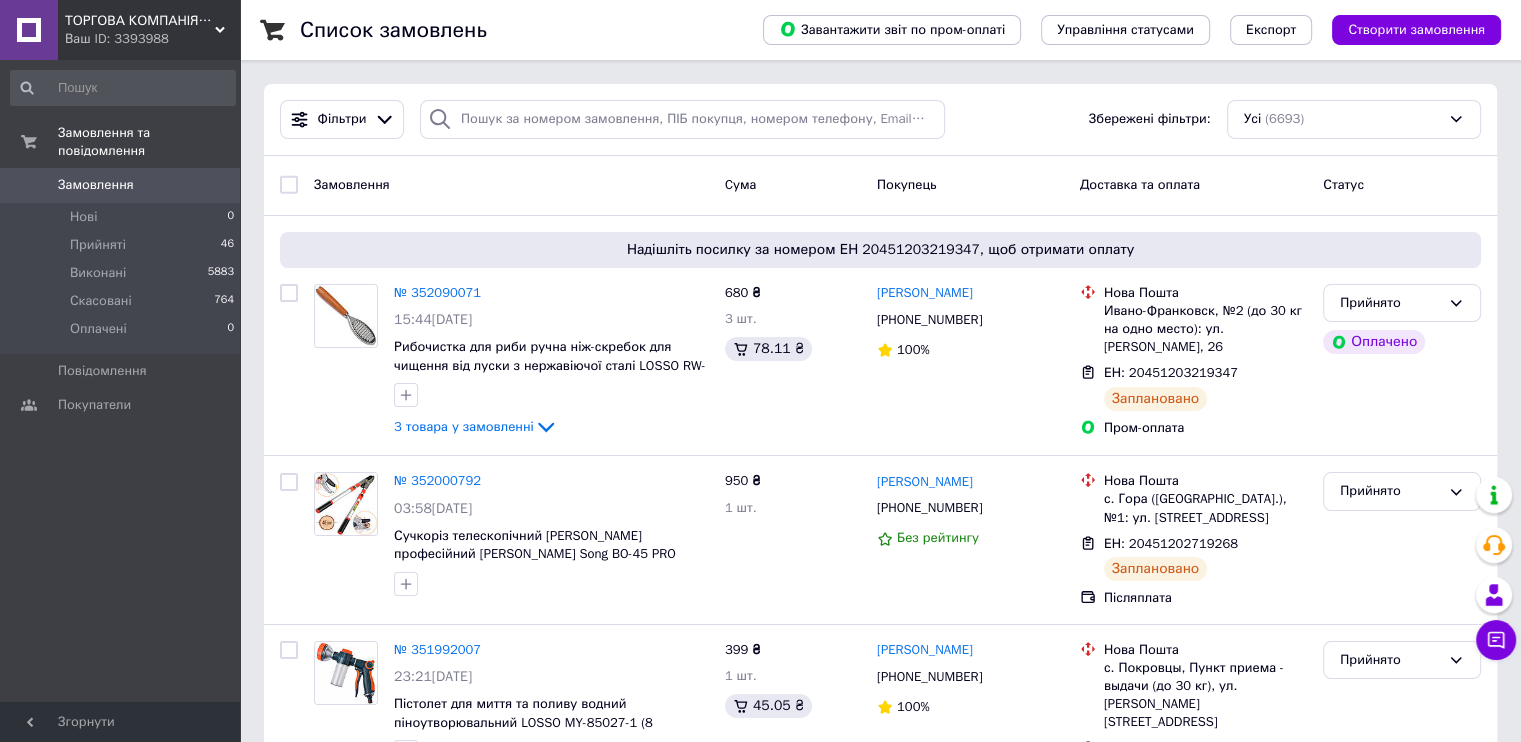 click on "ТОРГОВА КОМПАНІЯ "SKY HOME"" at bounding box center [140, 21] 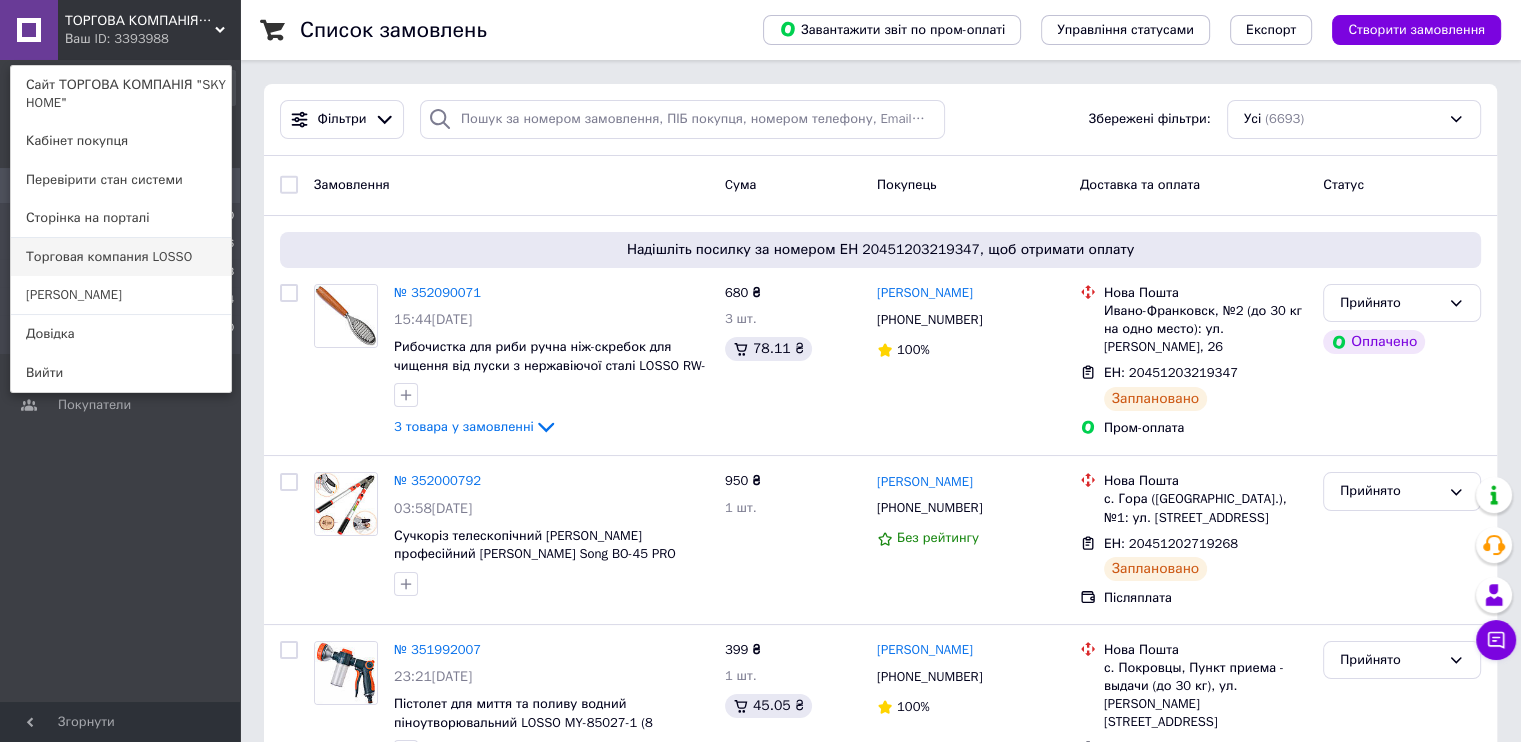 click on "Торговая компания LOSSO" at bounding box center [121, 257] 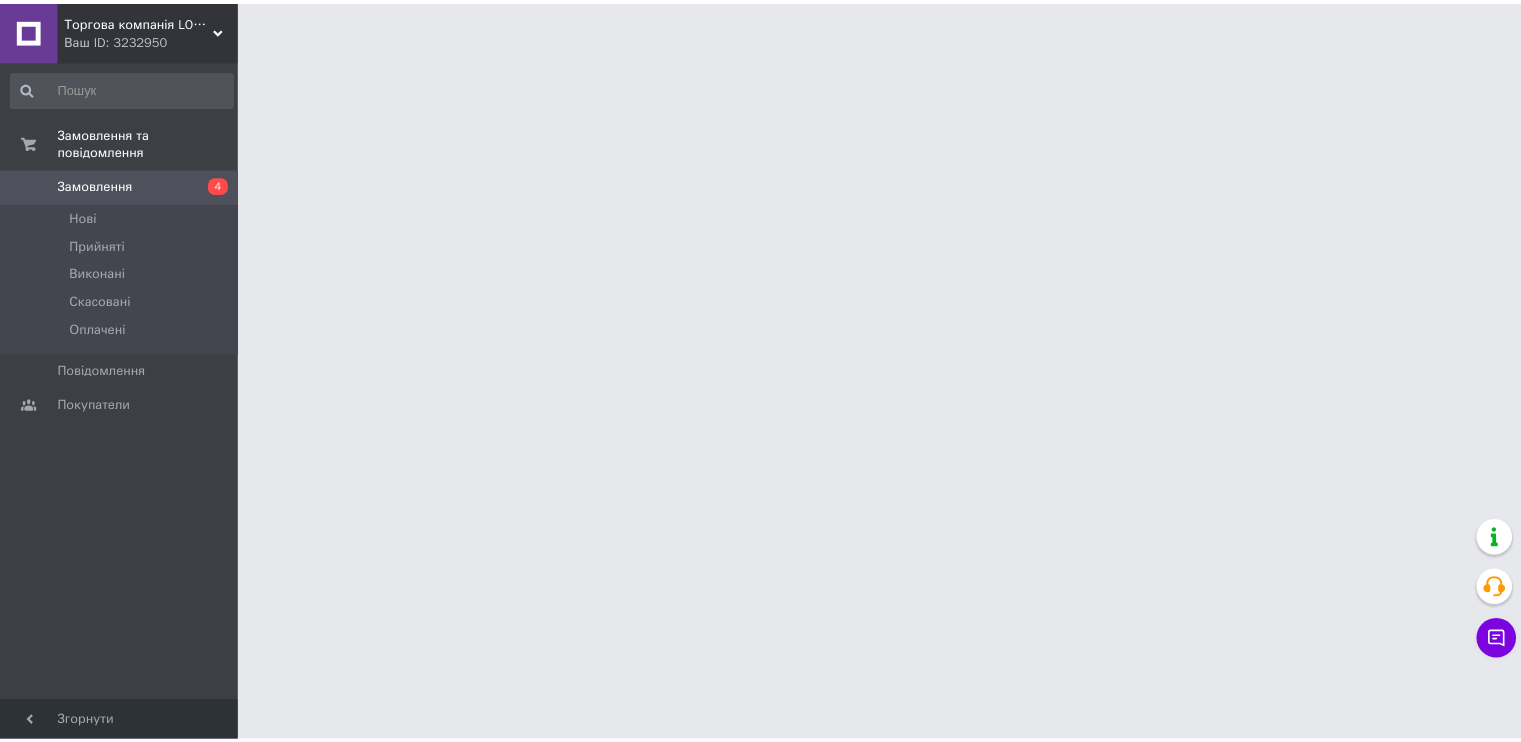scroll, scrollTop: 0, scrollLeft: 0, axis: both 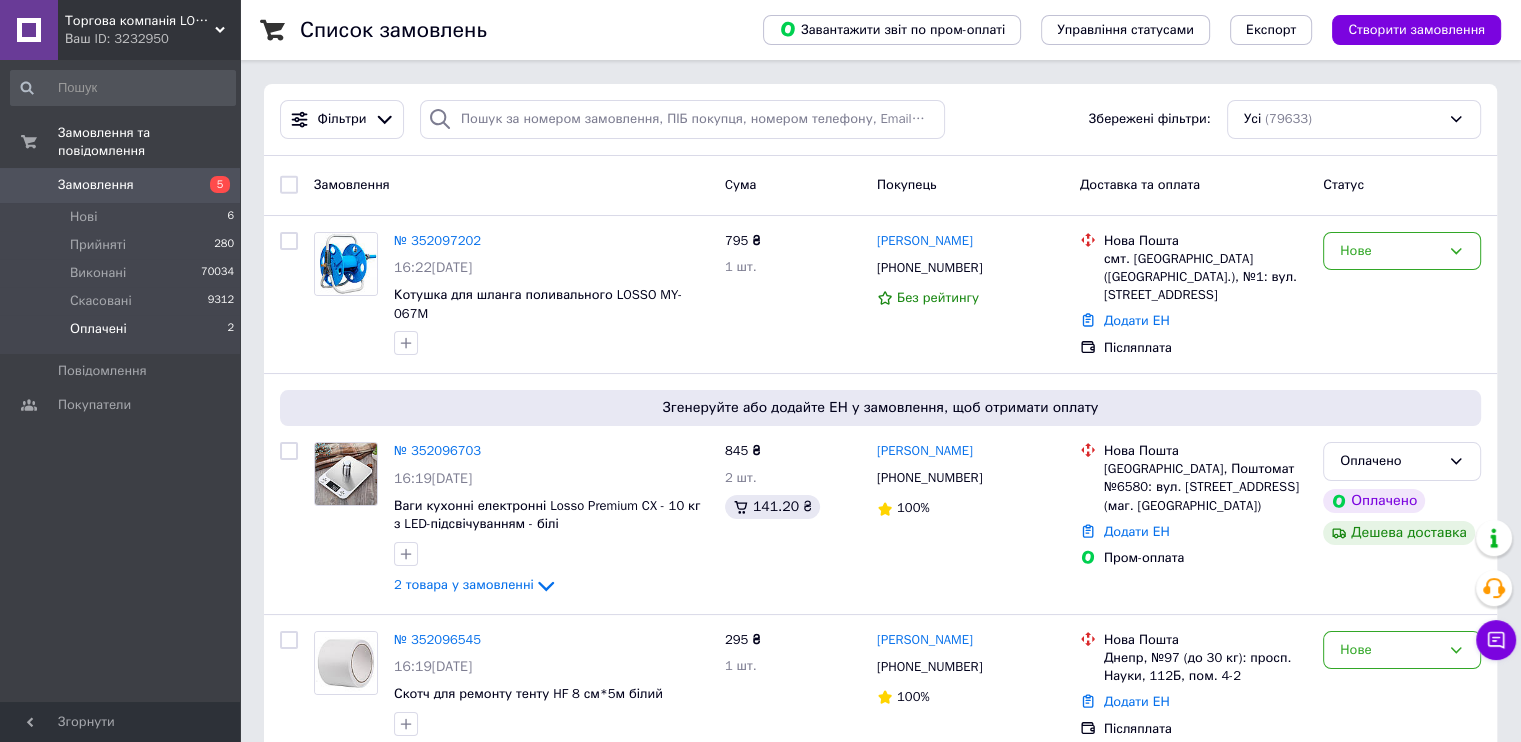 click on "Оплачені 2" at bounding box center (123, 334) 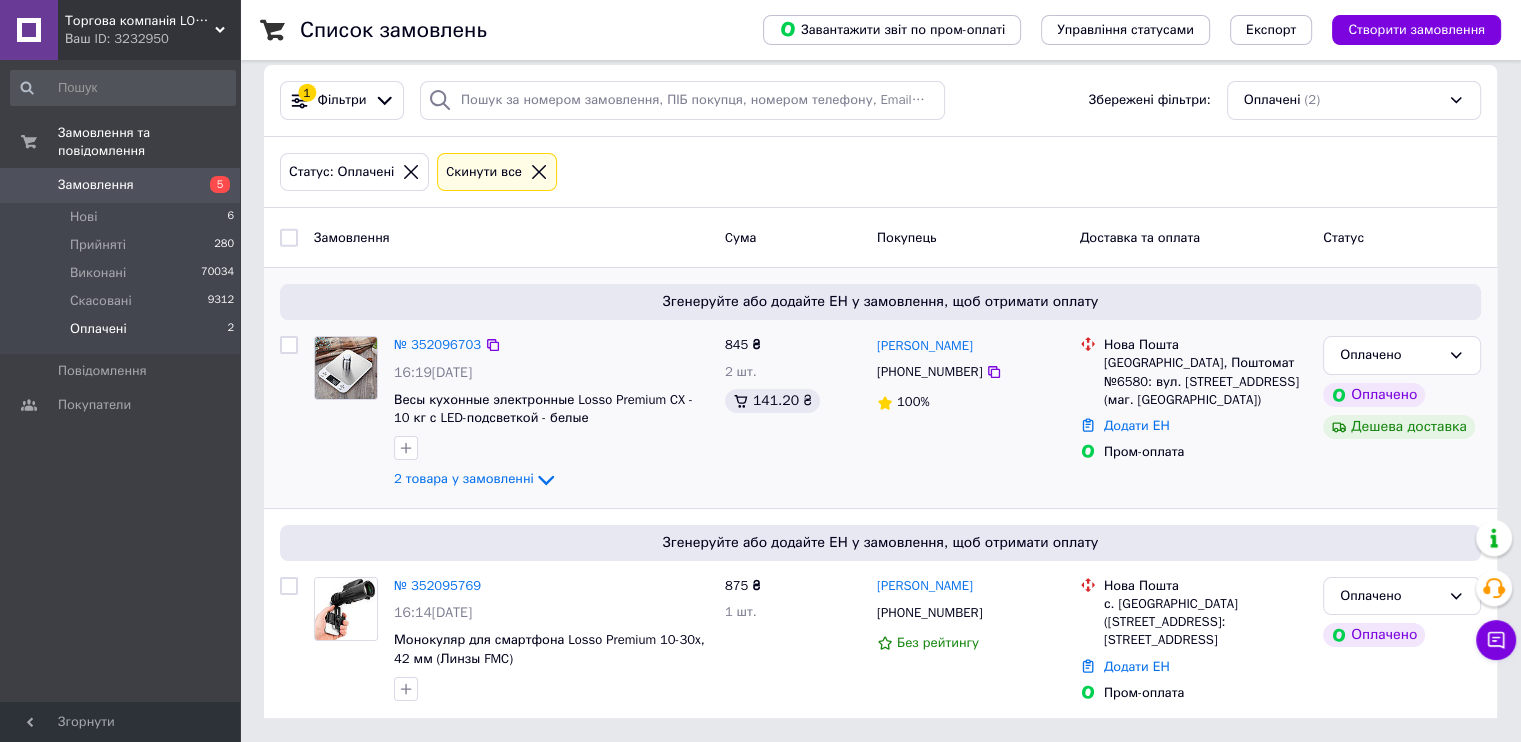 scroll, scrollTop: 54, scrollLeft: 0, axis: vertical 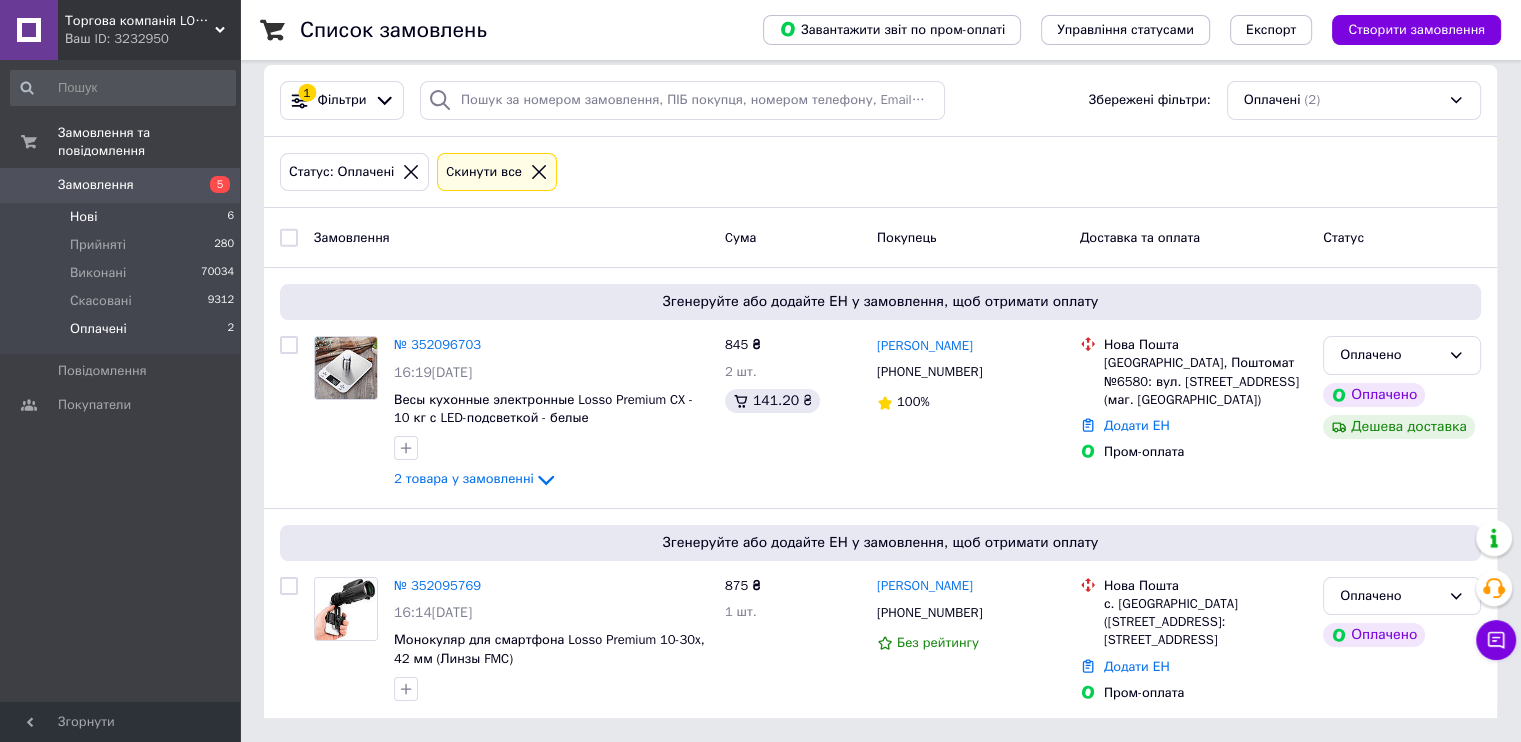 click on "Нові 6" at bounding box center (123, 217) 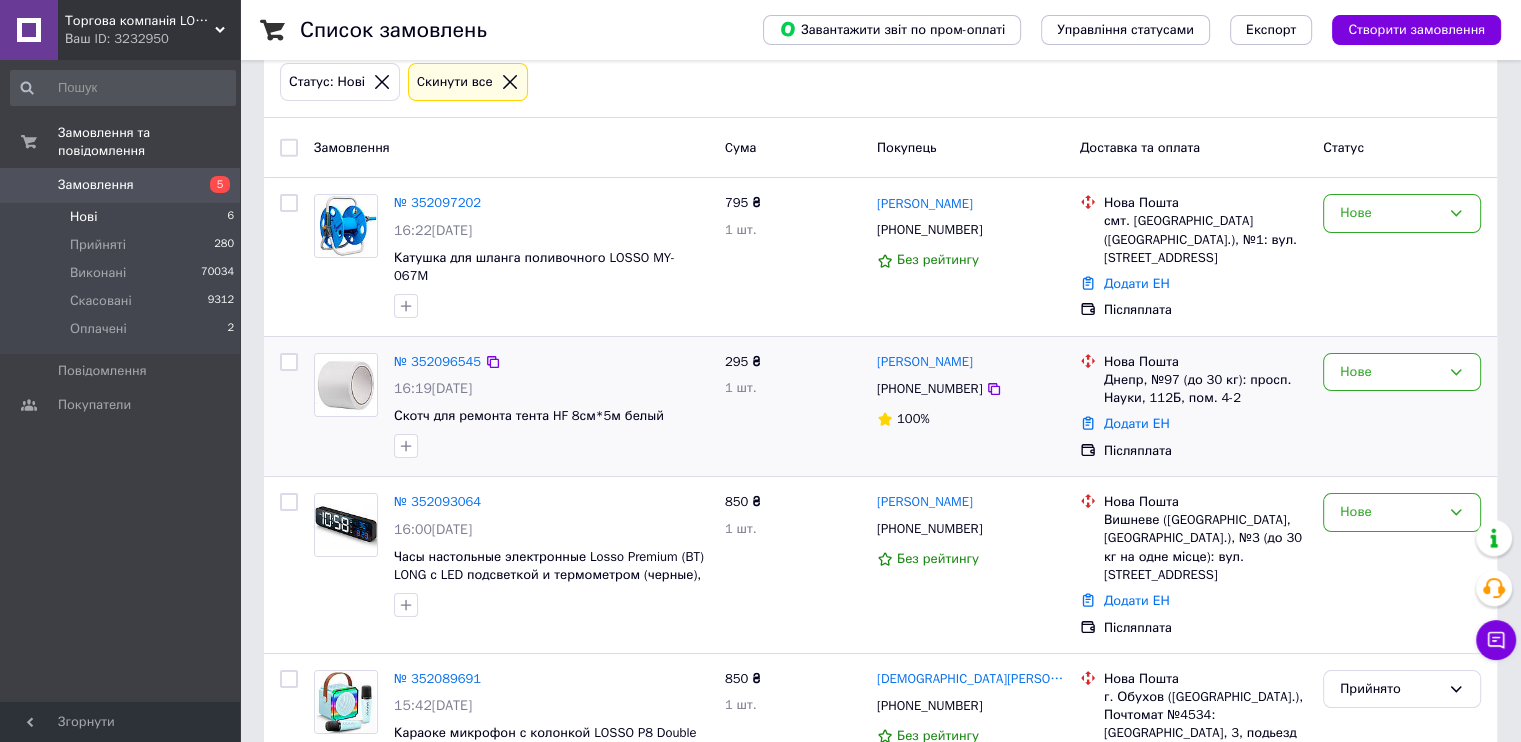 scroll, scrollTop: 133, scrollLeft: 0, axis: vertical 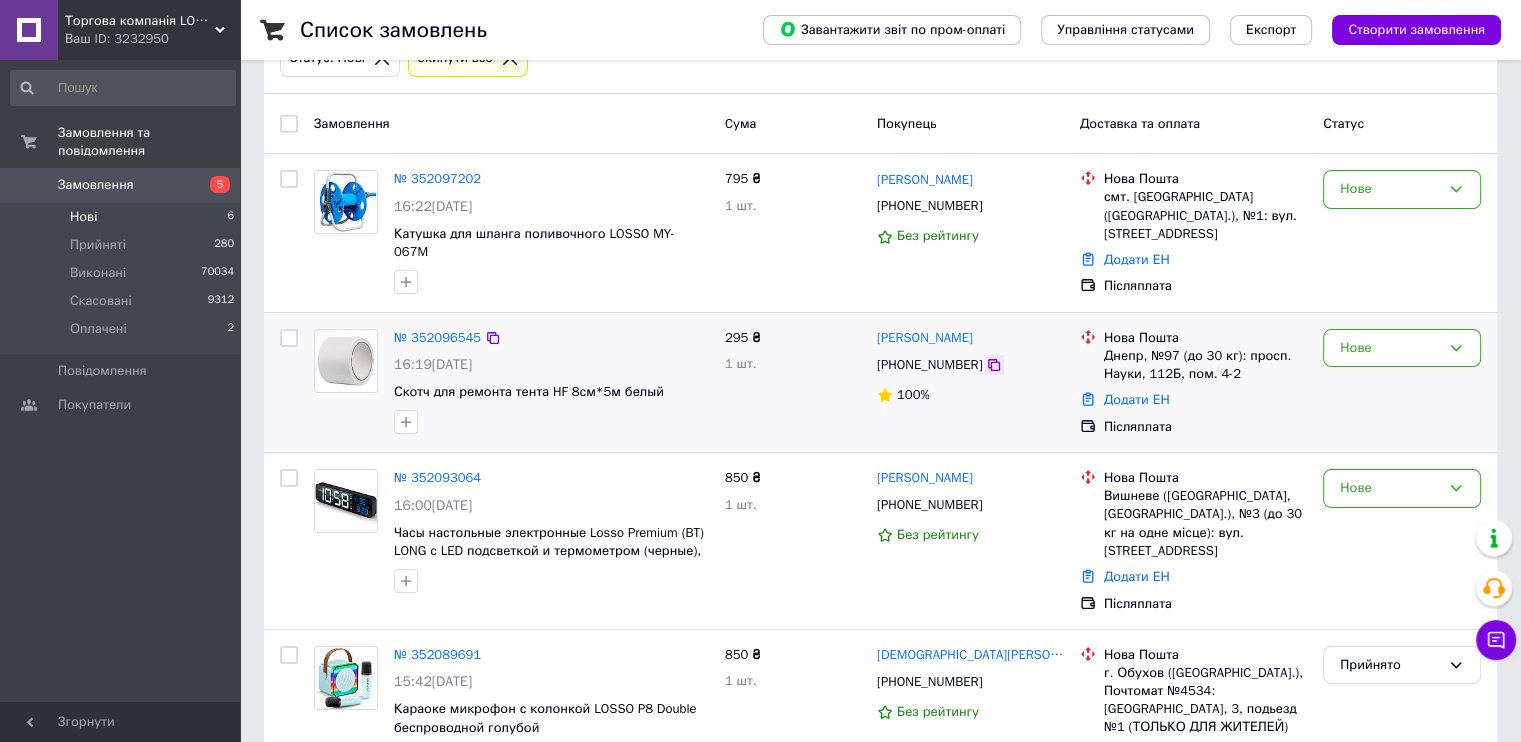 click 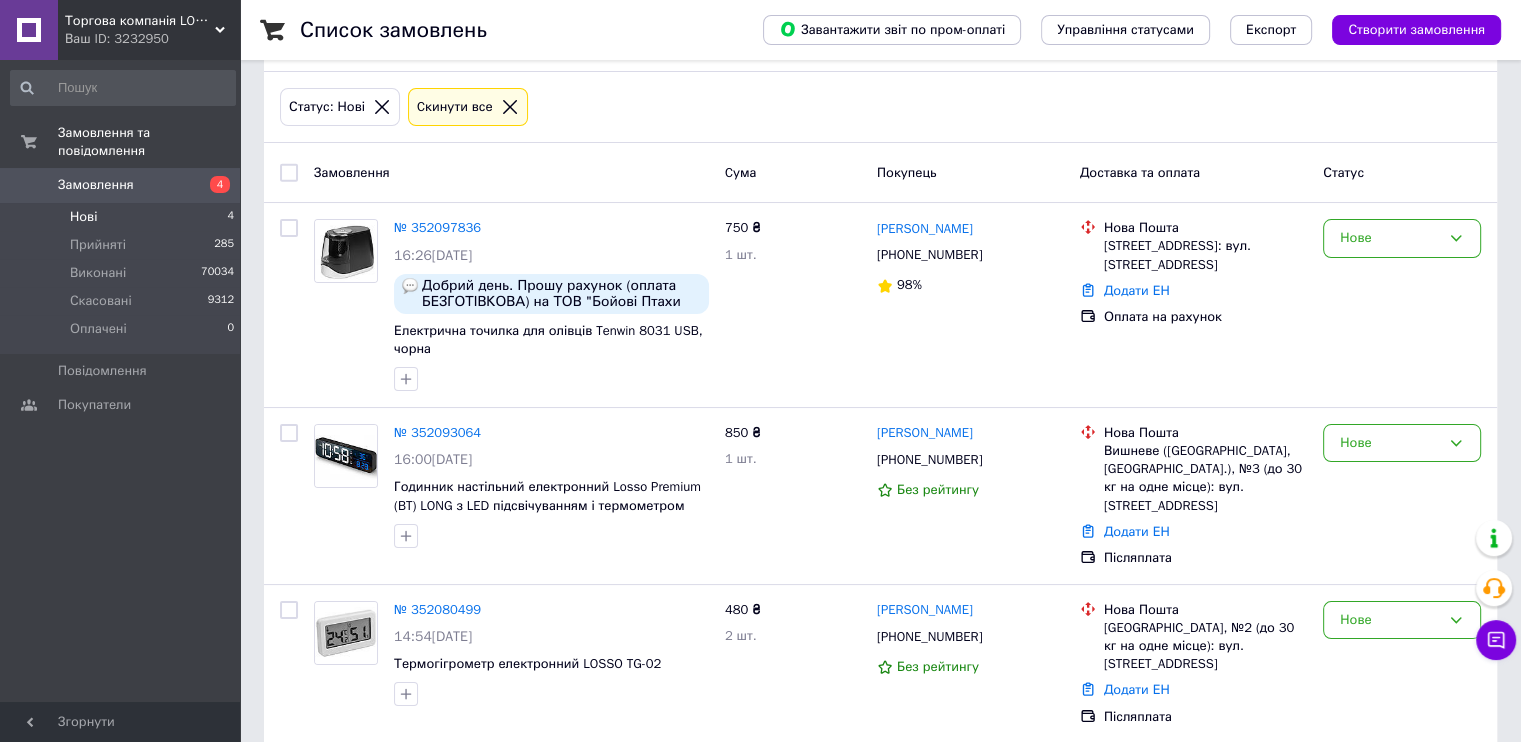 scroll, scrollTop: 46, scrollLeft: 0, axis: vertical 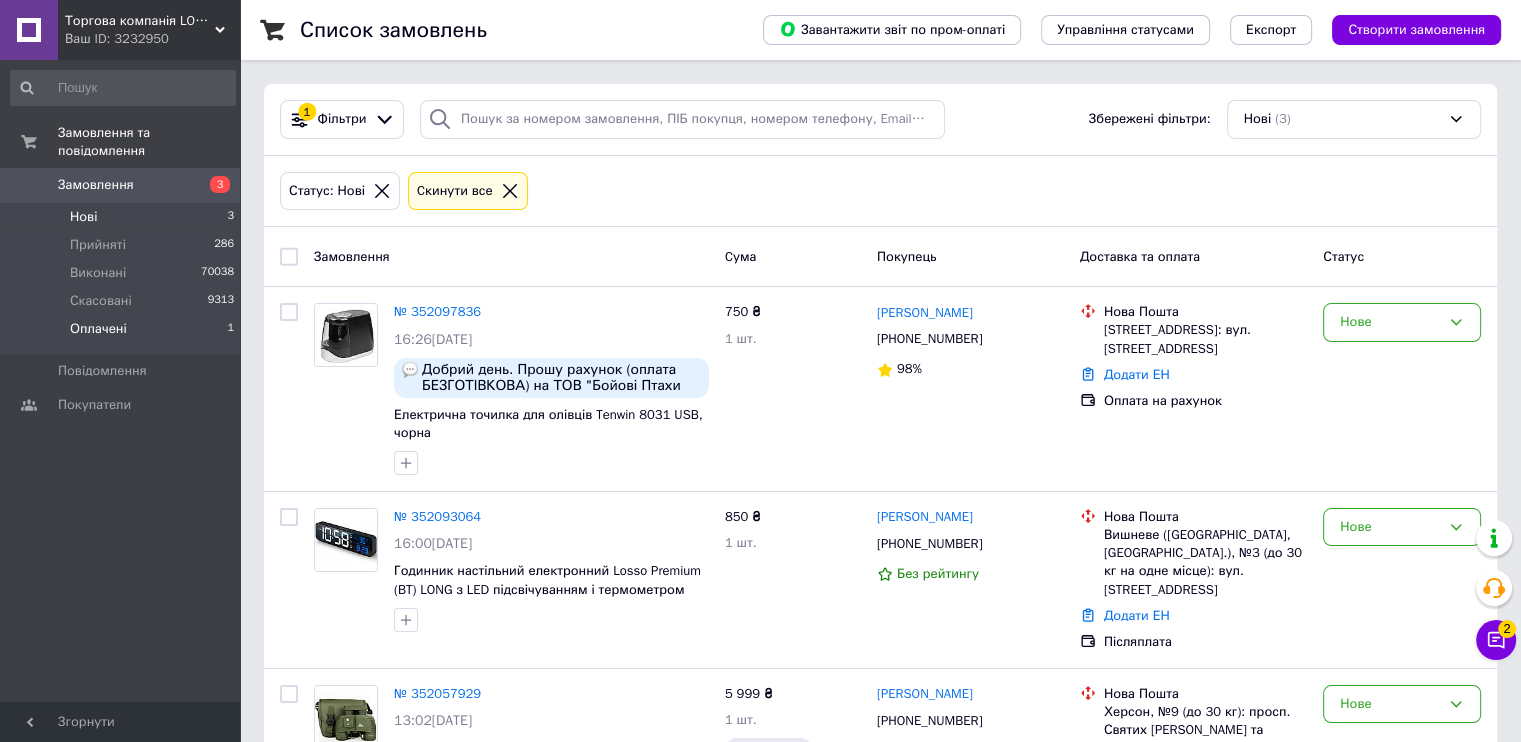 click on "Оплачені 1" at bounding box center (123, 334) 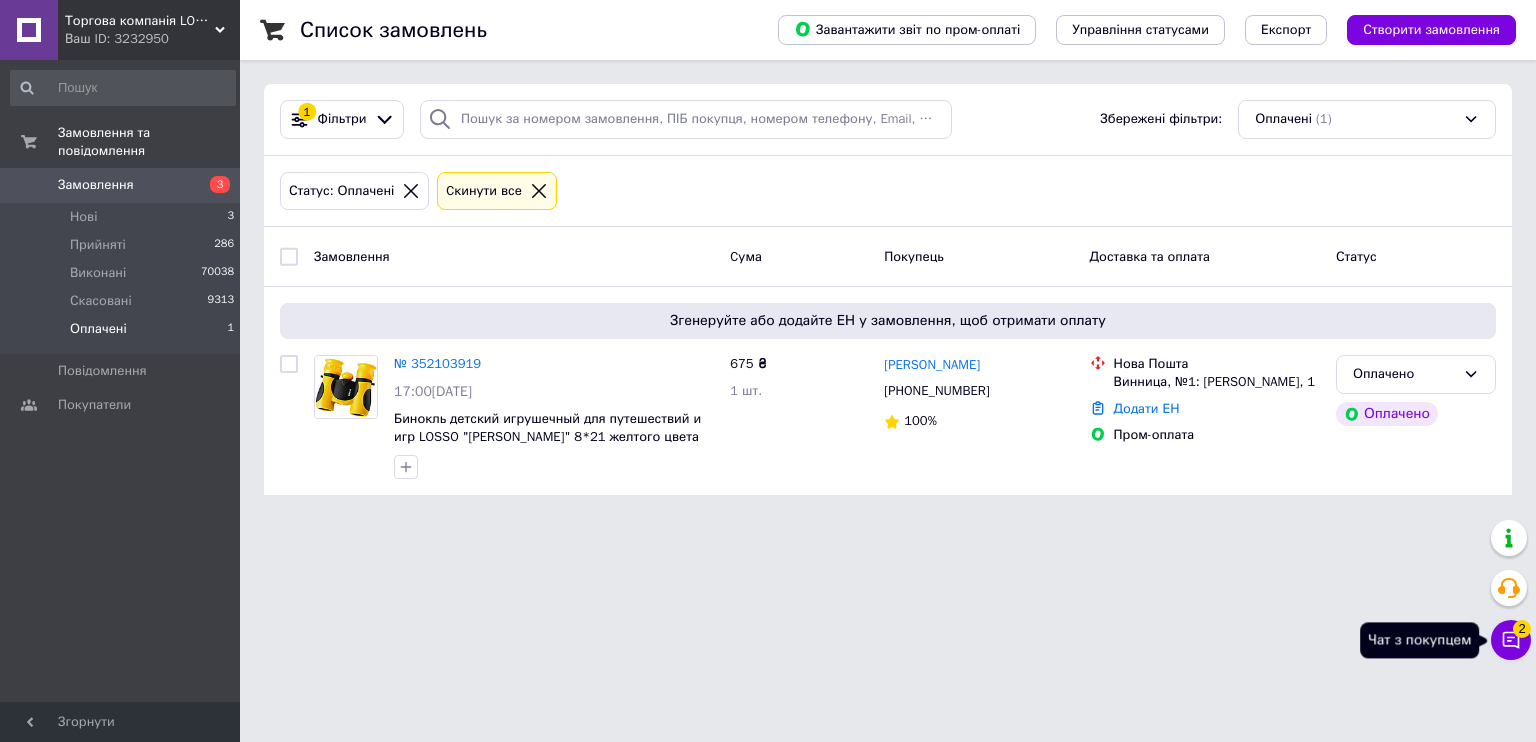 click 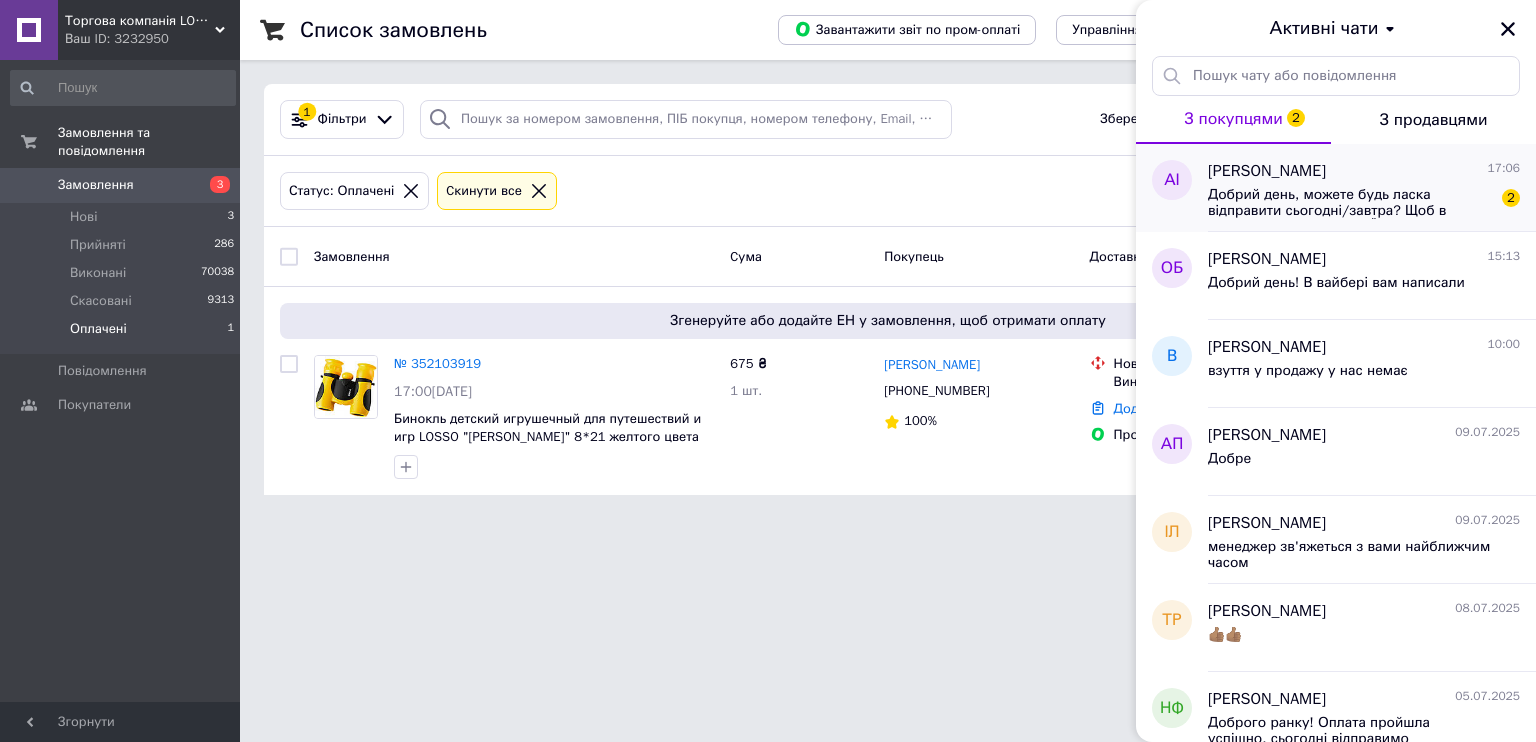 click on "Добрий день, можете будь ласка відправити сьогодні/завтра? Щоб в суботу отримати товар. Їдемо у подорож і пізніше отримати ніяк не вийде. Дякую, чекаю відповідь" at bounding box center [1350, 203] 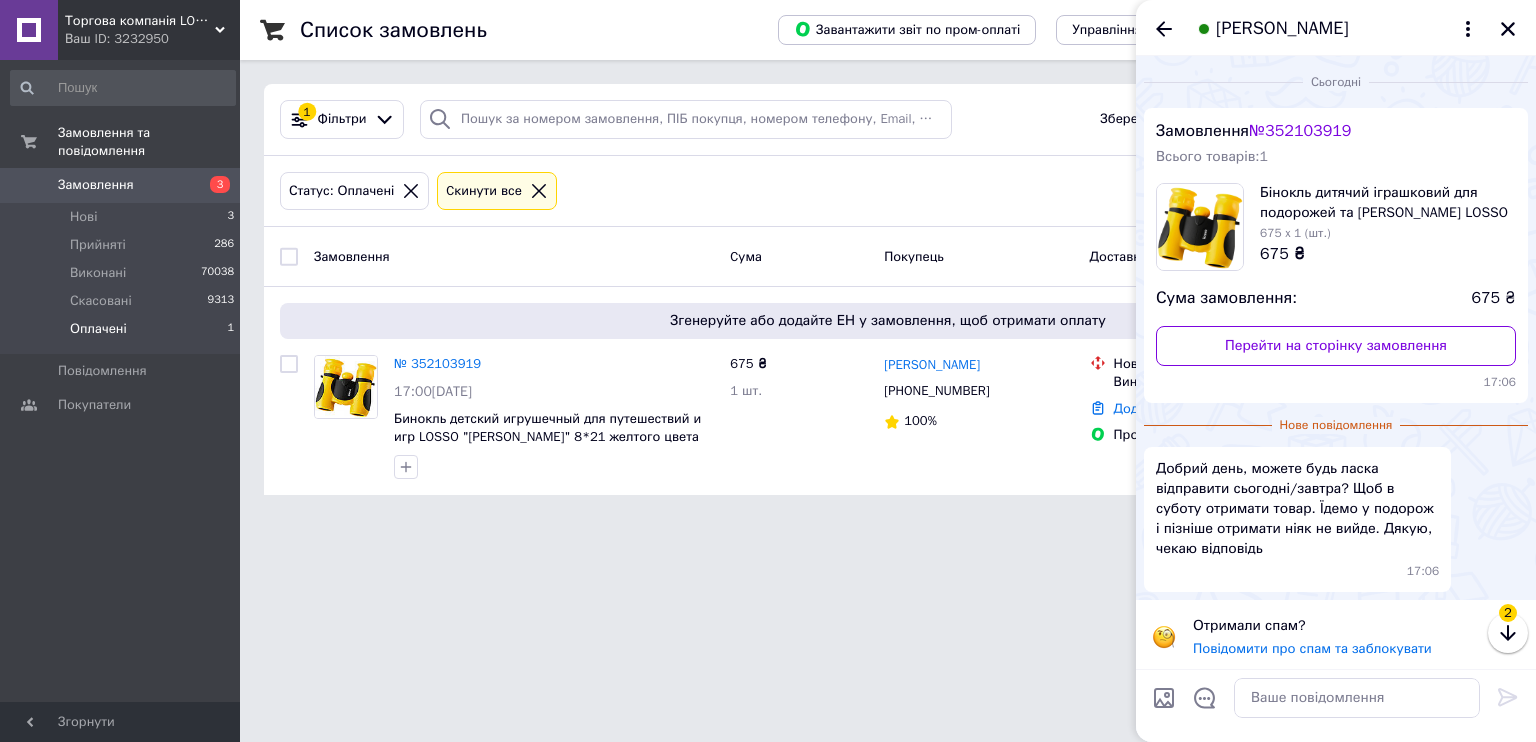scroll, scrollTop: 4, scrollLeft: 0, axis: vertical 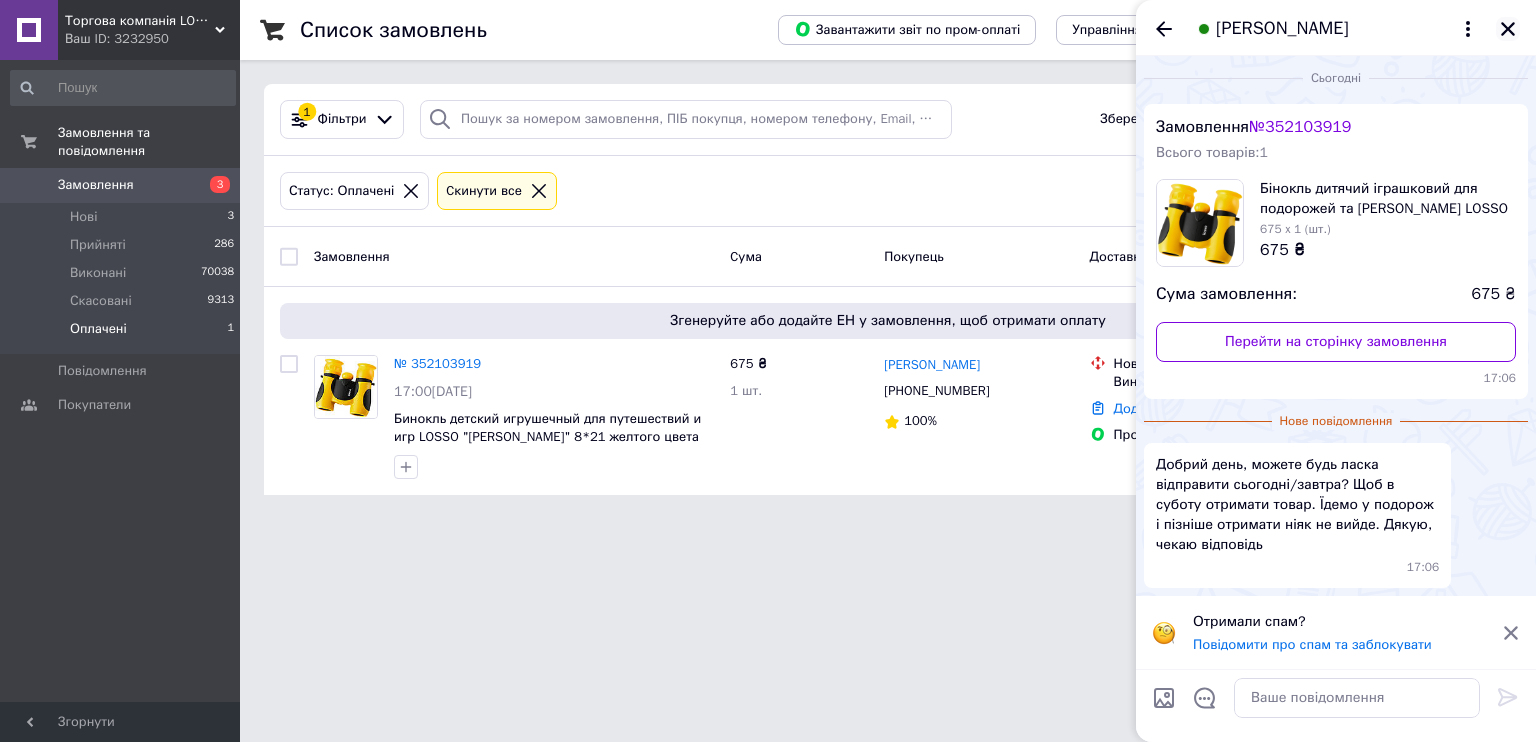 click 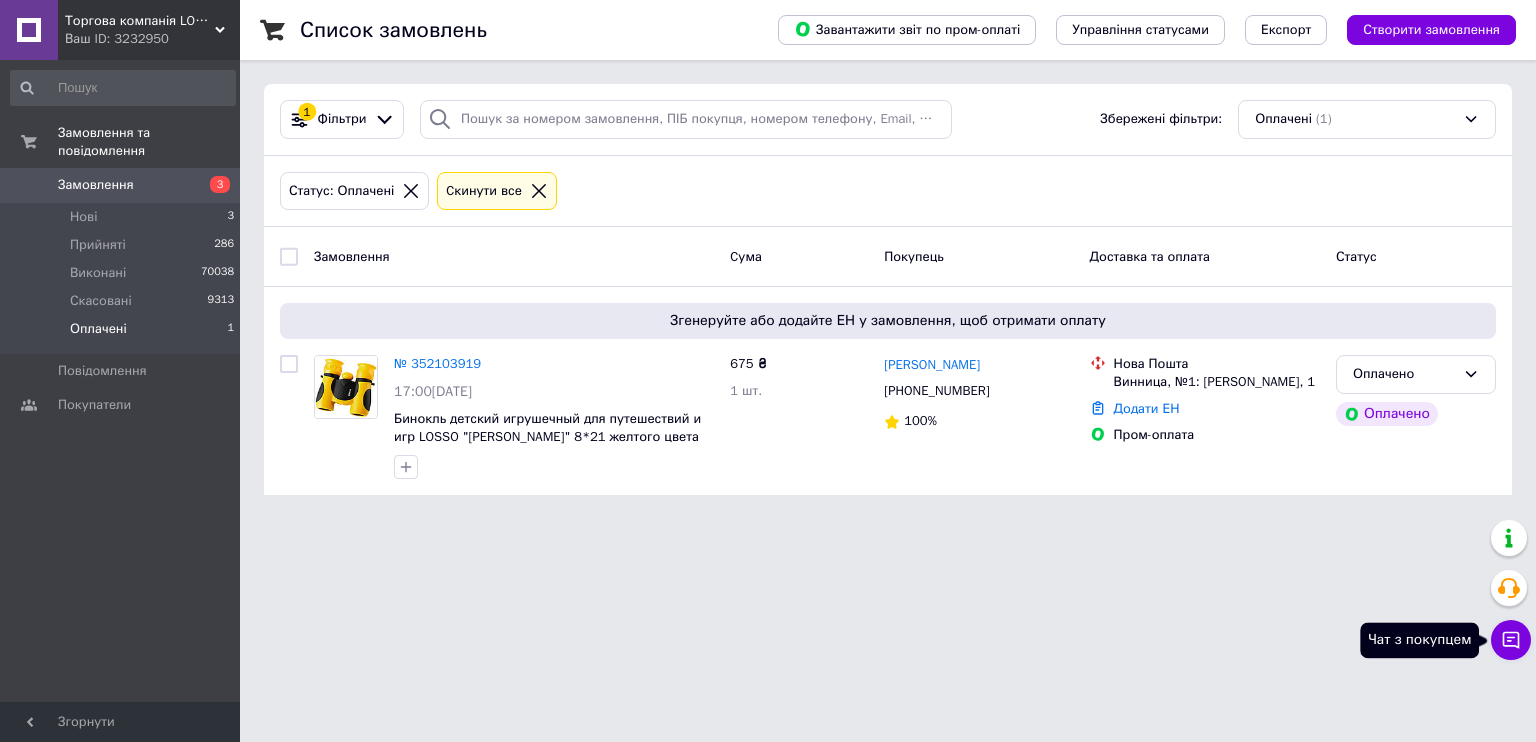 click 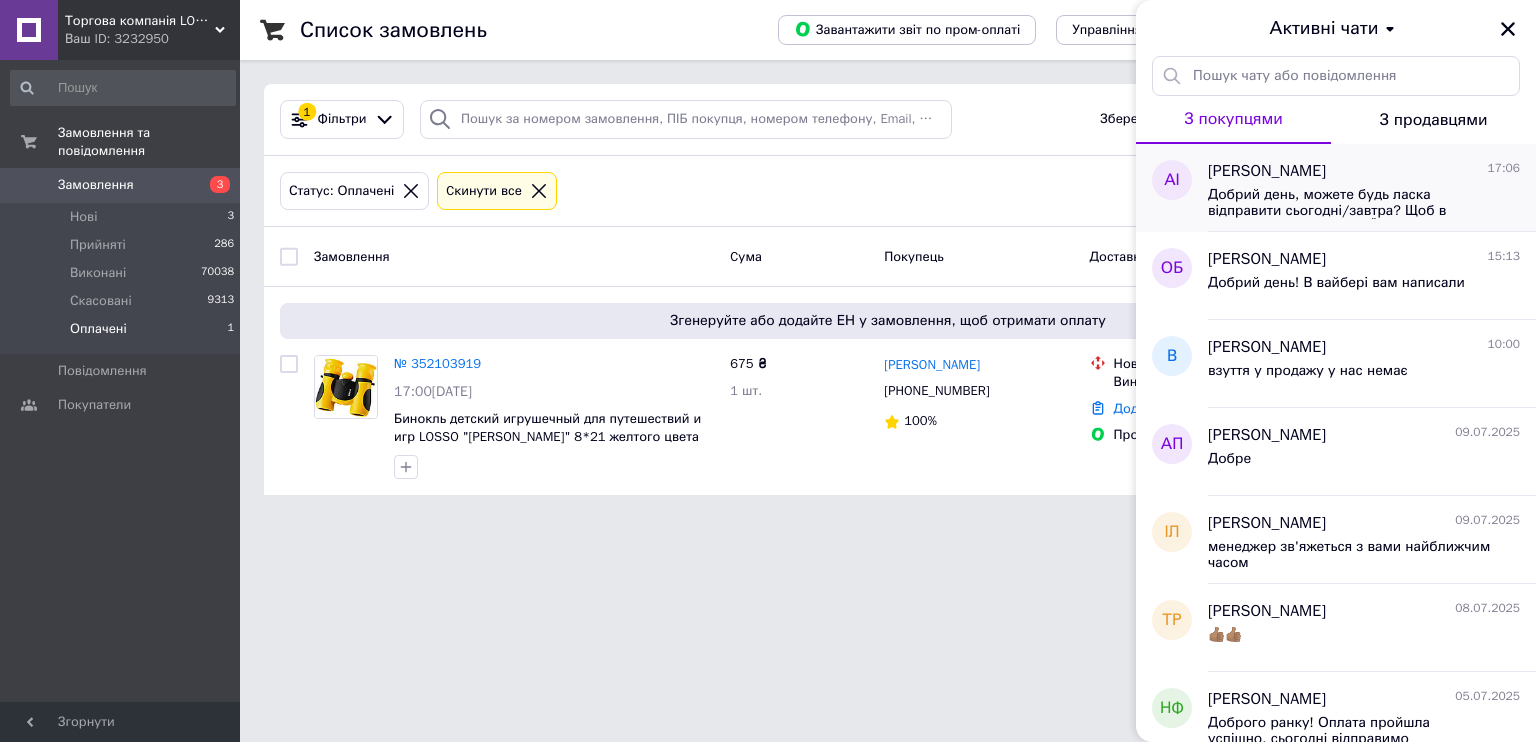 scroll, scrollTop: 0, scrollLeft: 0, axis: both 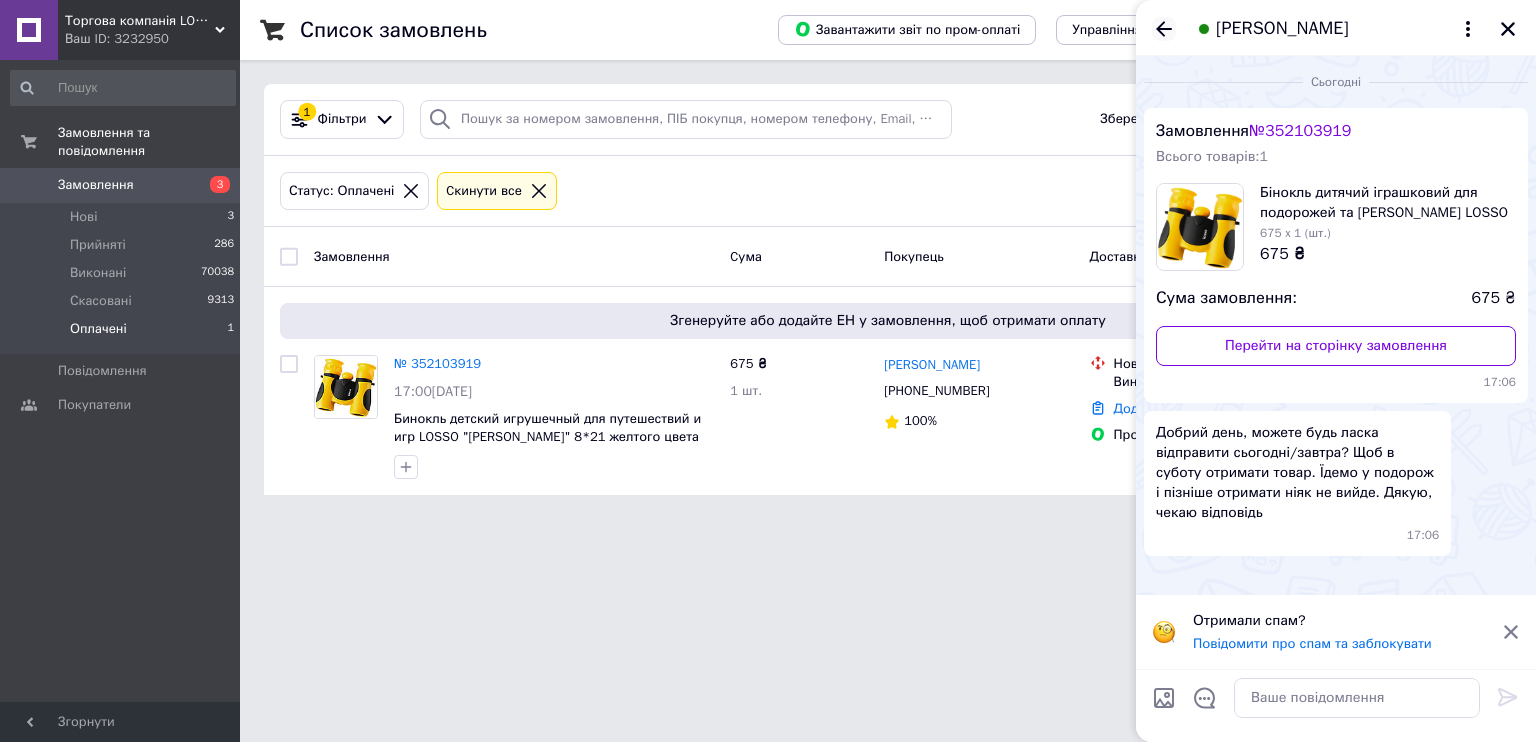 click 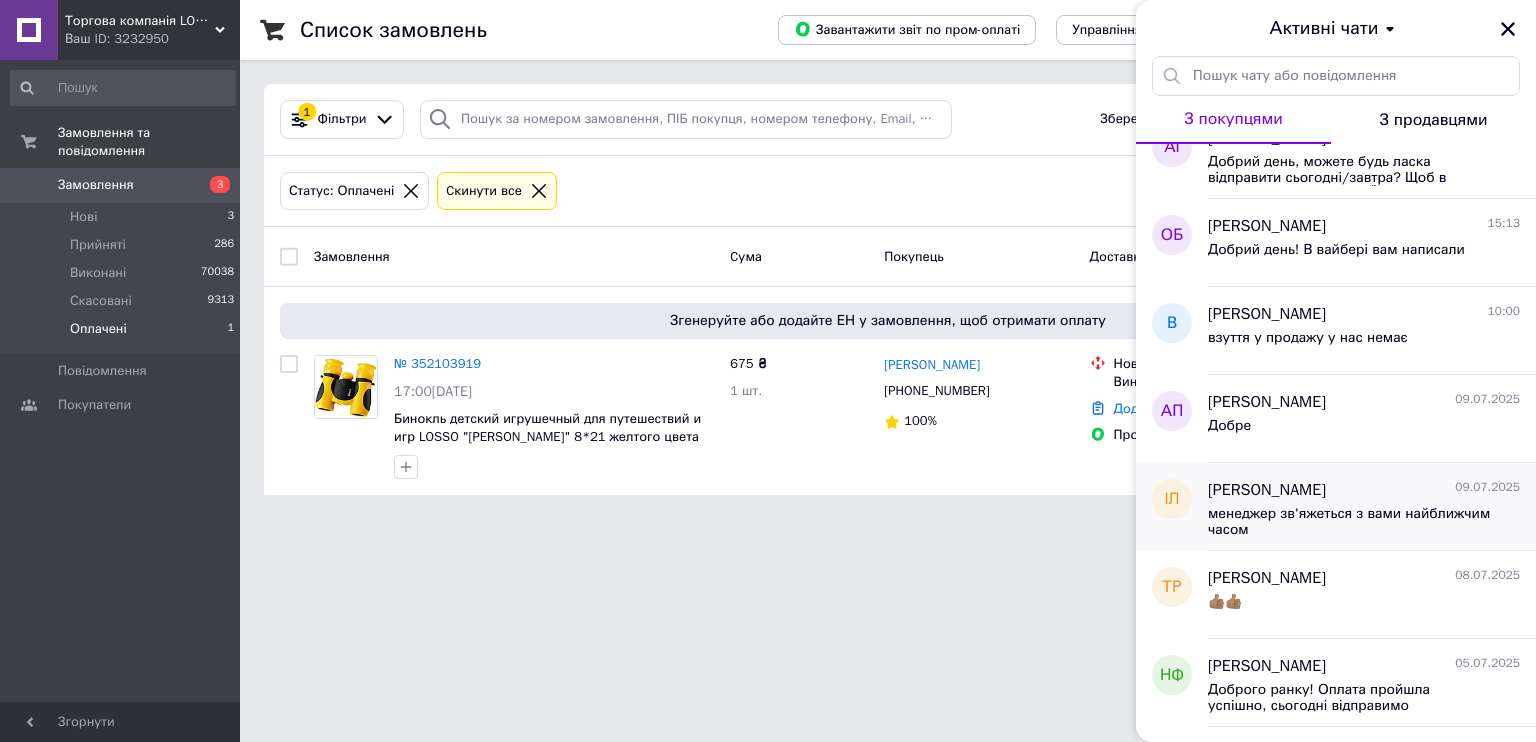 scroll, scrollTop: 133, scrollLeft: 0, axis: vertical 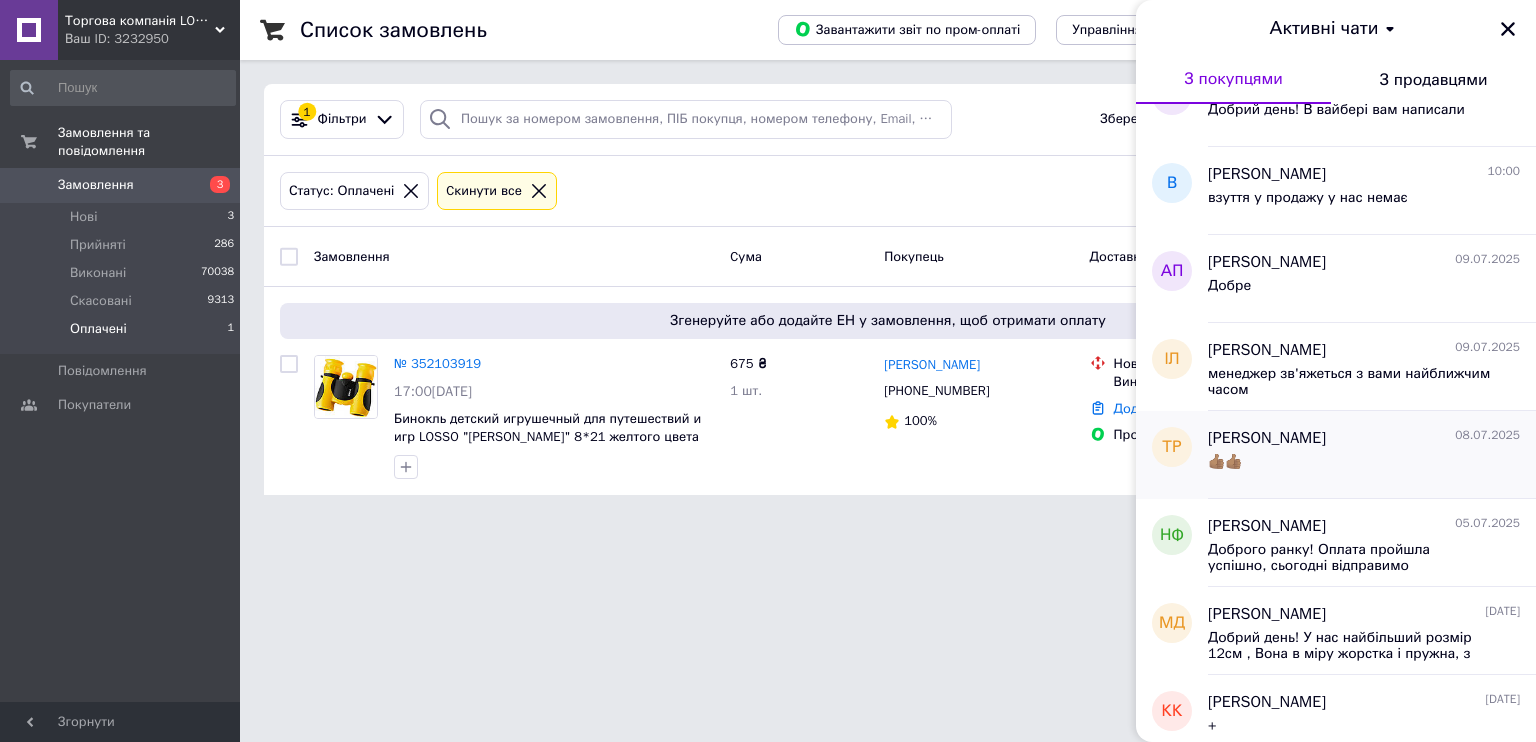 click on "👍🏽👍🏽" at bounding box center [1364, 466] 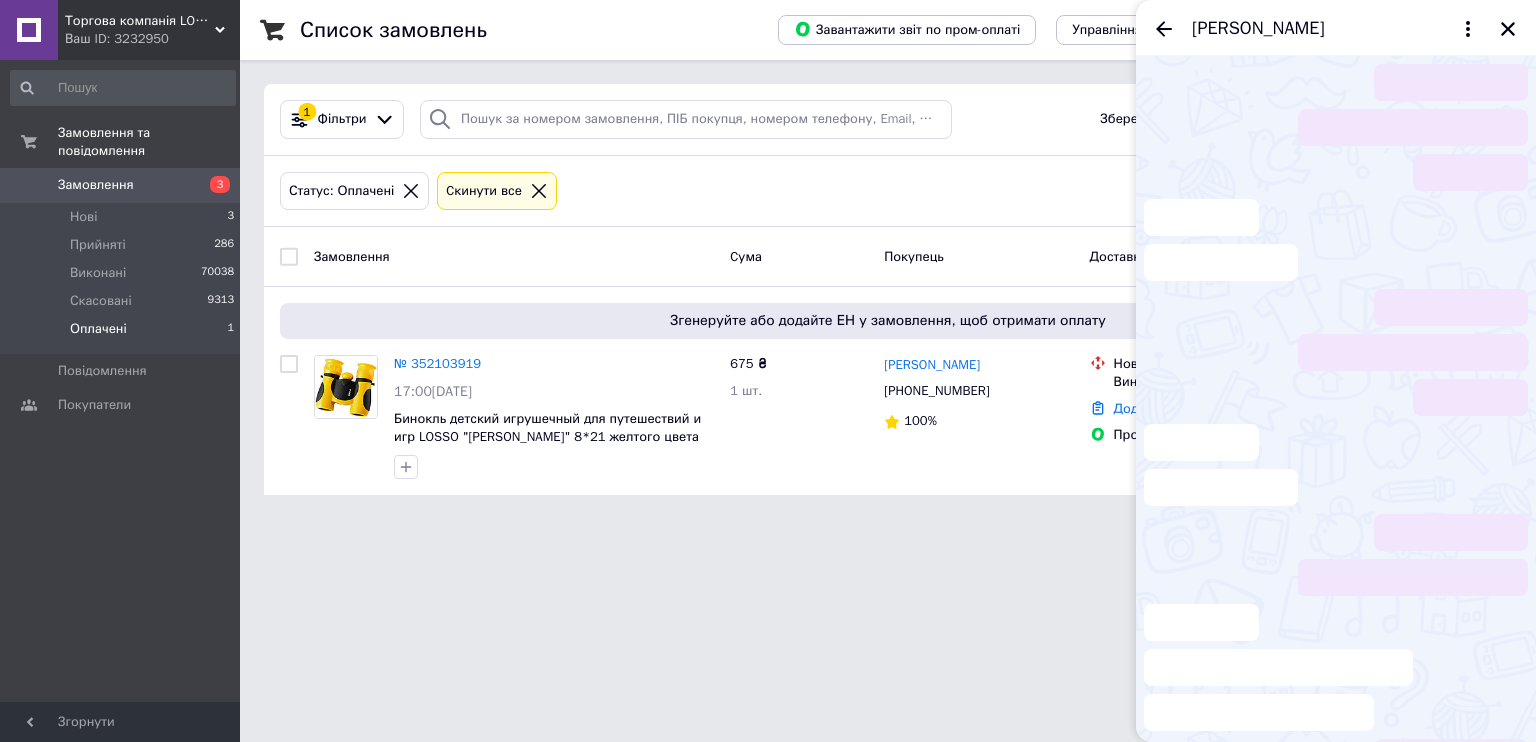 scroll, scrollTop: 335, scrollLeft: 0, axis: vertical 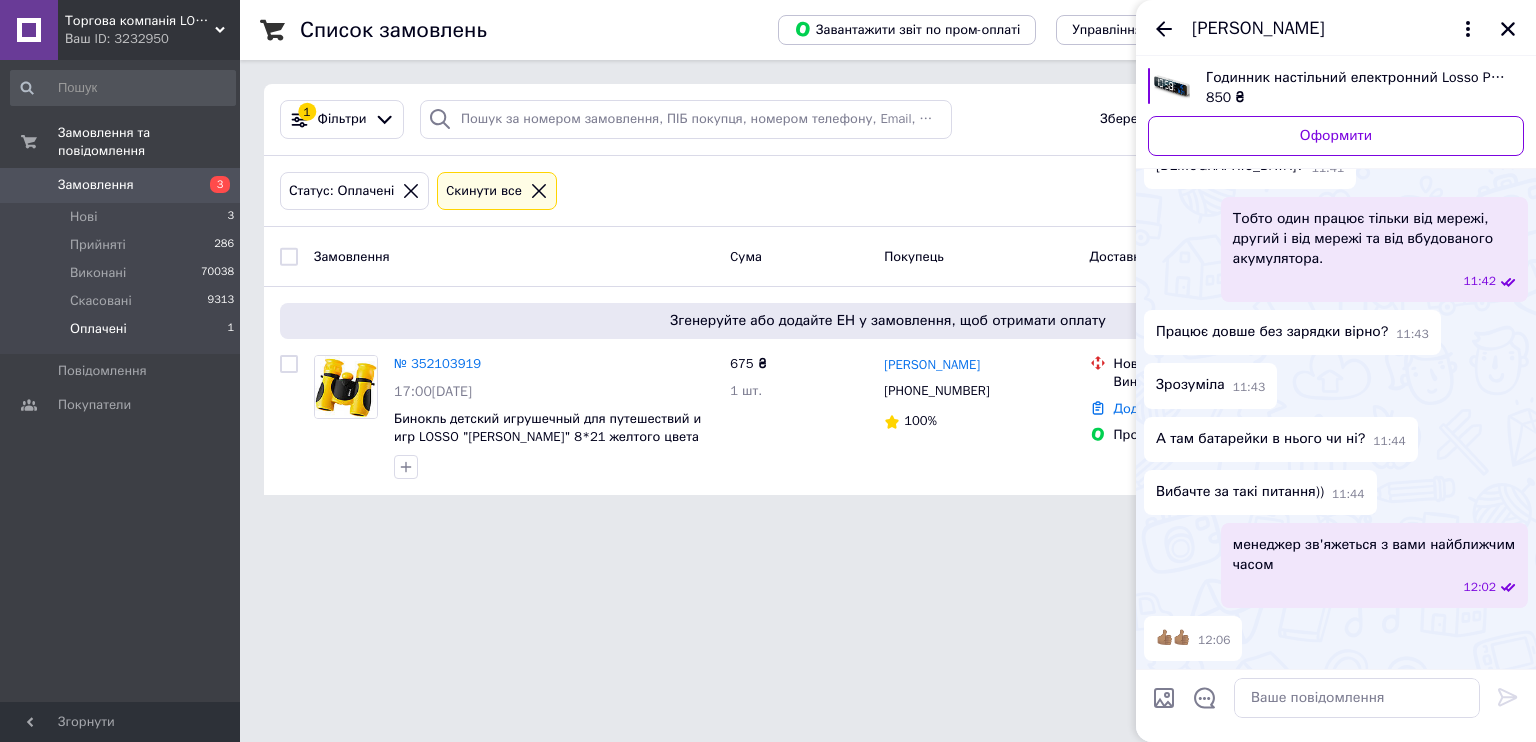 drag, startPoint x: 1333, startPoint y: 556, endPoint x: 1364, endPoint y: 581, distance: 39.824615 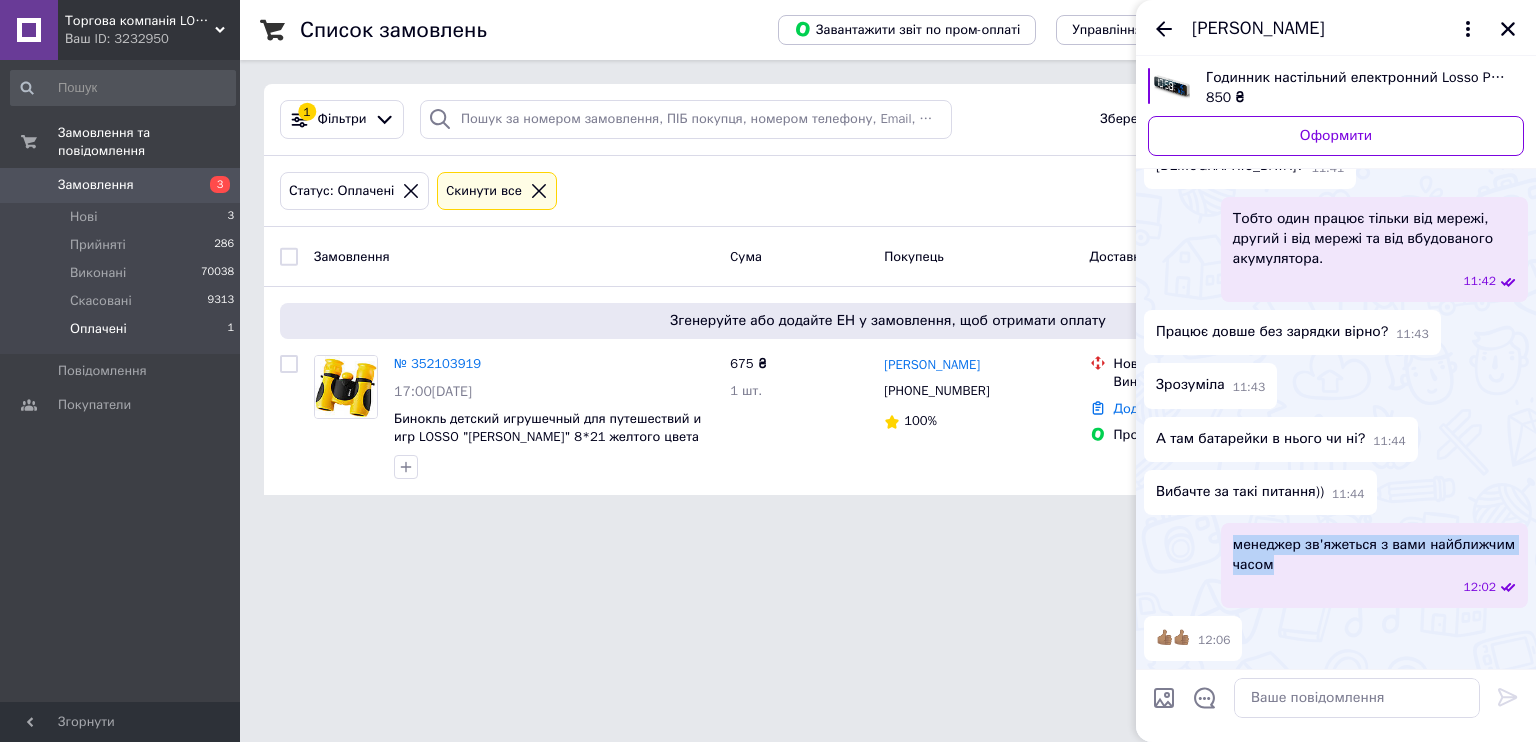 drag, startPoint x: 1220, startPoint y: 555, endPoint x: 1227, endPoint y: 539, distance: 17.464249 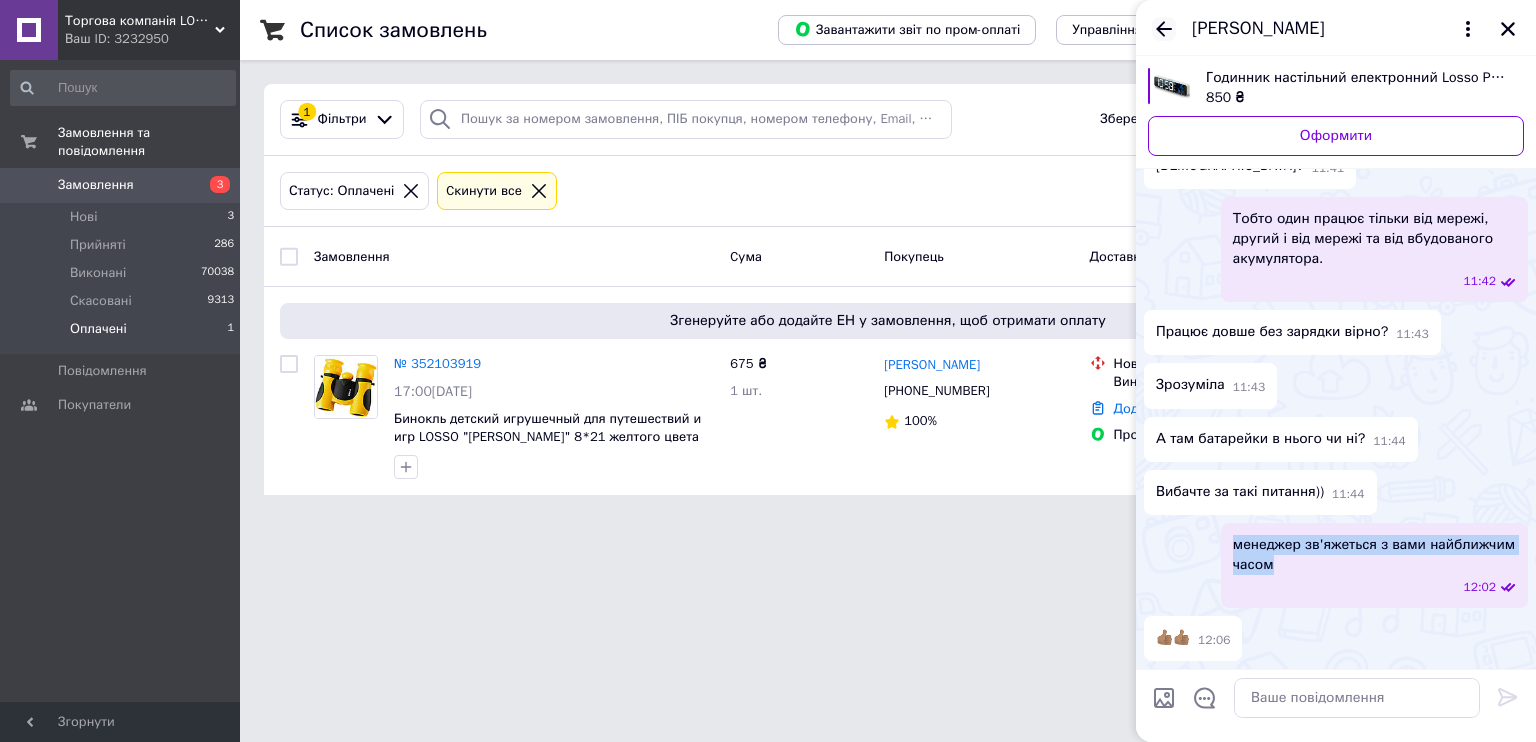 click 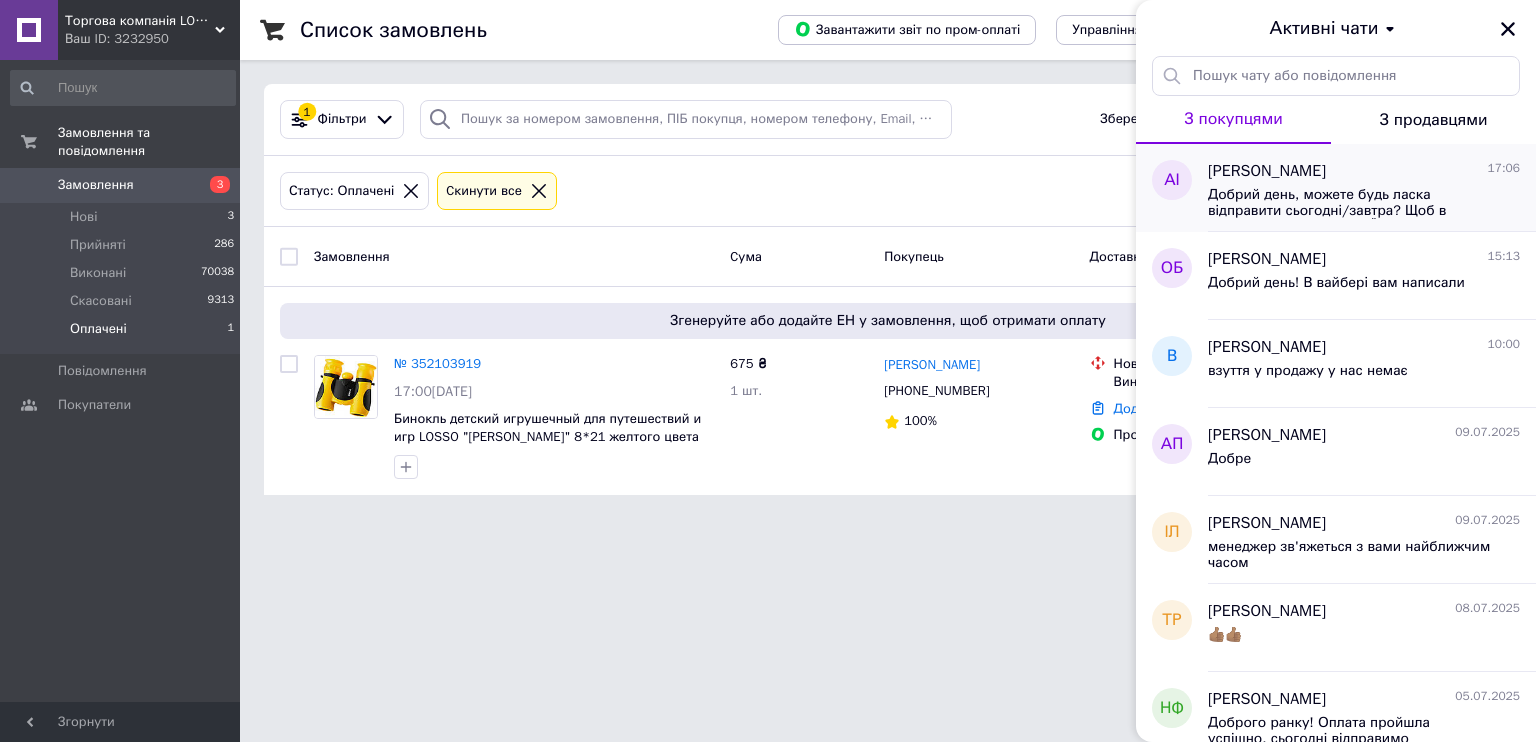 click on "Добрий день, можете будь ласка відправити сьогодні/завтра? Щоб в суботу отримати товар. Їдемо у подорож і пізніше отримати ніяк не вийде. Дякую, чекаю відповідь" at bounding box center (1350, 203) 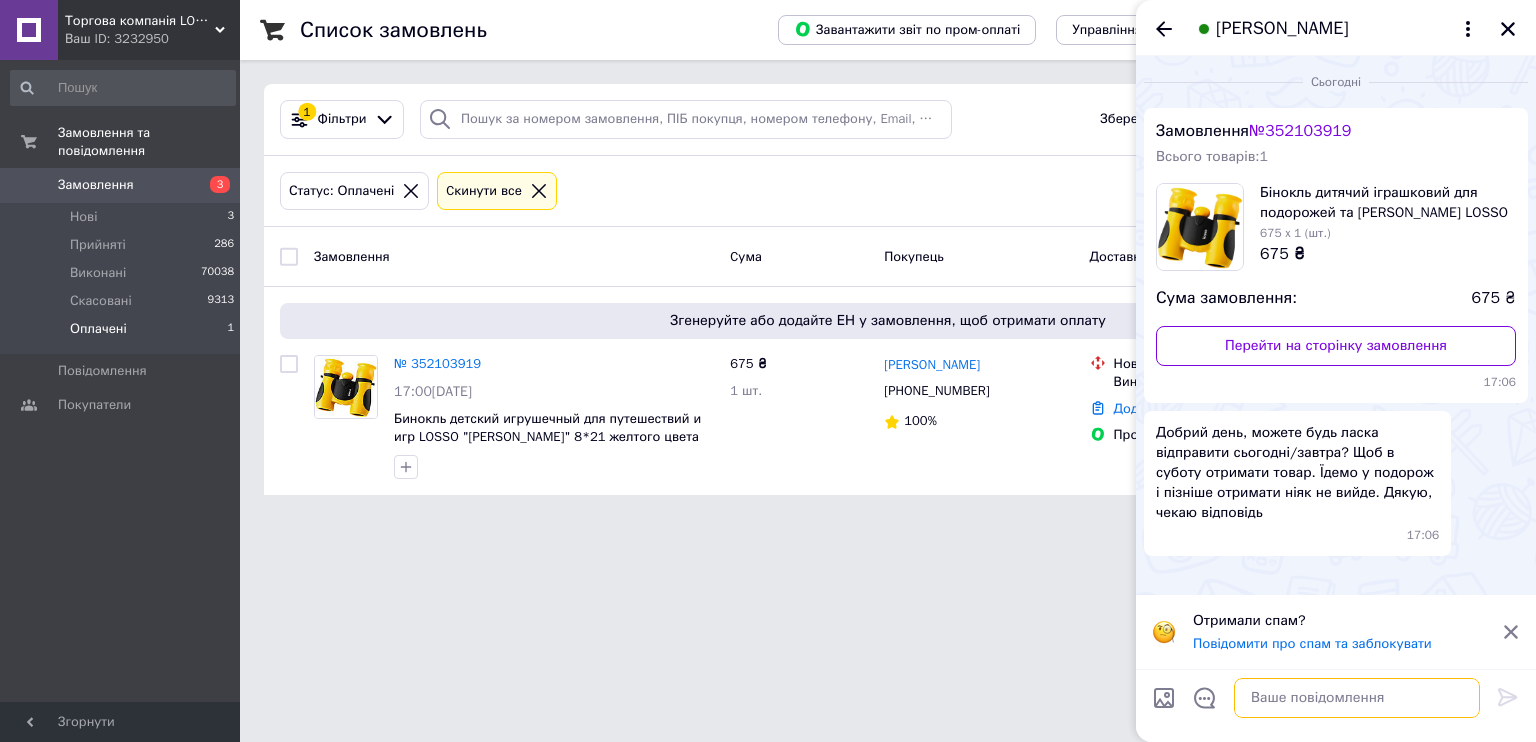 paste on "менеджер зв'яжеться з вами найближчим часом" 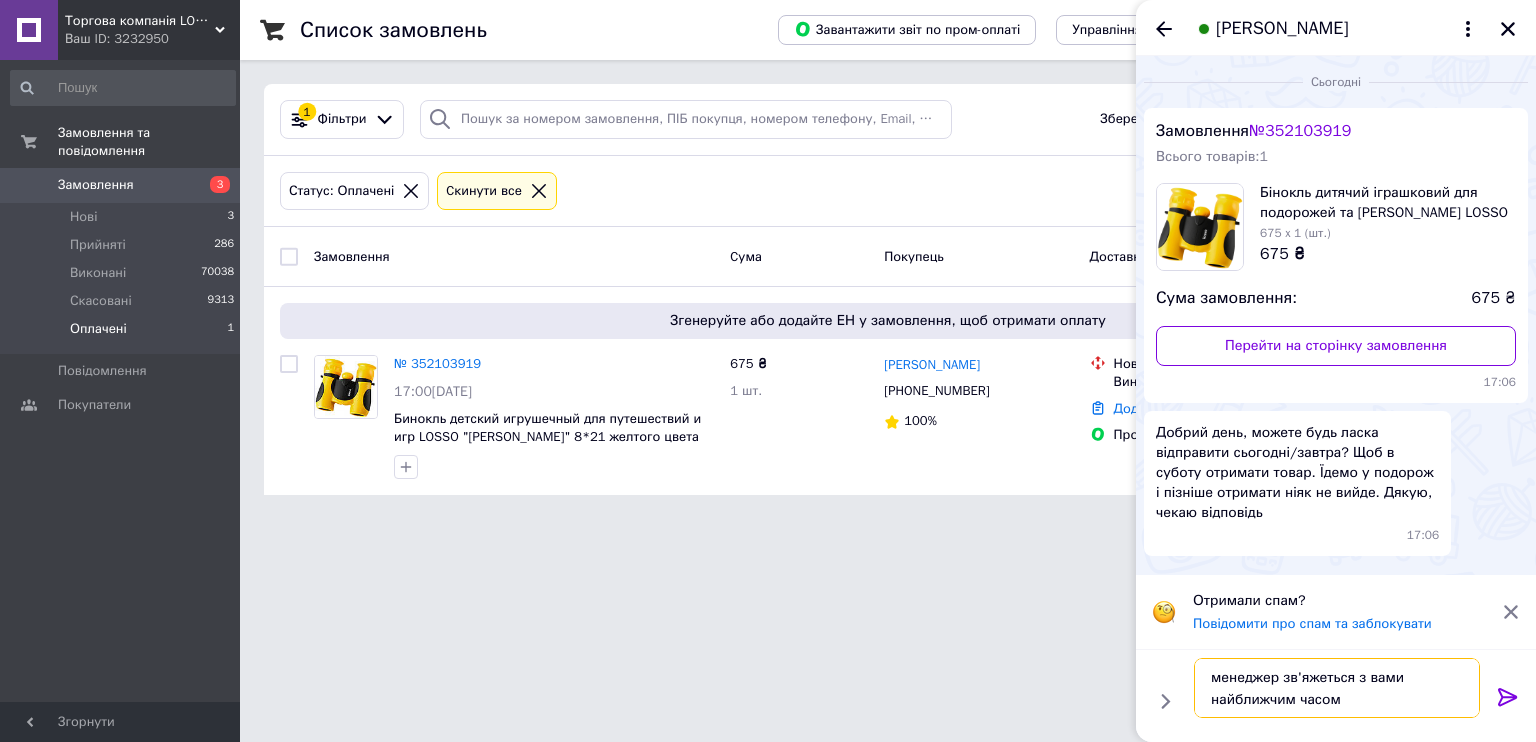 type on "менеджер зв'яжеться з вами найближчим часом" 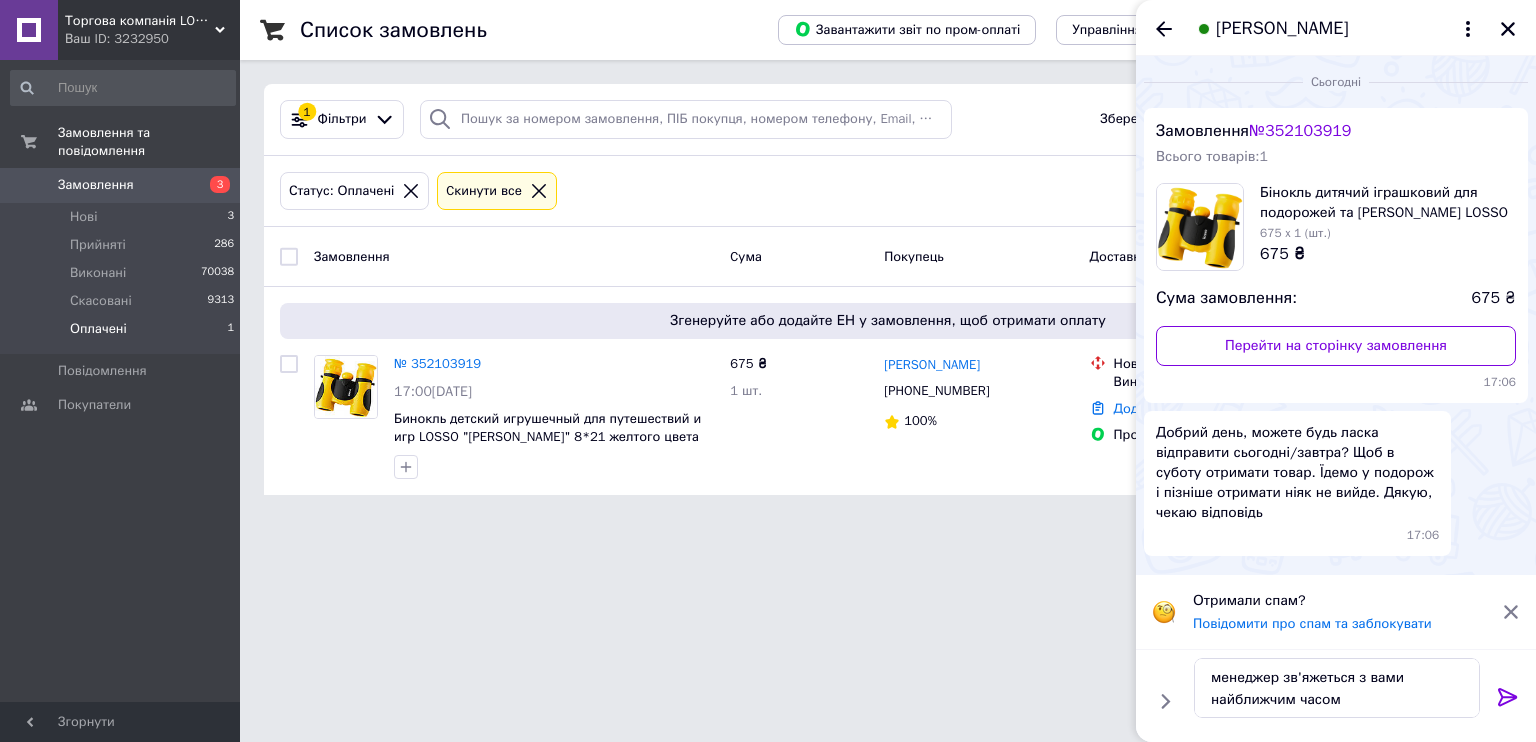 click 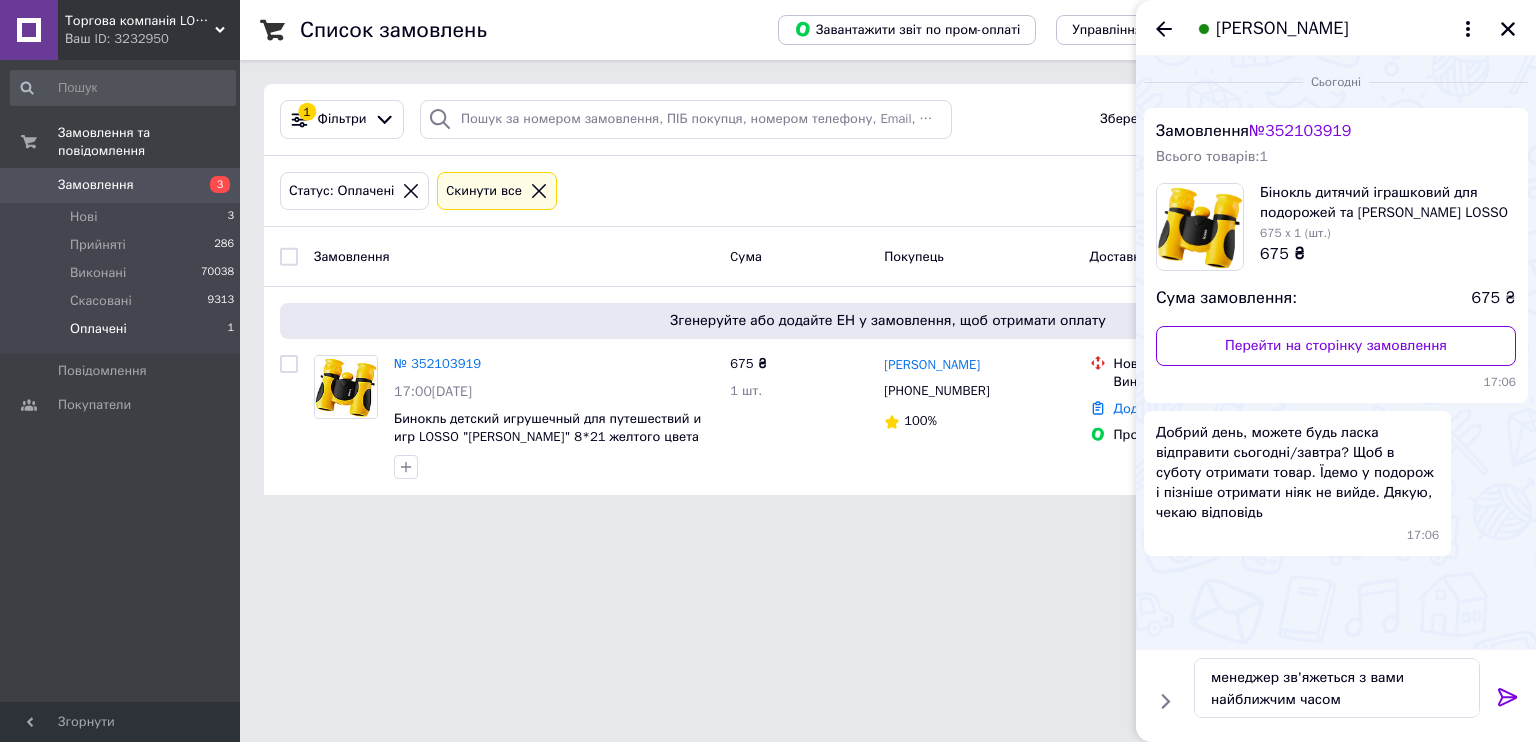 click on "Торгова компанія LOSSO Ваш ID: 3232950 Сайт Торгова компанія LOSSO Кабінет покупця Перевірити стан системи Сторінка на порталі ТОРГОВАЯ КОМПАНИЯ "SKY HOME" Максим Гавшин Довідка Вийти Замовлення та повідомлення Замовлення 3 Нові 3 Прийняті 286 Виконані 70038 Скасовані 9313 Оплачені 1 Повідомлення 0 Покупатели Згорнути
Список замовлень   Завантажити звіт по пром-оплаті Управління статусами Експорт Створити замовлення 1 Фільтри Збережені фільтри: Оплачені (1) Статус: Оплачені Cкинути все Замовлення Cума Покупець 1" at bounding box center (768, 259) 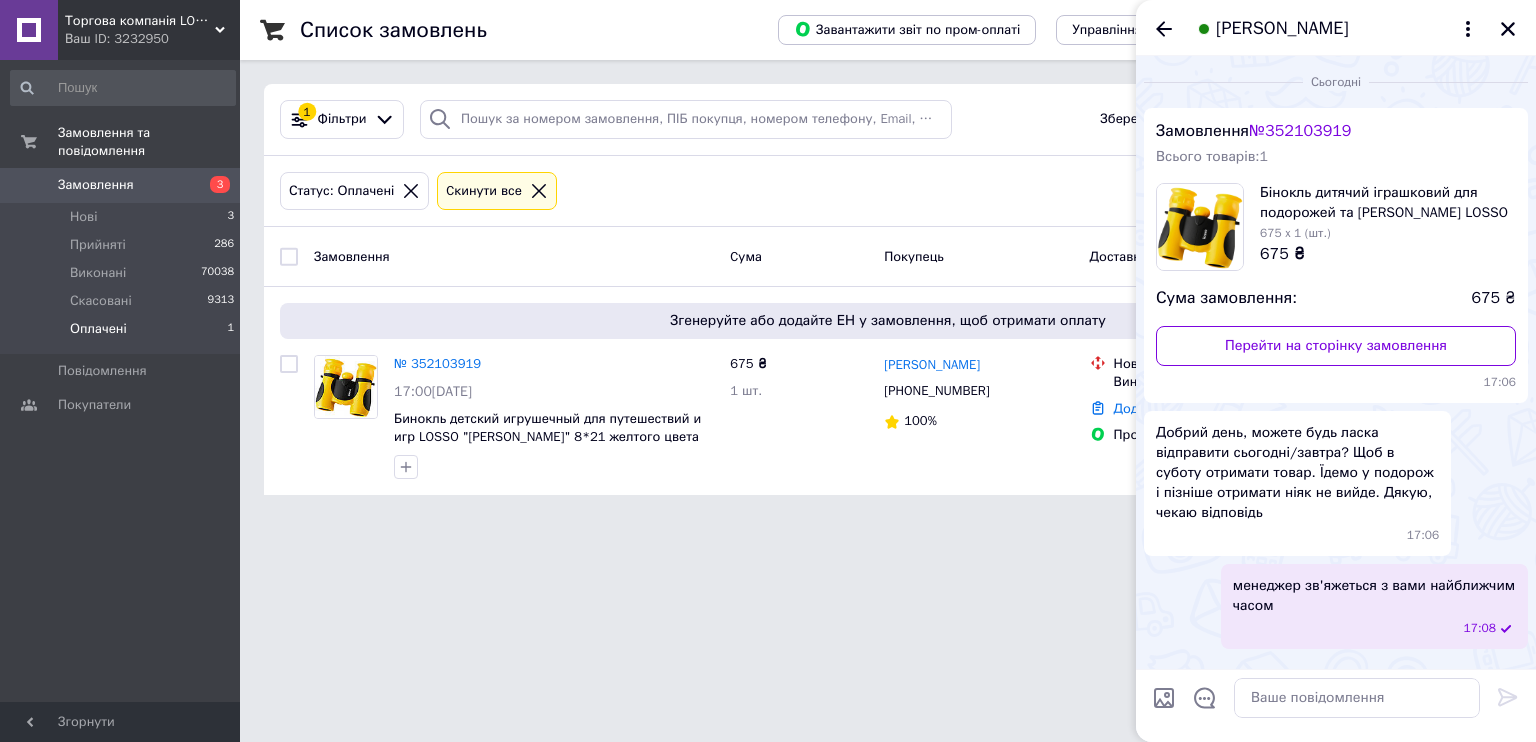 click on "Торгова компанія LOSSO Ваш ID: 3232950 Сайт Торгова компанія LOSSO Кабінет покупця Перевірити стан системи Сторінка на порталі ТОРГОВАЯ КОМПАНИЯ "SKY HOME" Максим Гавшин Довідка Вийти Замовлення та повідомлення Замовлення 3 Нові 3 Прийняті 286 Виконані 70038 Скасовані 9313 Оплачені 1 Повідомлення 0 Покупатели Згорнути
Список замовлень   Завантажити звіт по пром-оплаті Управління статусами Експорт Створити замовлення 1 Фільтри Збережені фільтри: Оплачені (1) Статус: Оплачені Cкинути все Замовлення Cума Покупець 1" at bounding box center (768, 259) 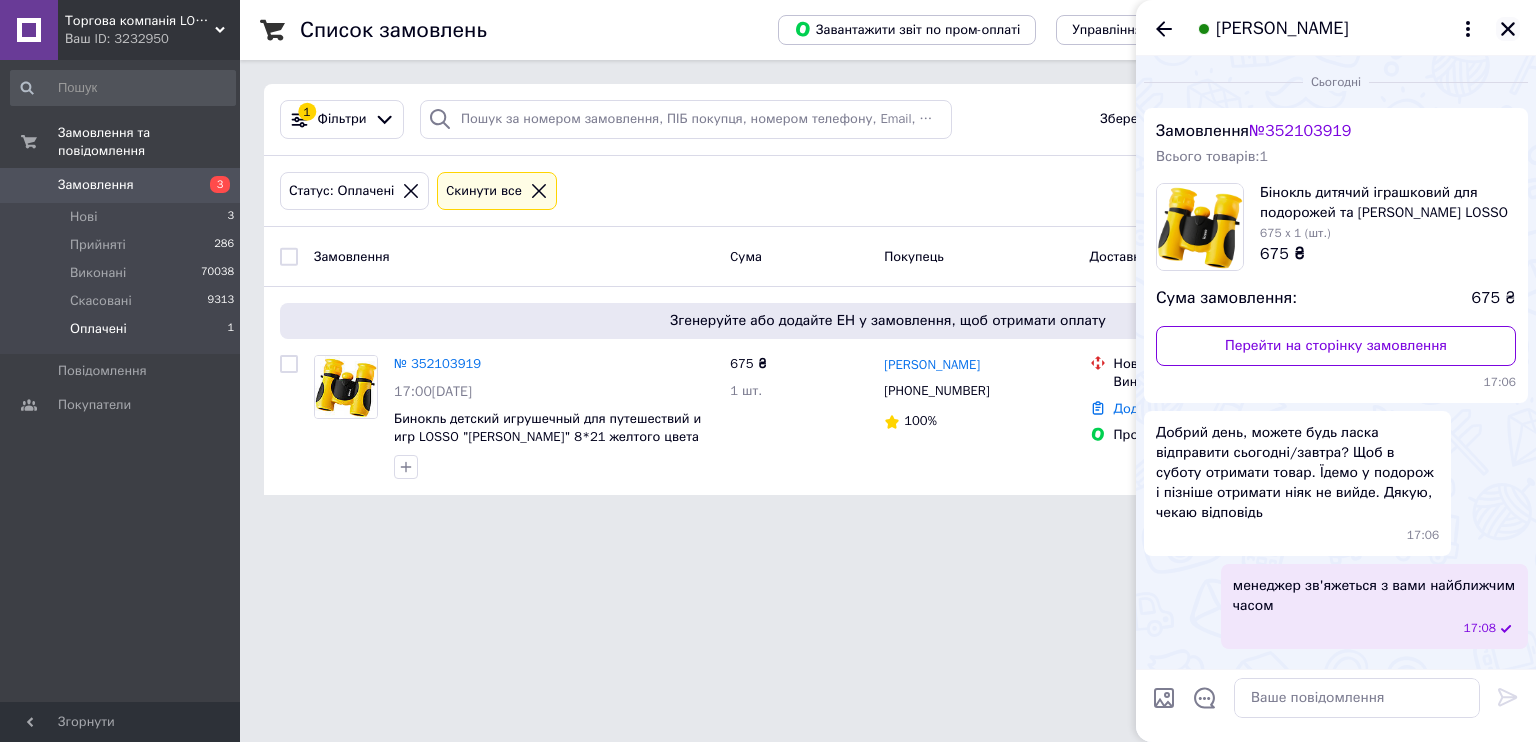 click 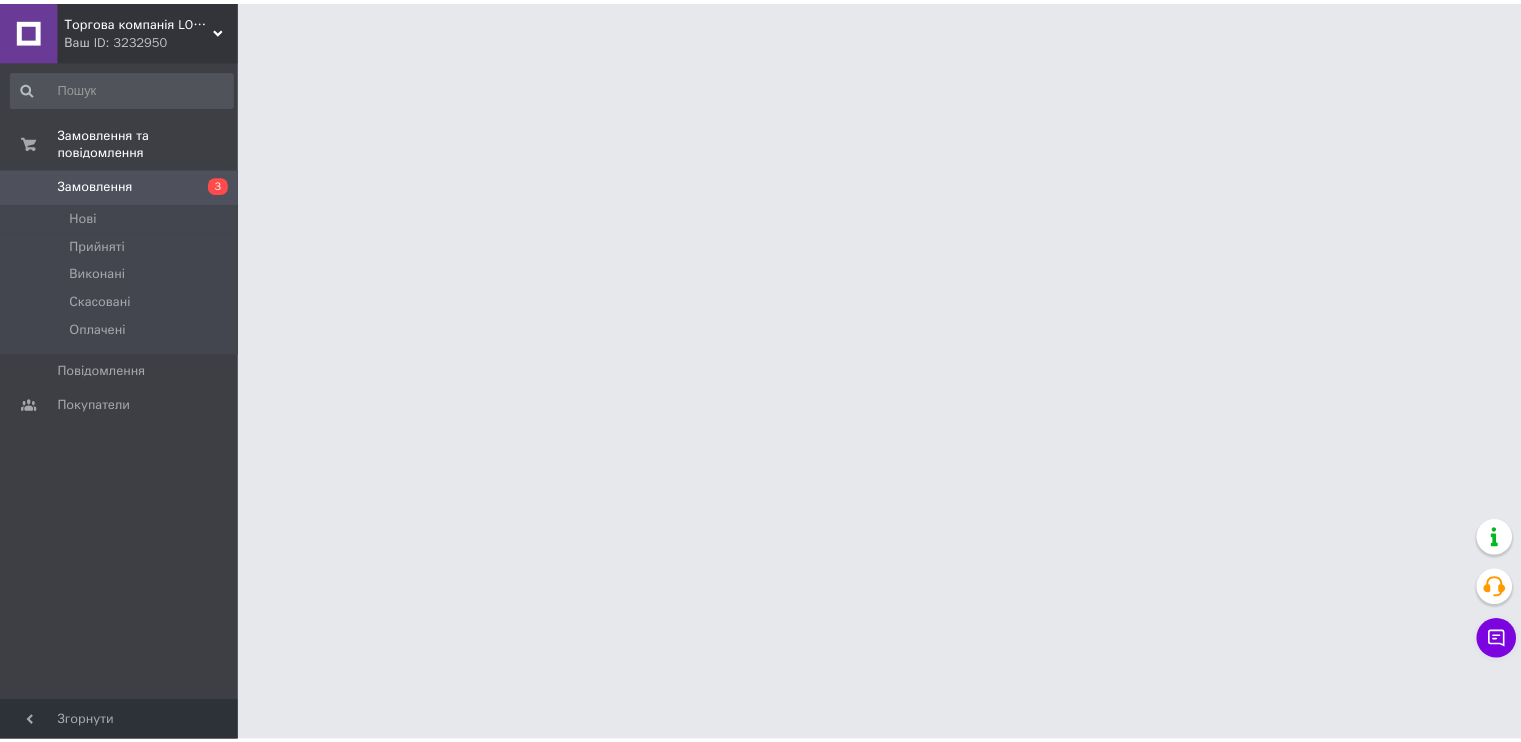 scroll, scrollTop: 0, scrollLeft: 0, axis: both 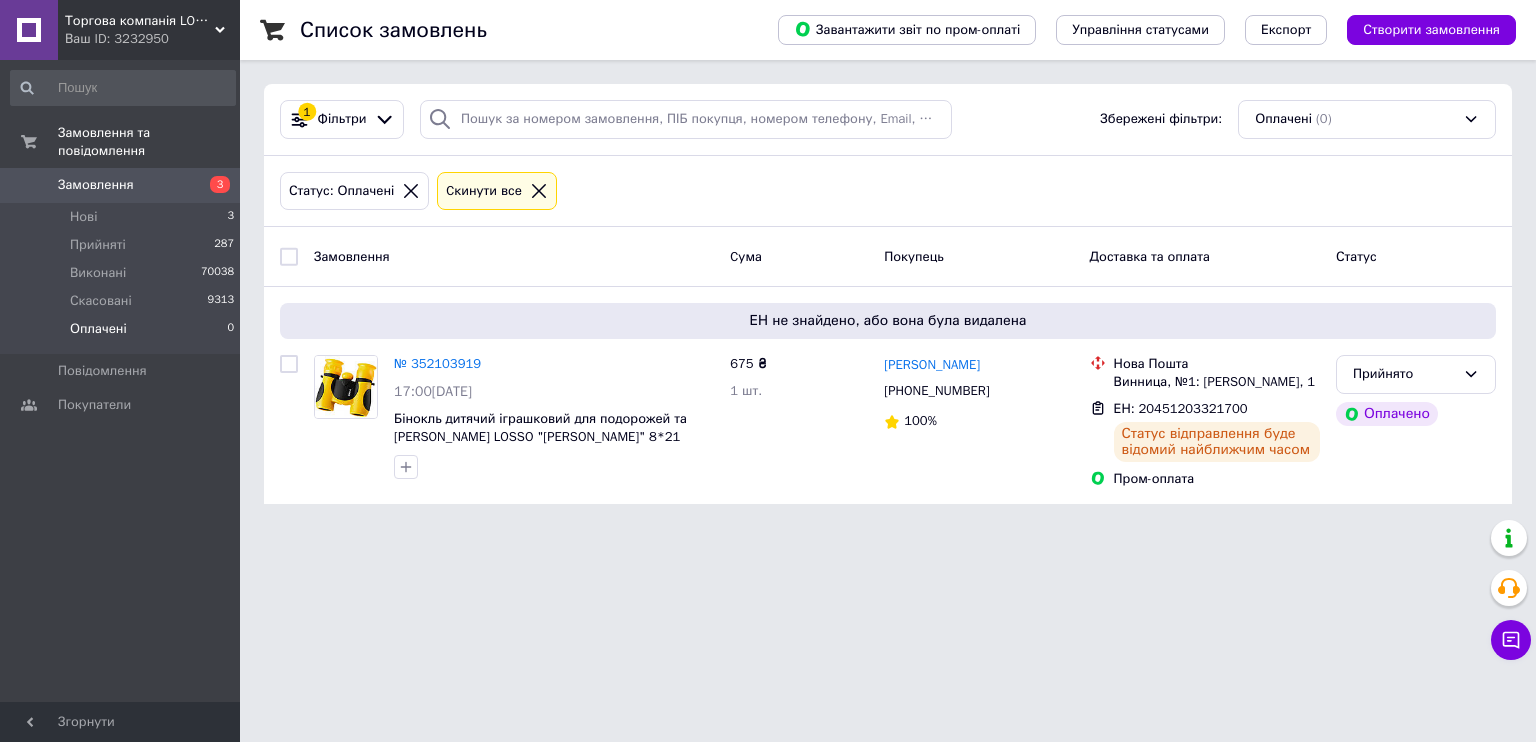 click on "Замовлення" at bounding box center [96, 185] 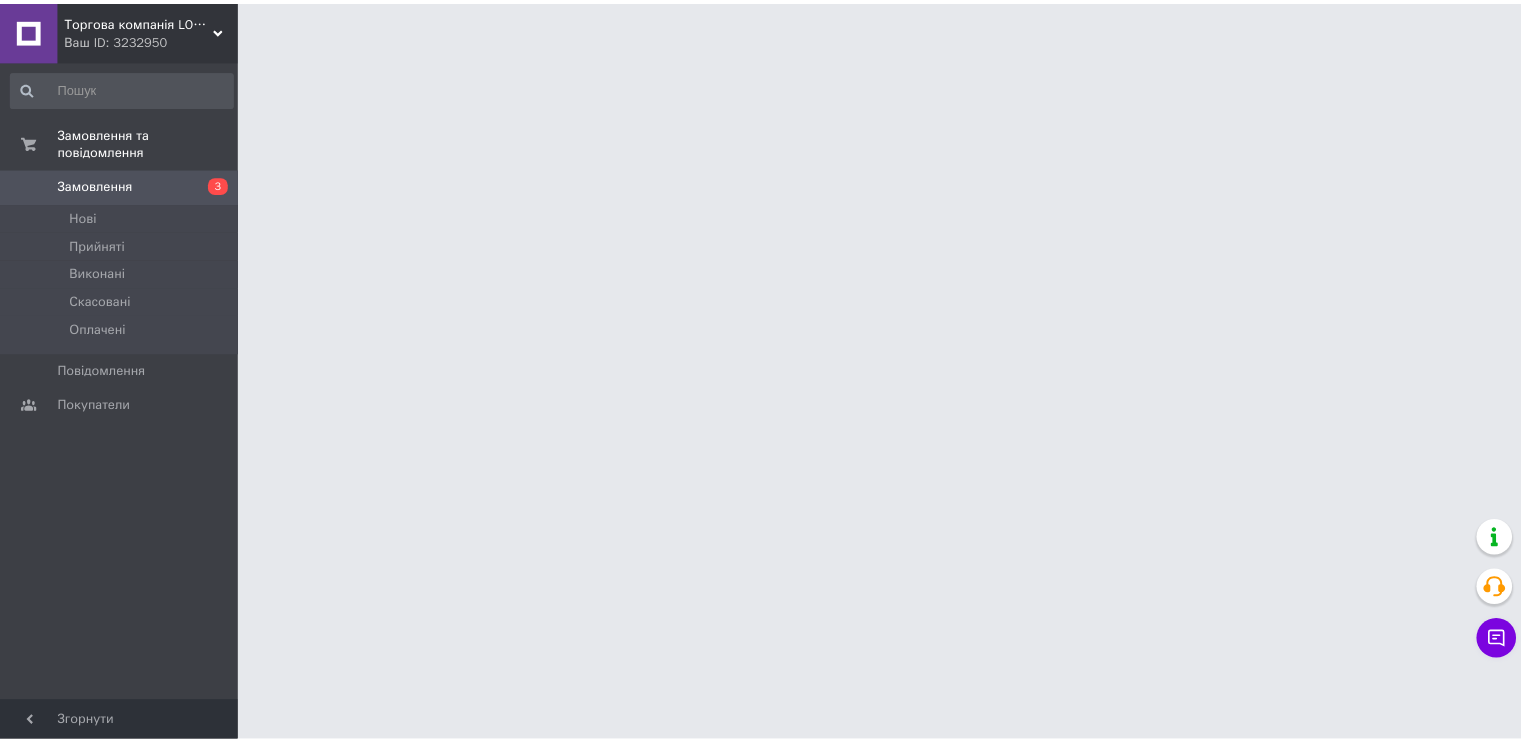 scroll, scrollTop: 0, scrollLeft: 0, axis: both 